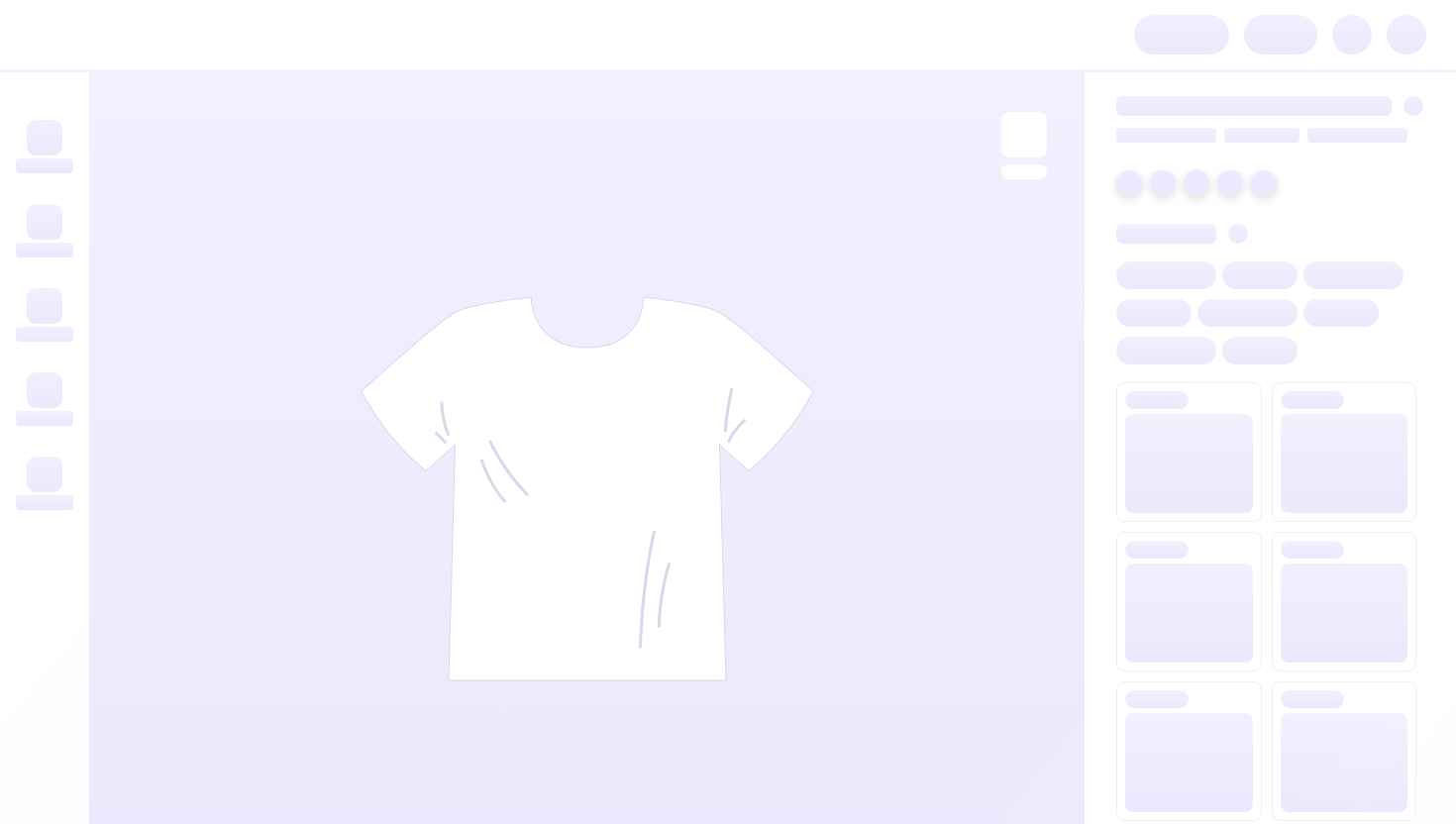 scroll, scrollTop: 0, scrollLeft: 0, axis: both 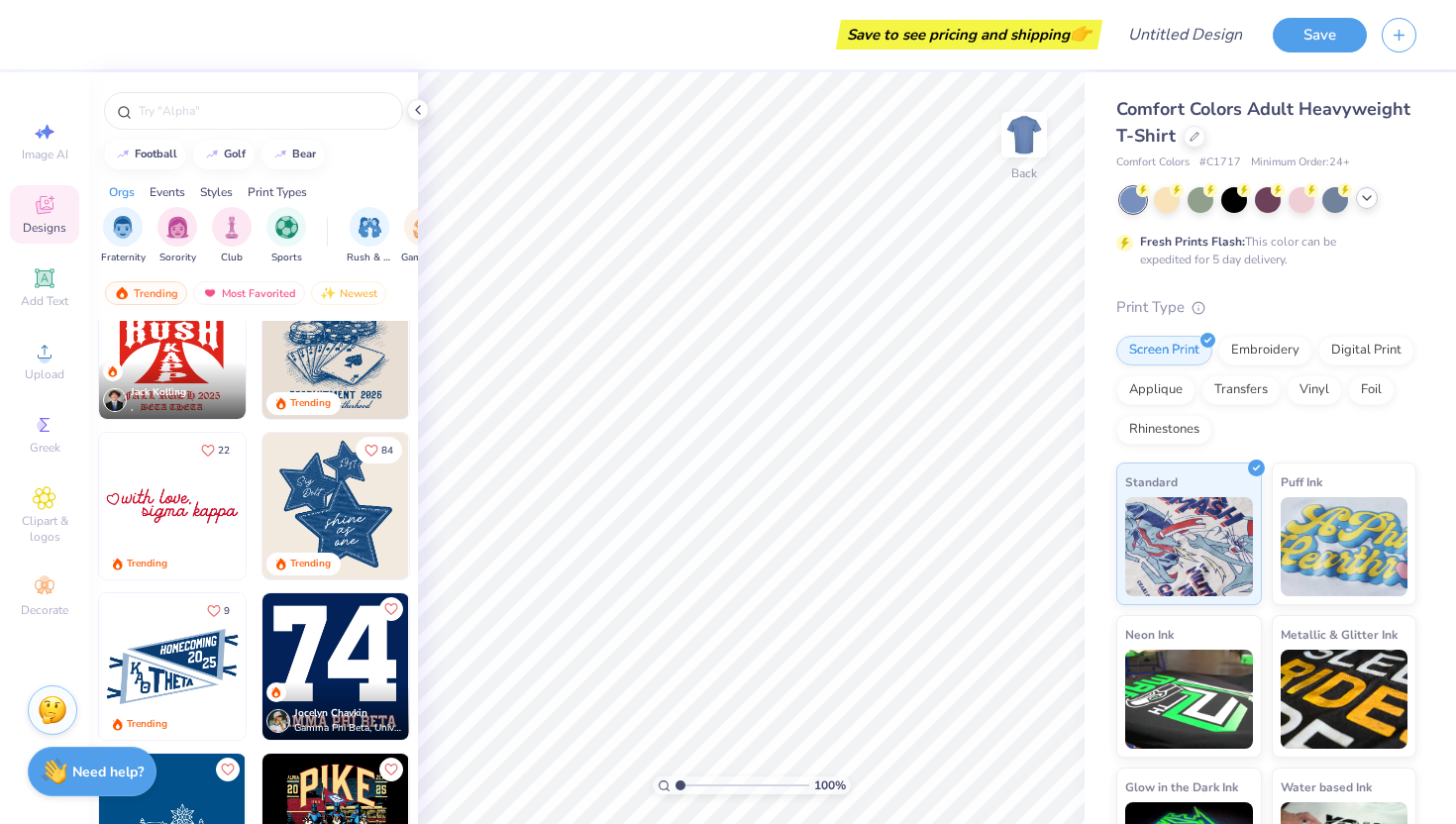 click 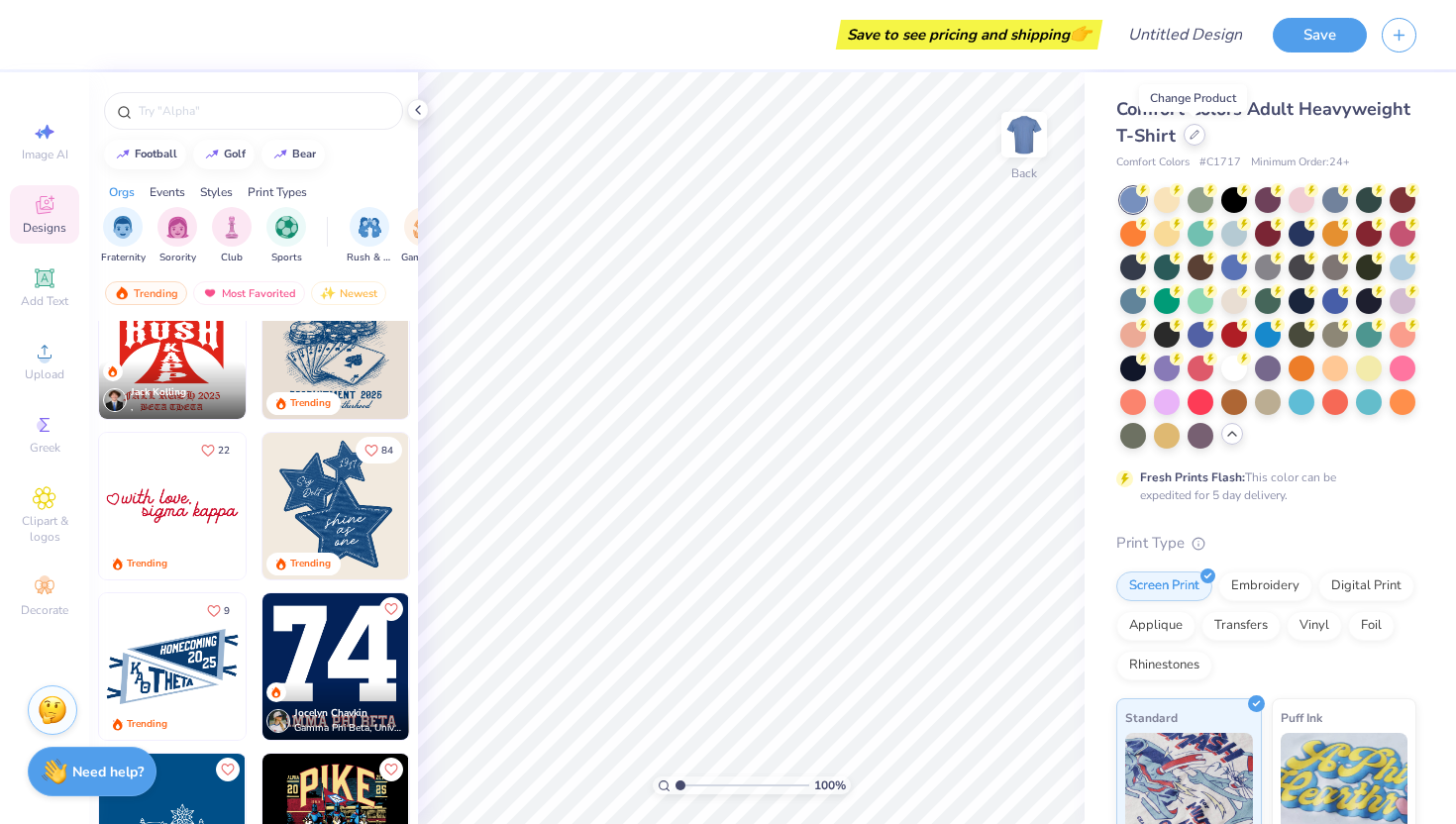 click 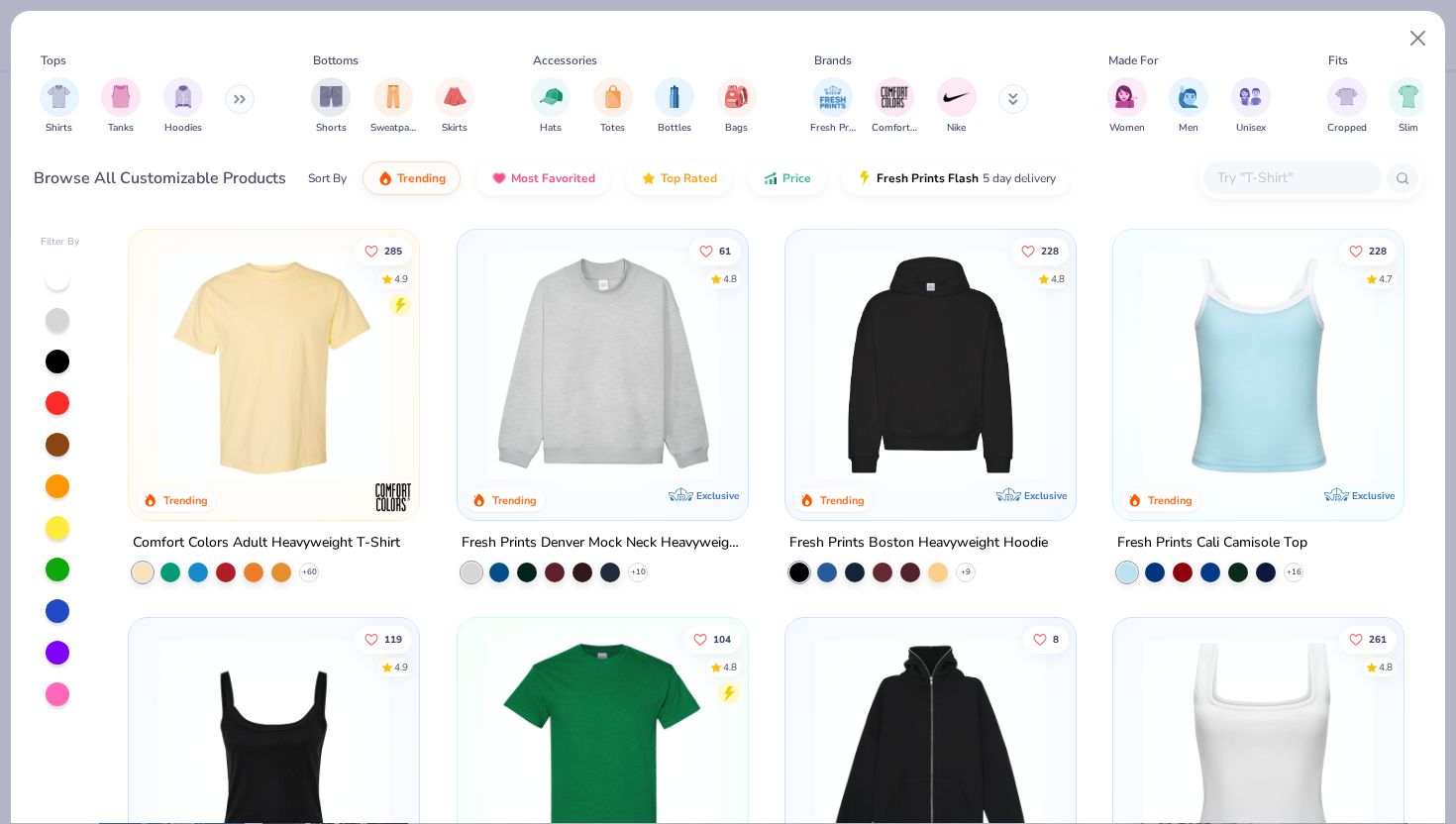 click at bounding box center (602, 364) 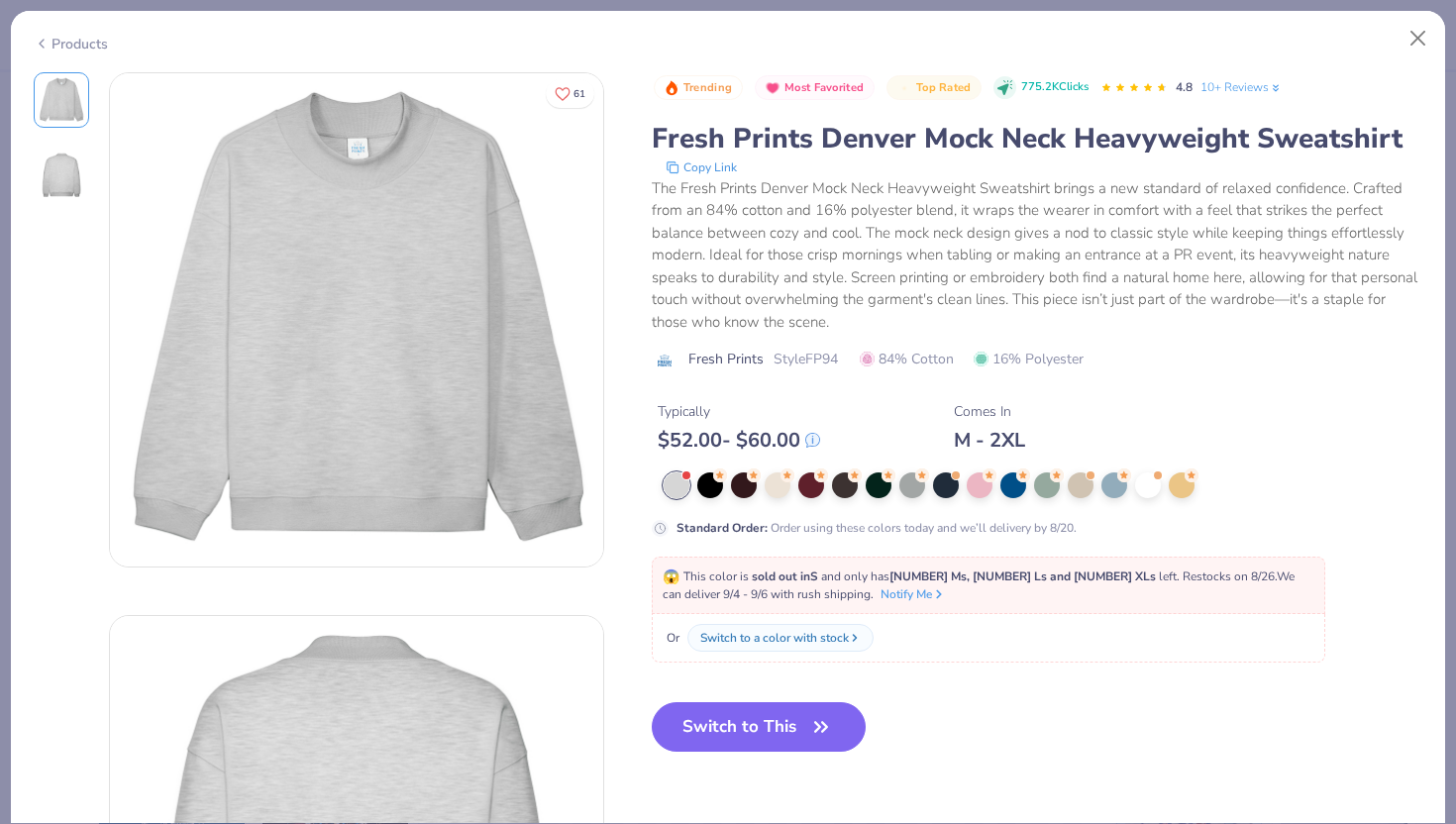 click on "Products" at bounding box center [70, 44] 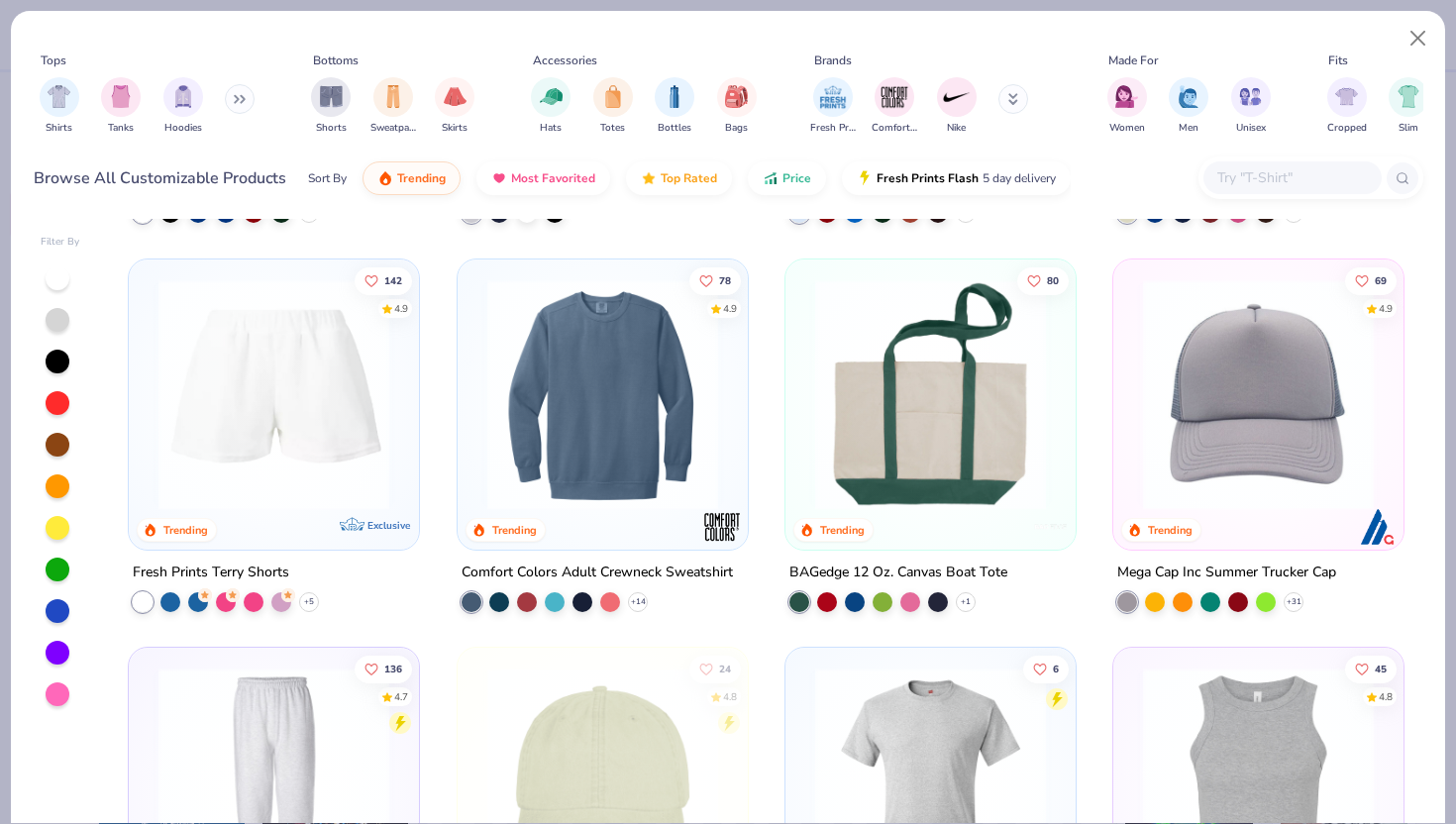 scroll, scrollTop: 2227, scrollLeft: 0, axis: vertical 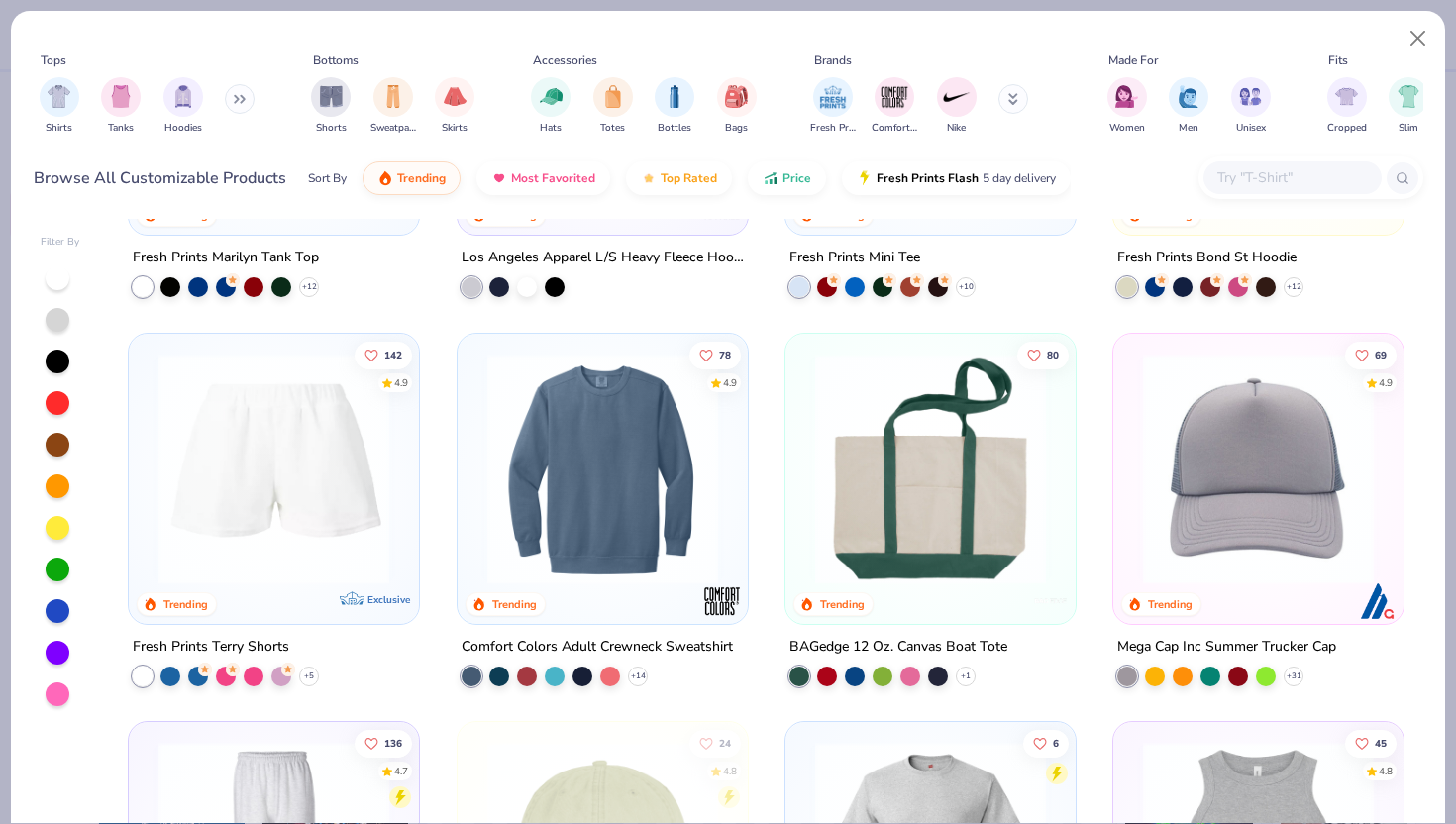 click at bounding box center [602, 467] 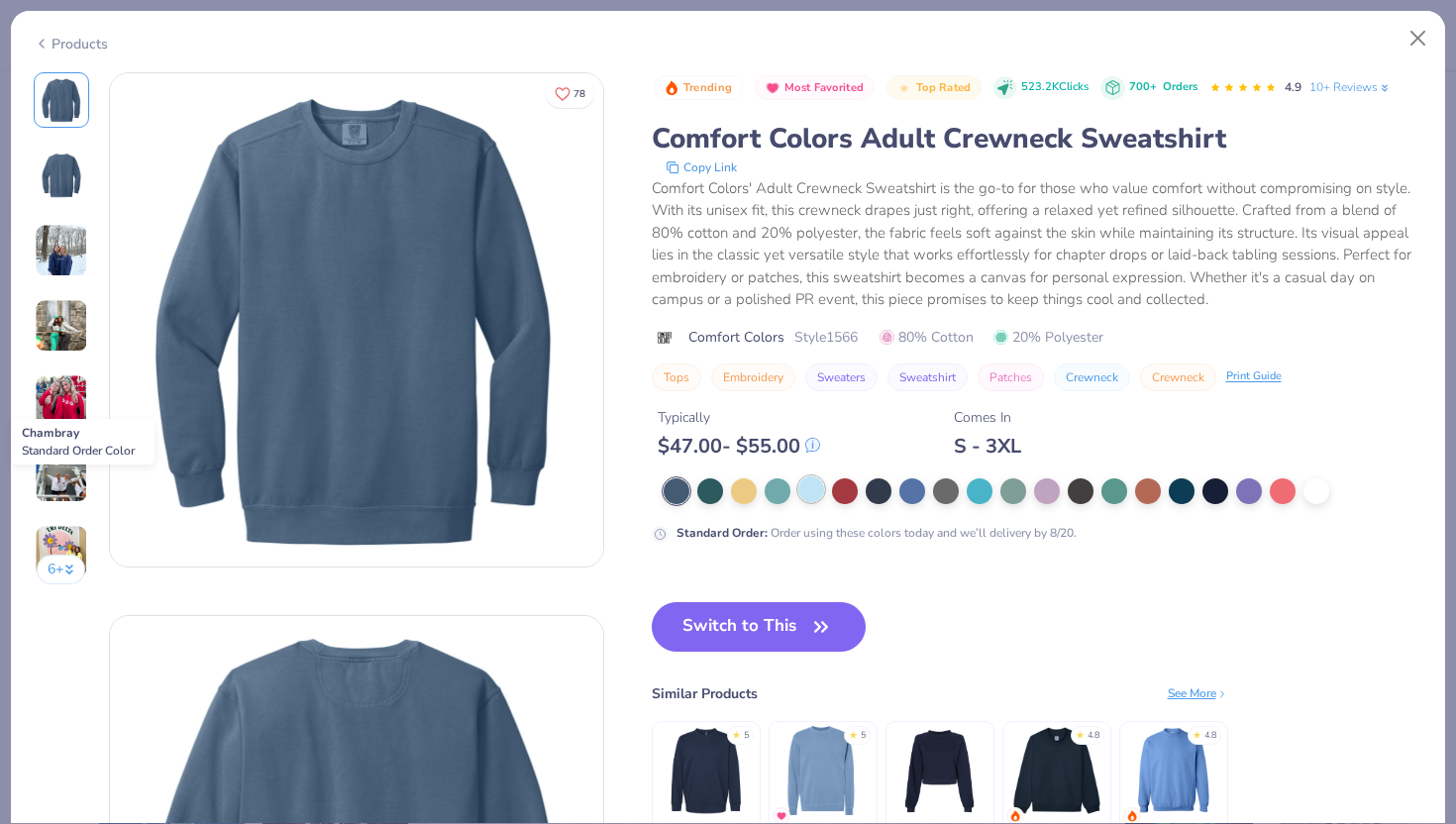 click at bounding box center [811, 489] 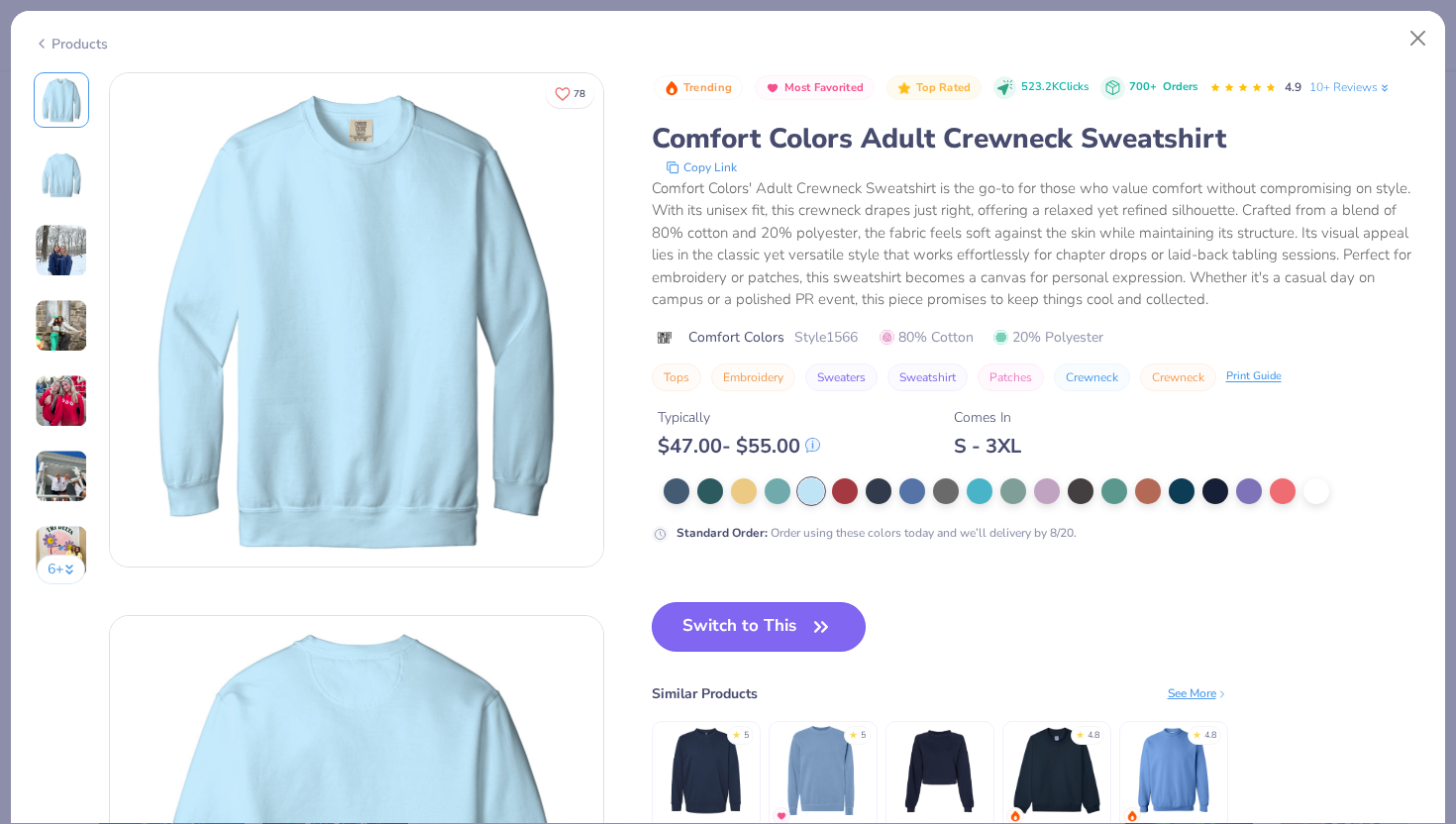 click on "Switch to This" at bounding box center (759, 627) 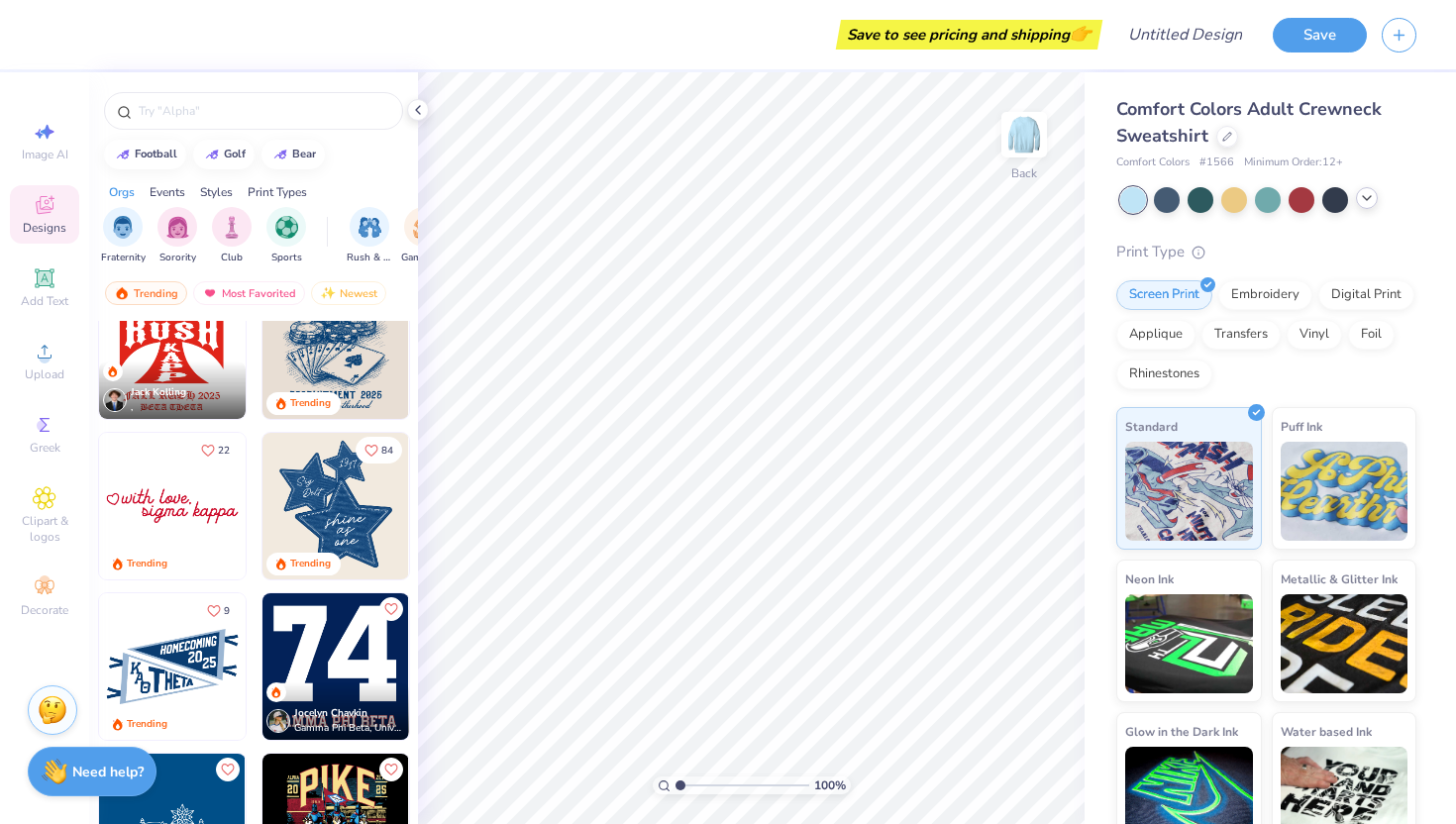 click at bounding box center [336, 506] 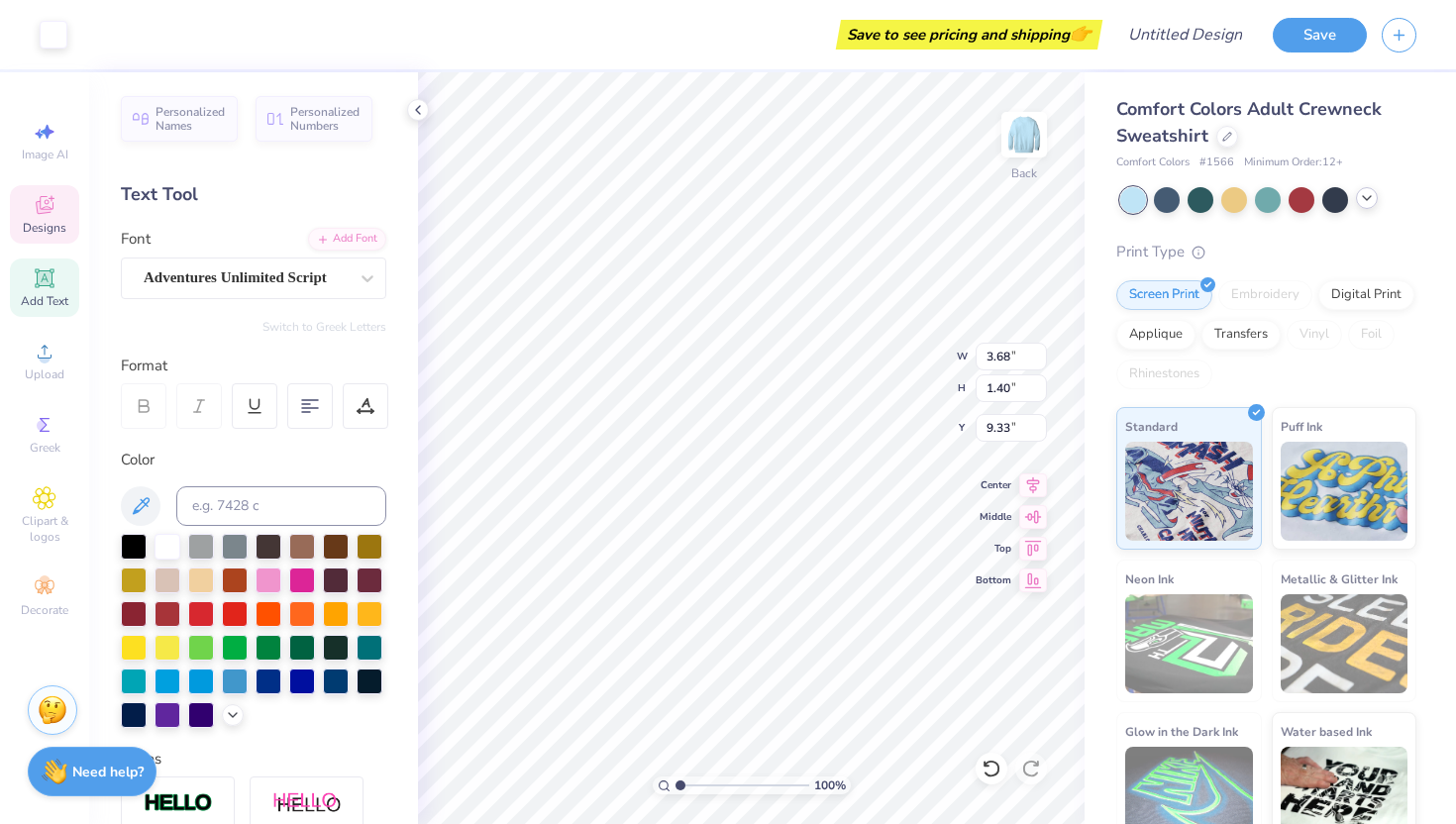 type on "9.33" 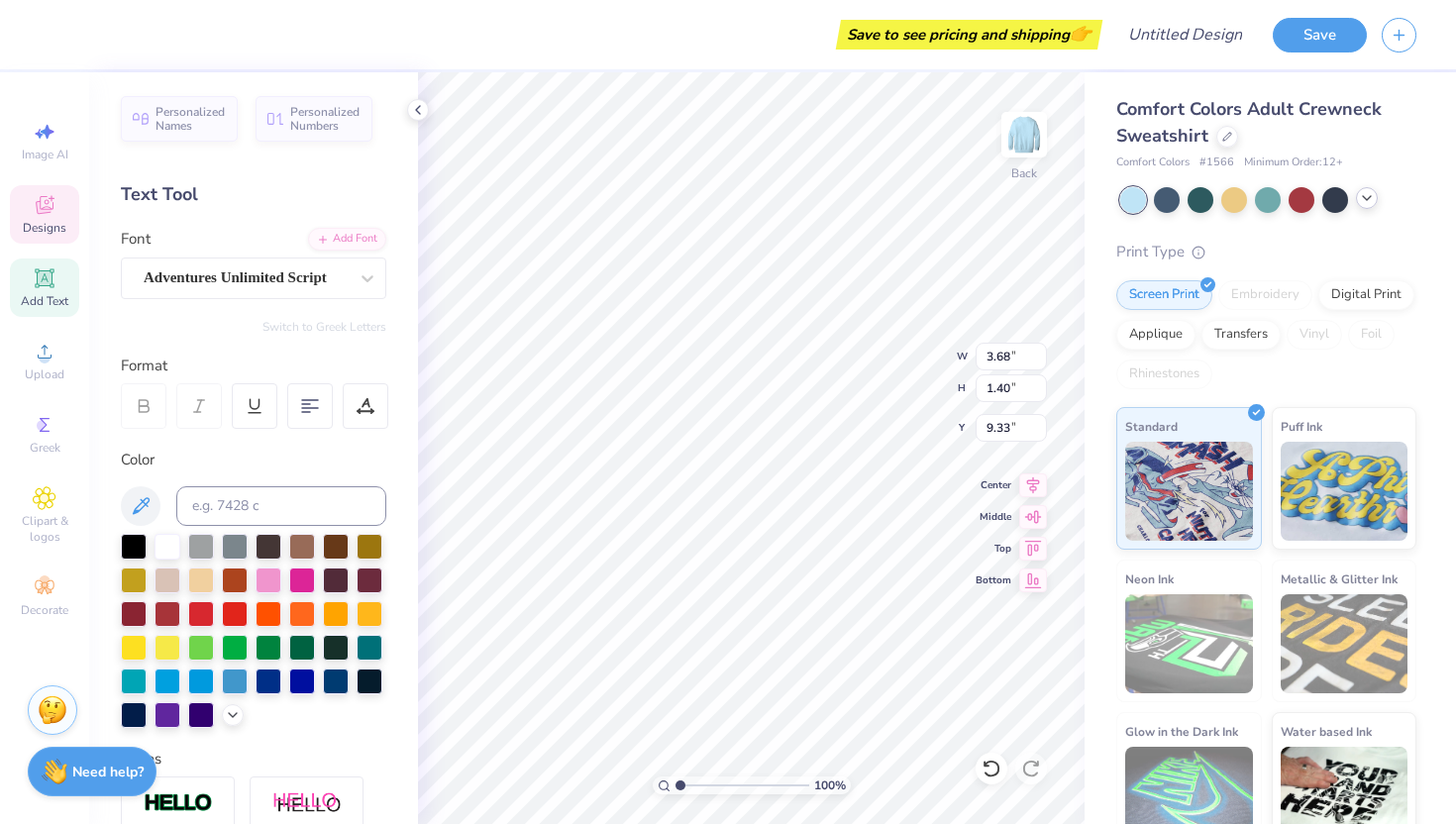 type on "Tamy" 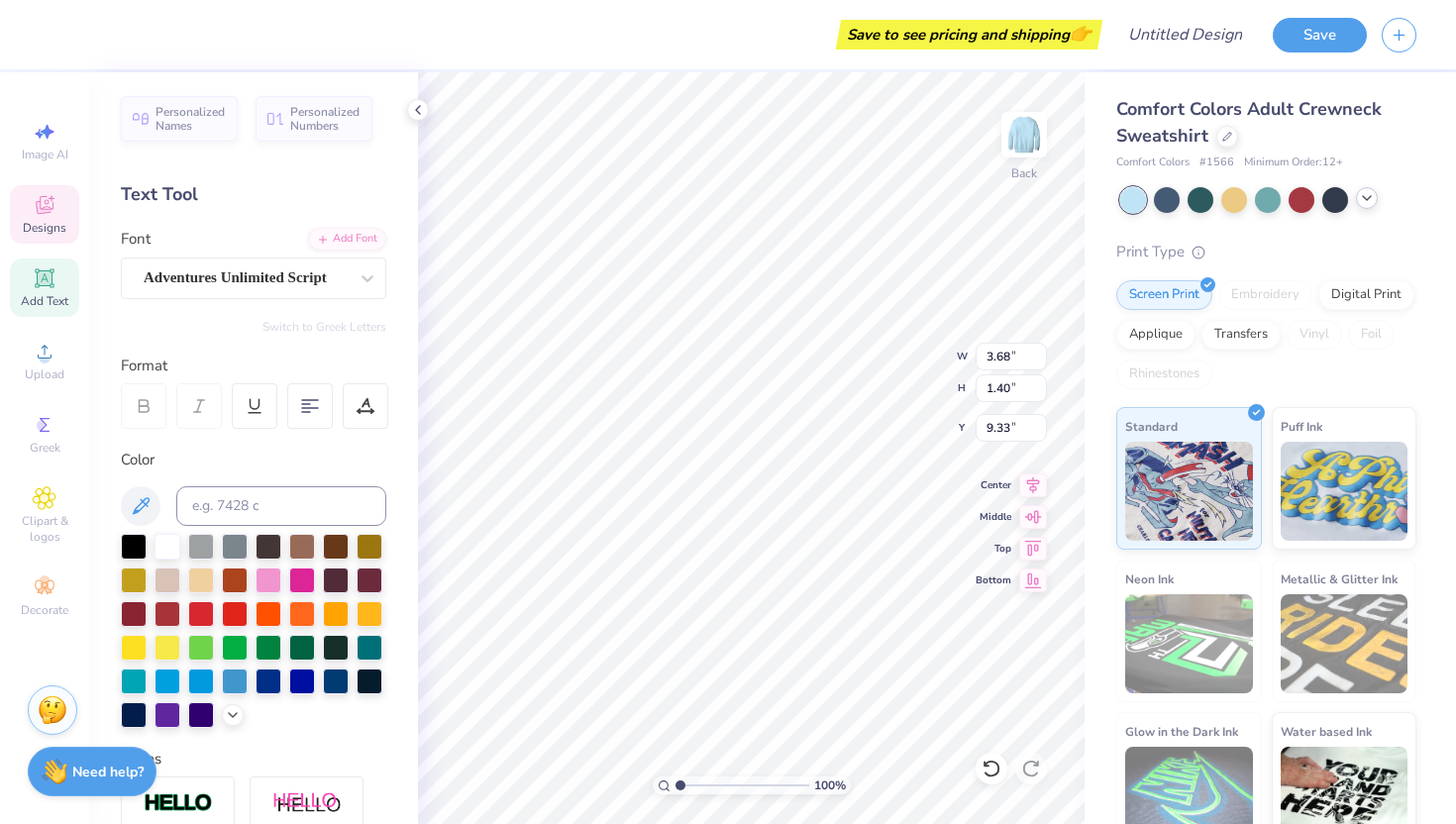 type on "1.62" 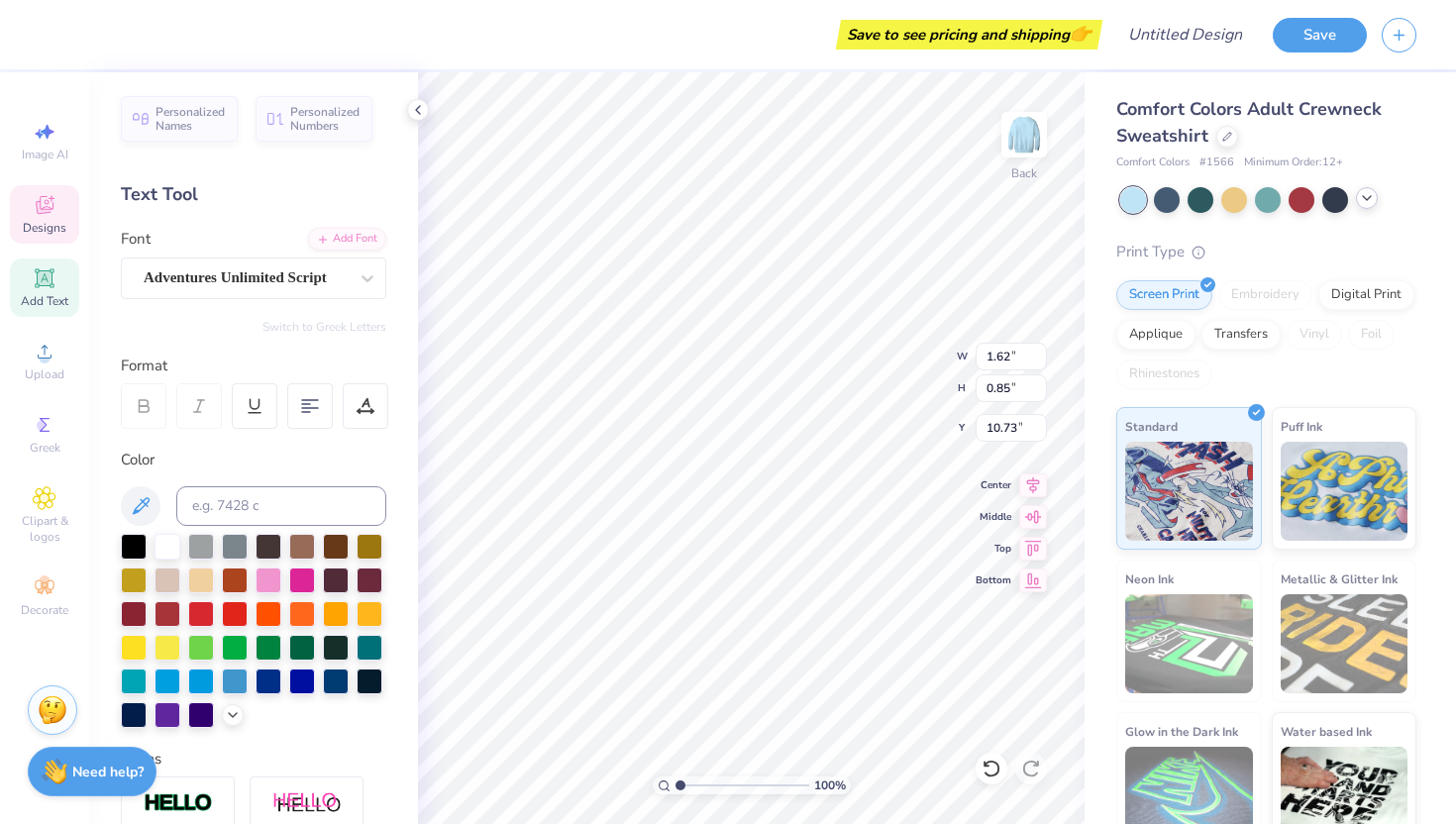 type on "3.77" 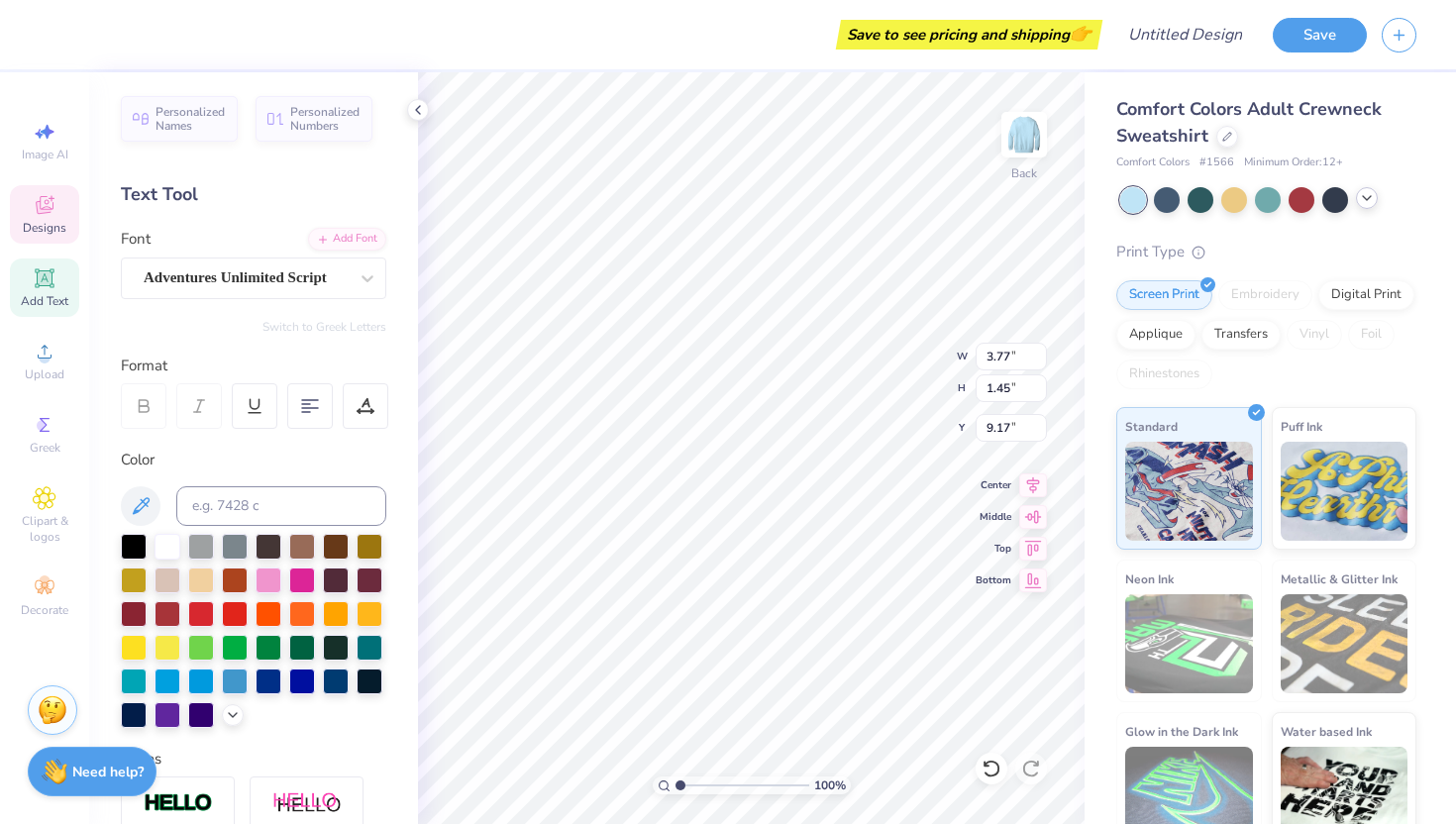 scroll, scrollTop: 0, scrollLeft: 0, axis: both 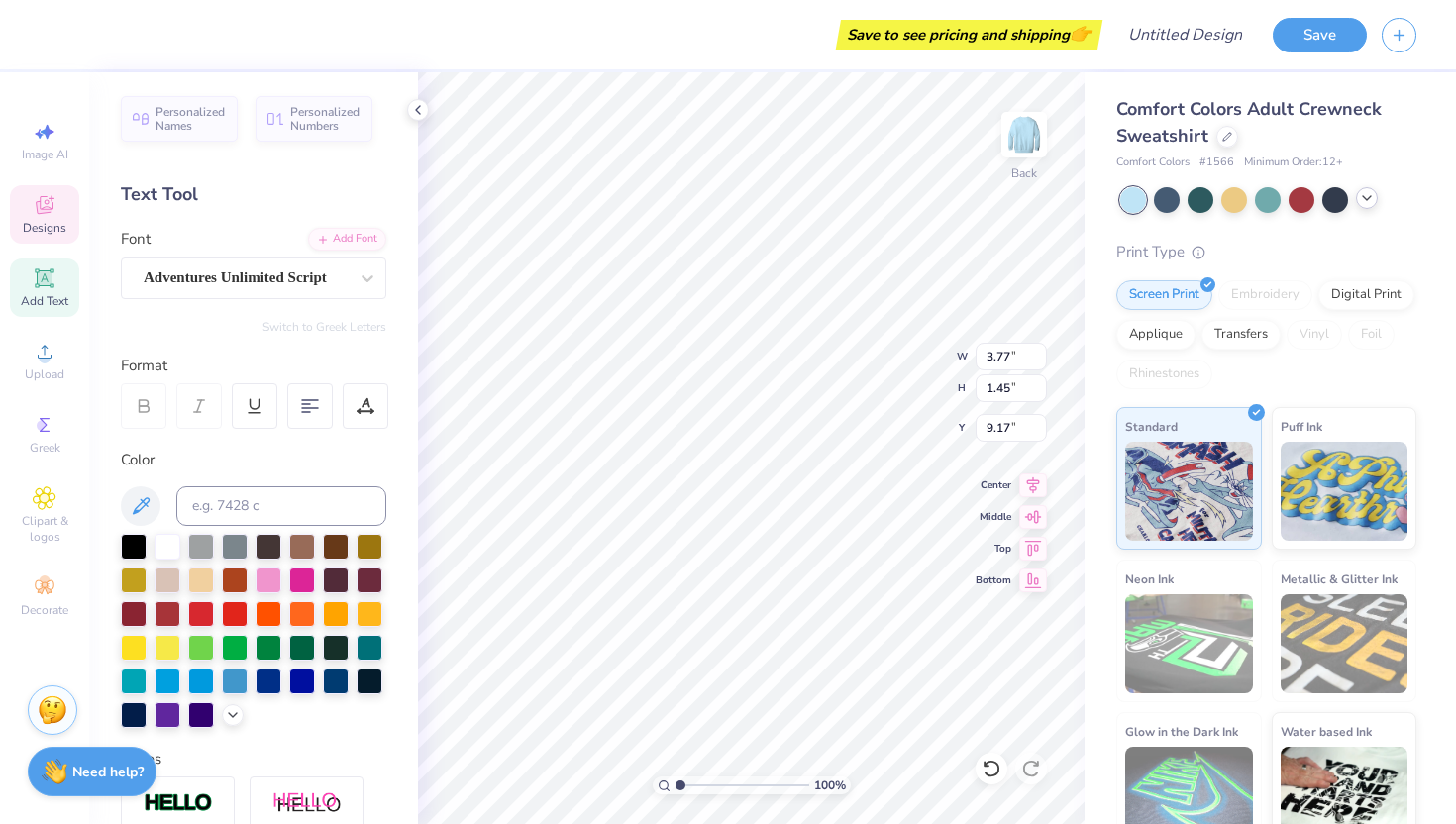 type on "Tamu" 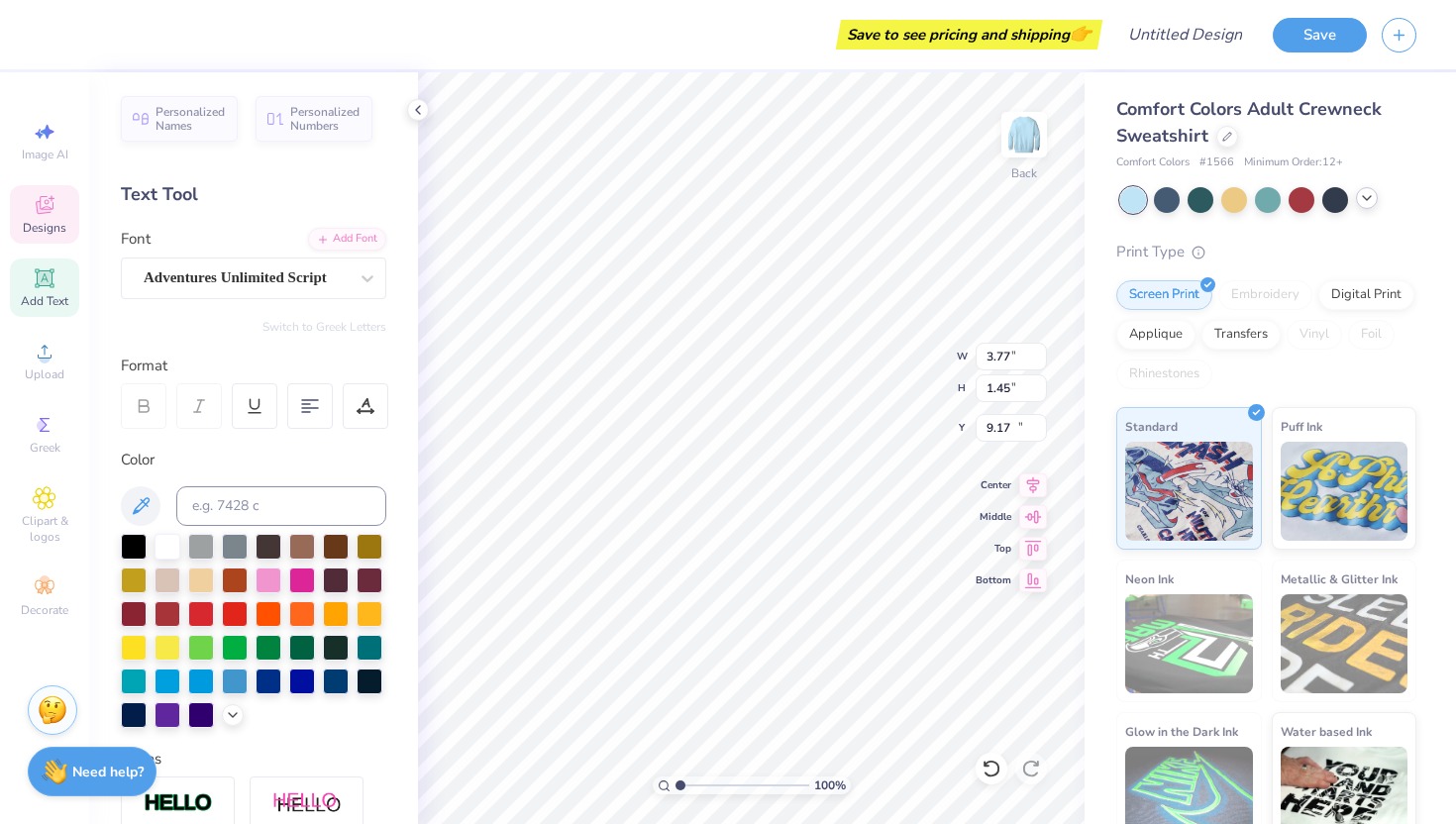 type on "1.62" 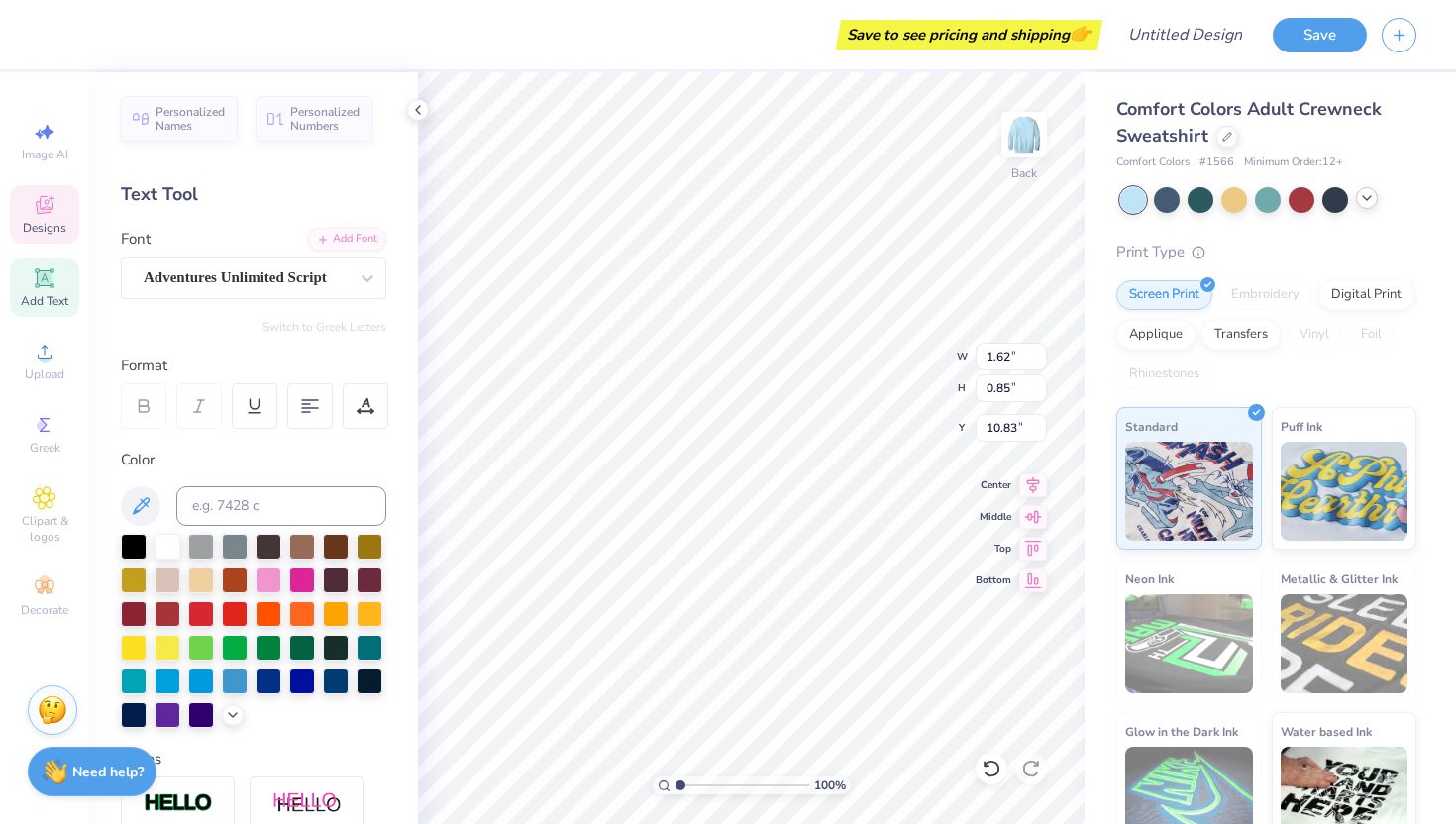 type on "8.67" 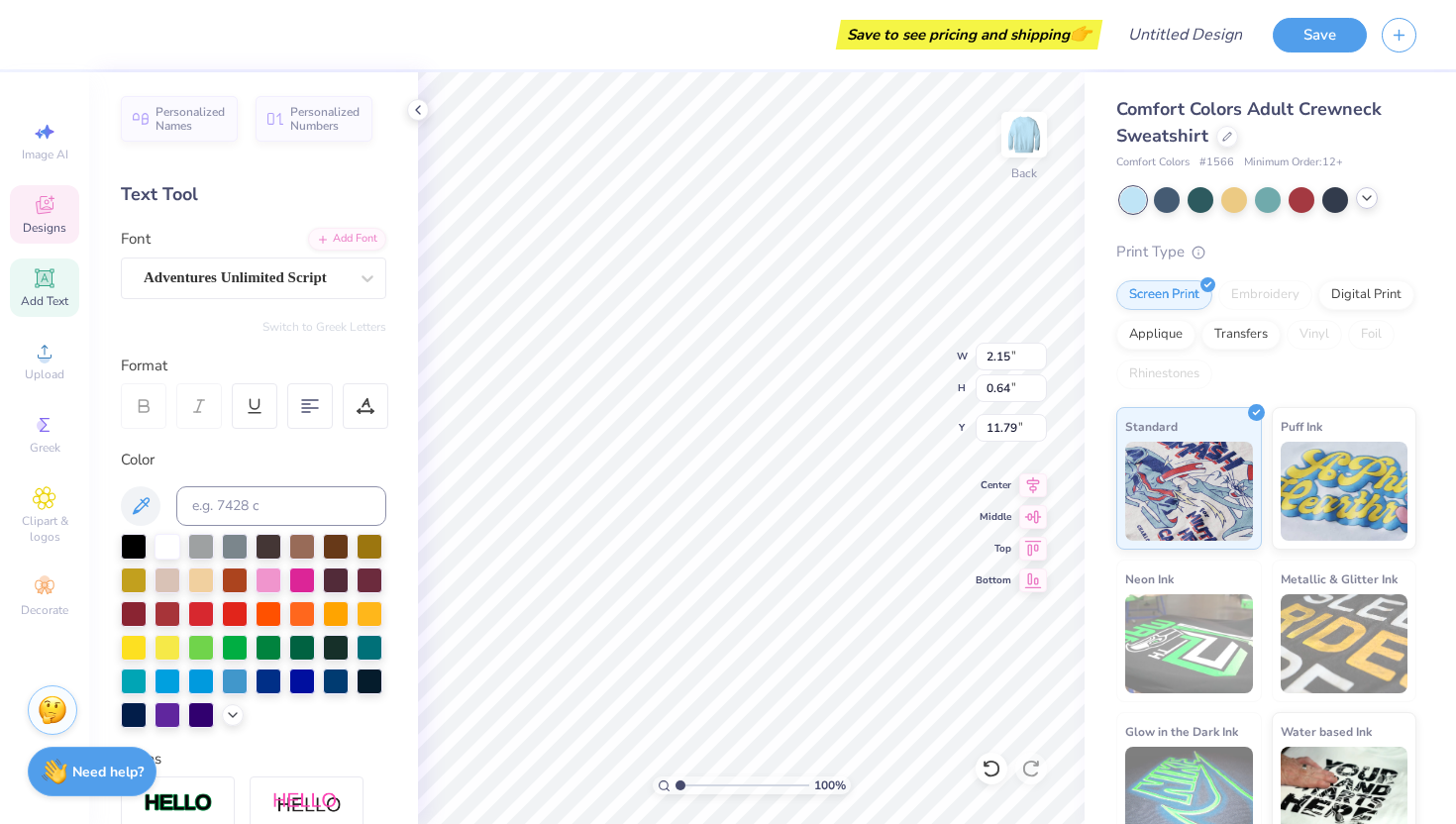type on "11.85" 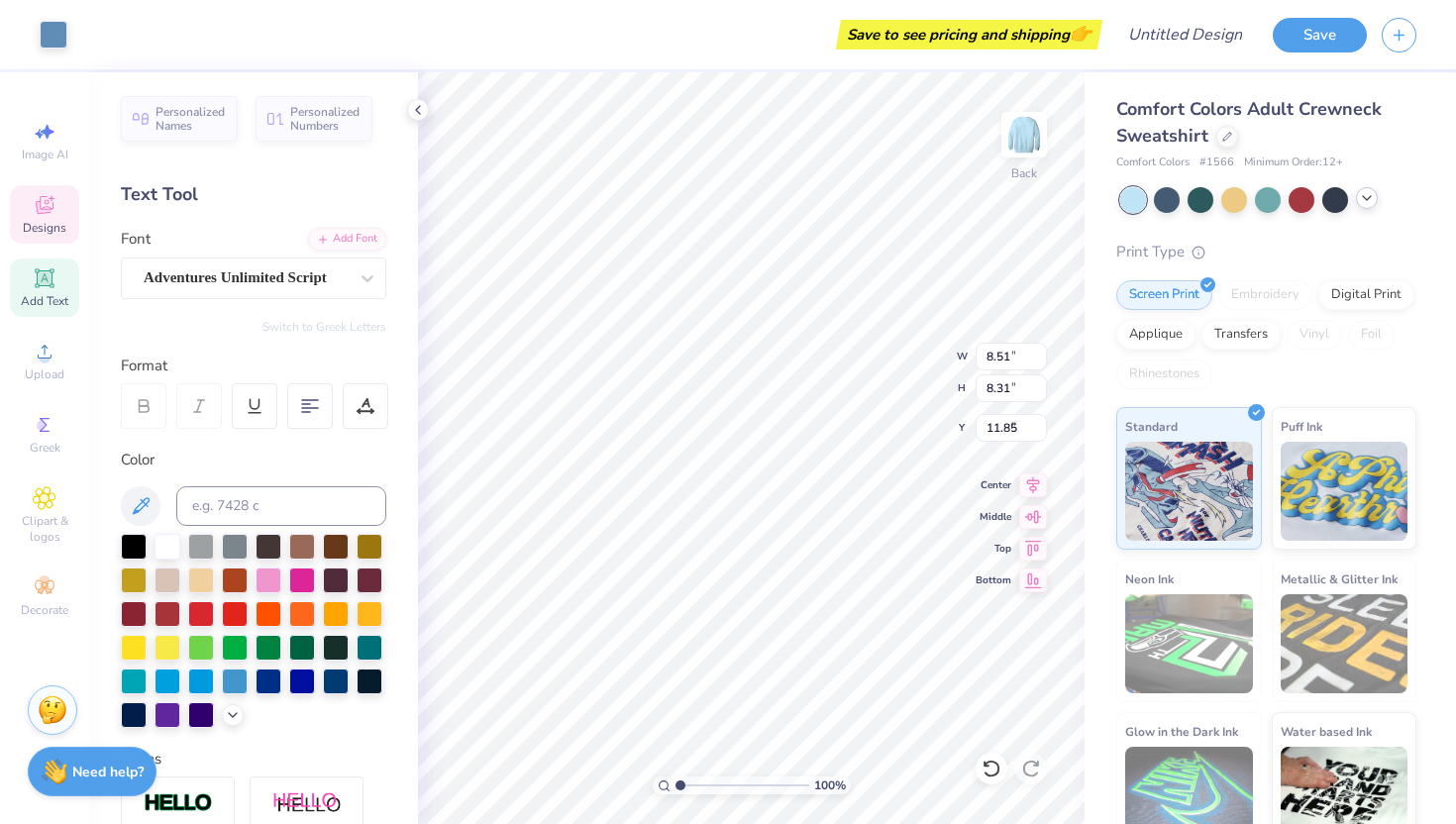 type on "8.51" 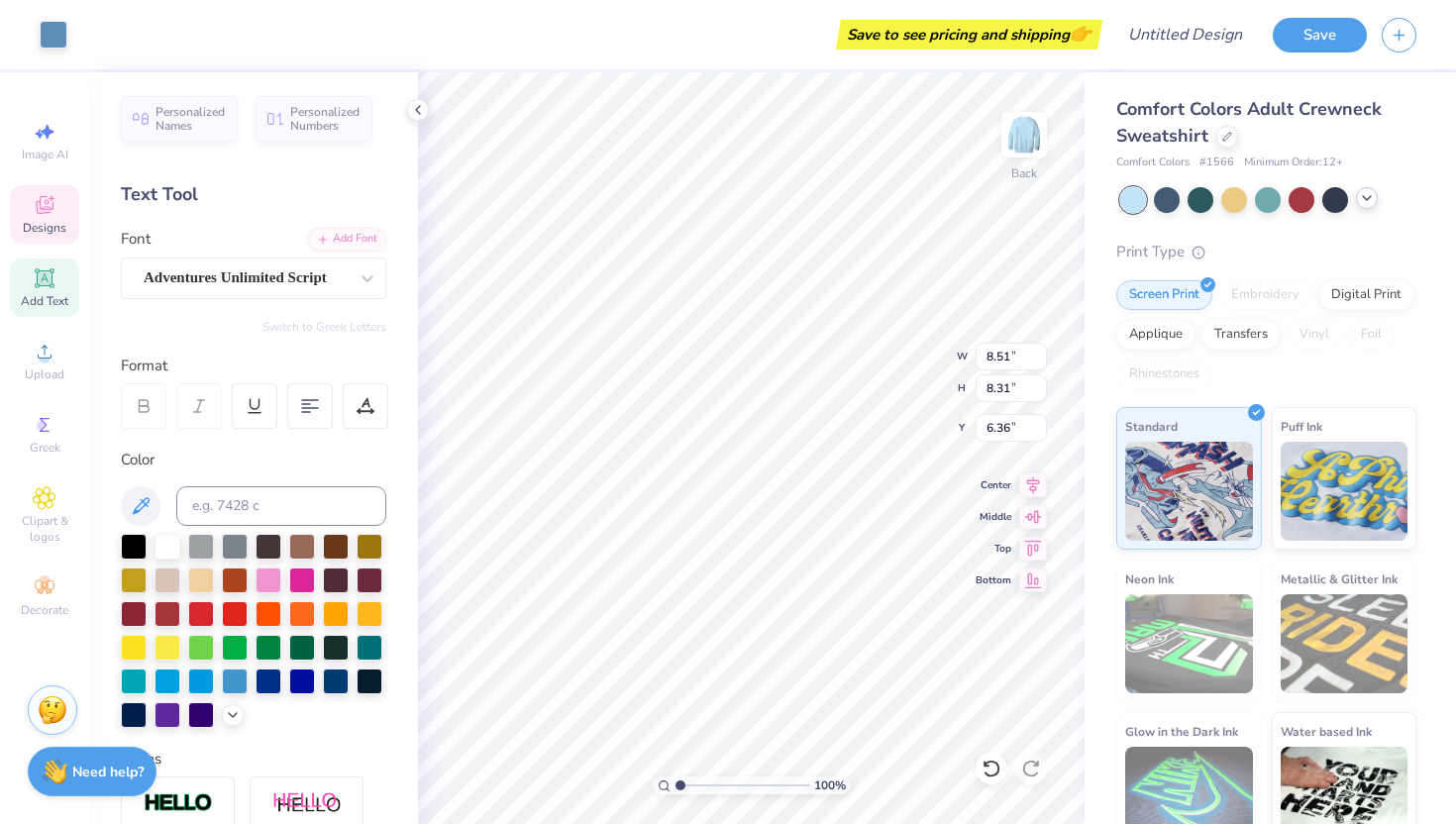 type on "2.15" 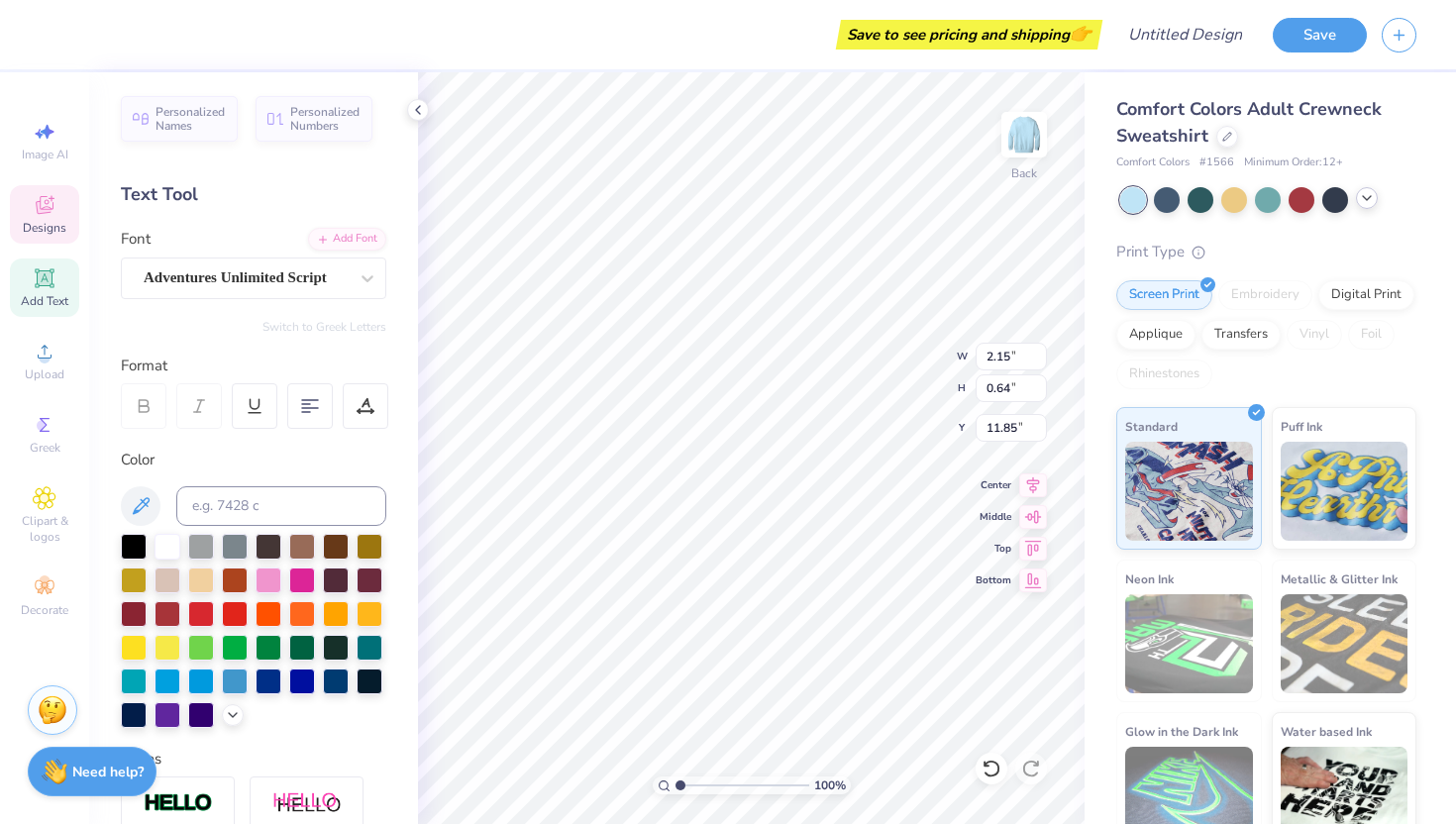 type on "Med" 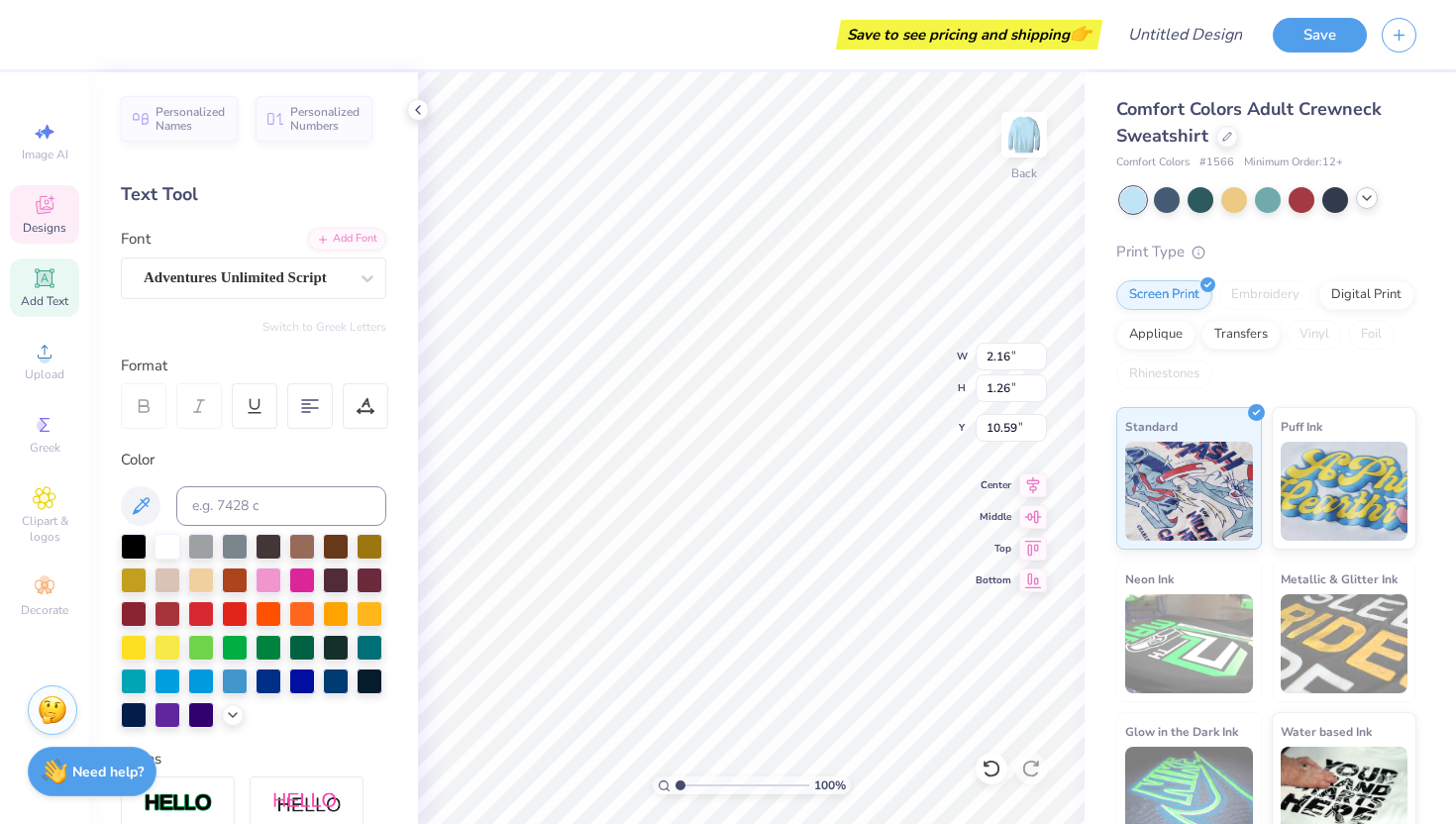 type on "3.13" 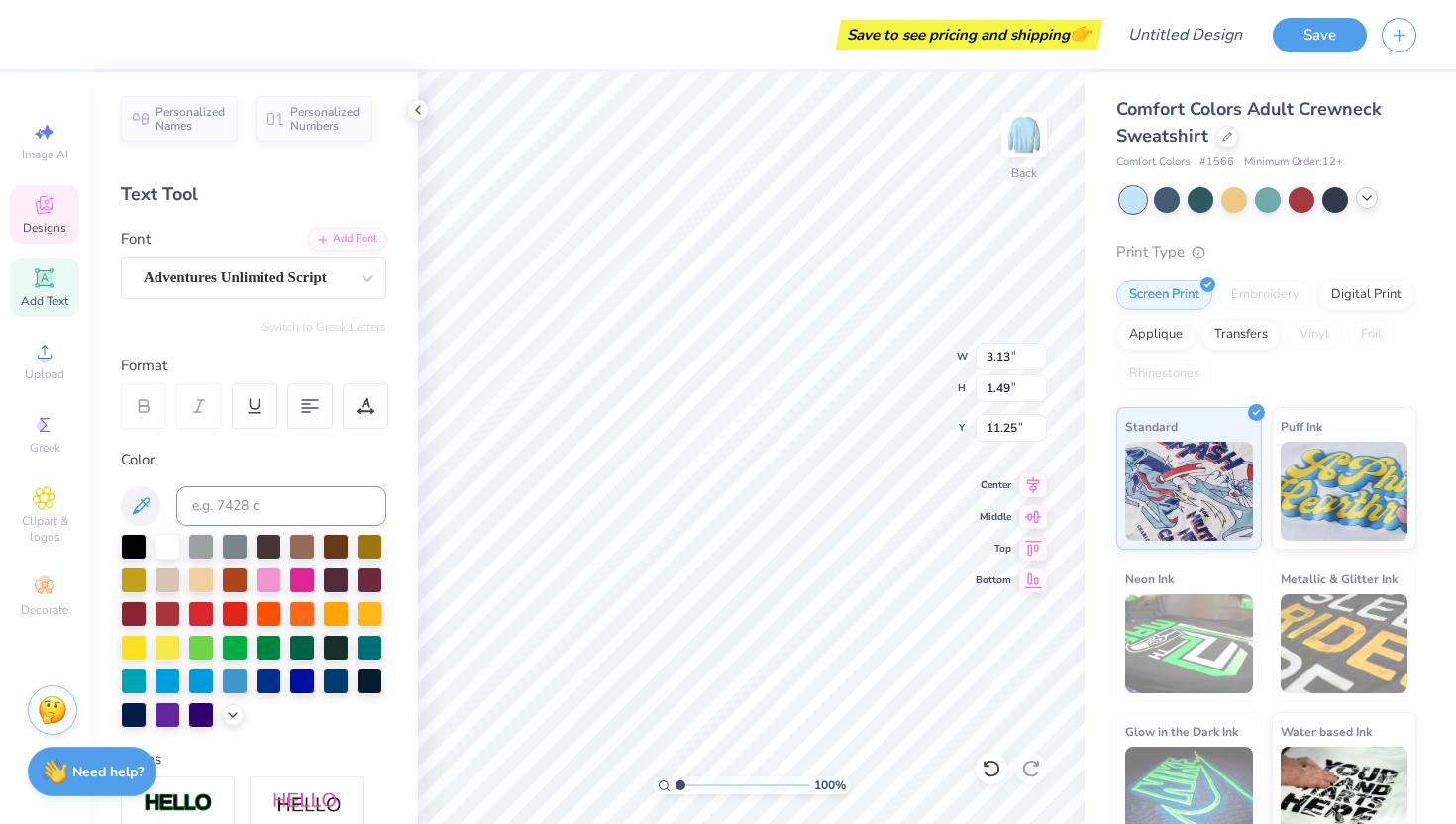 type on "Ved" 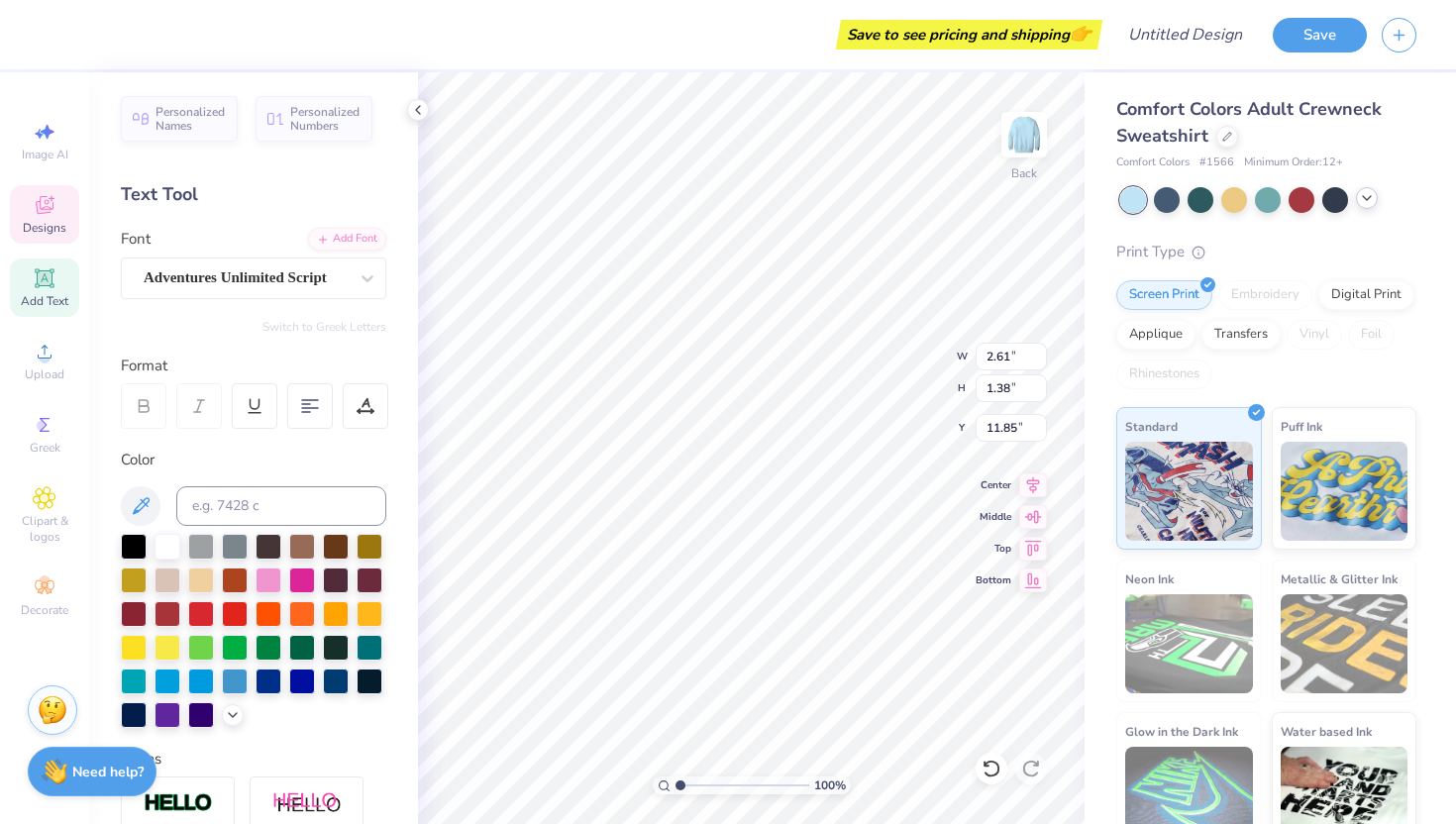 type on "11.85" 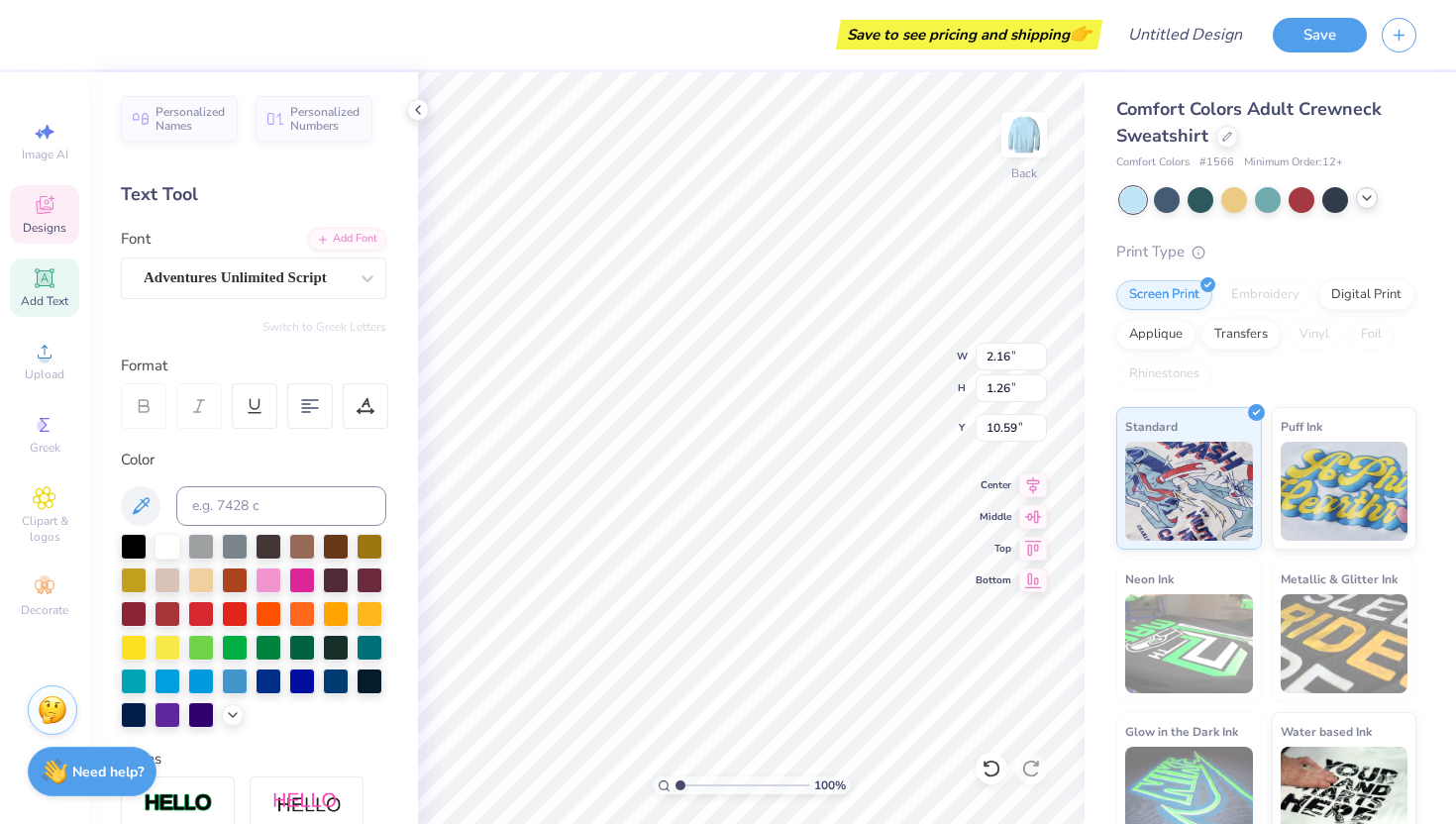 type on "Vet" 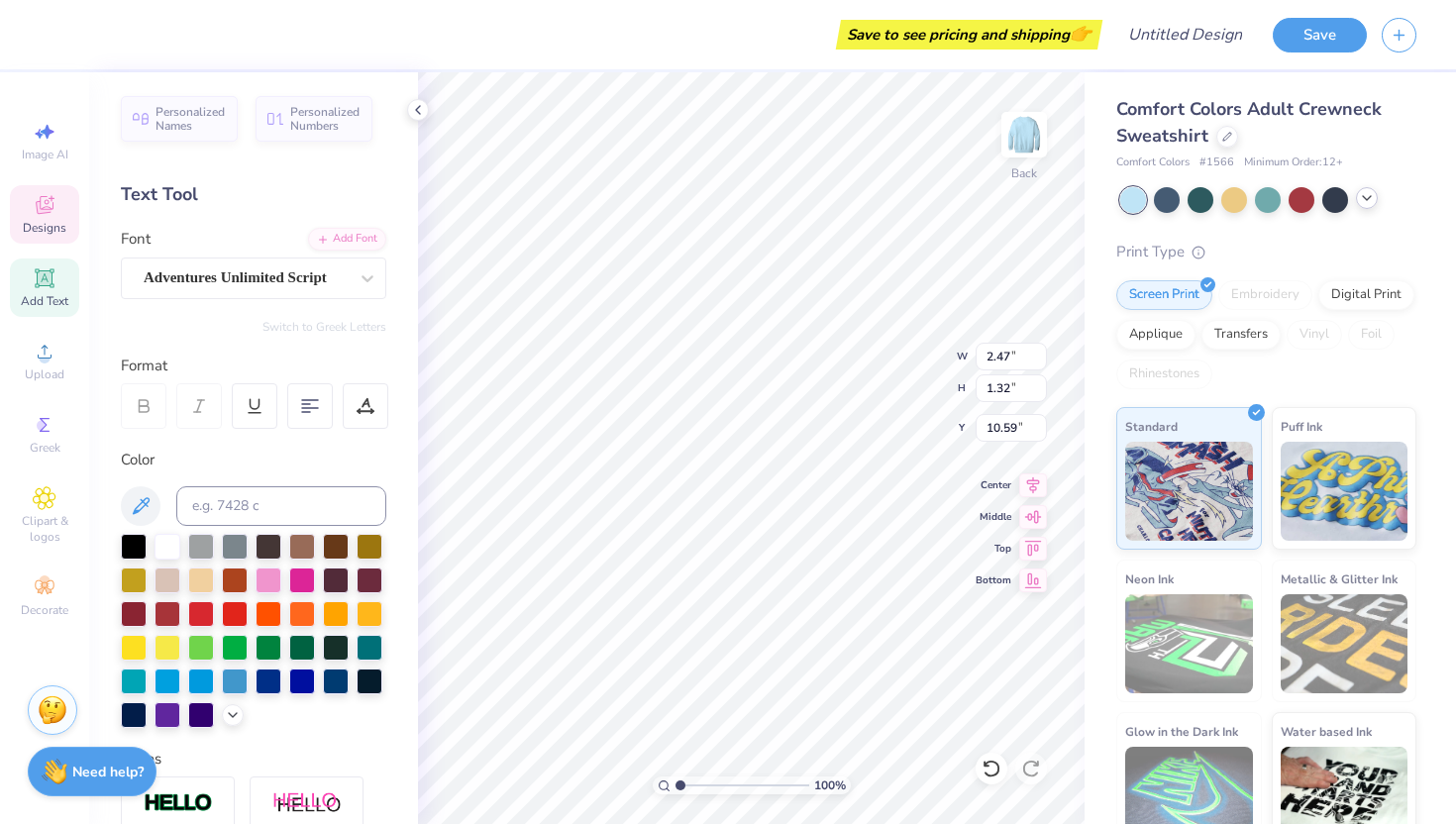 type on "10.59" 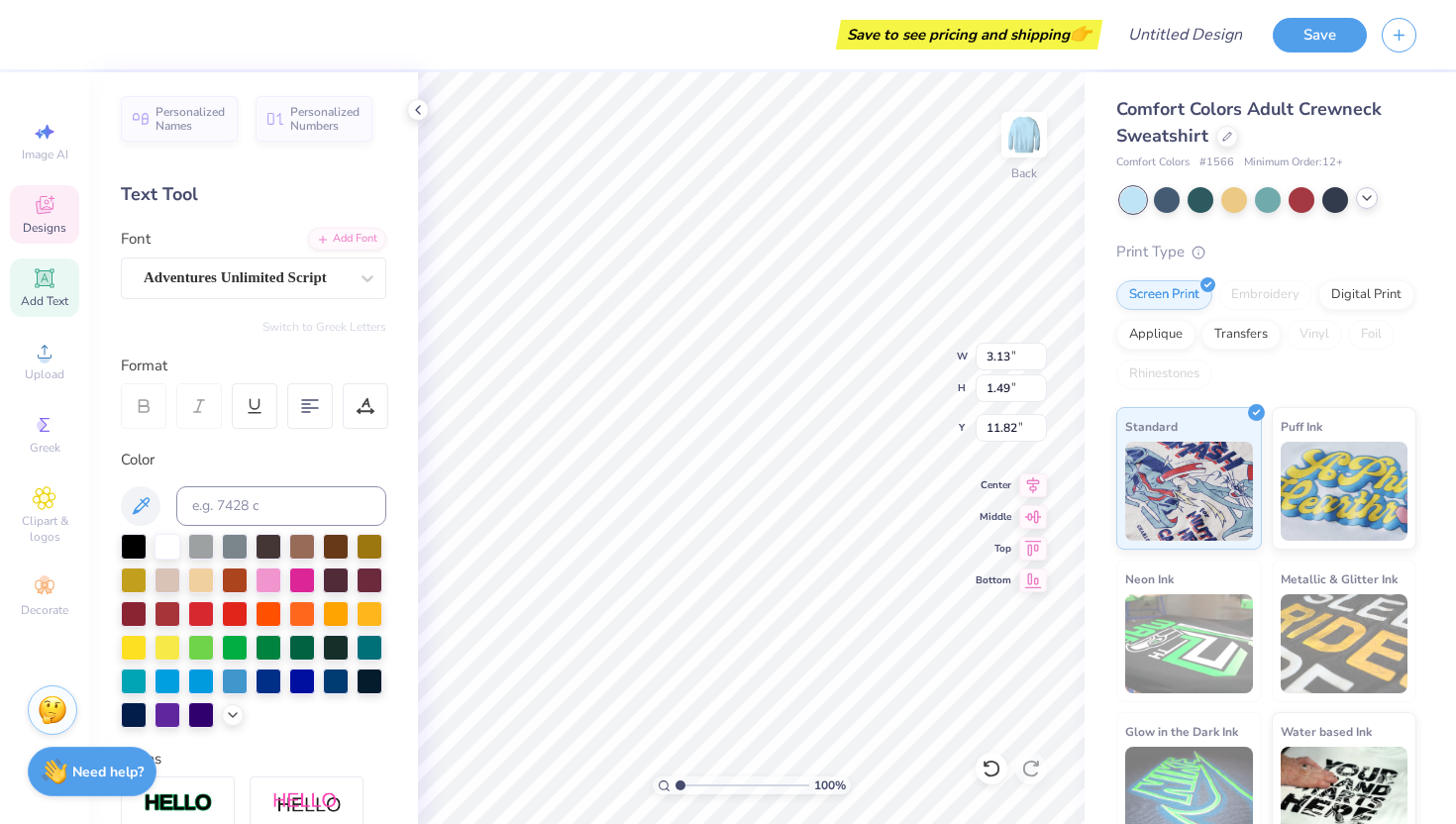type on "11.91" 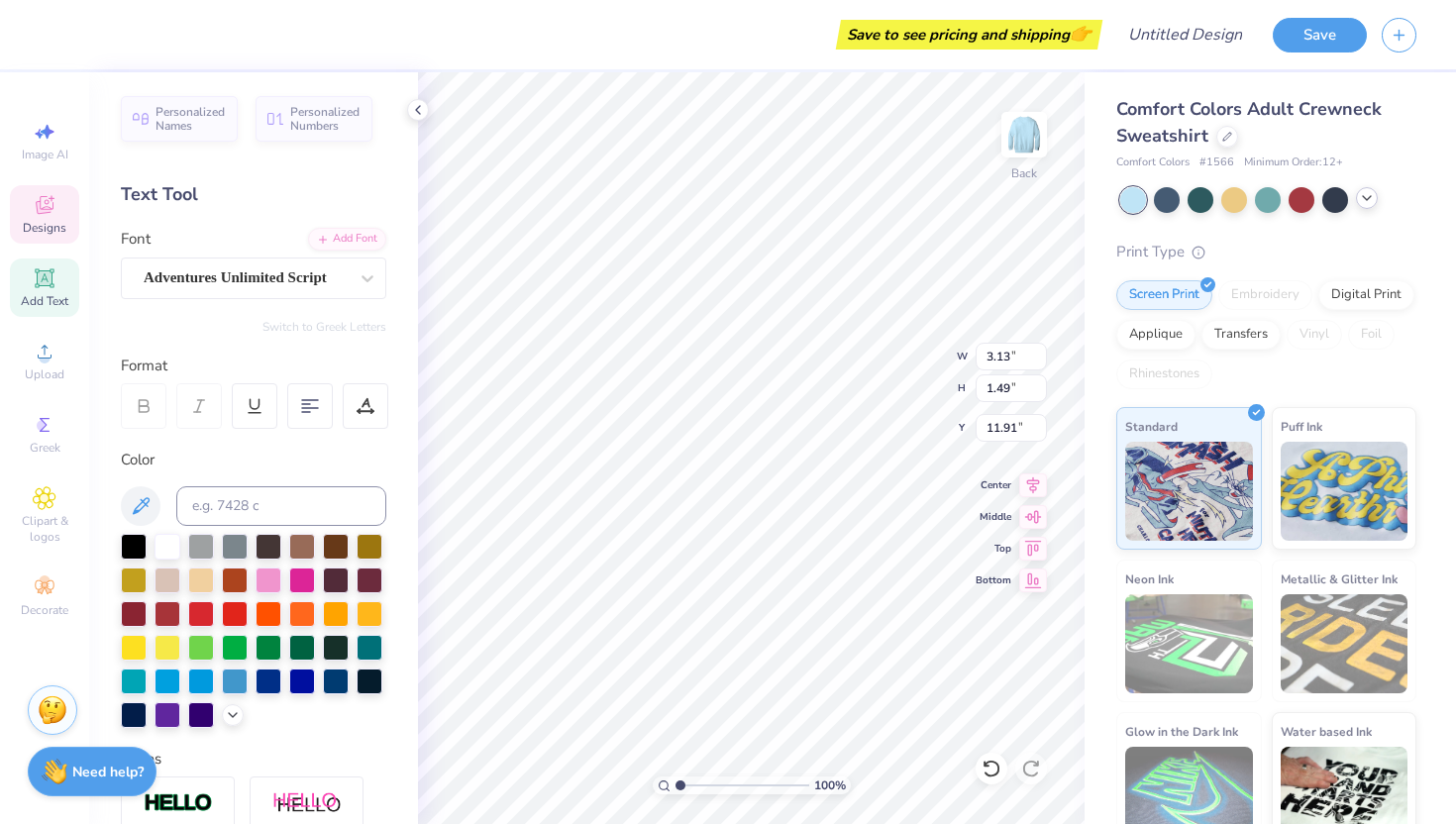 type on "3.86" 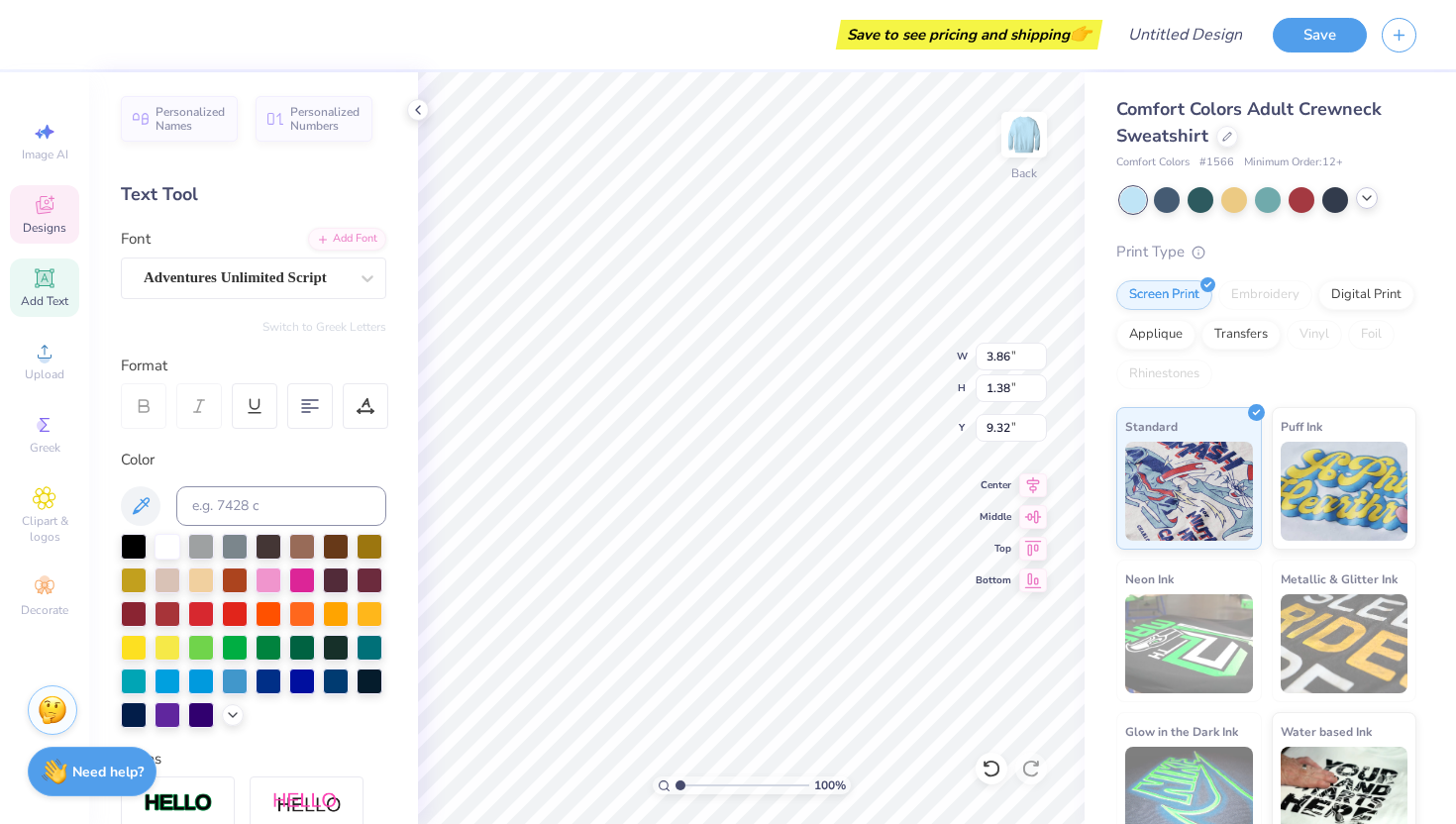 type on "9.21" 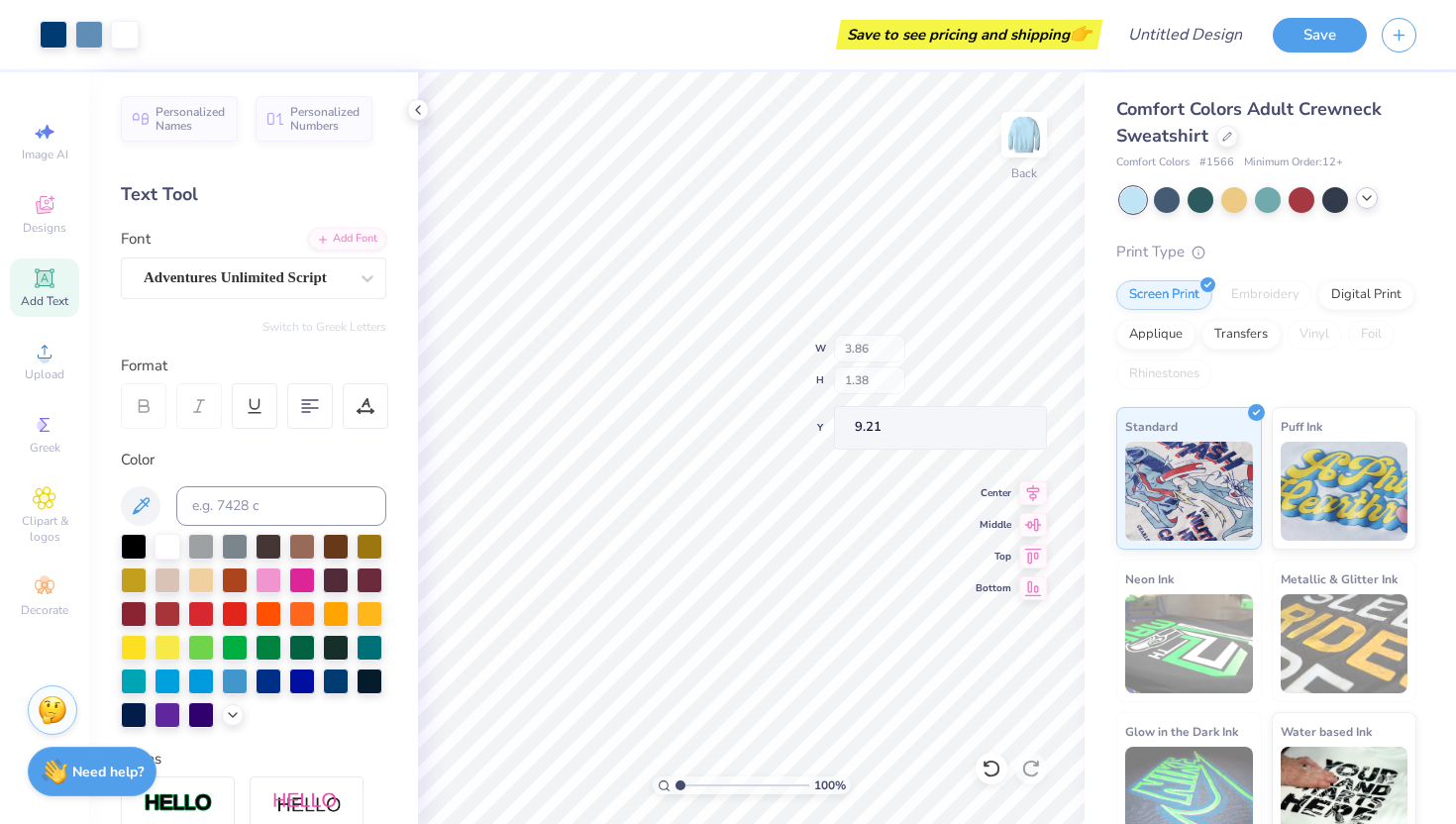 type on "8.72" 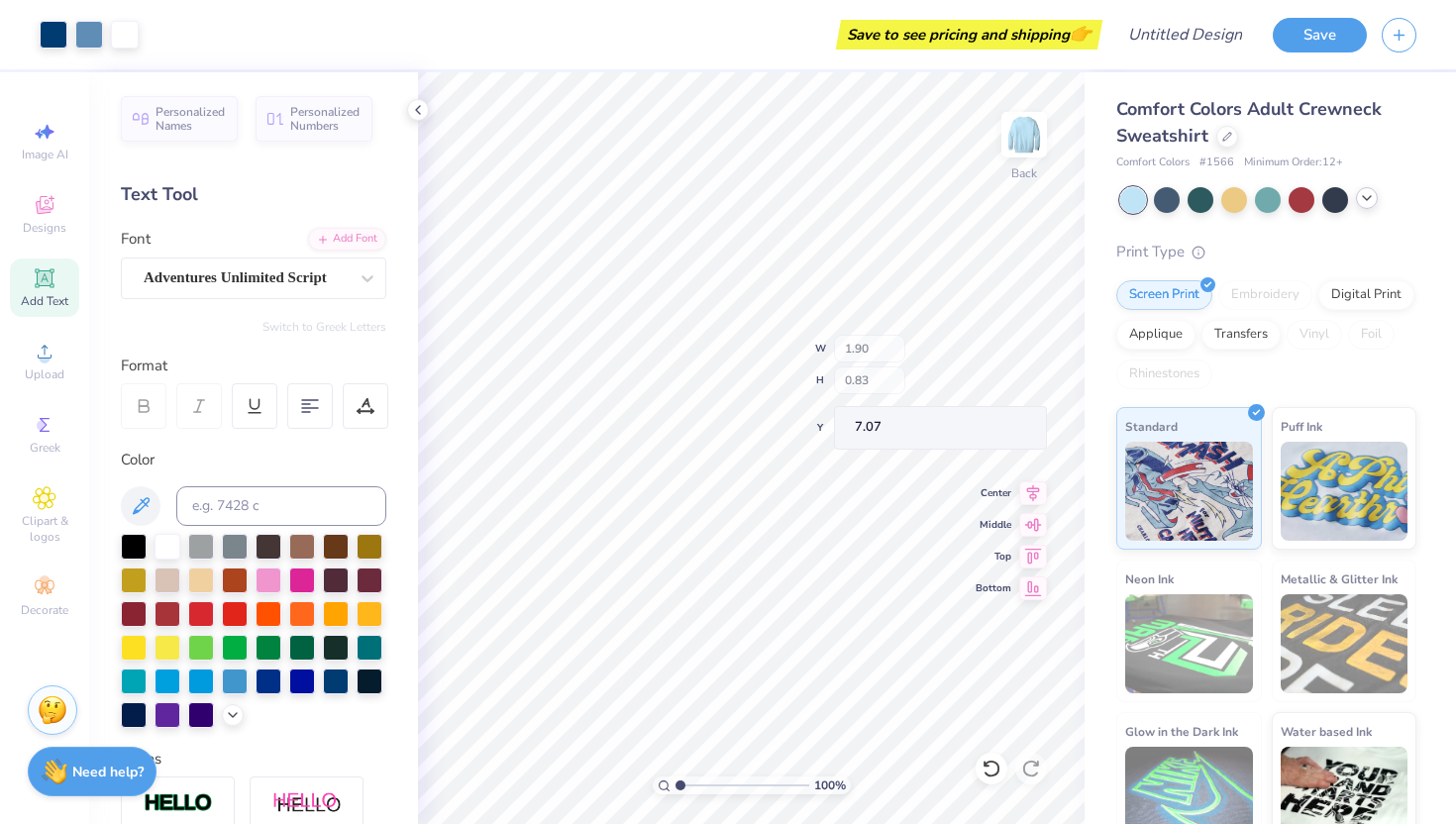 type on "7.07" 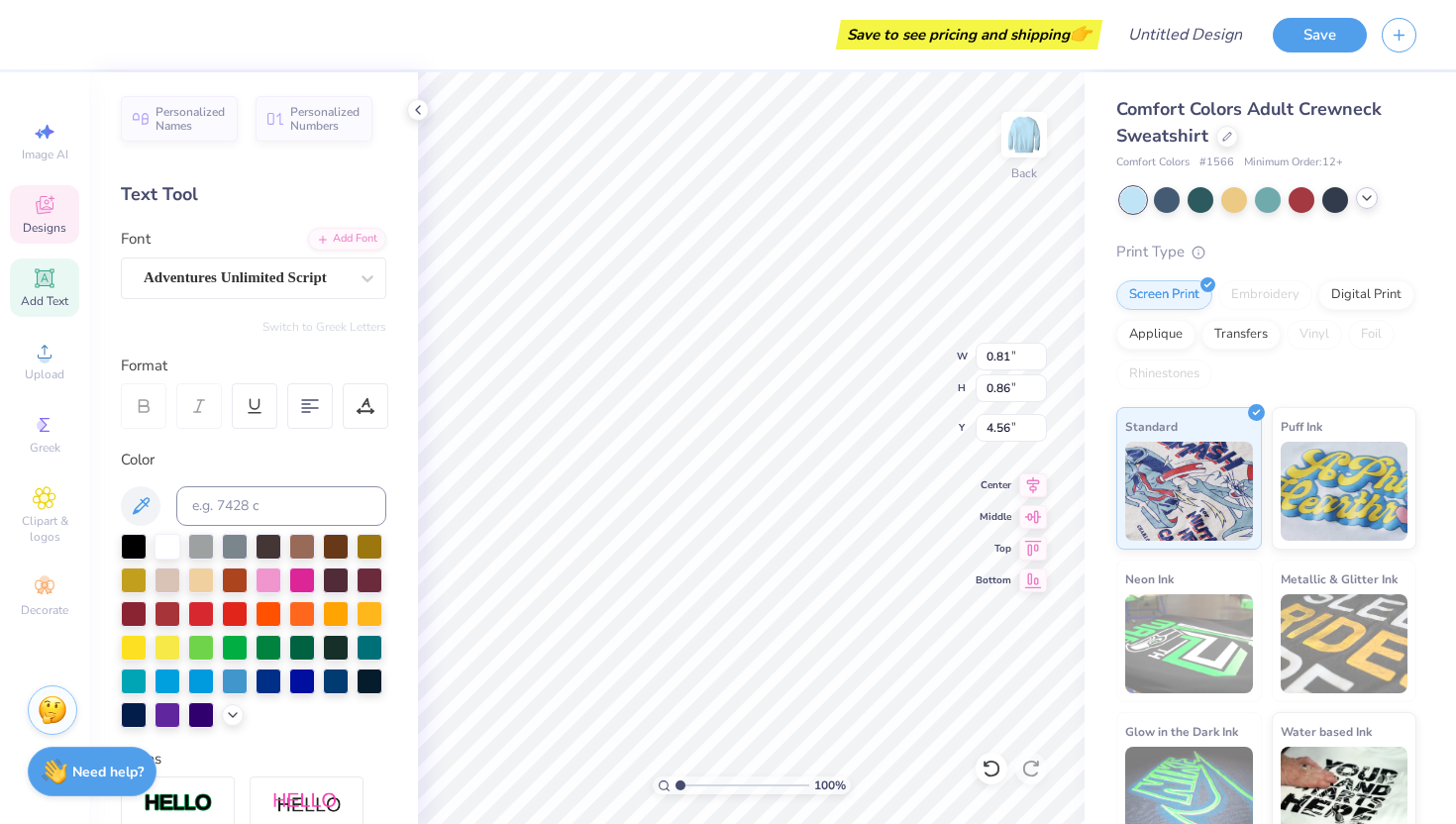 type on "1" 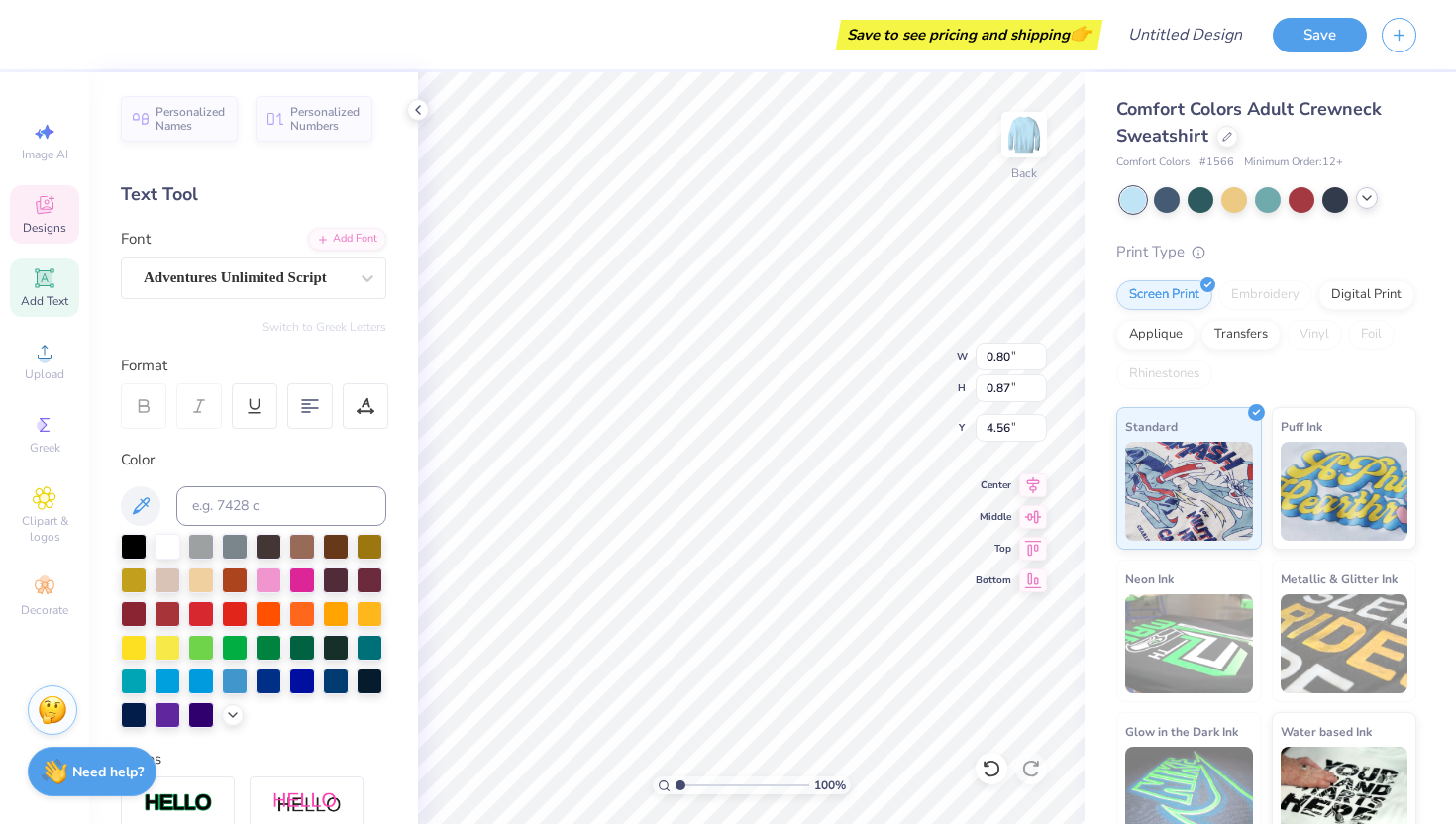 type on "4.56" 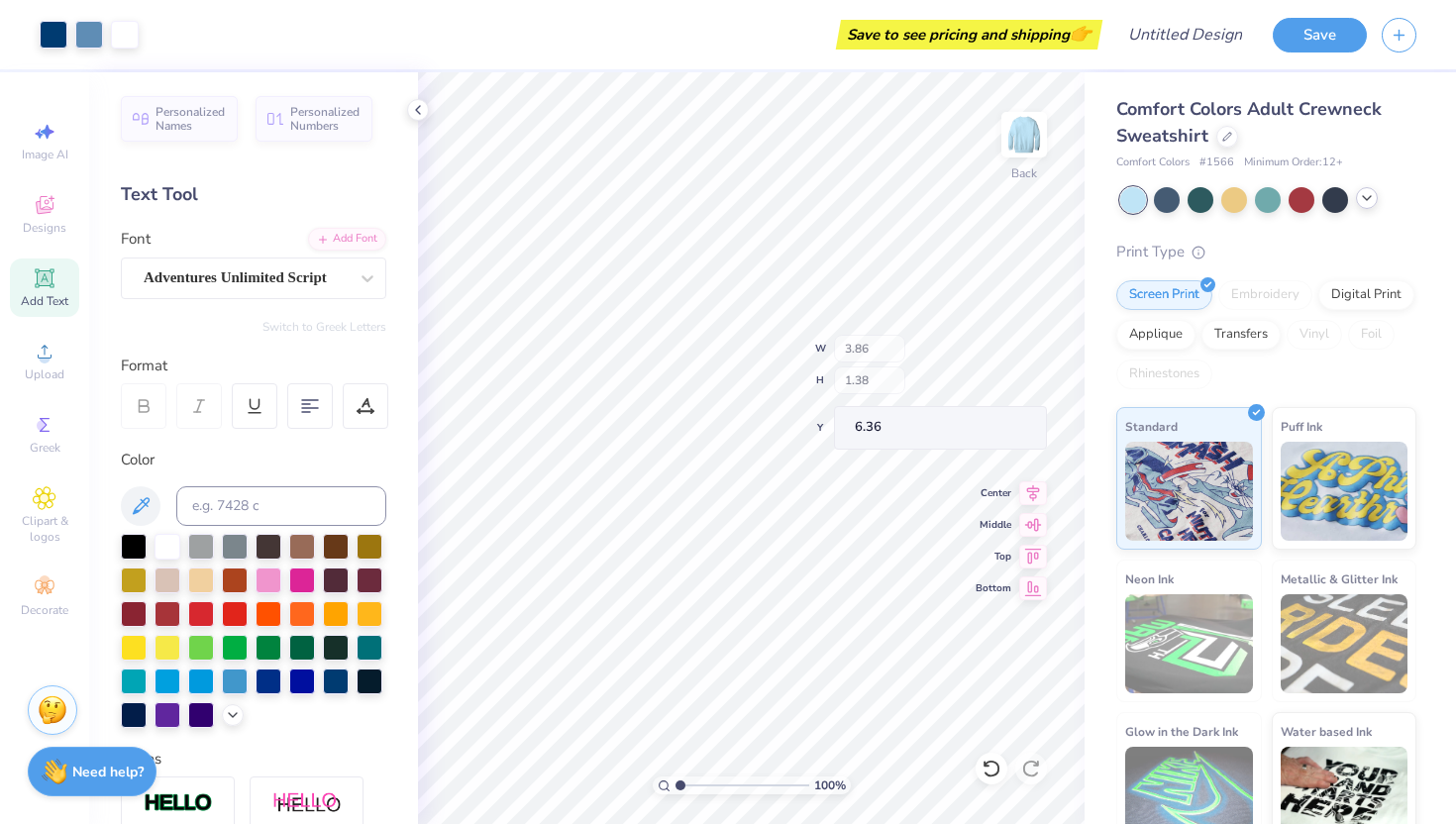 type on "6.68" 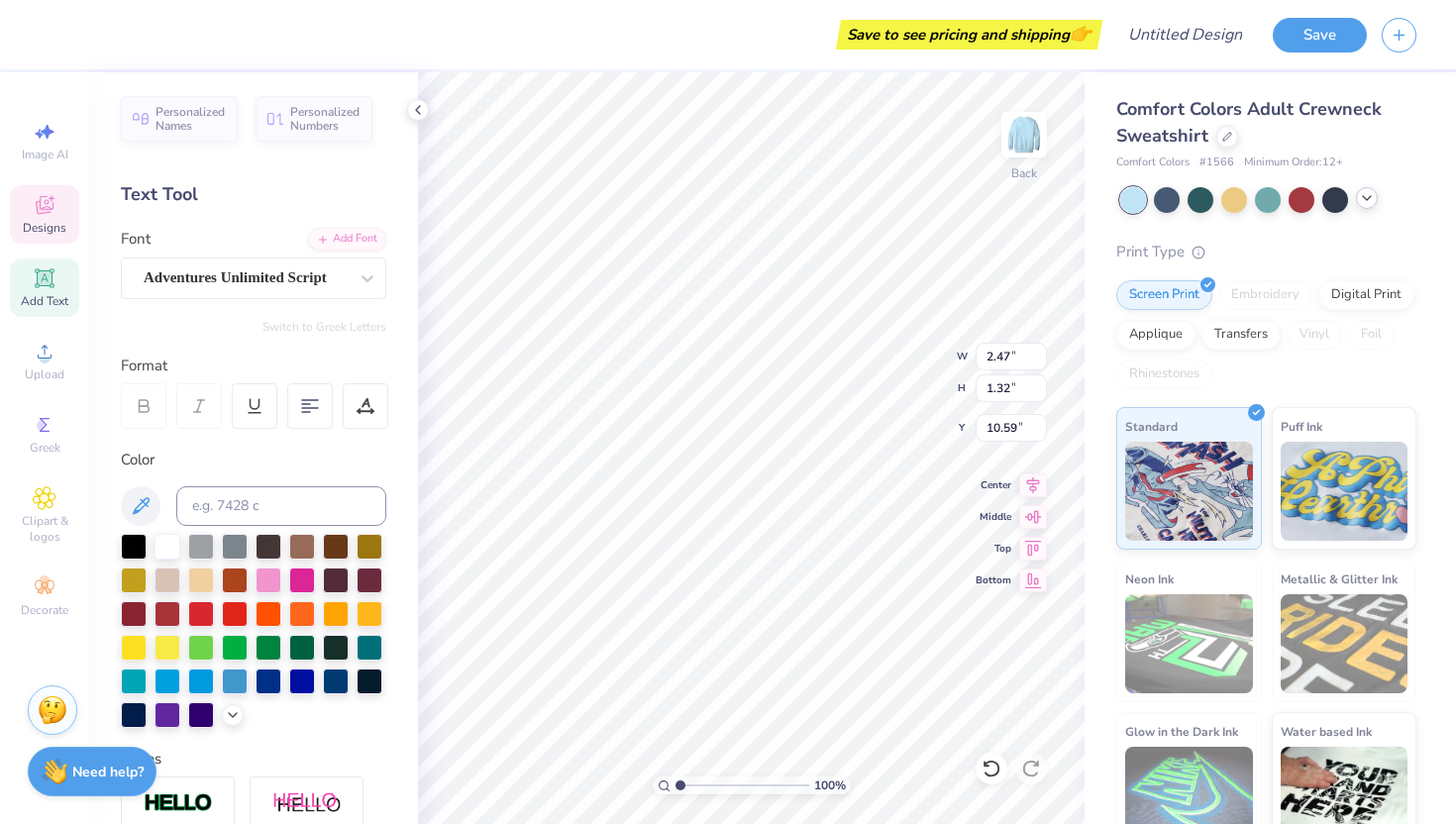 type on "9.21" 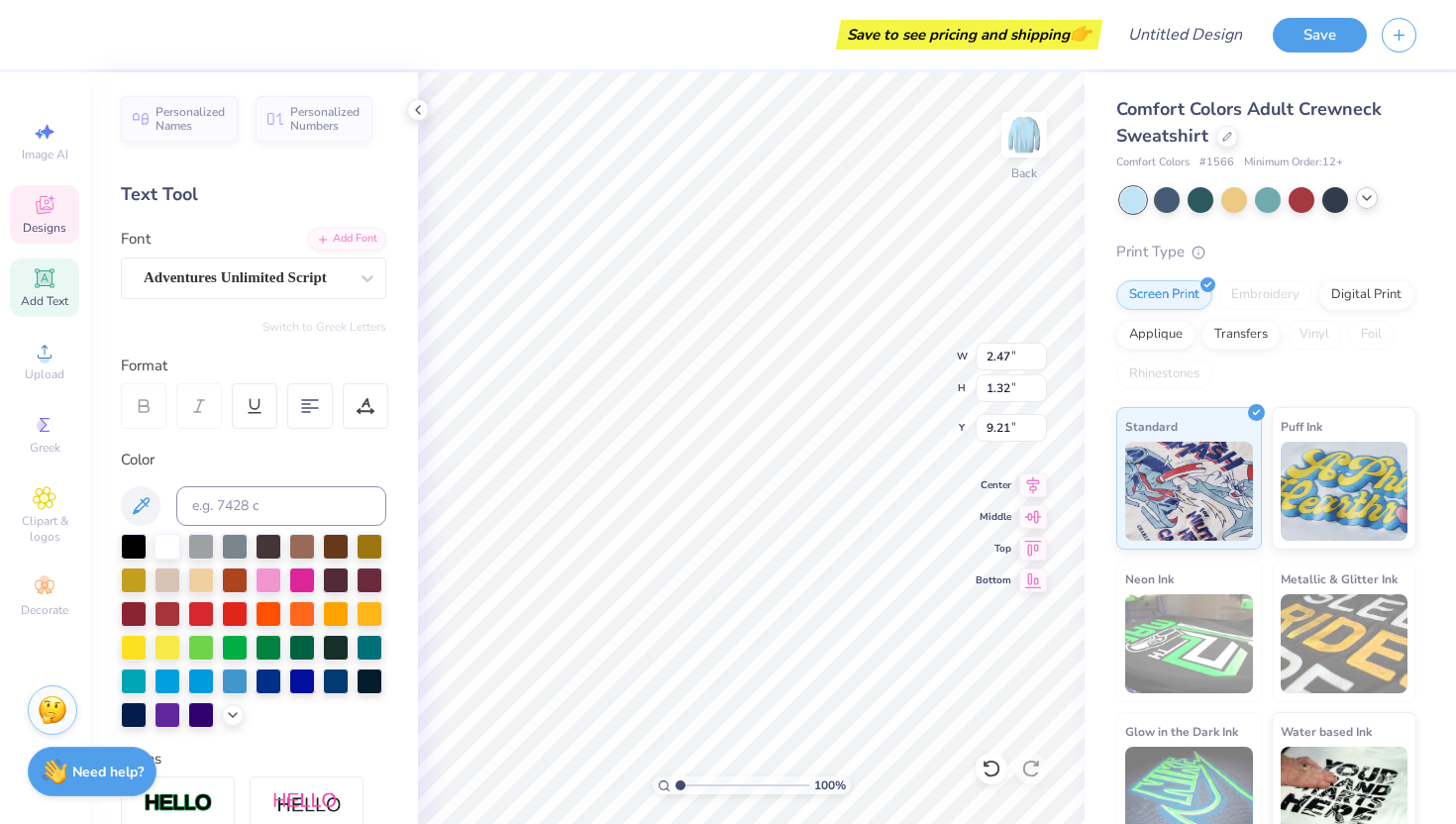 type on "3.13" 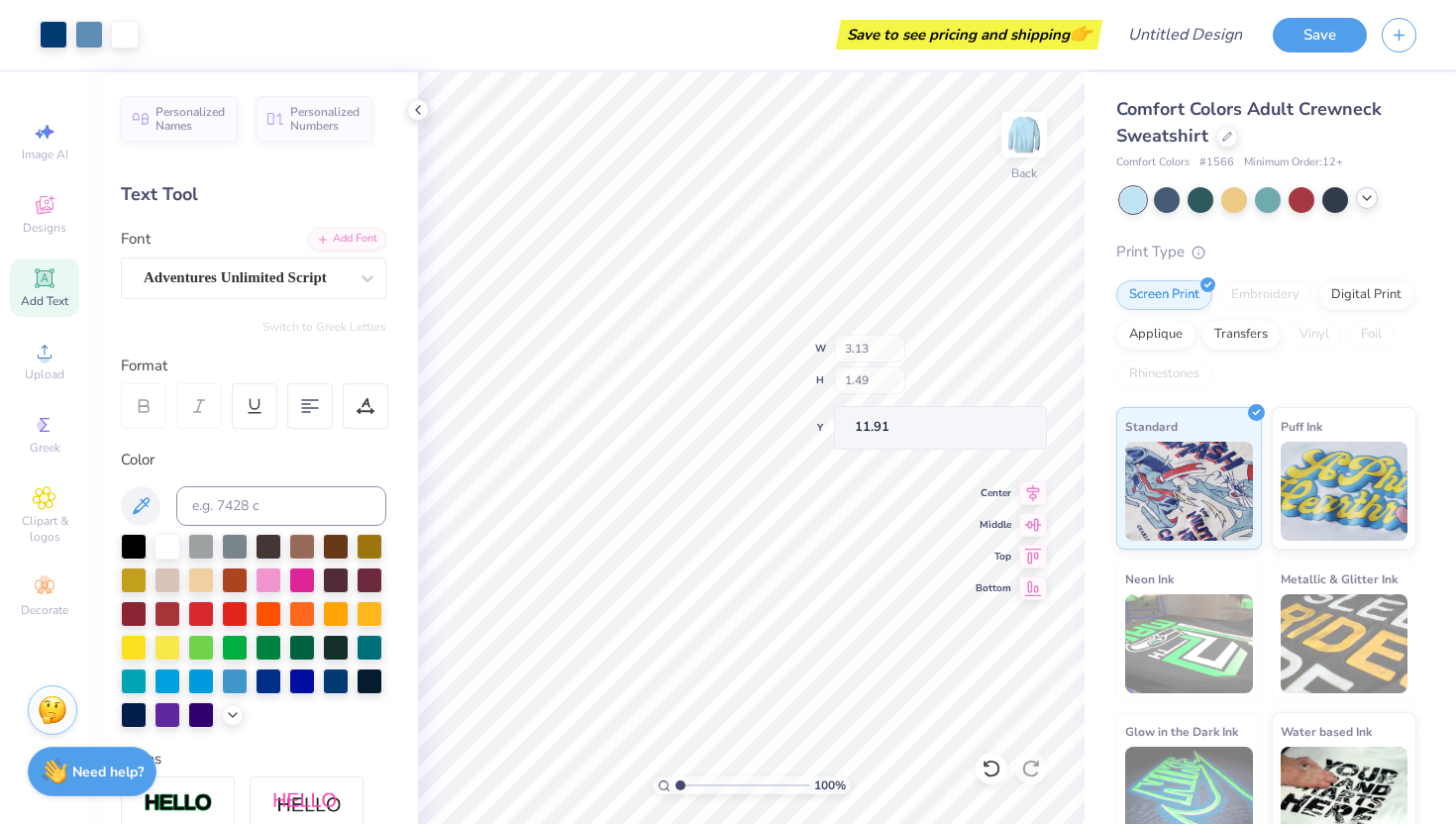 type on "10.87" 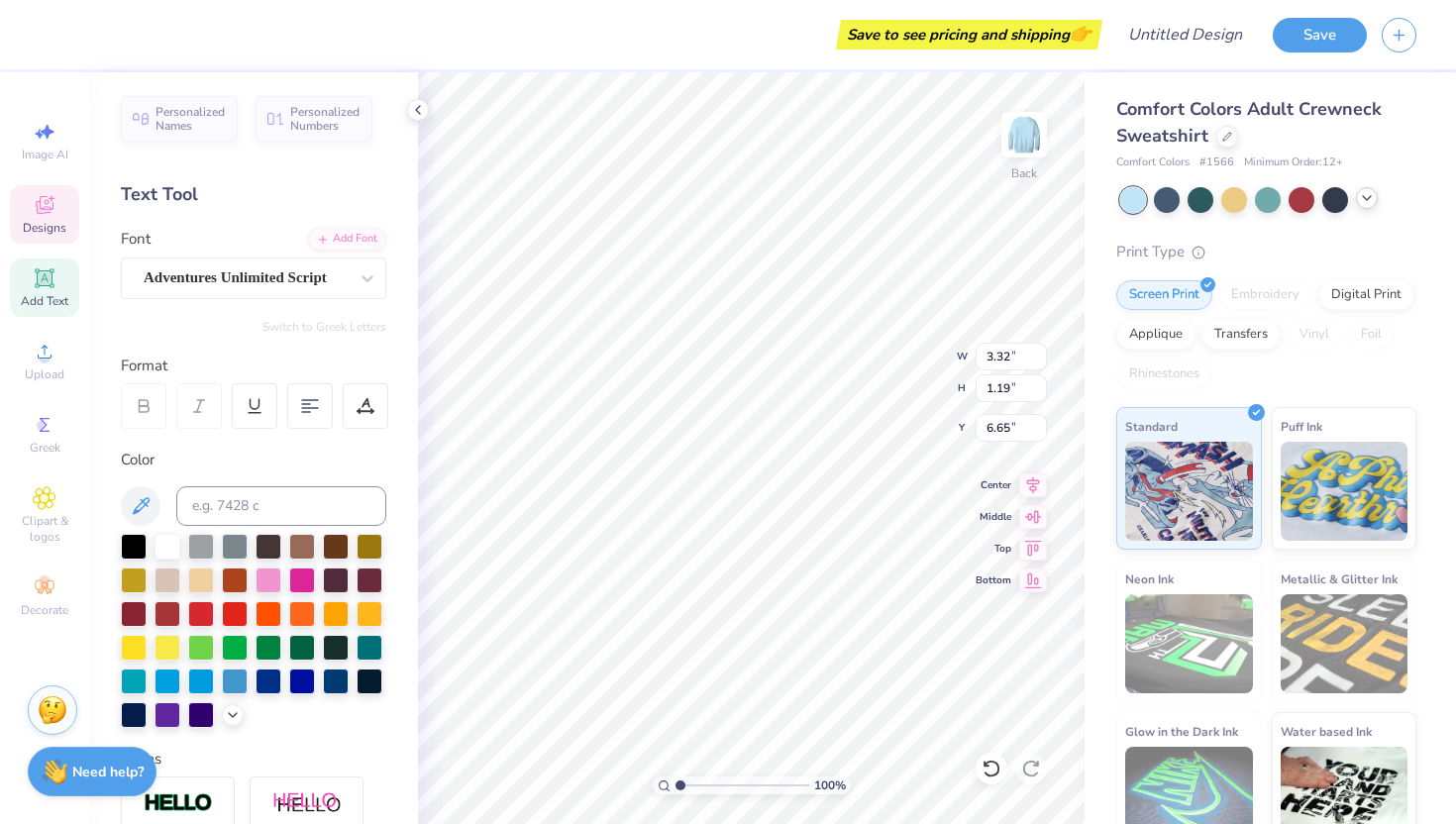 type on "3.32" 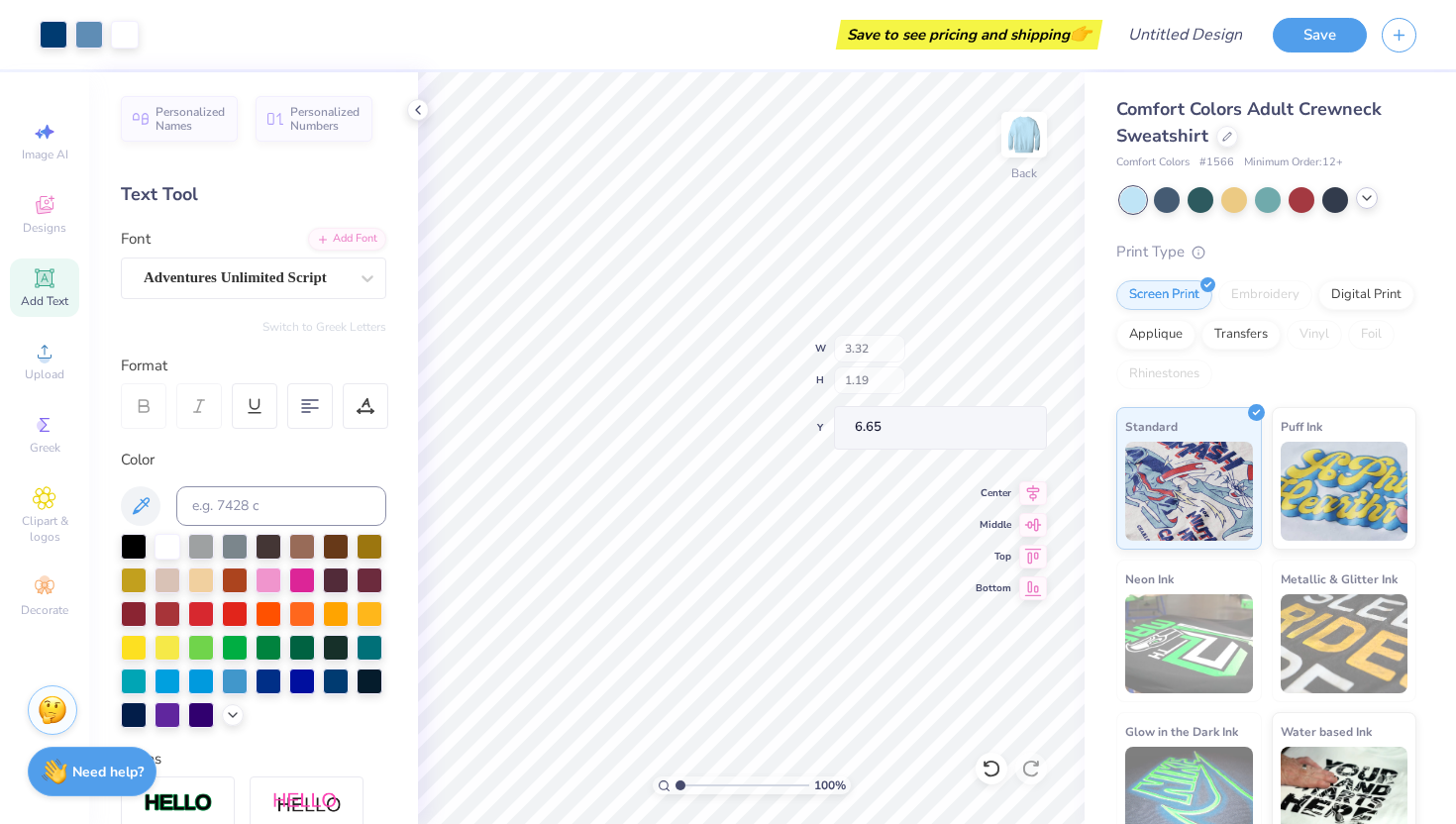 type on "6.68" 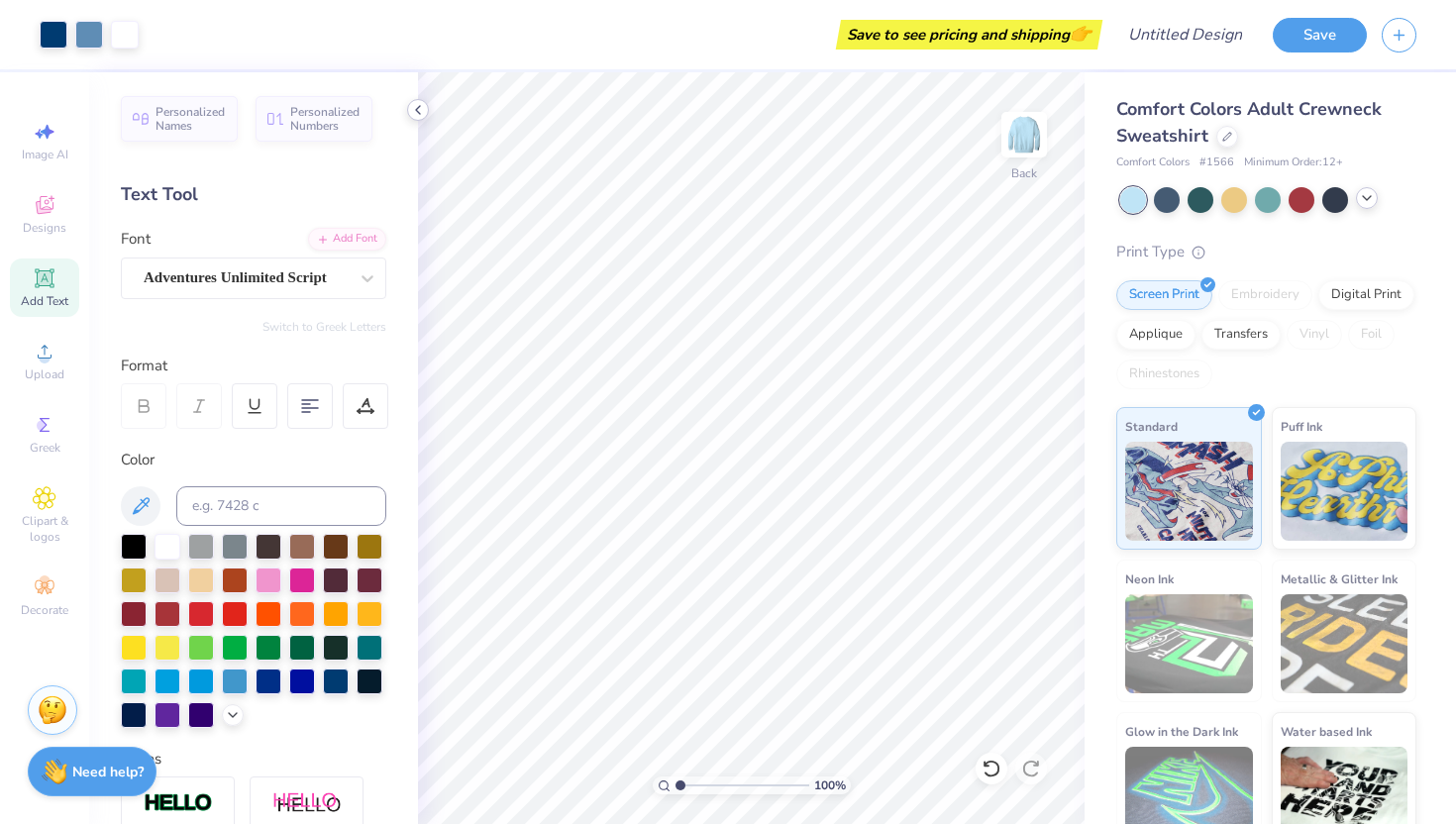 click 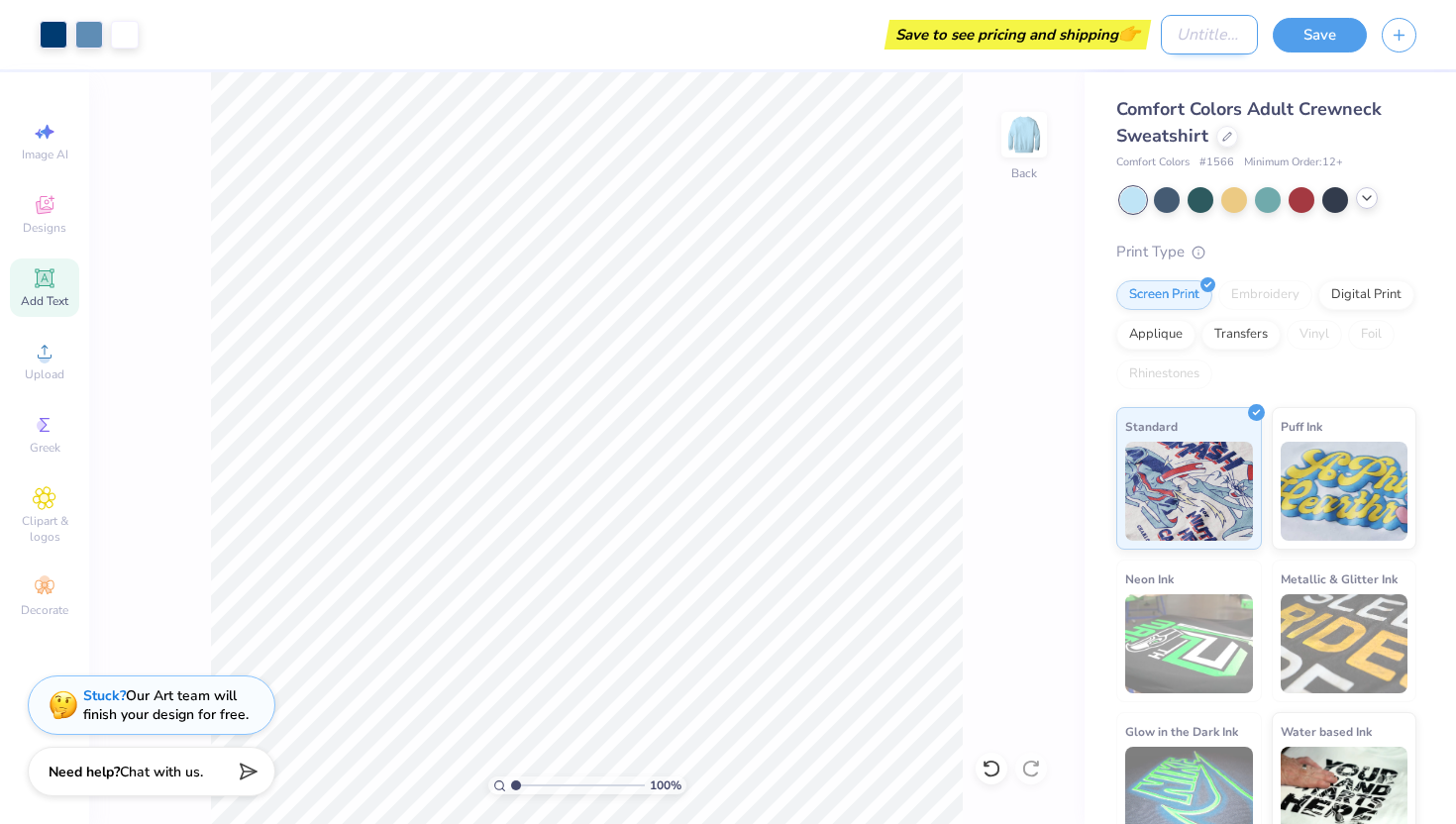 click on "Design Title" at bounding box center [1209, 35] 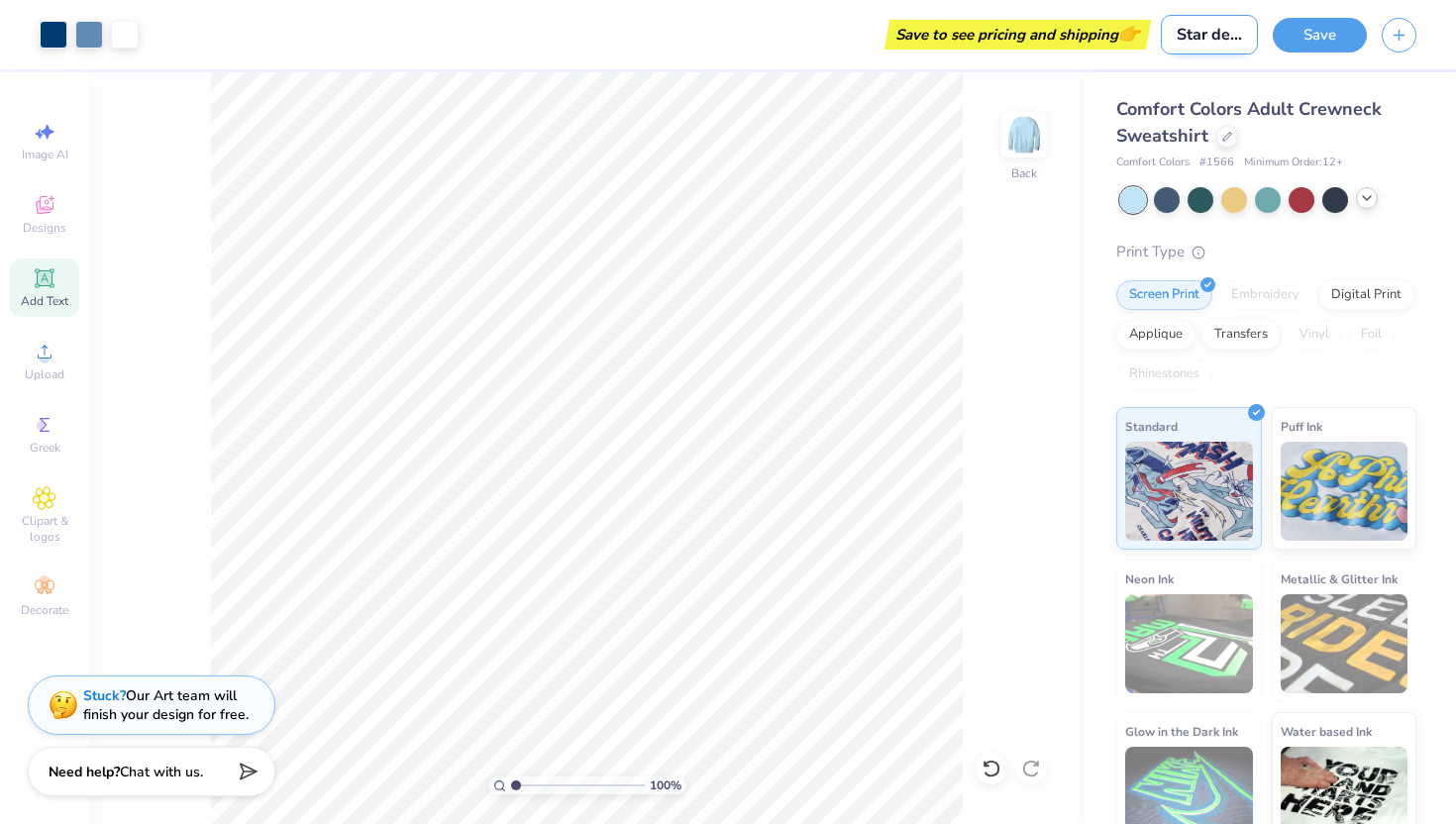 scroll, scrollTop: 0, scrollLeft: 18, axis: horizontal 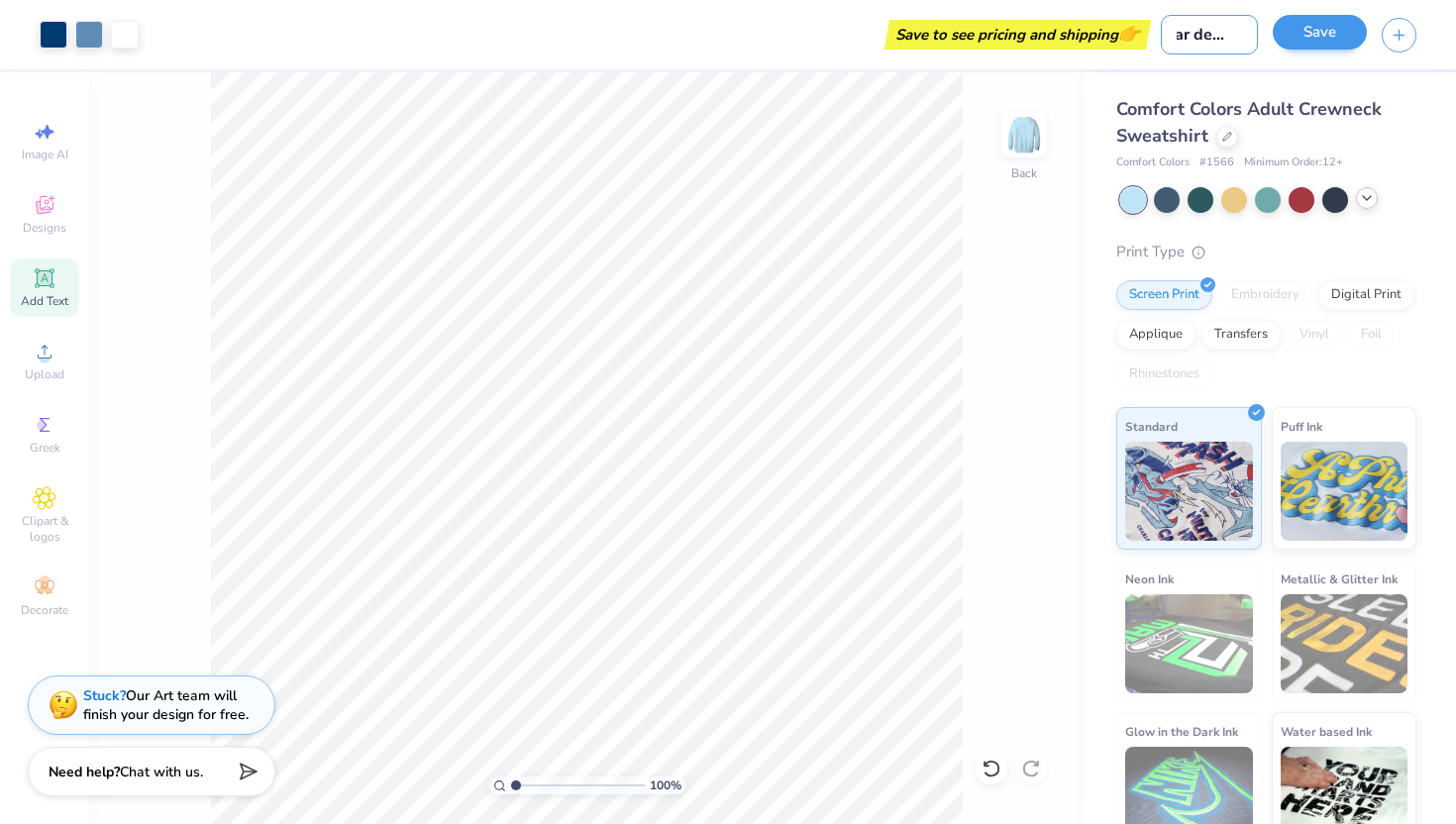 type on "Star design" 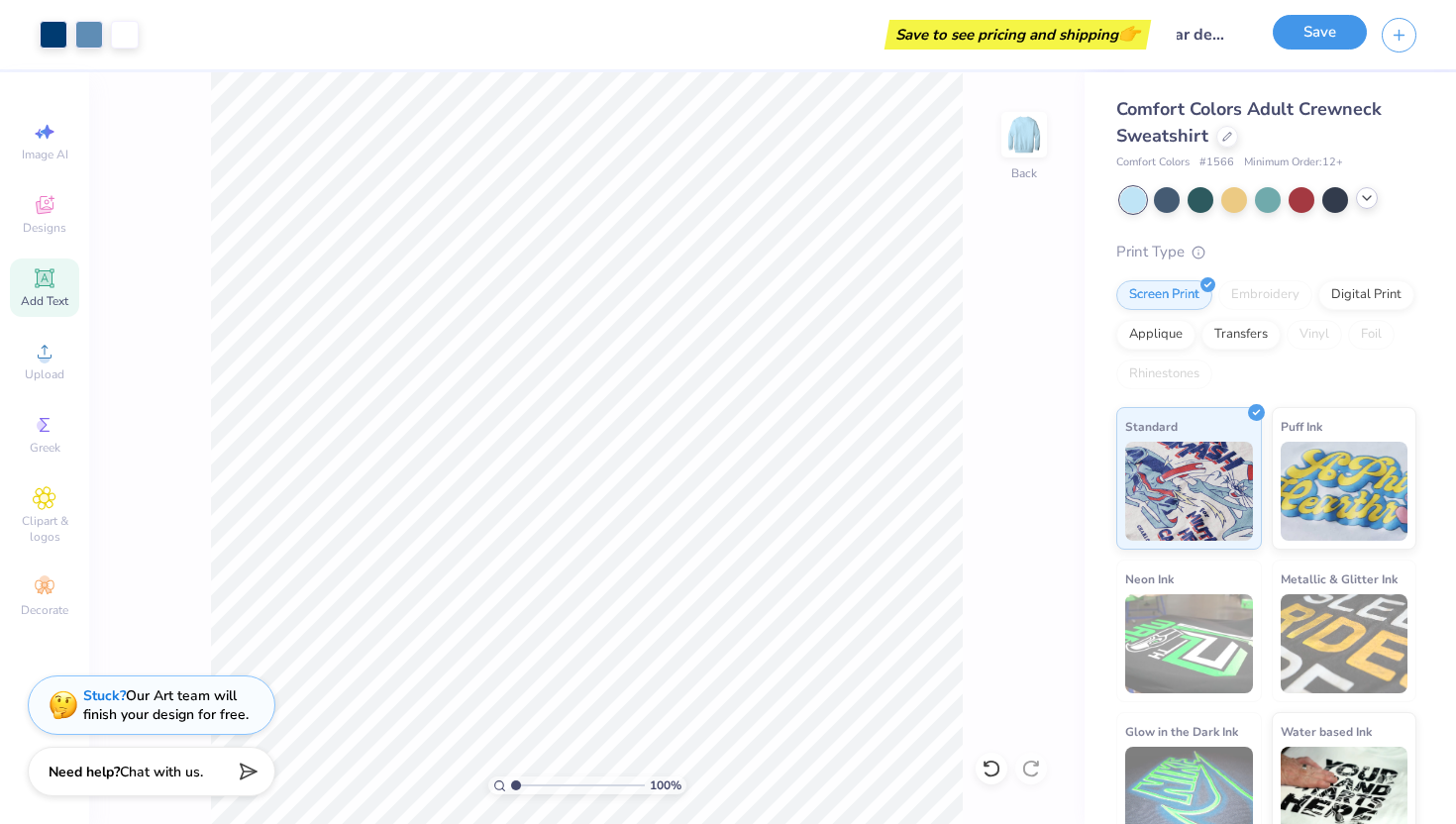 click on "Save" at bounding box center (1319, 32) 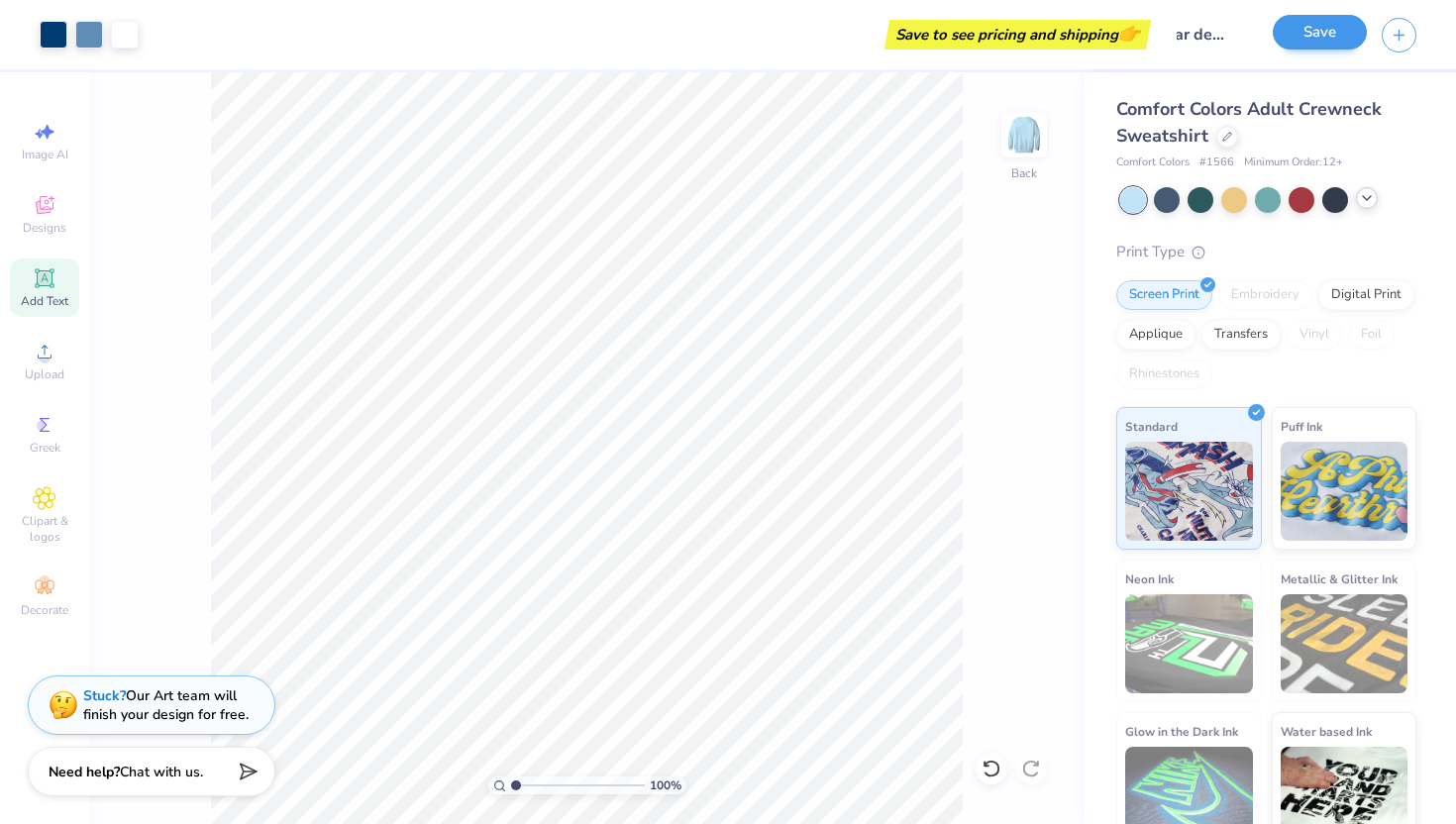 scroll, scrollTop: 0, scrollLeft: 0, axis: both 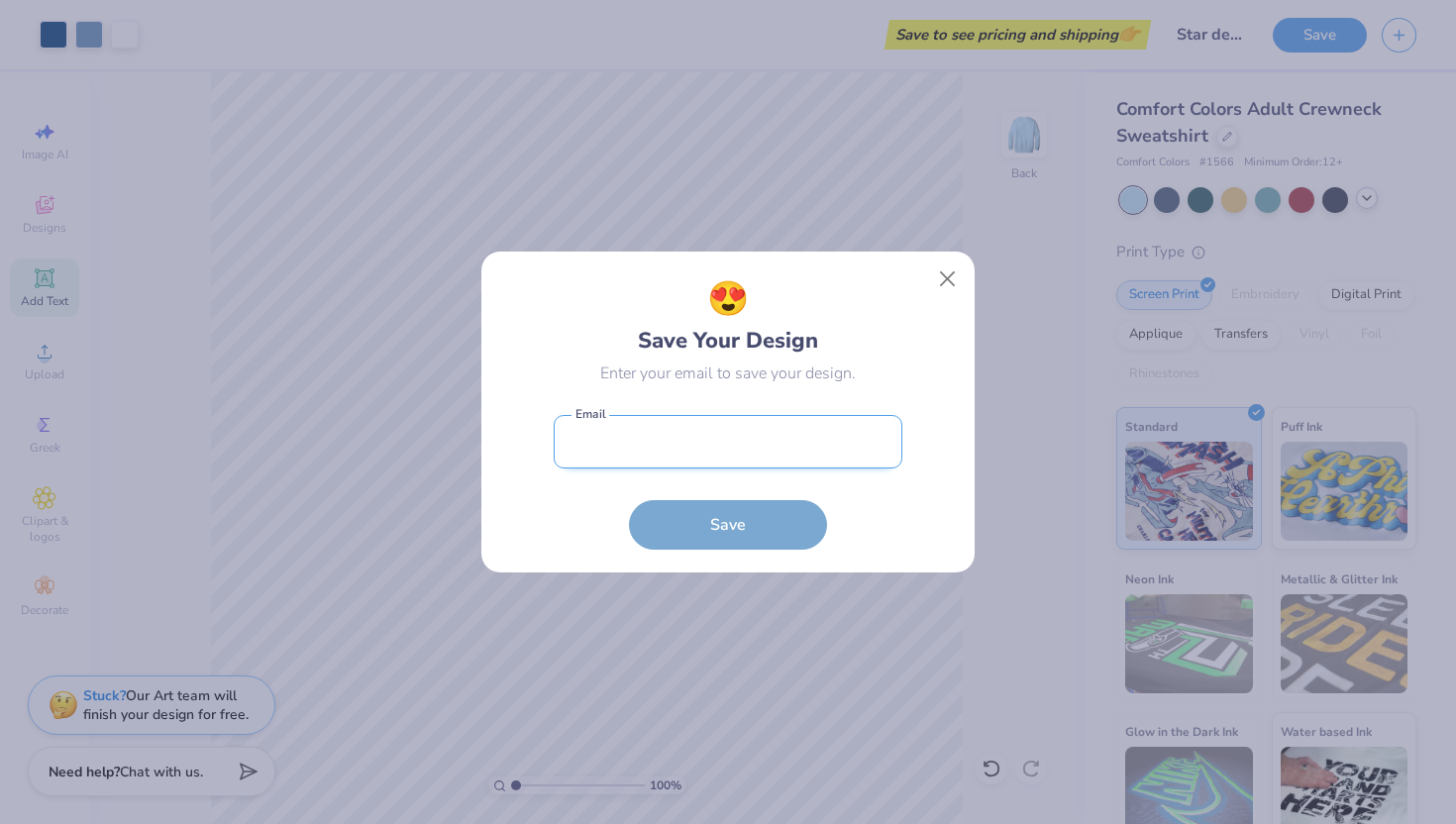 click at bounding box center [728, 442] 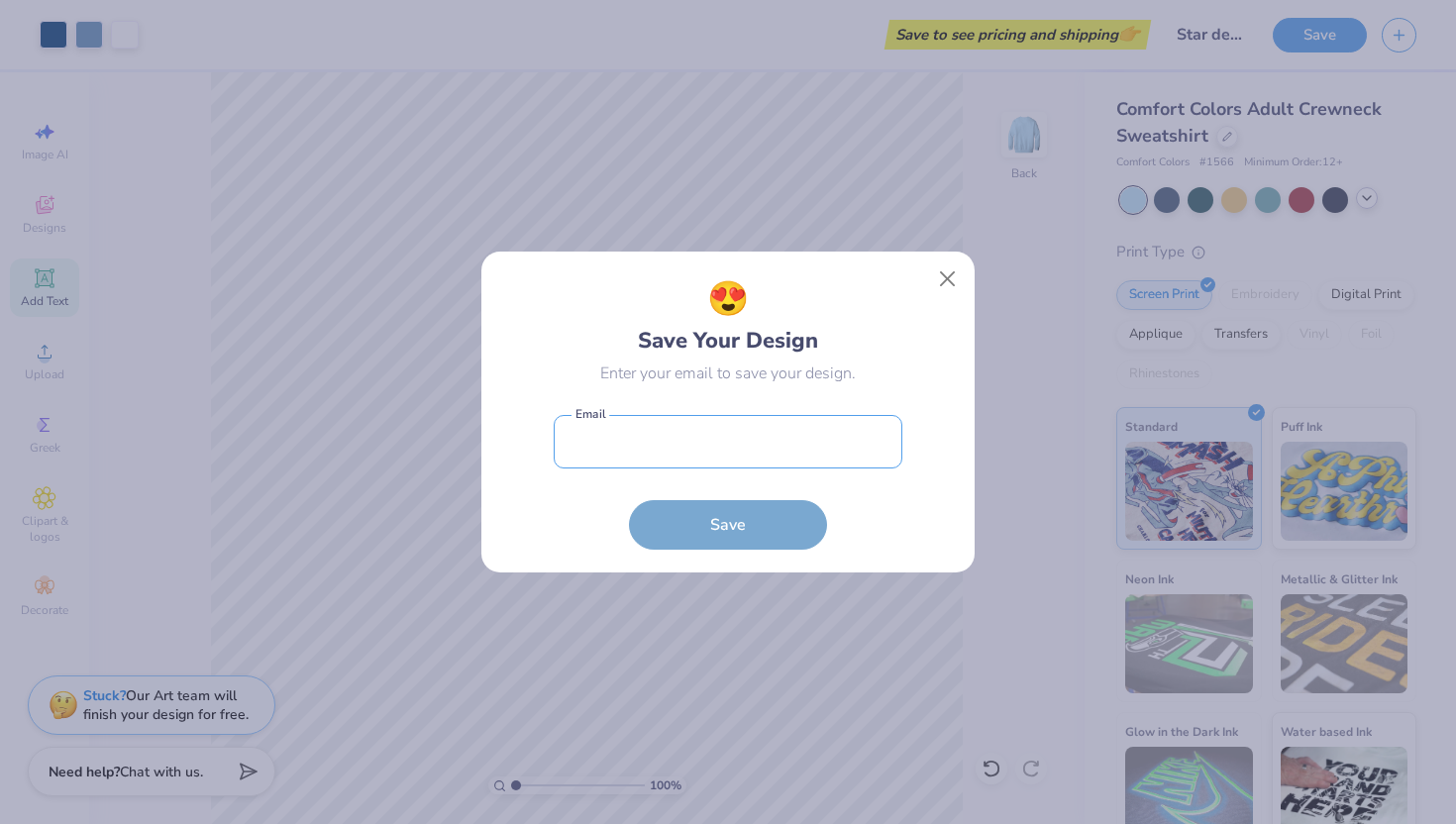 type on "[EMAIL]" 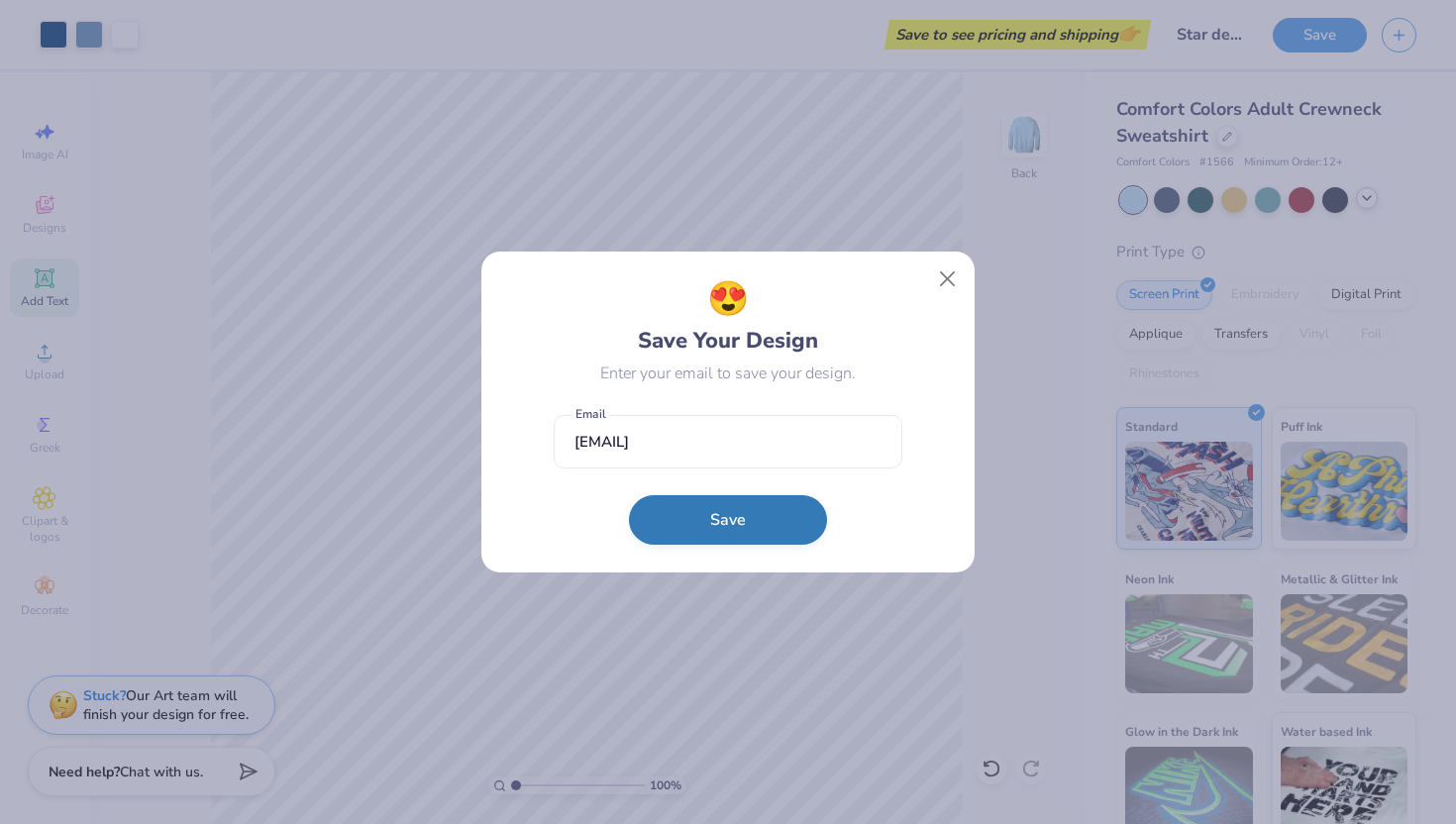 click on "Save" at bounding box center (728, 520) 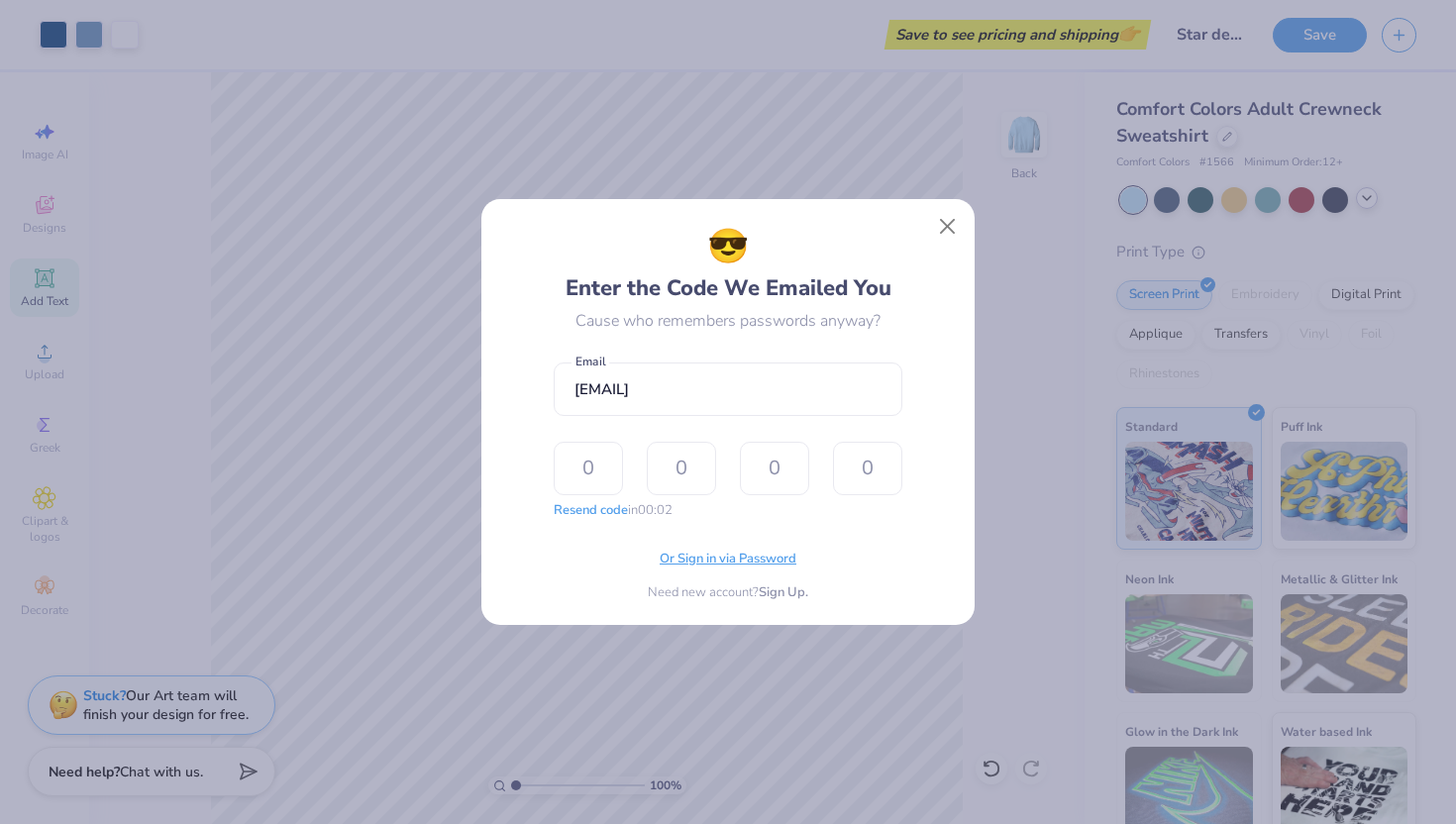 click on "Or Sign in via Password" at bounding box center (728, 560) 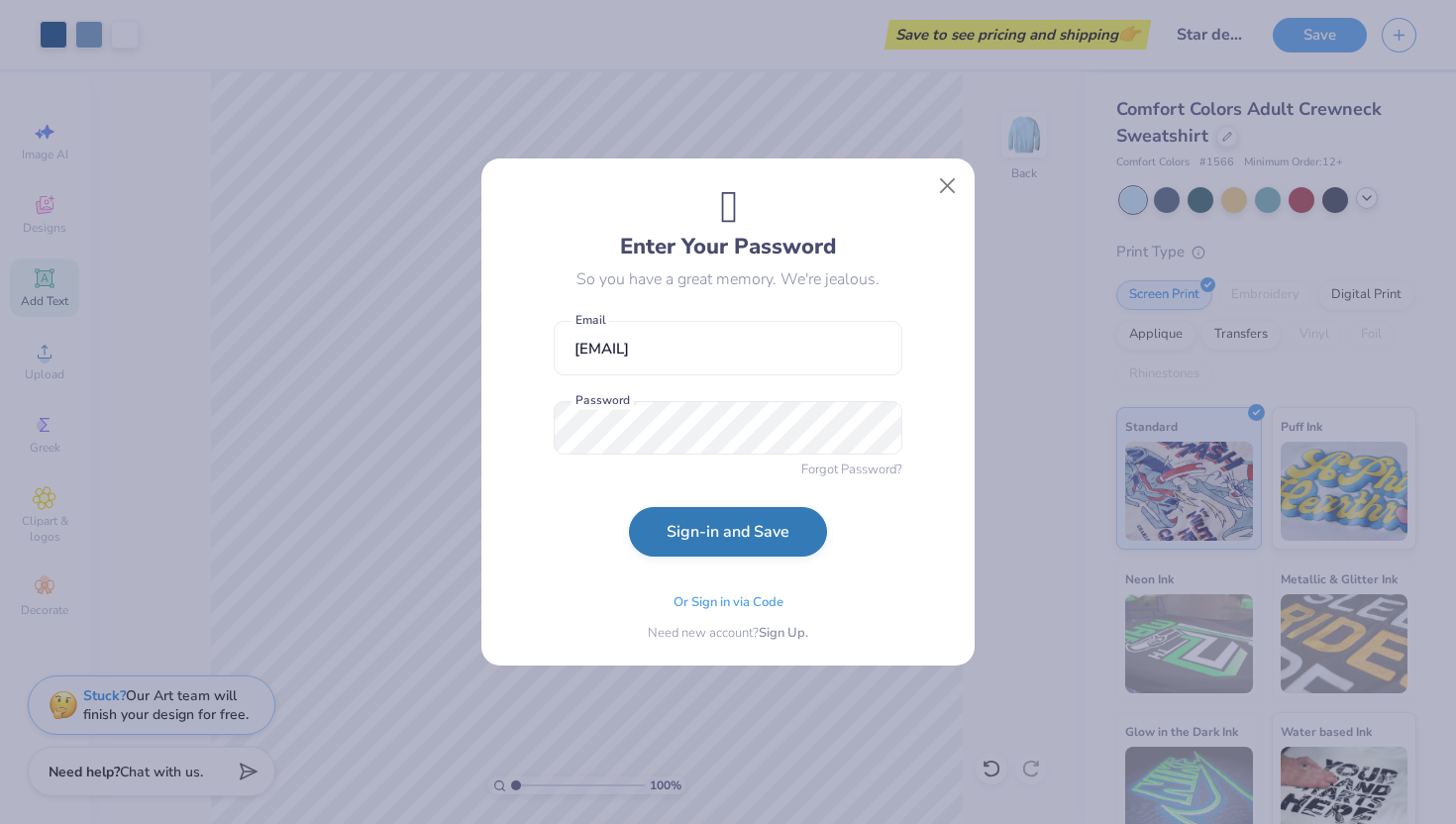click on "Sign-in and Save" at bounding box center [728, 532] 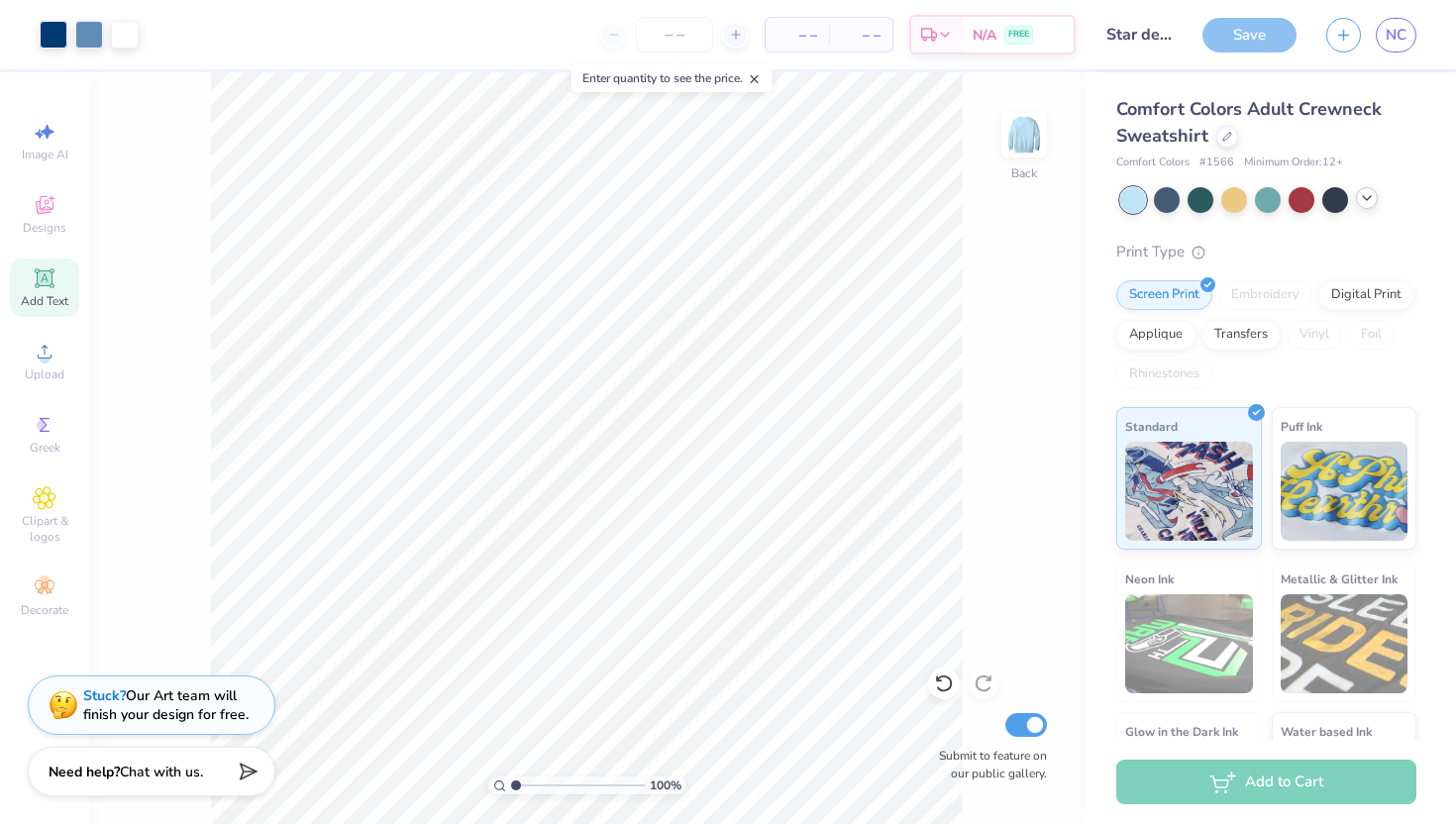 click on "Save" at bounding box center [1249, 35] 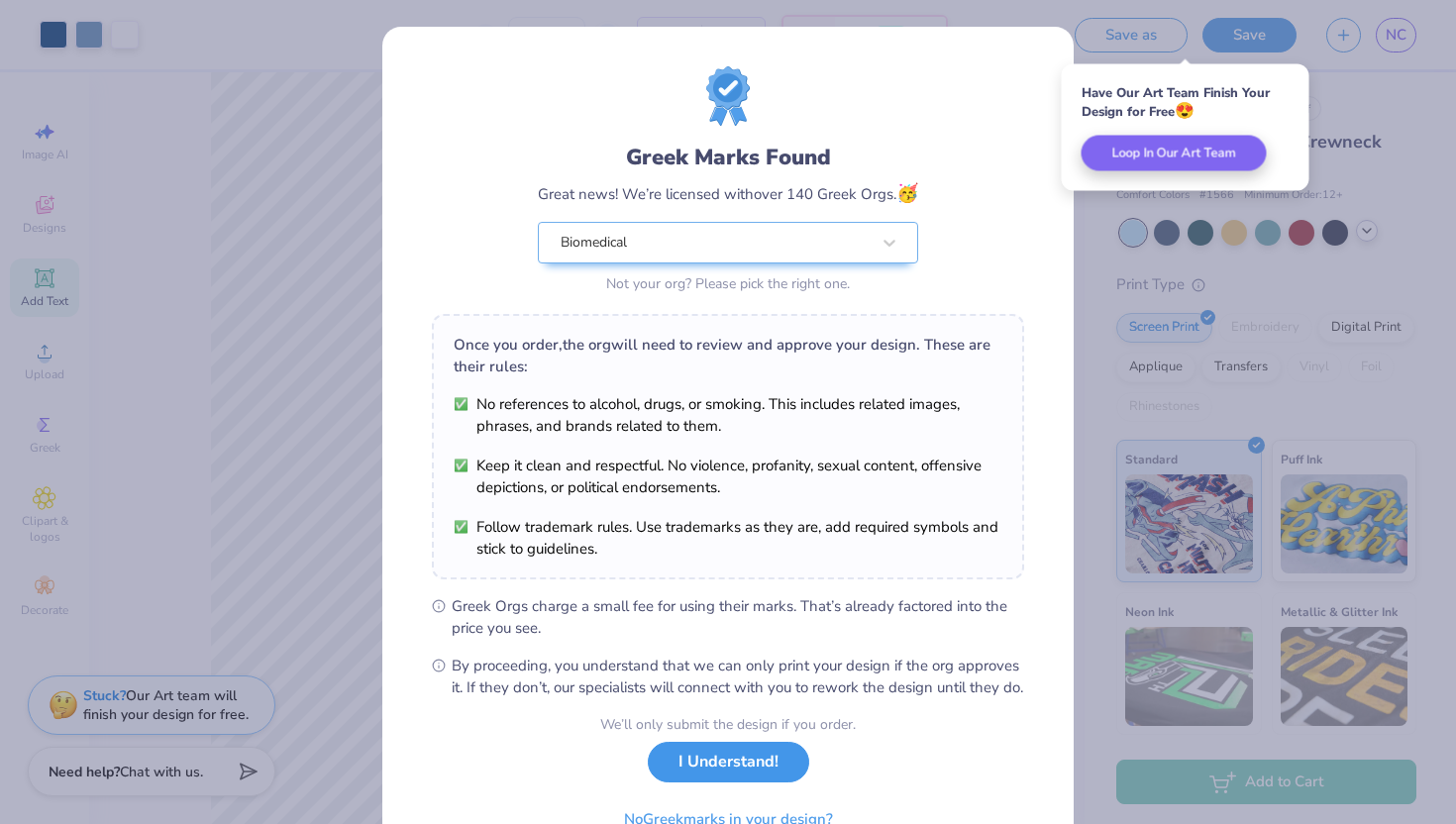 click on "I Understand!" at bounding box center (728, 762) 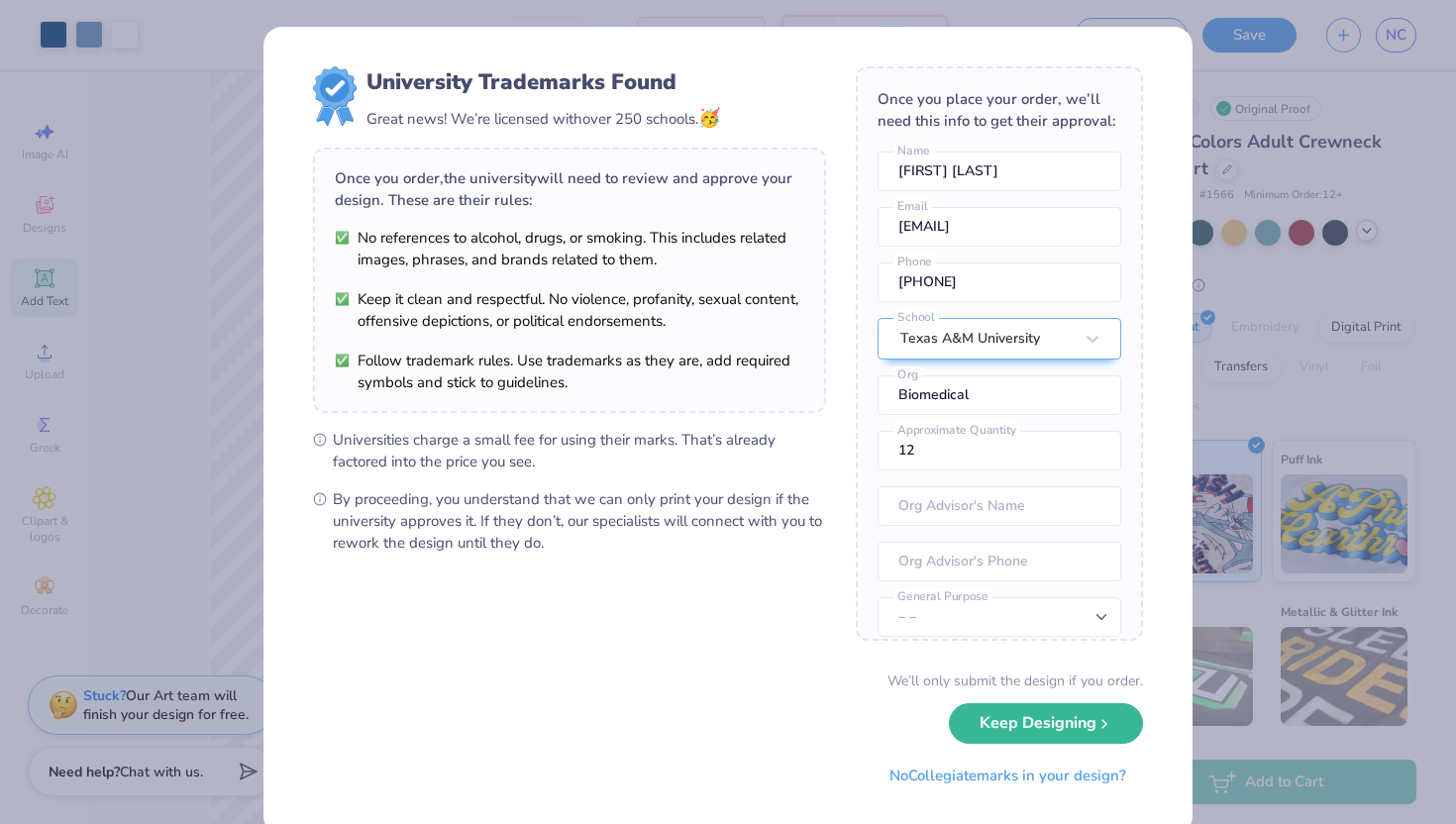 click on "University Trademarks Found Great news! We’re licensed with  over [NUMBER] schools. 🥳 Once you order,  the university  will need to review and approve your design. These are their rules: No references to alcohol, drugs, or smoking. This includes related images, phrases, and brands related to them. Keep it clean and respectful. No violence, profanity, sexual content, offensive depictions, or political endorsements. Follow trademark rules. Use trademarks as they are, add required symbols and stick to guidelines. Universities charge a small fee for using their marks. That’s already factored into the price you see. By proceeding, you understand that we can only print your design if the university approves it. If they don’t, our specialists will connect with you to rework the design until they do. Once you place your order, we’ll need this info to get their approval: [FIRST] [LAST] Name [EMAIL] Email [PHONE] Phone Texas A&M University School Biomedical Org [NUMBER] Approximate Quantity Org Advisor's Name" at bounding box center (728, 412) 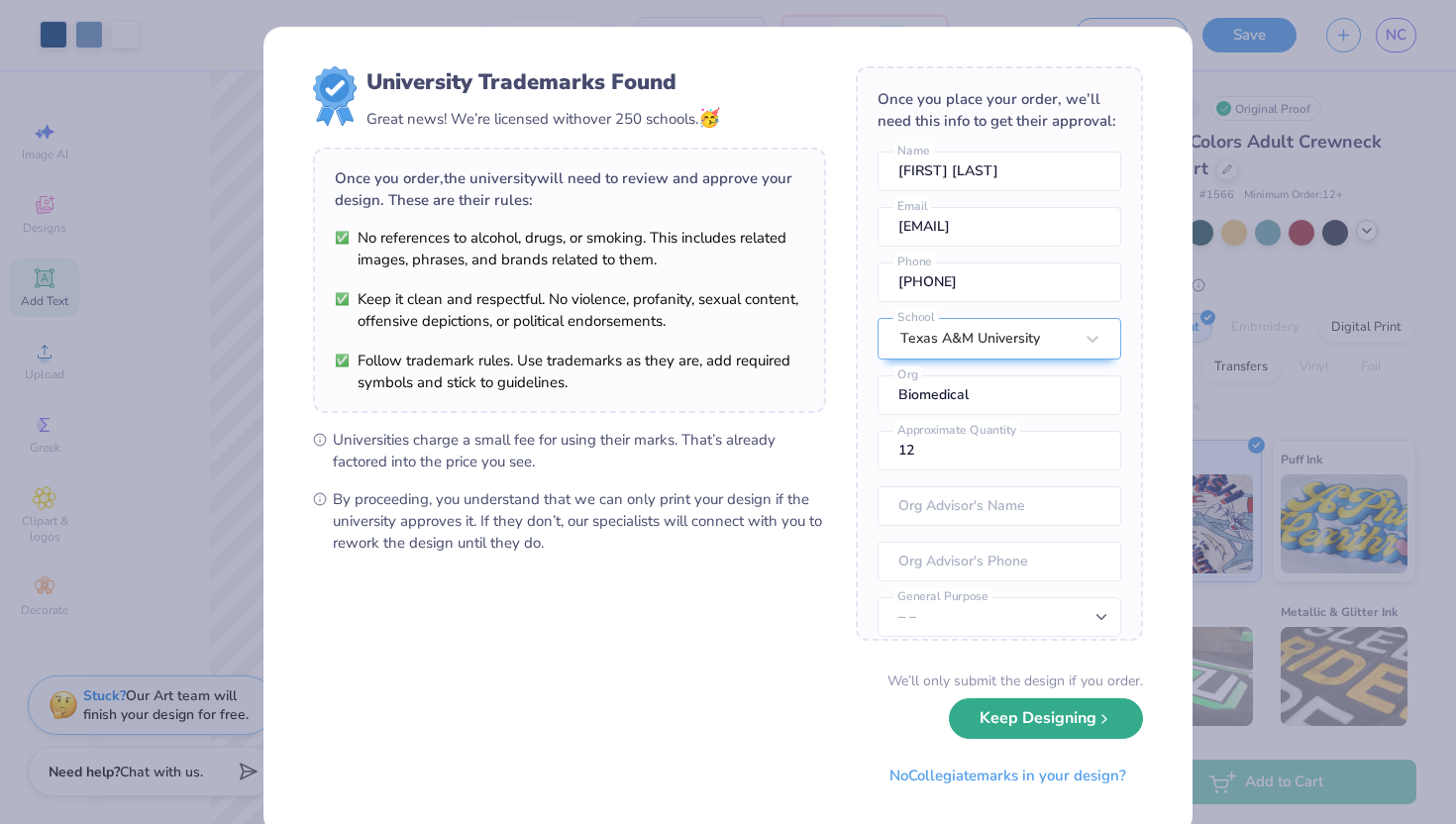 click on "Keep Designing" at bounding box center (1046, 718) 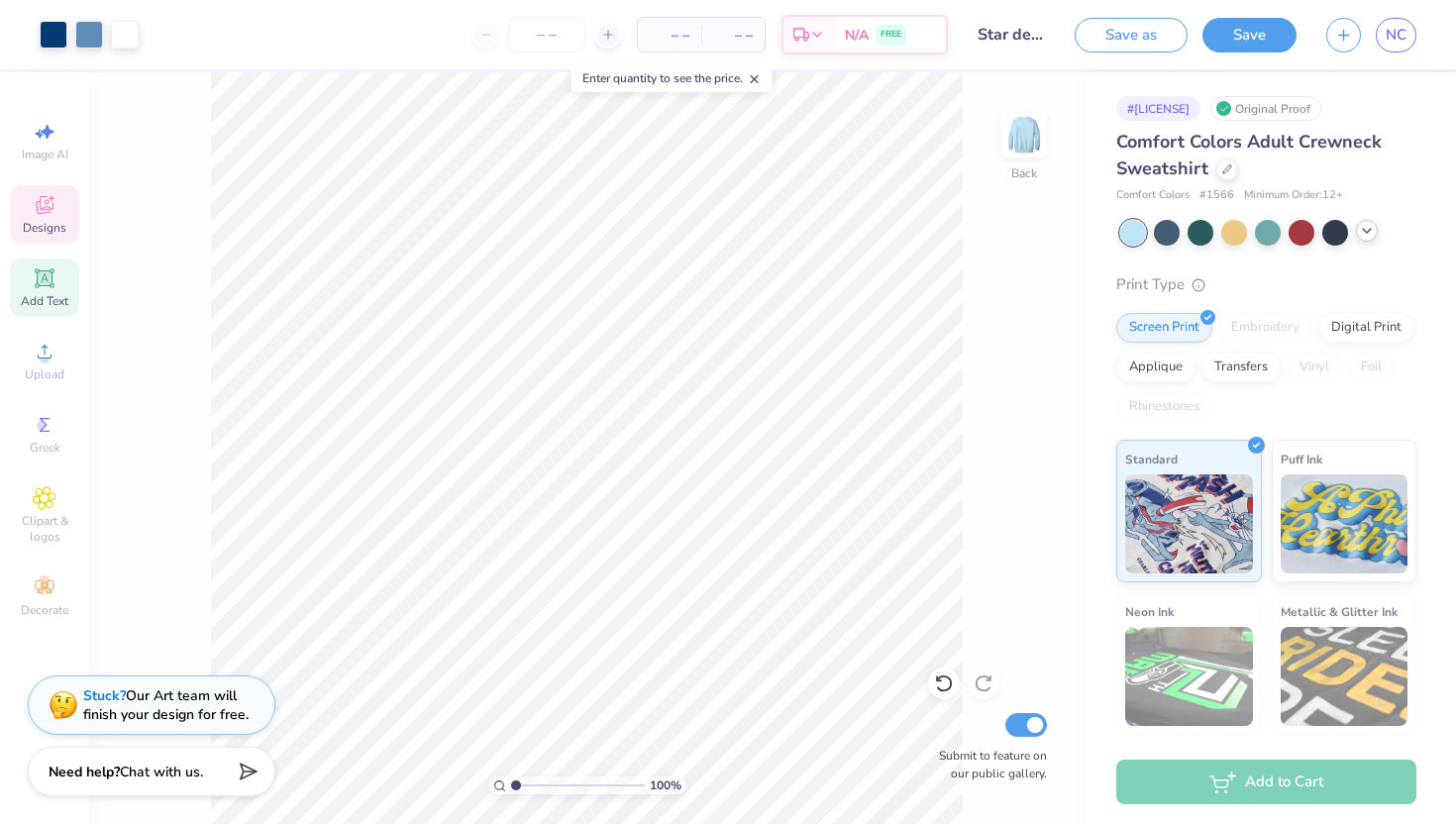 click 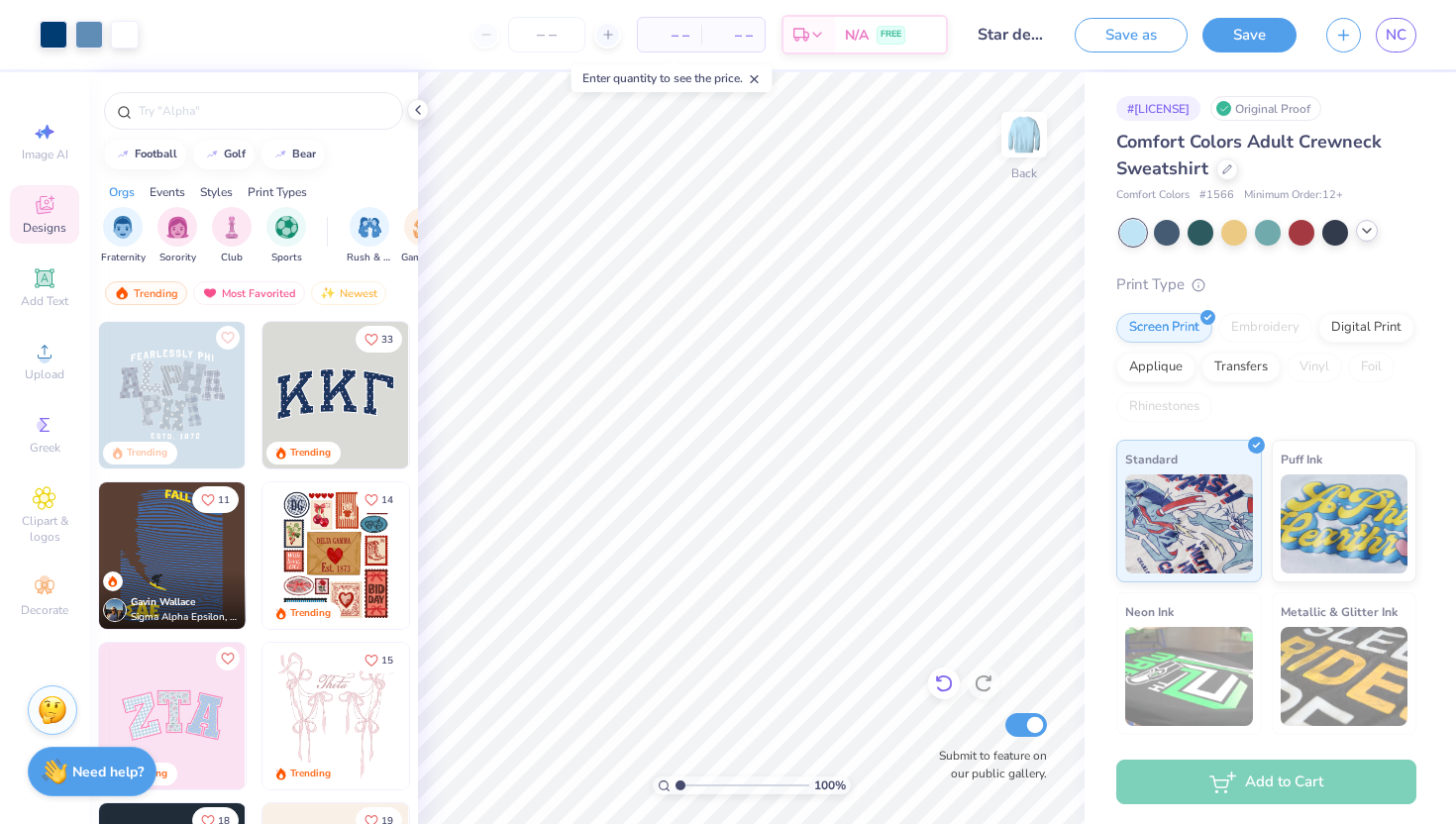 click at bounding box center [944, 683] 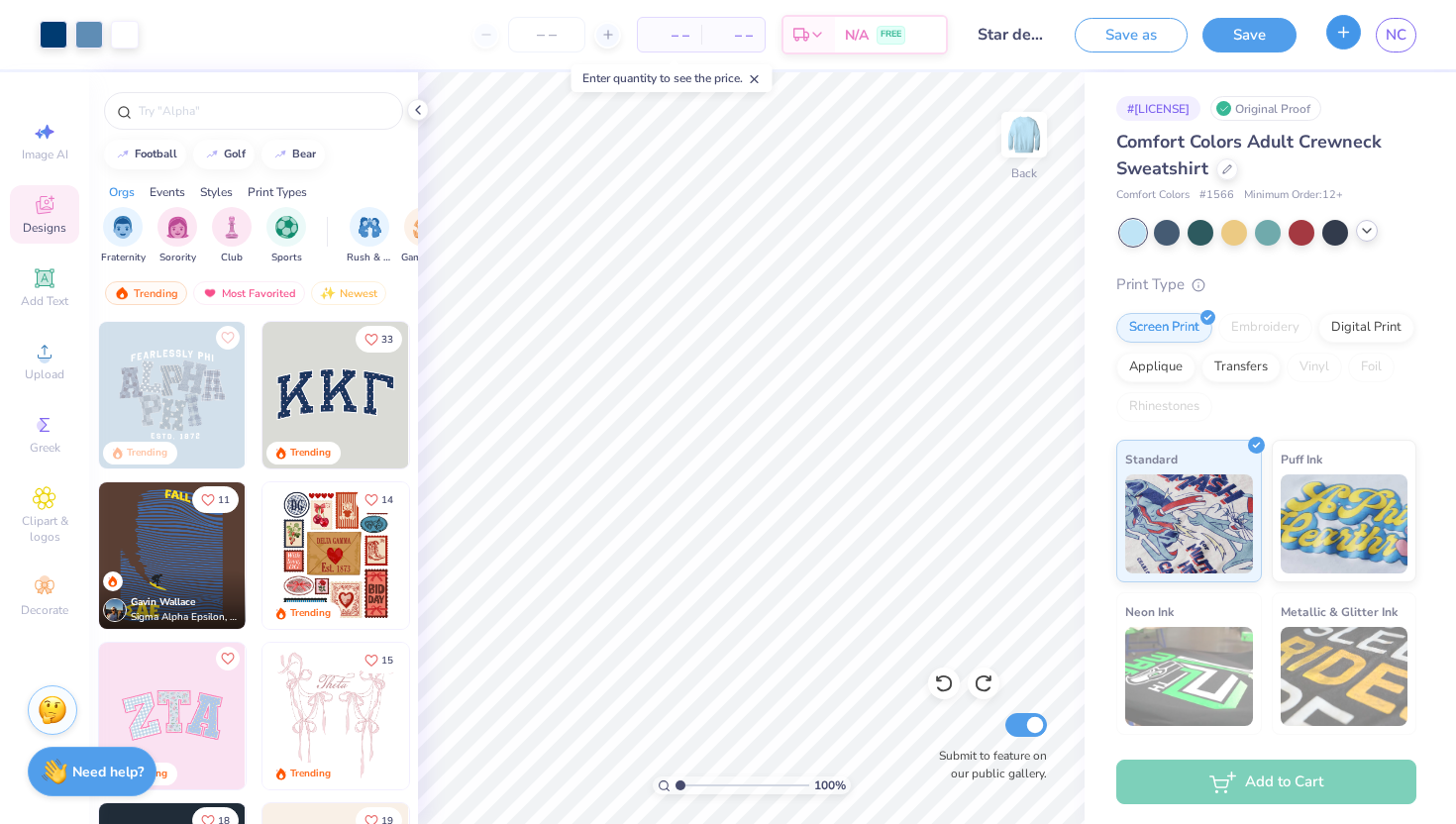 click 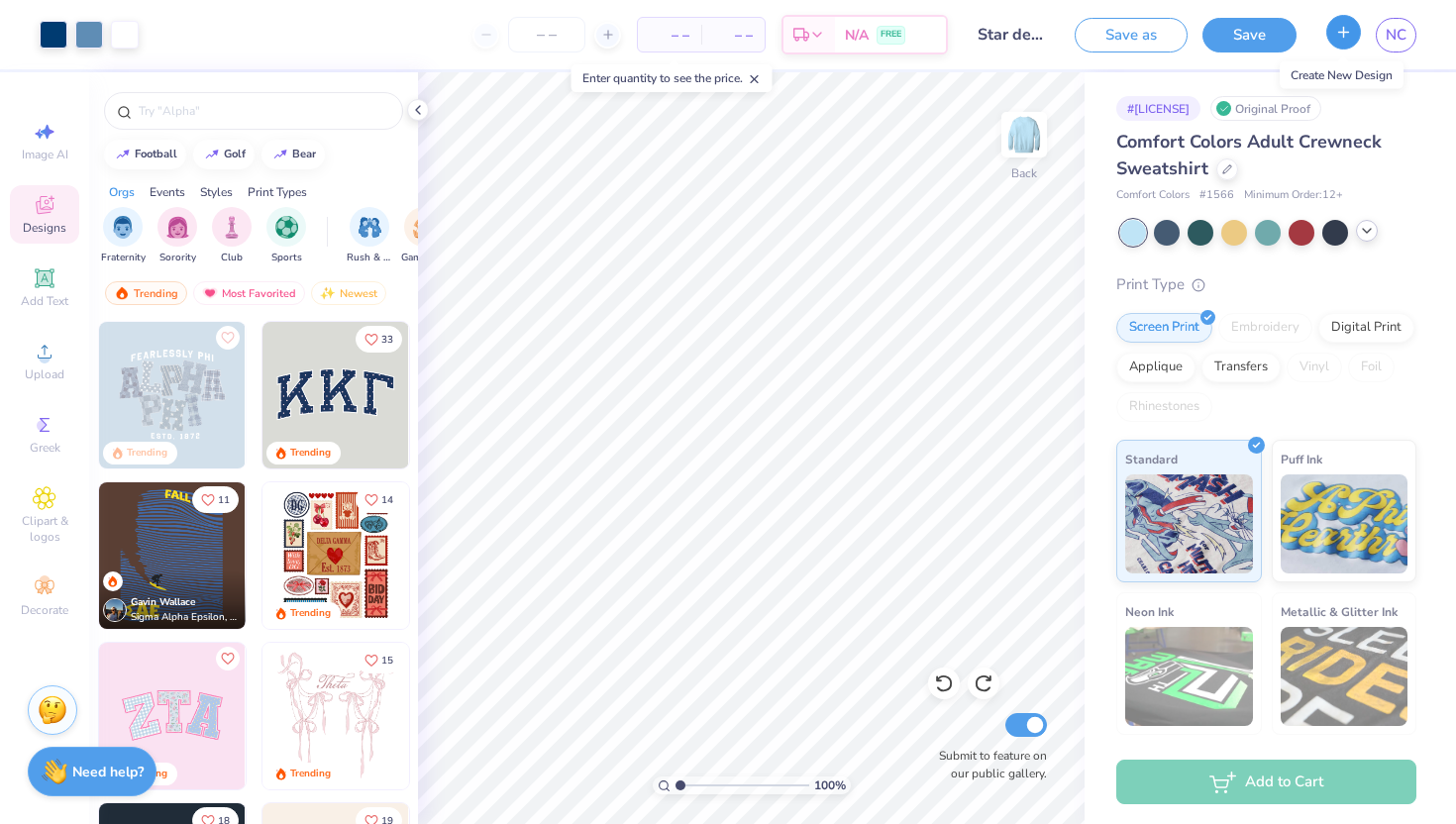 click 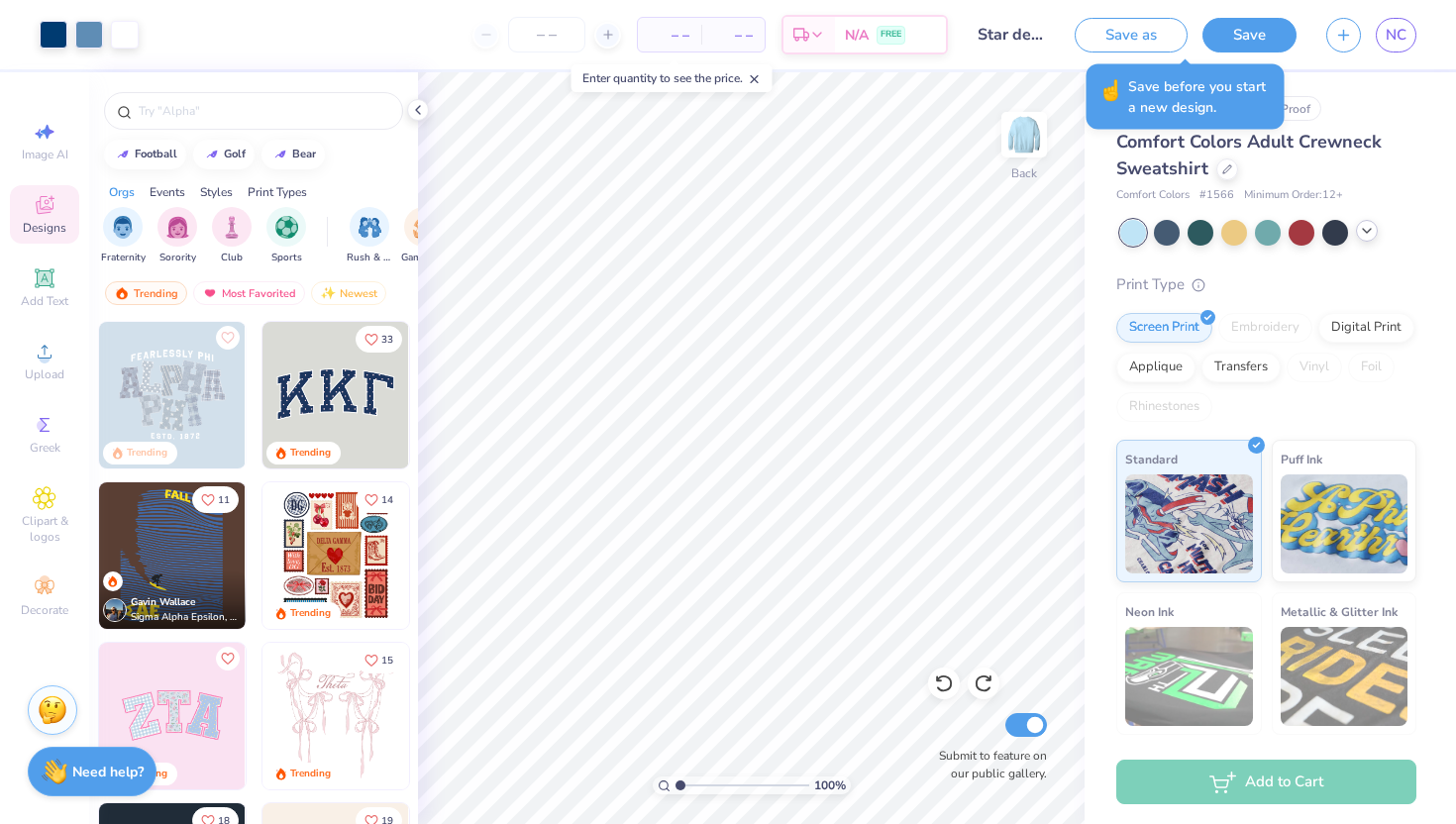 click on "Save as Save NC" at bounding box center (1265, 35) 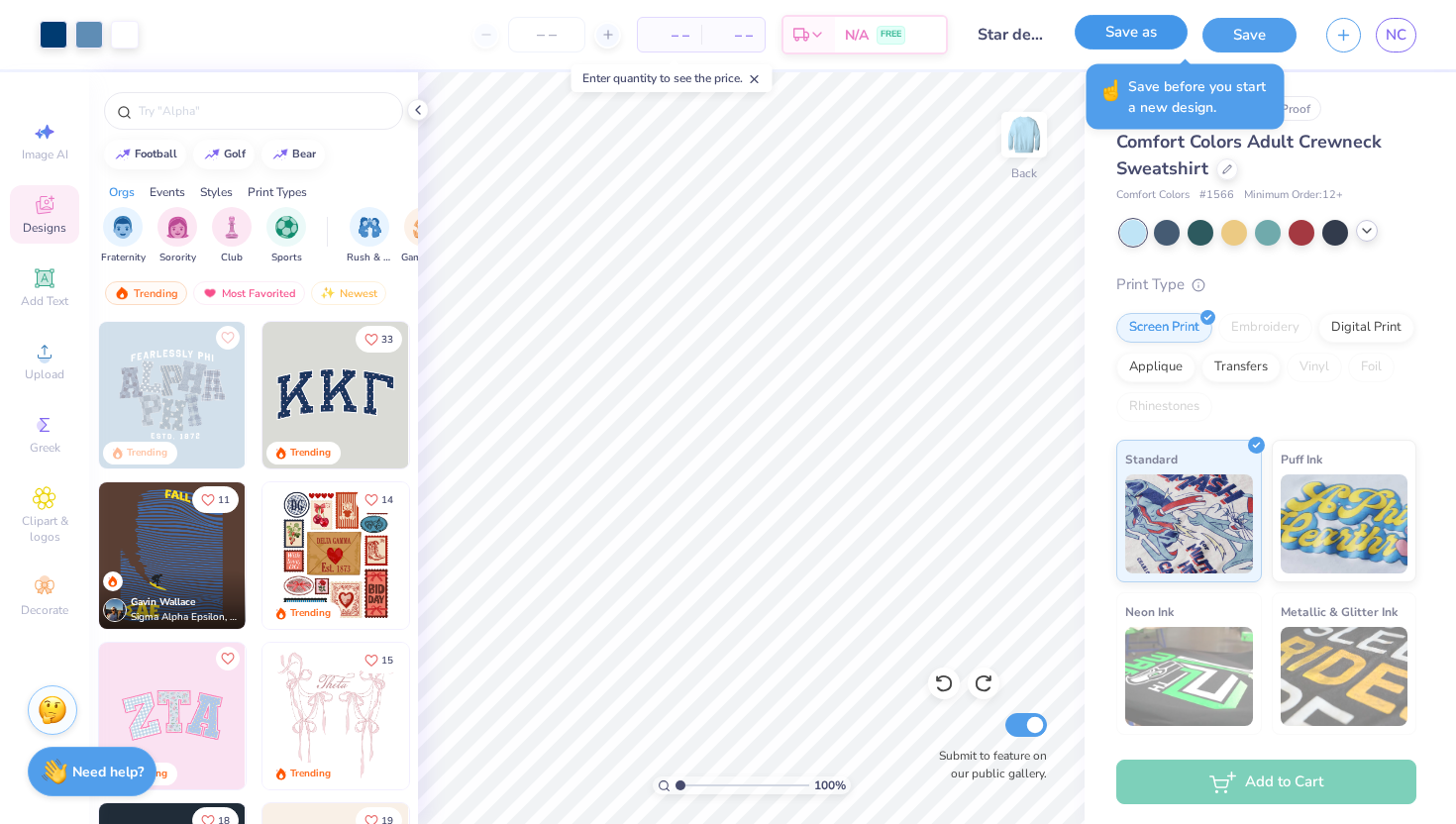 click on "Save as" at bounding box center [1131, 32] 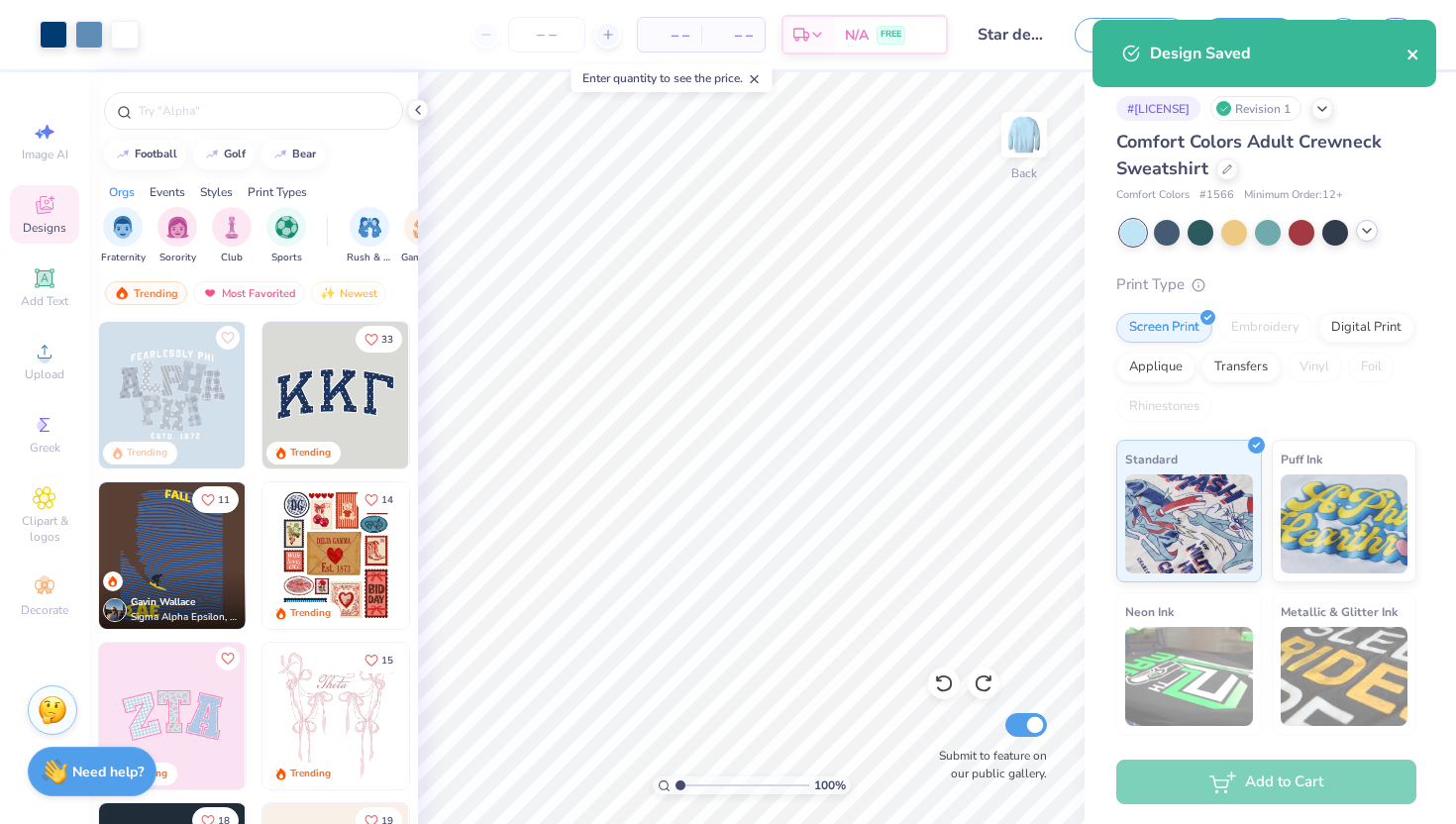 click 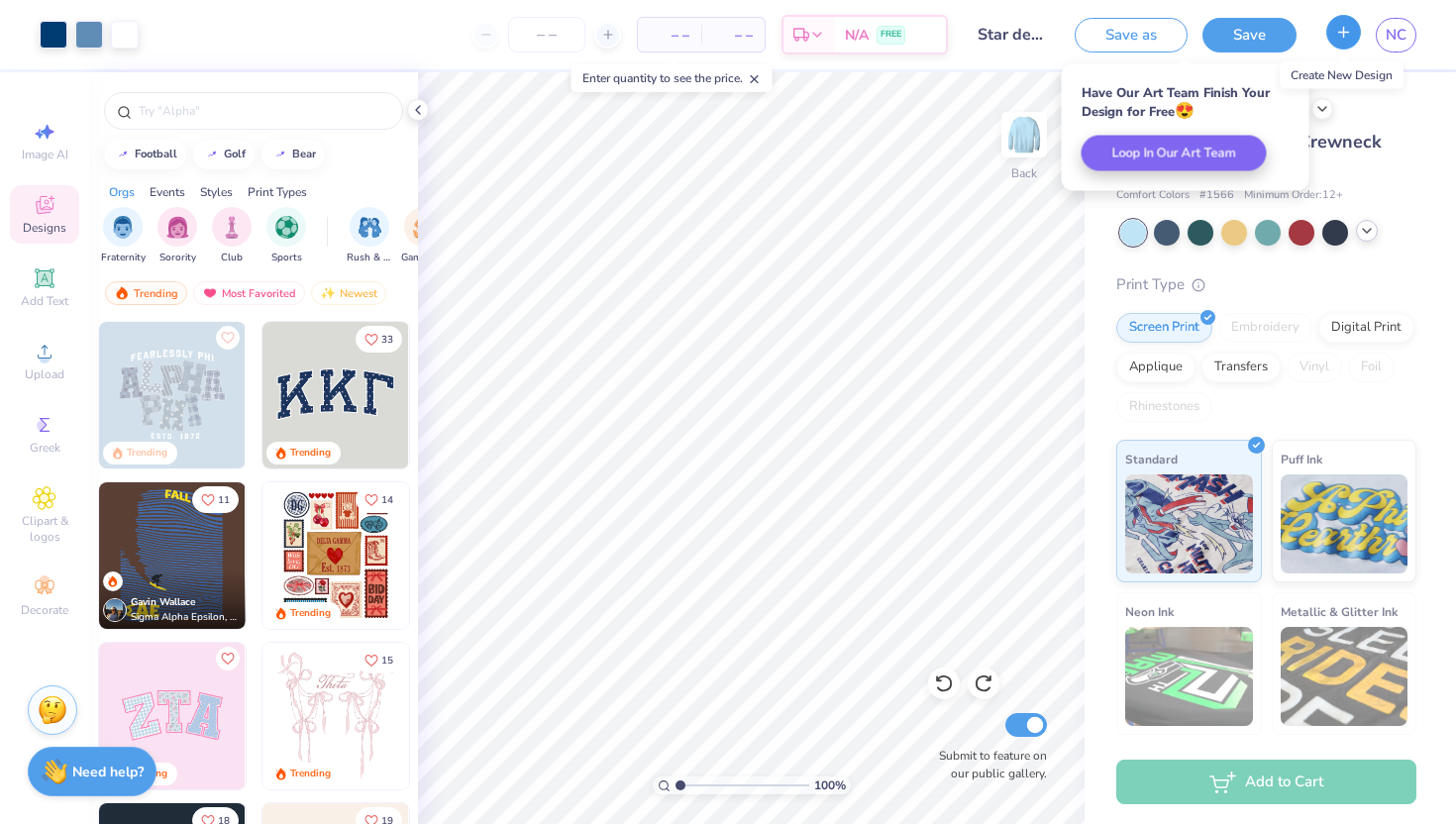 click 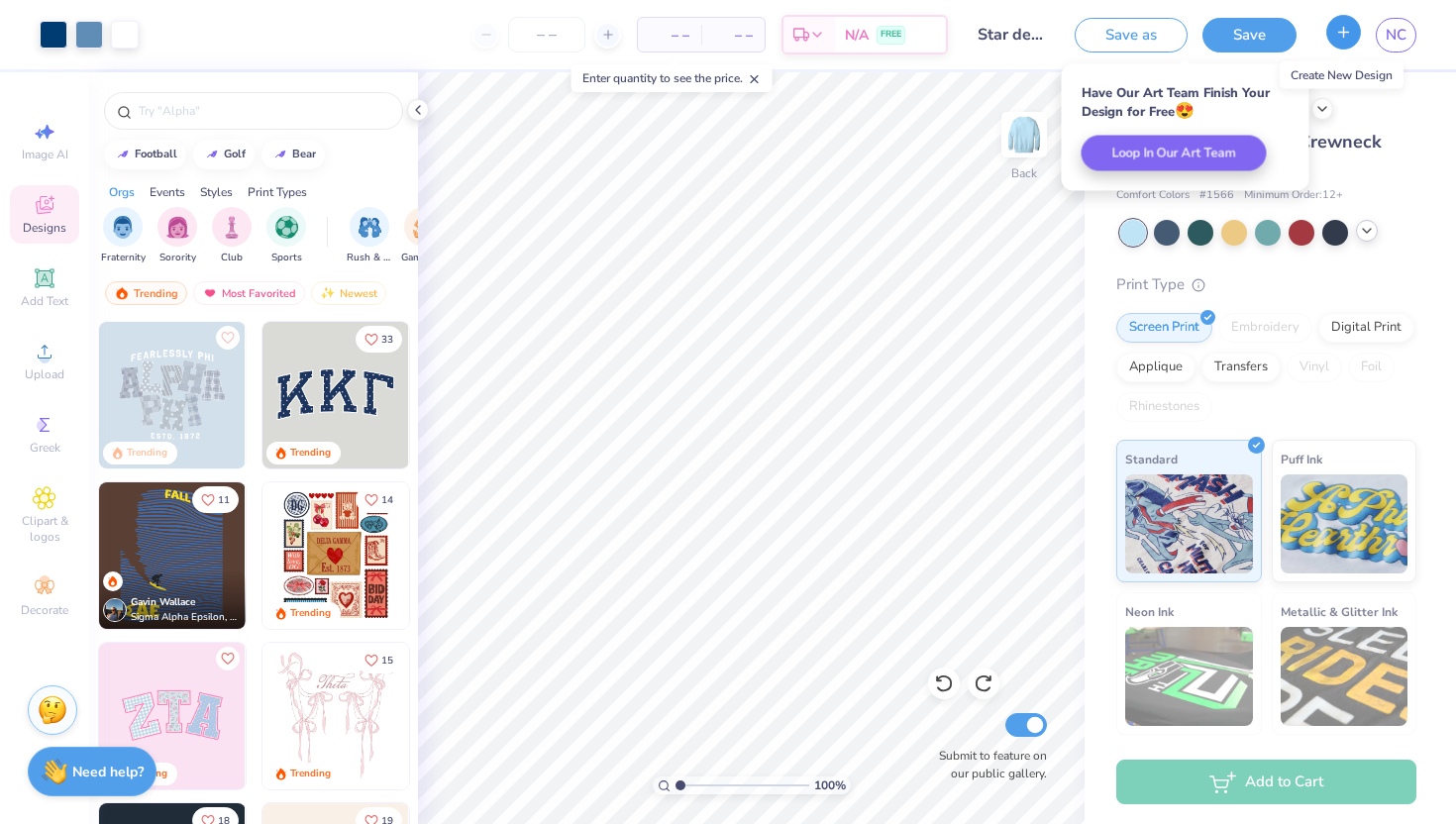 type 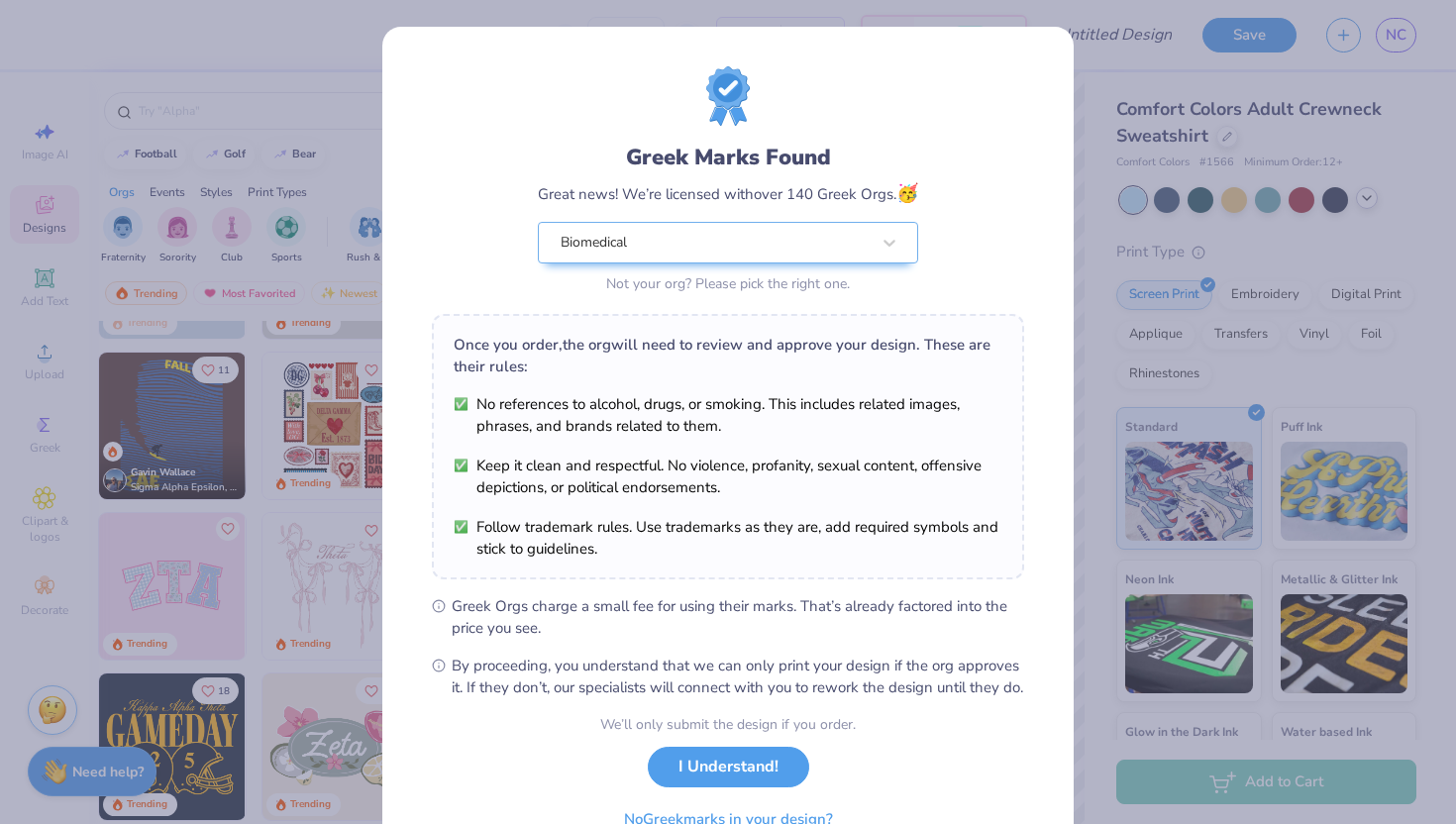 scroll, scrollTop: 133, scrollLeft: 0, axis: vertical 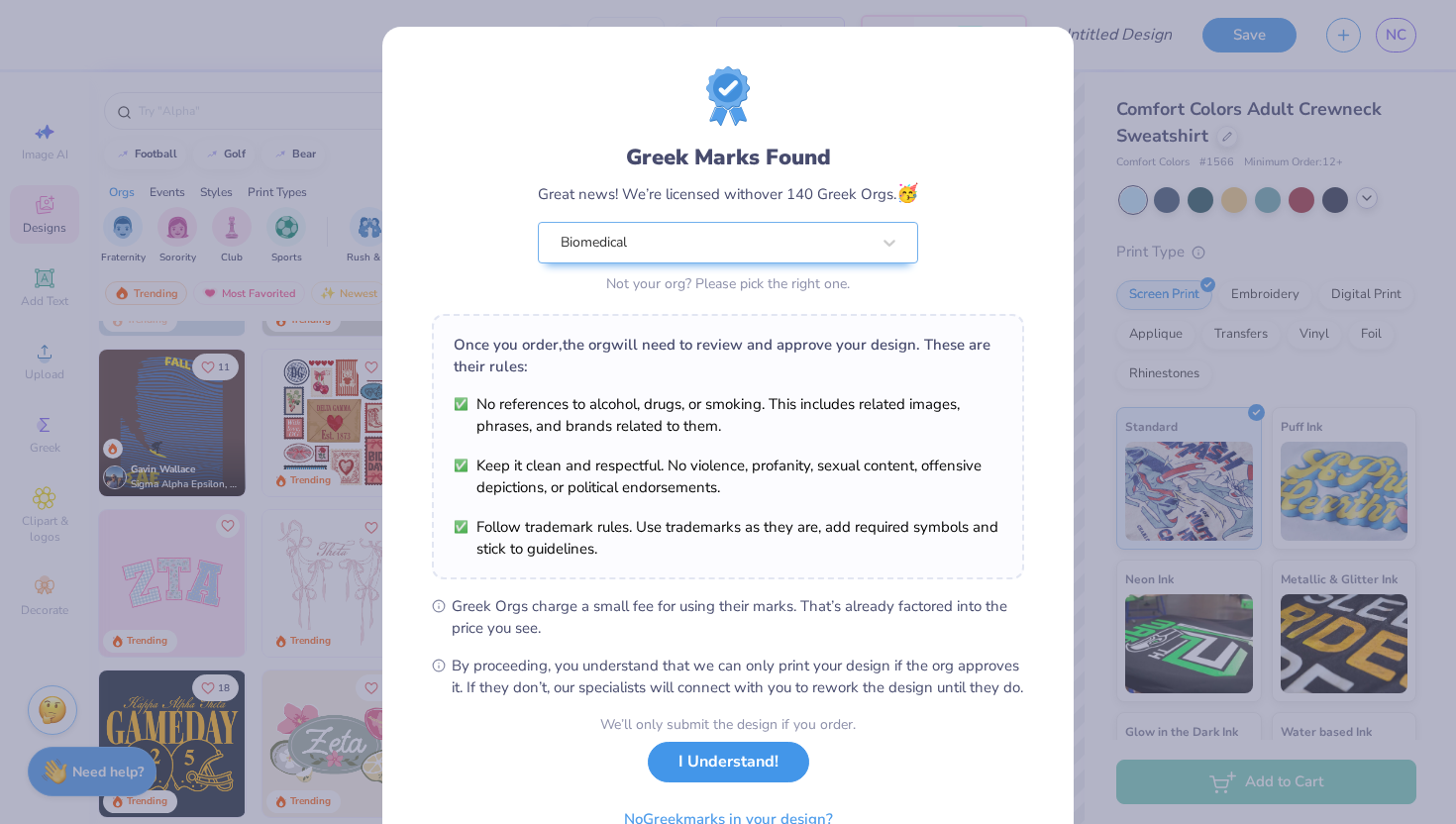 click on "I Understand!" at bounding box center (728, 762) 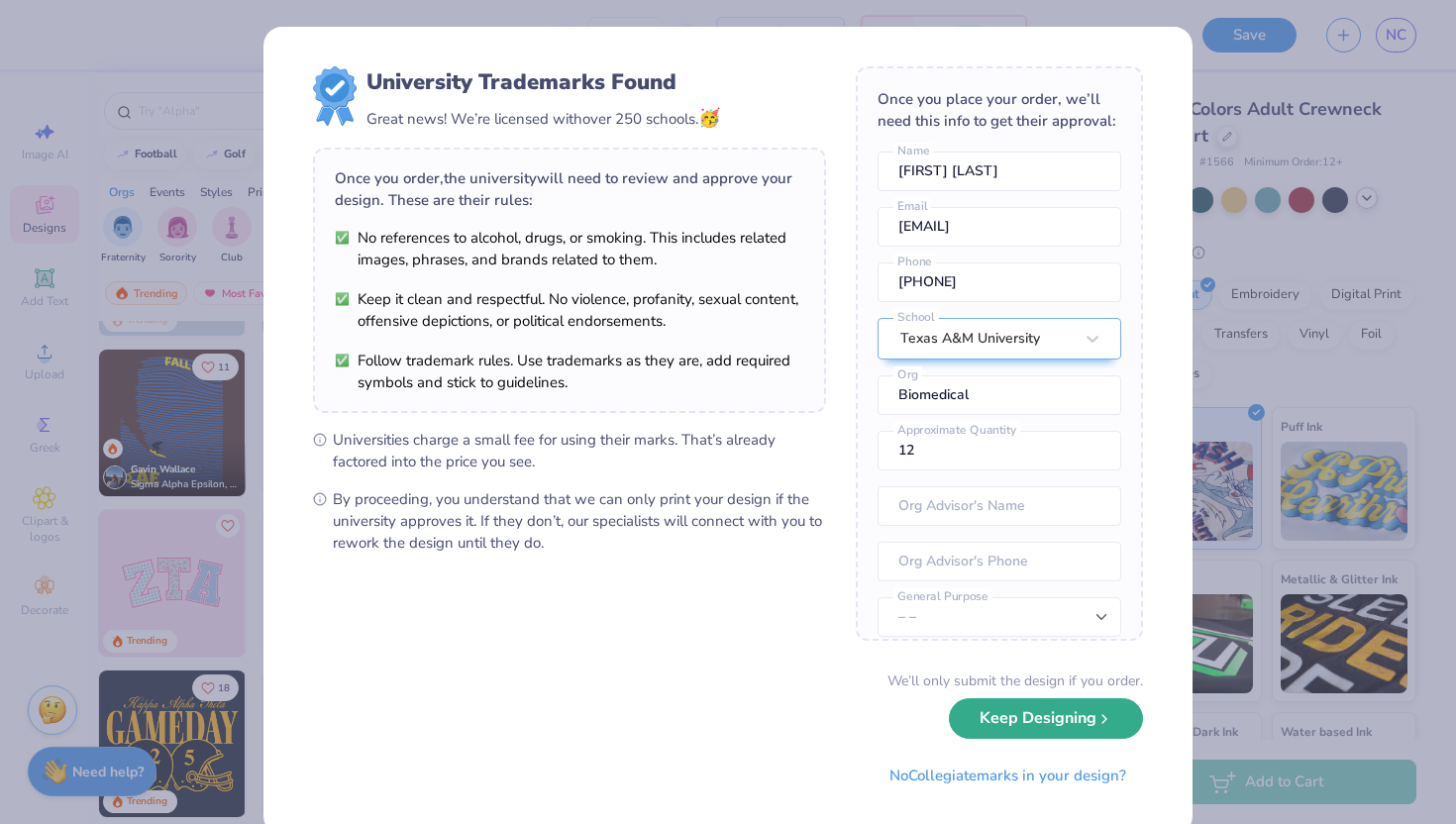 click on "Keep Designing" at bounding box center [1046, 718] 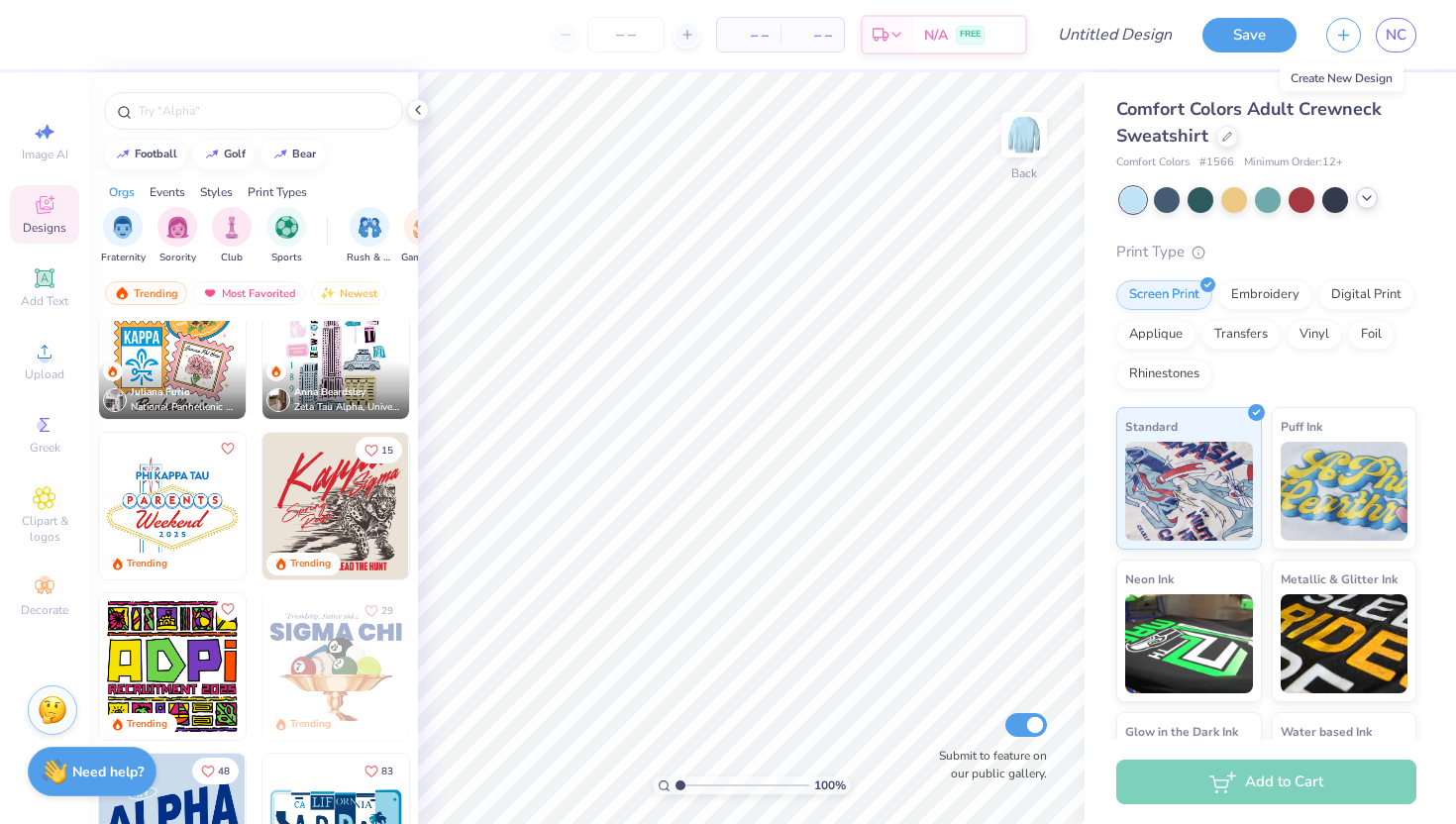 scroll, scrollTop: 7125, scrollLeft: 0, axis: vertical 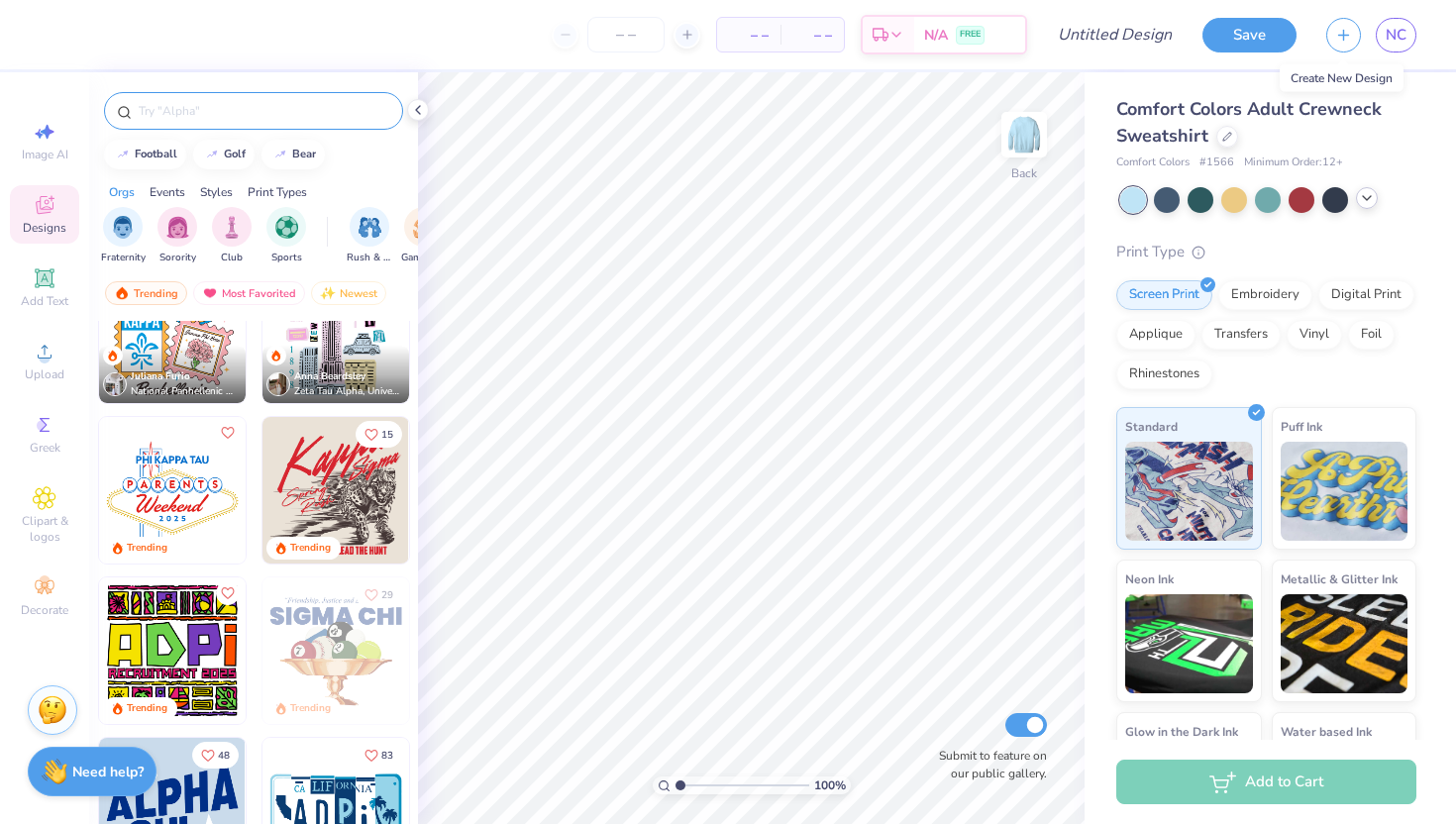 click at bounding box center [263, 111] 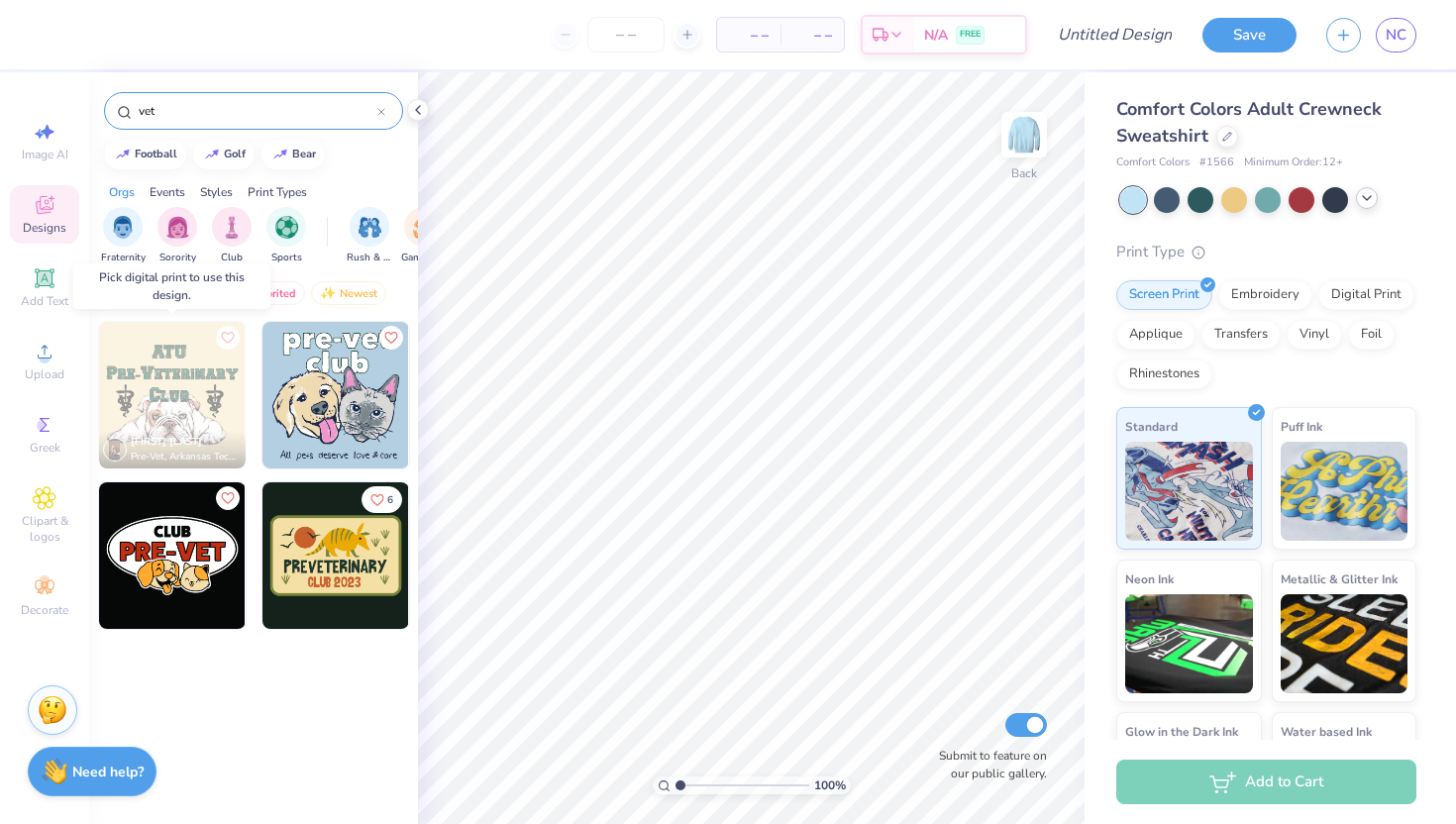 click at bounding box center [172, 395] 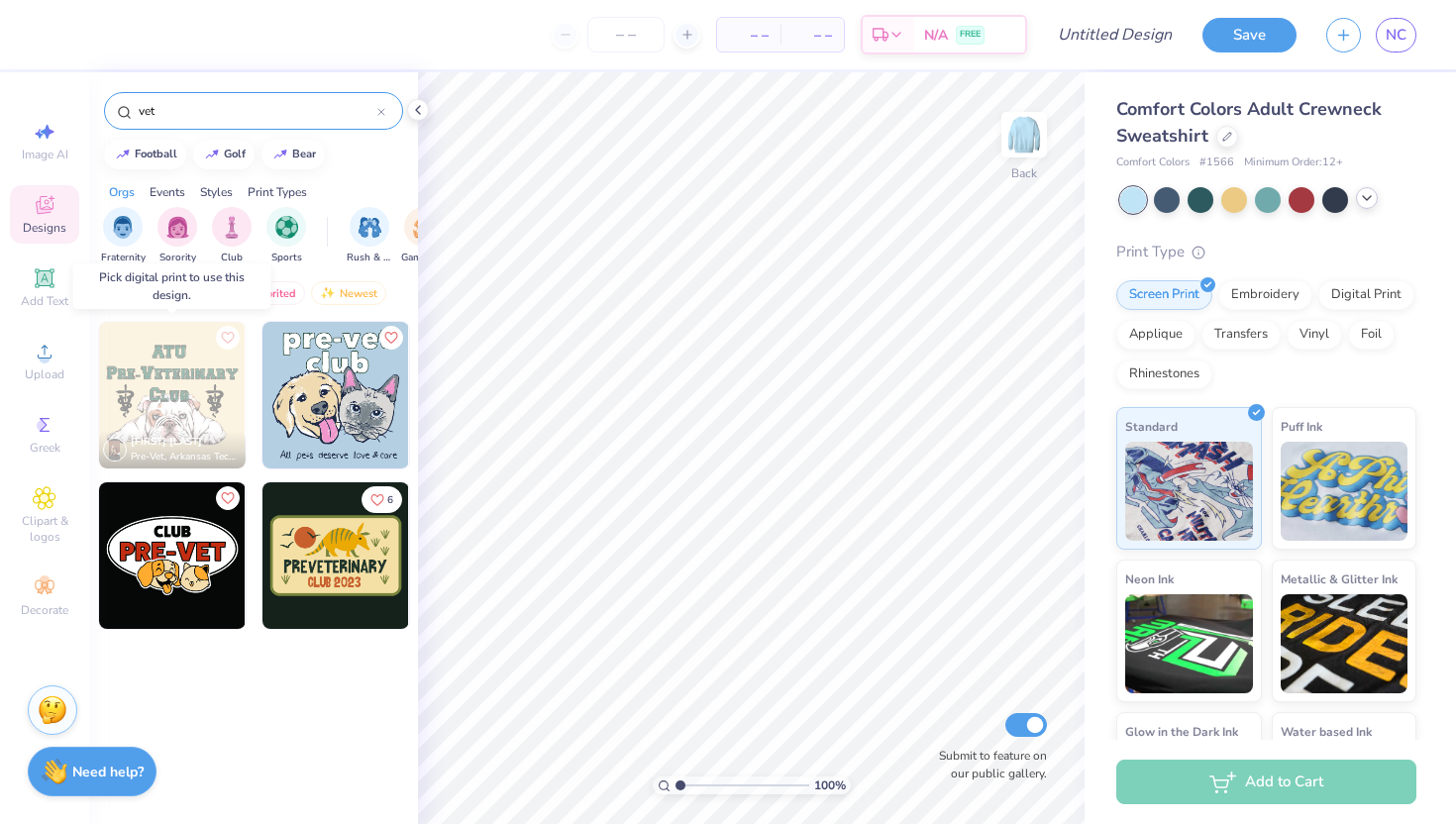 click at bounding box center (172, 395) 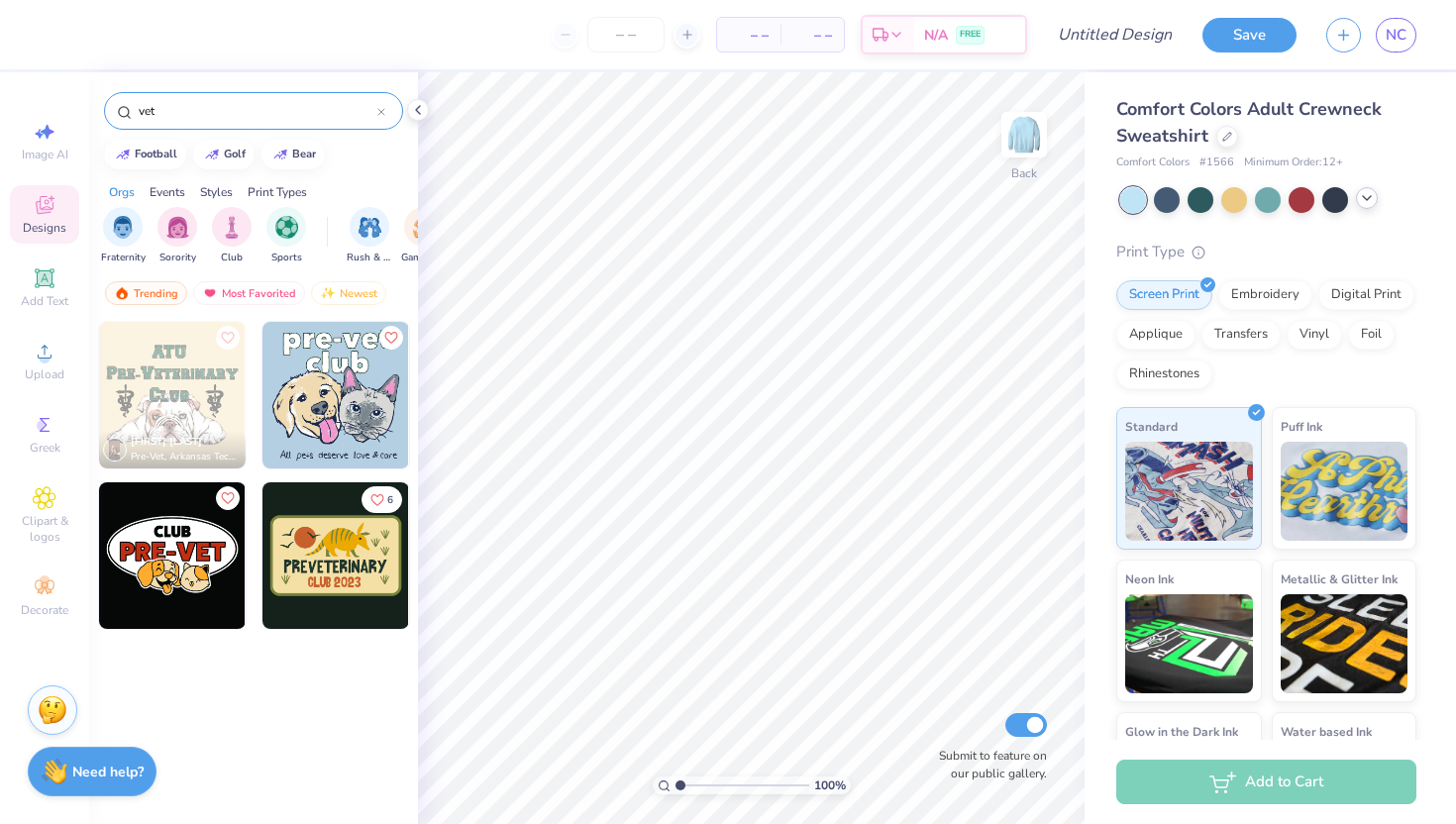 click at bounding box center (336, 395) 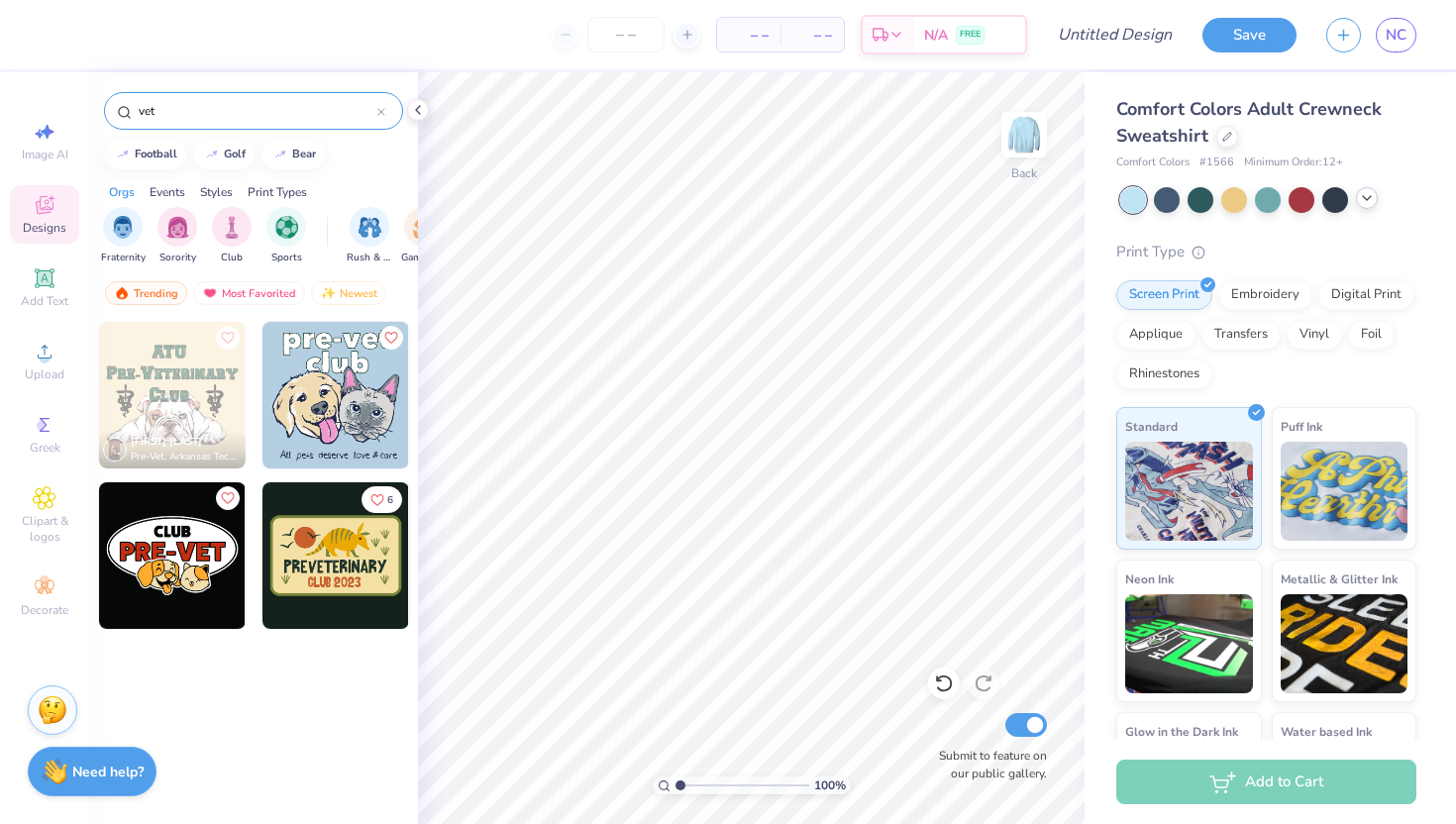 click on "vet" at bounding box center (257, 111) 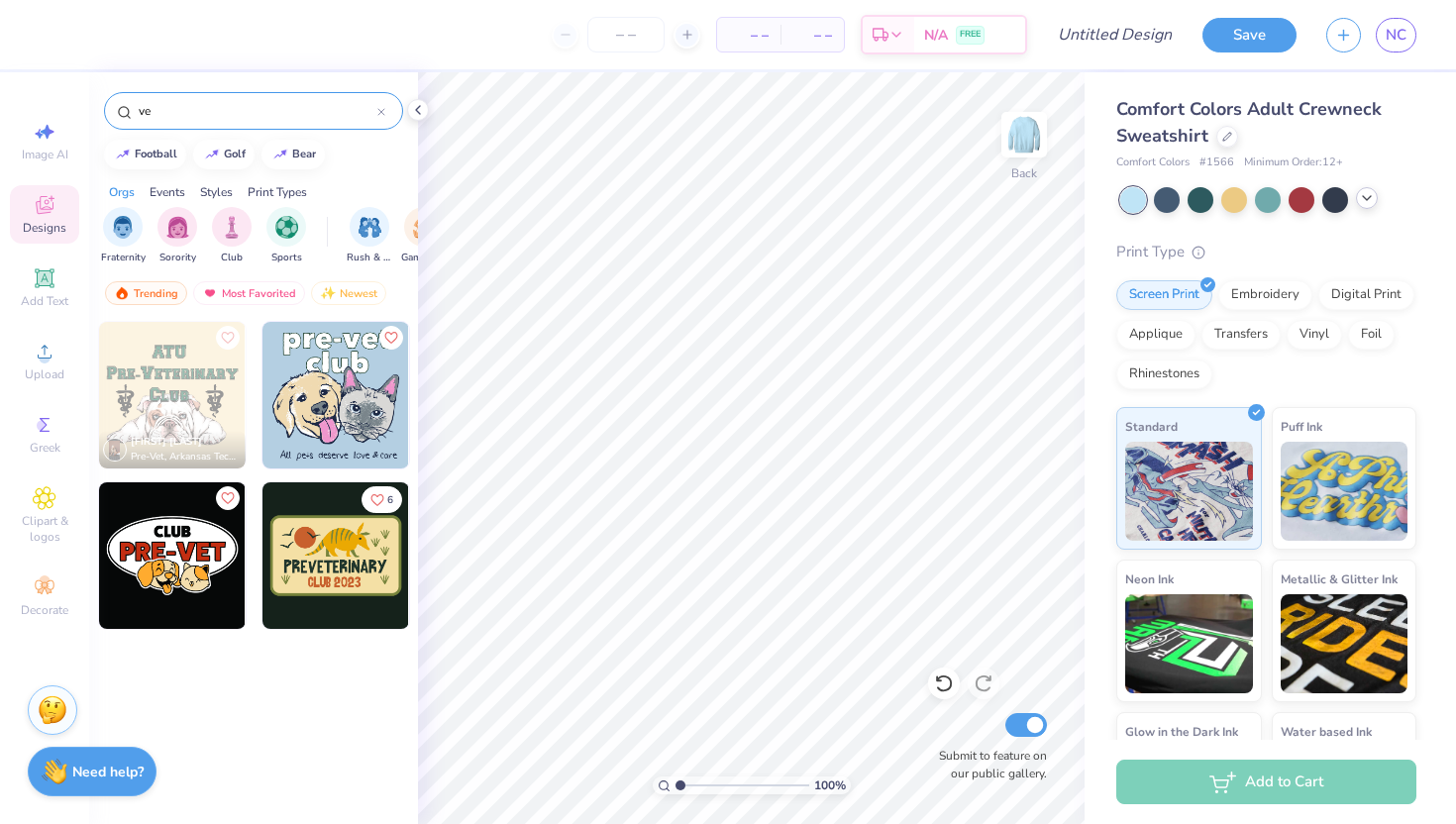 type on "v" 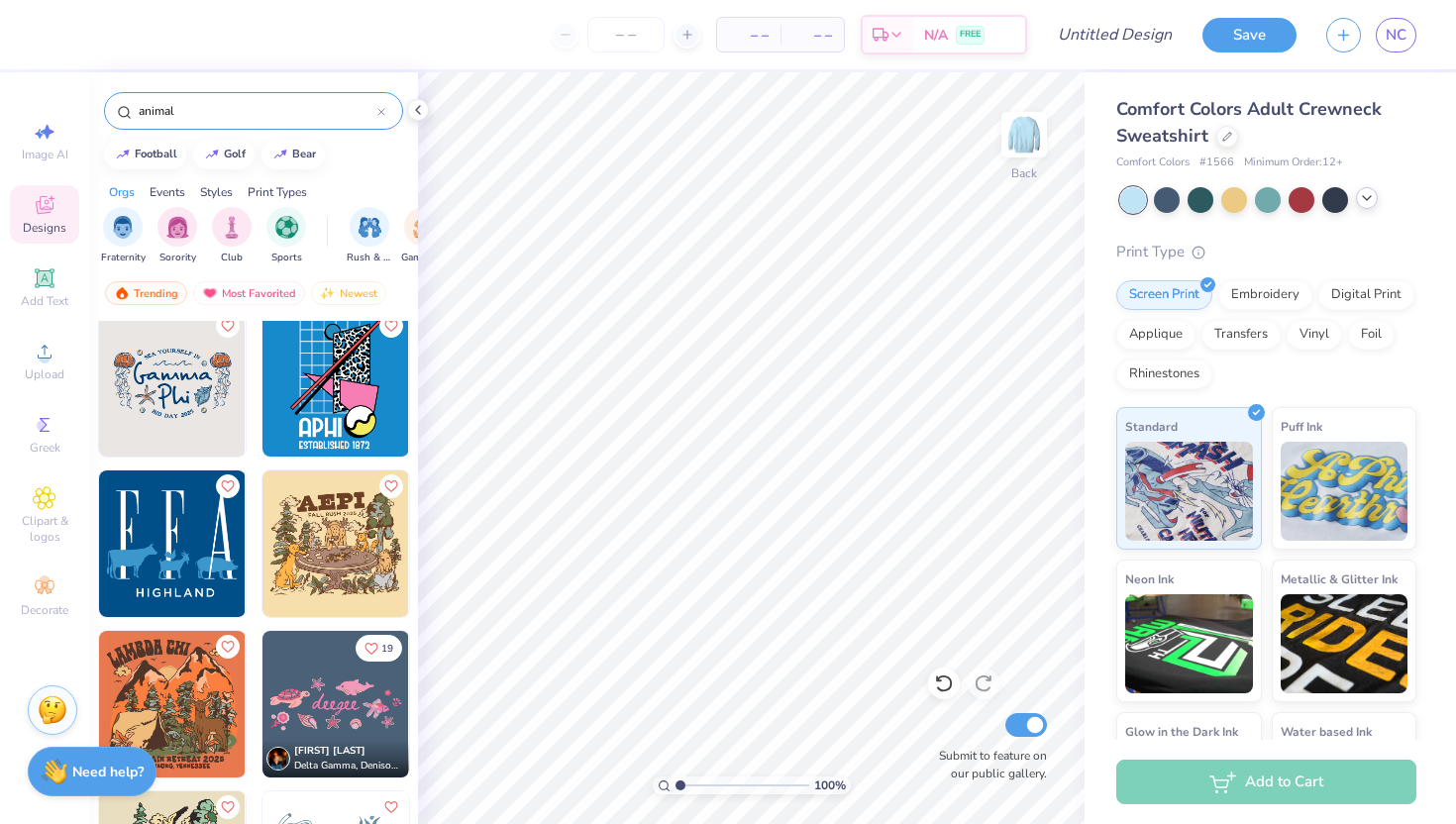 scroll, scrollTop: 491, scrollLeft: 0, axis: vertical 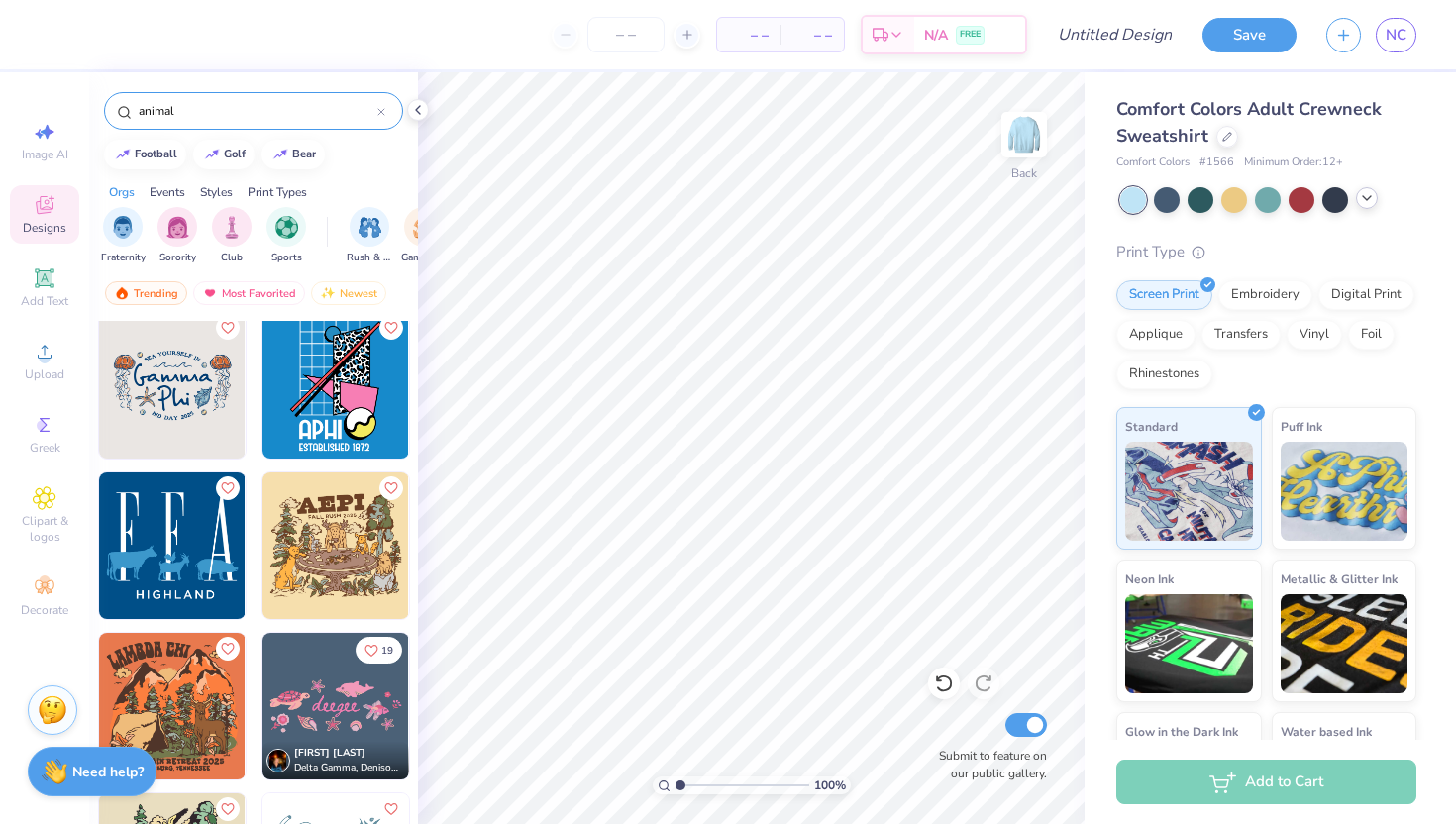 type on "animal" 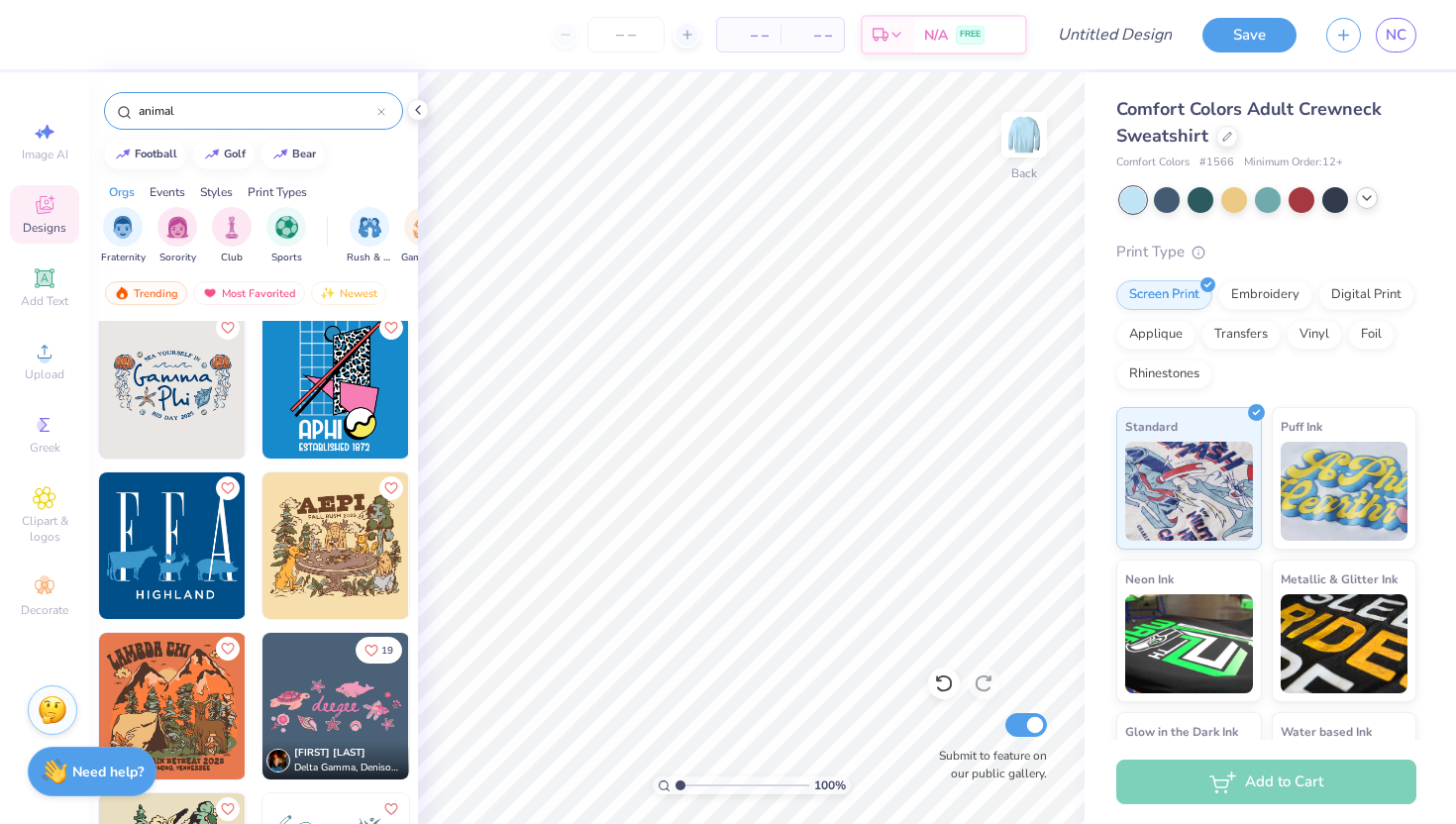 click at bounding box center (172, 546) 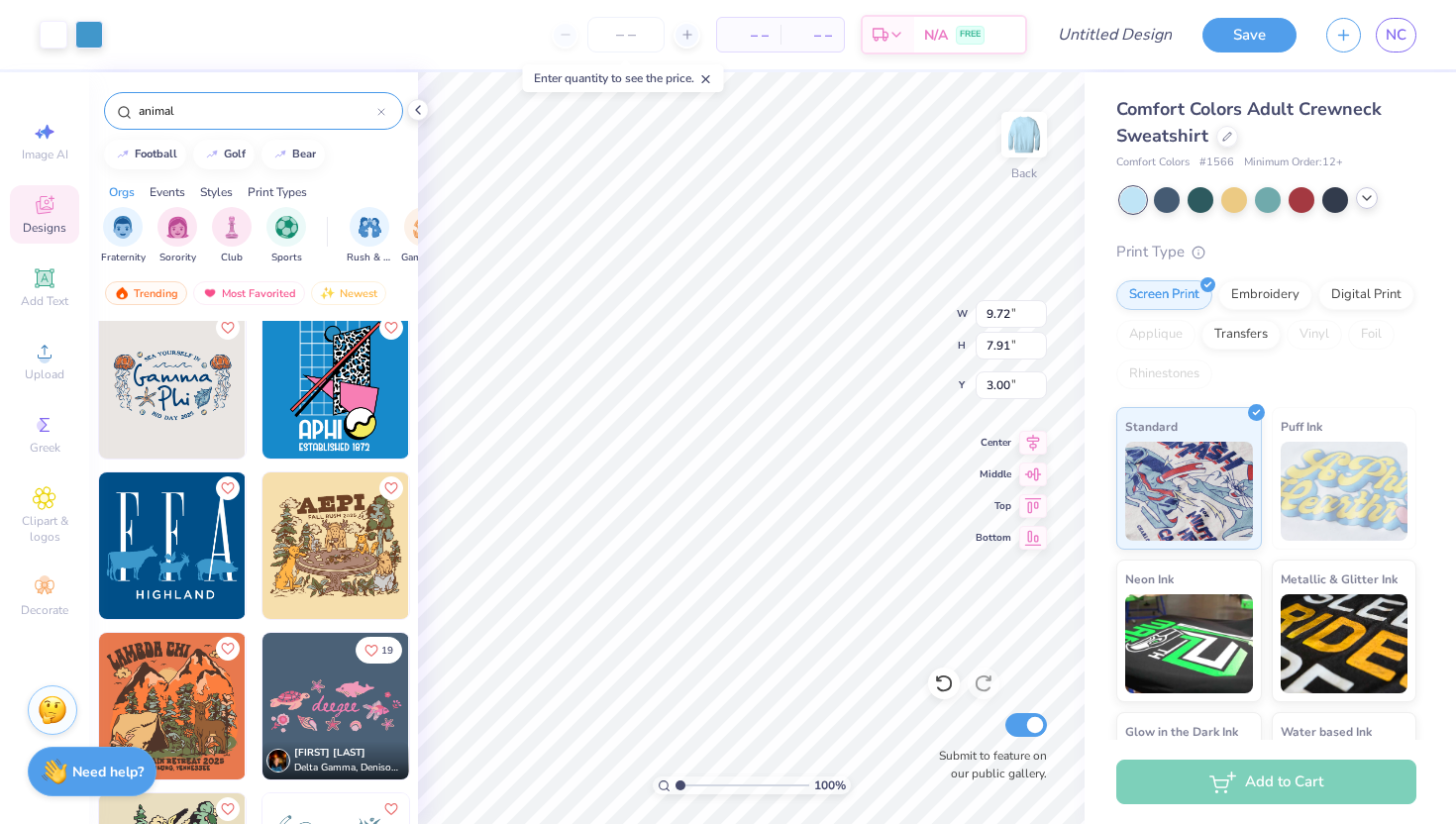 type on "9.72" 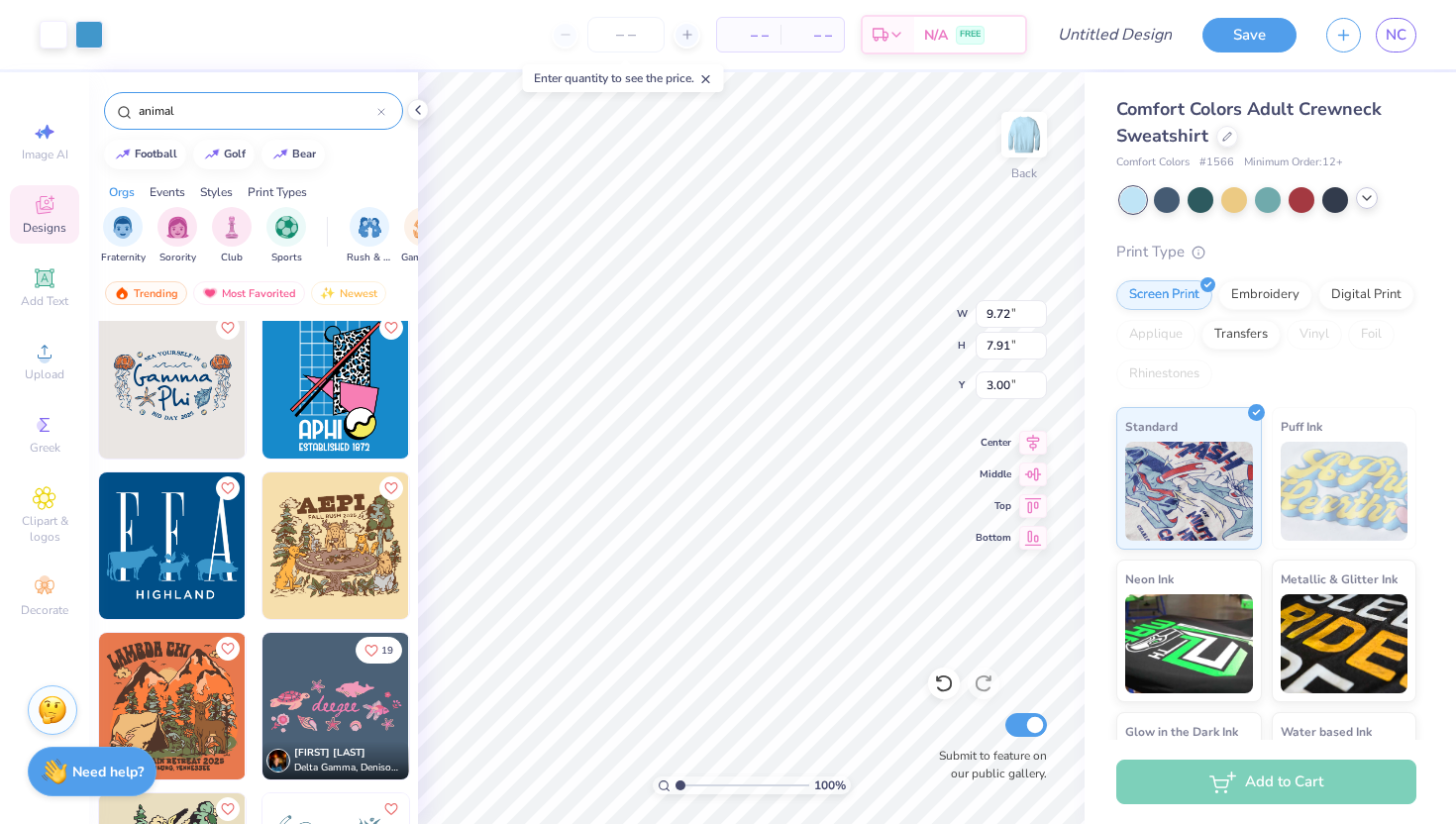type on "7.91" 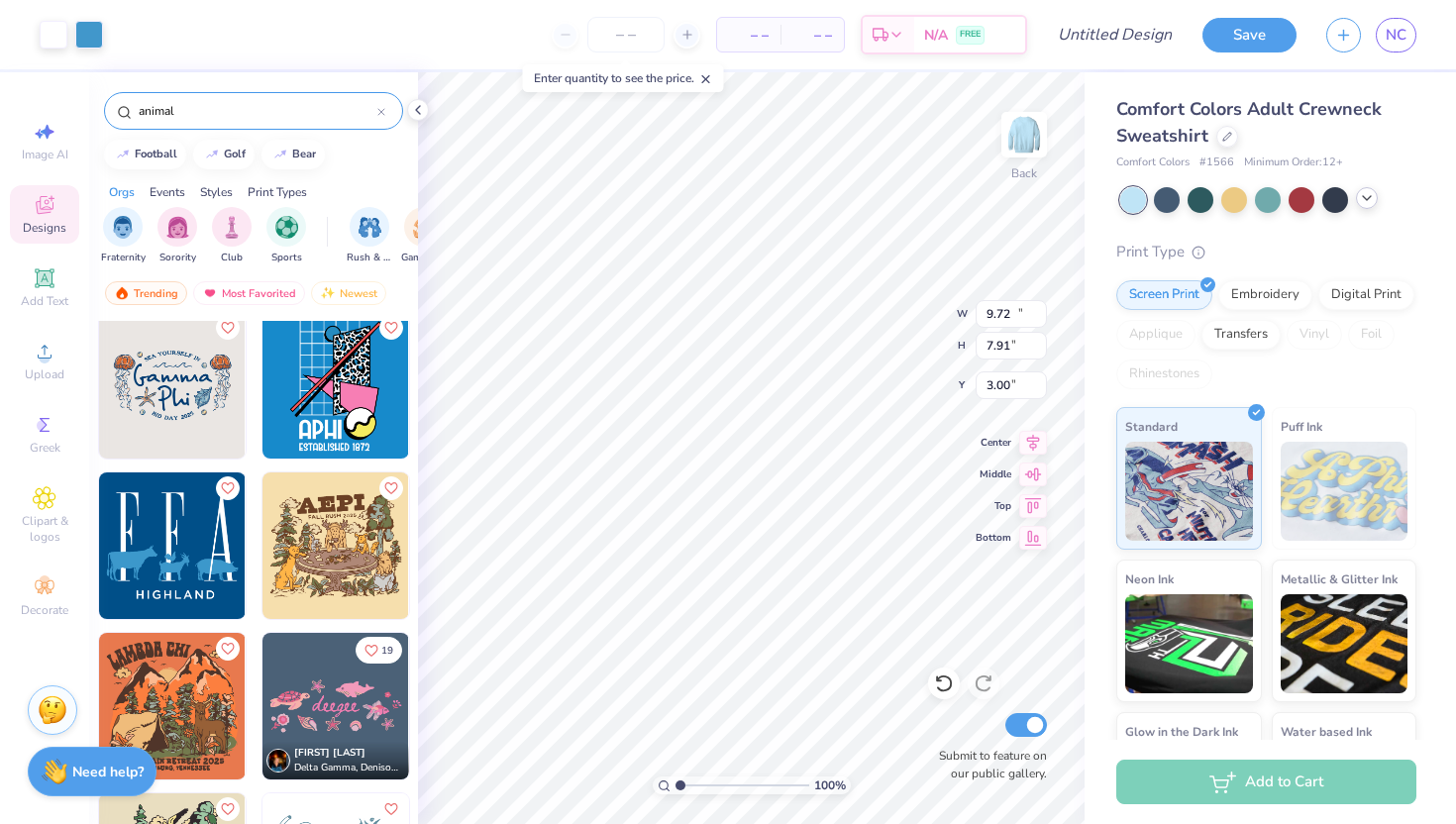 type on "11.66" 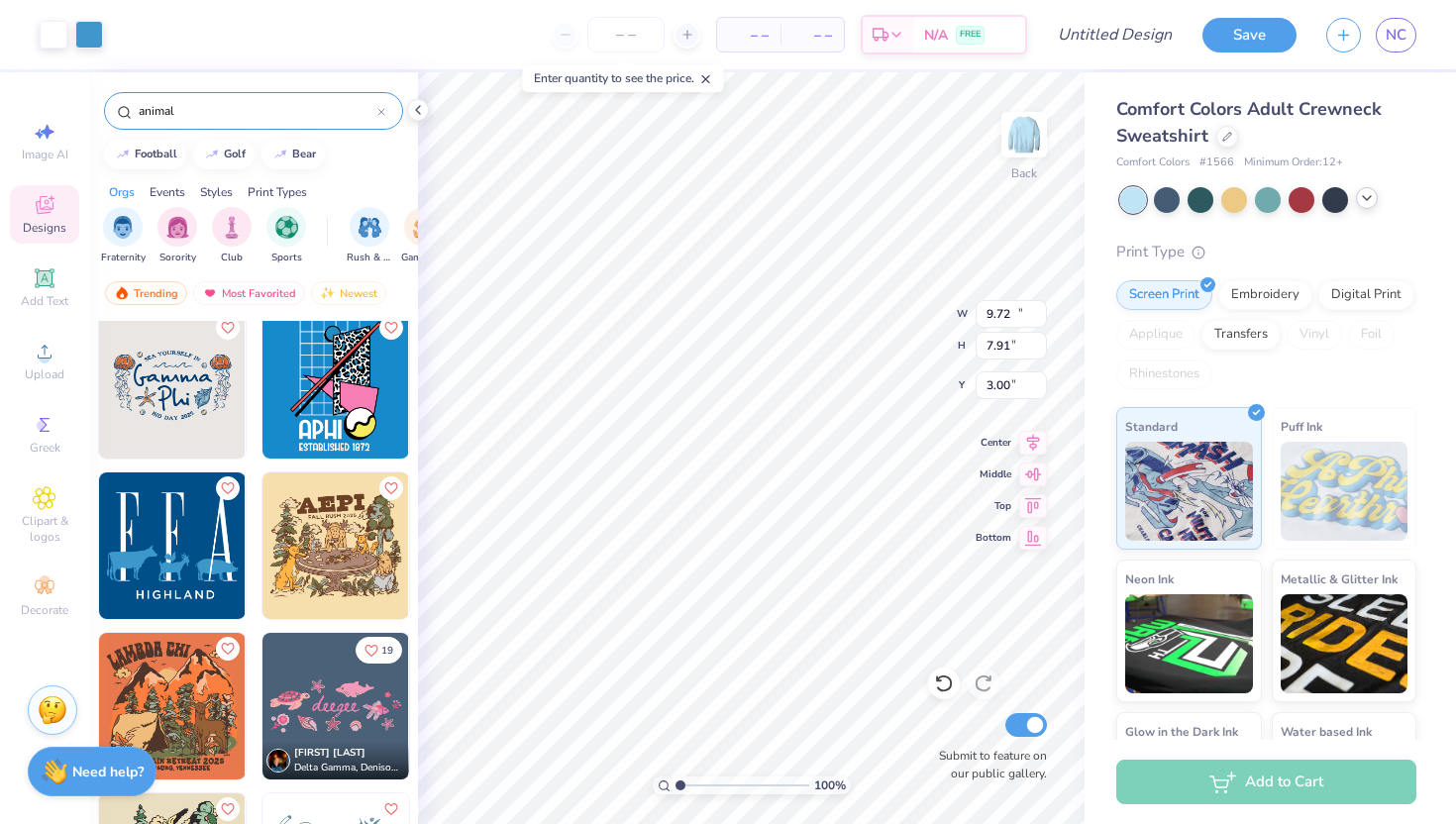 type on "9.48" 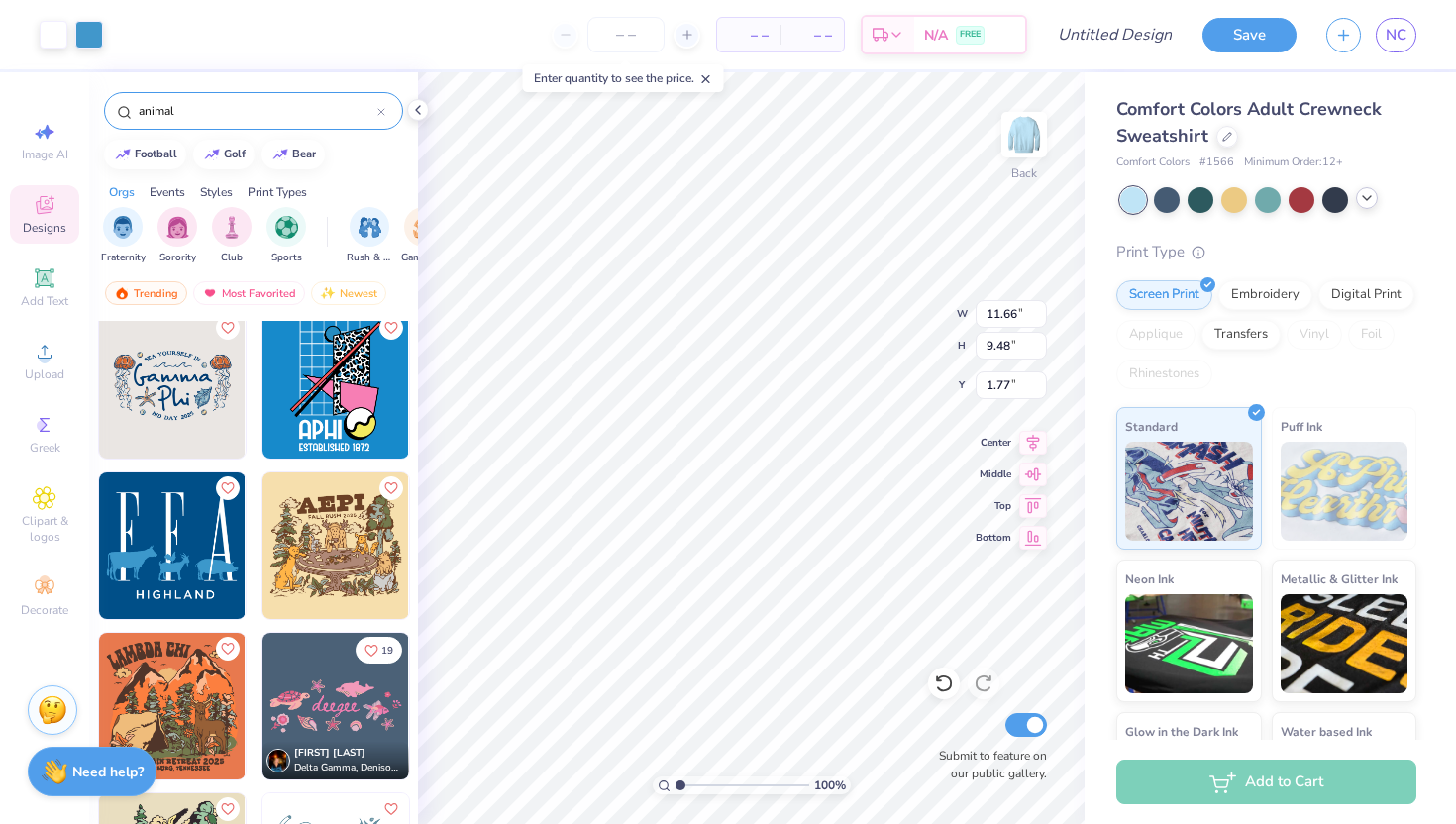 type on "1.77" 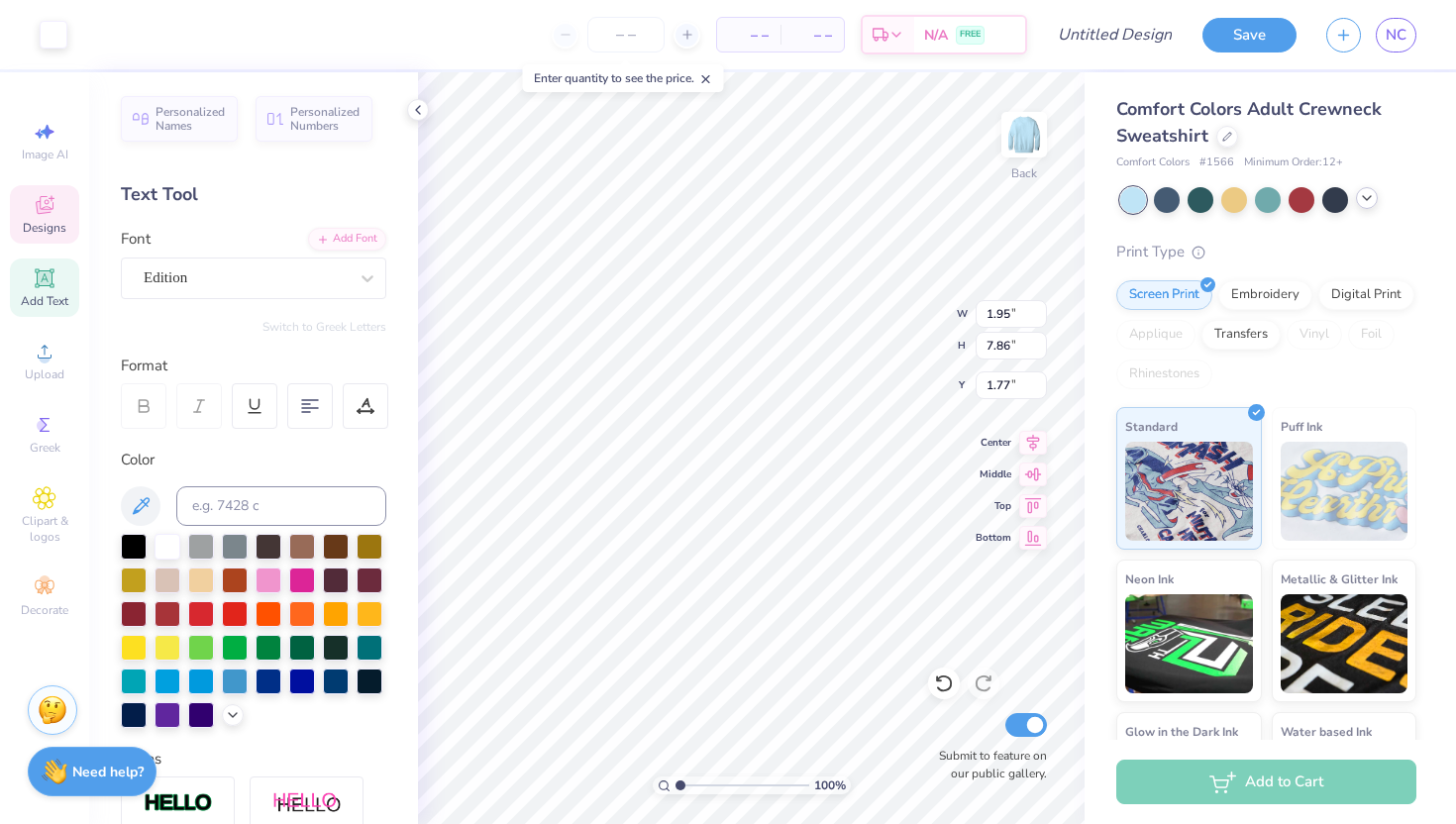 type on "1.72" 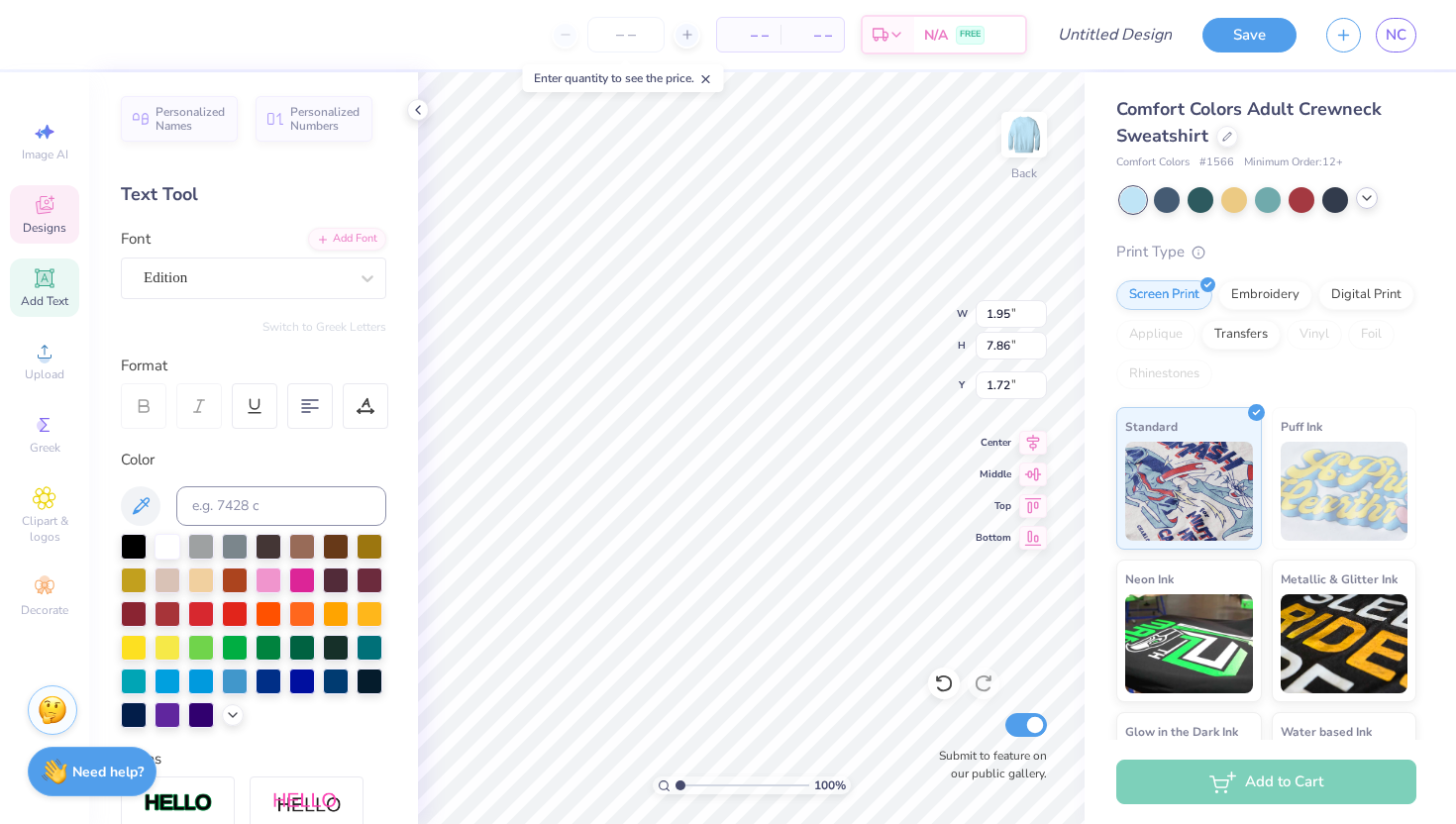 scroll, scrollTop: 0, scrollLeft: 0, axis: both 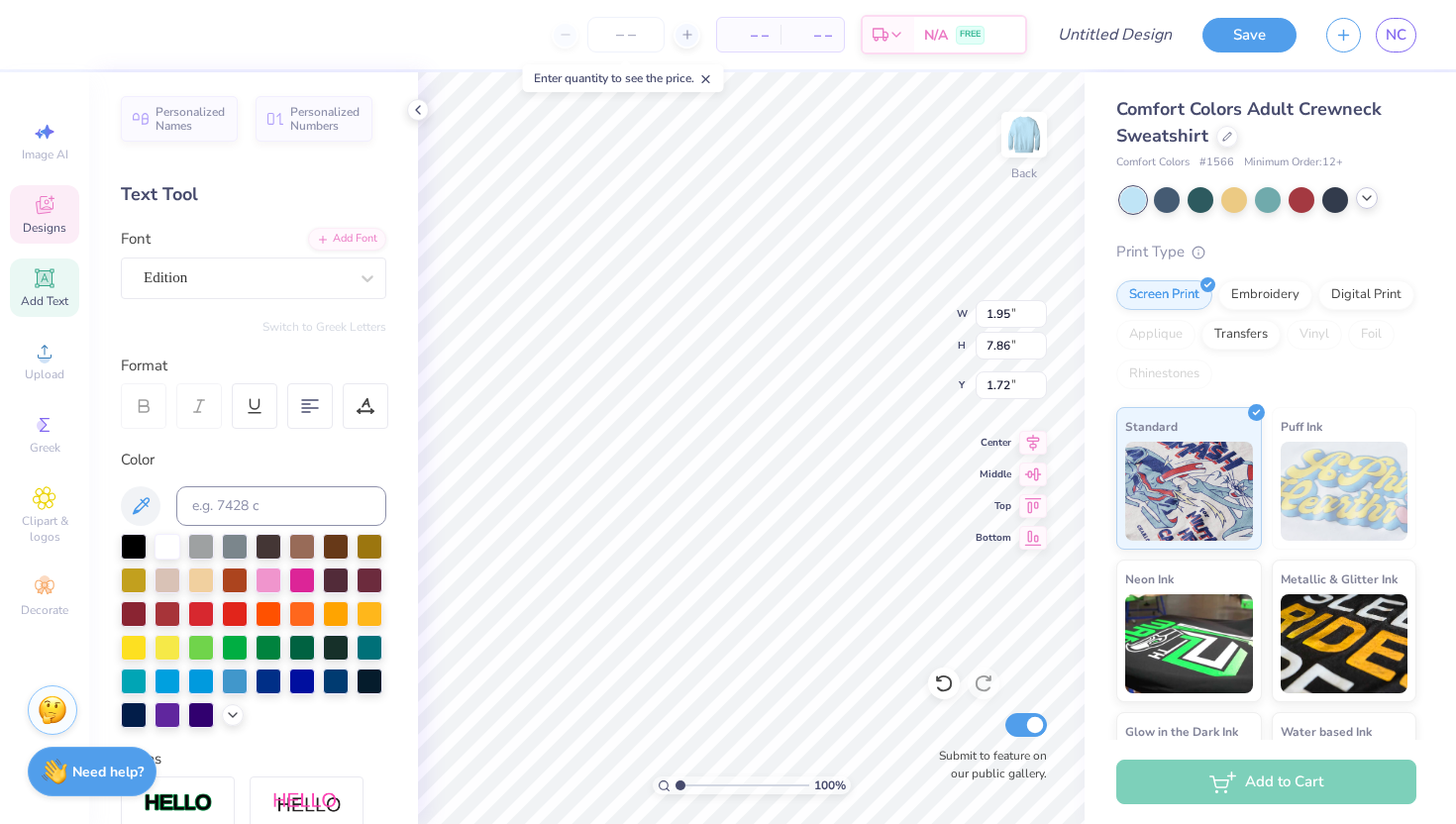 type on "TAMU" 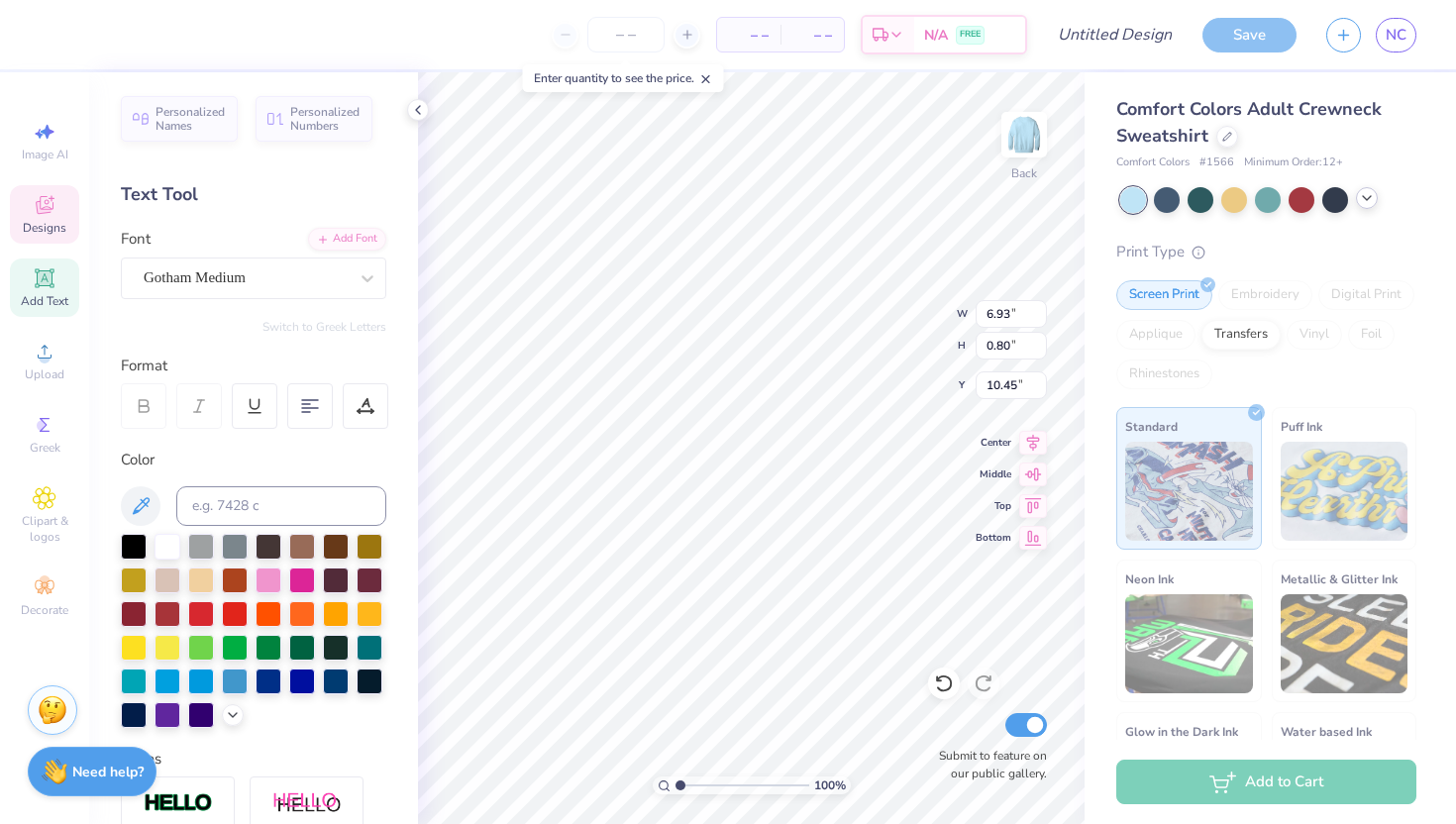 scroll, scrollTop: 0, scrollLeft: 0, axis: both 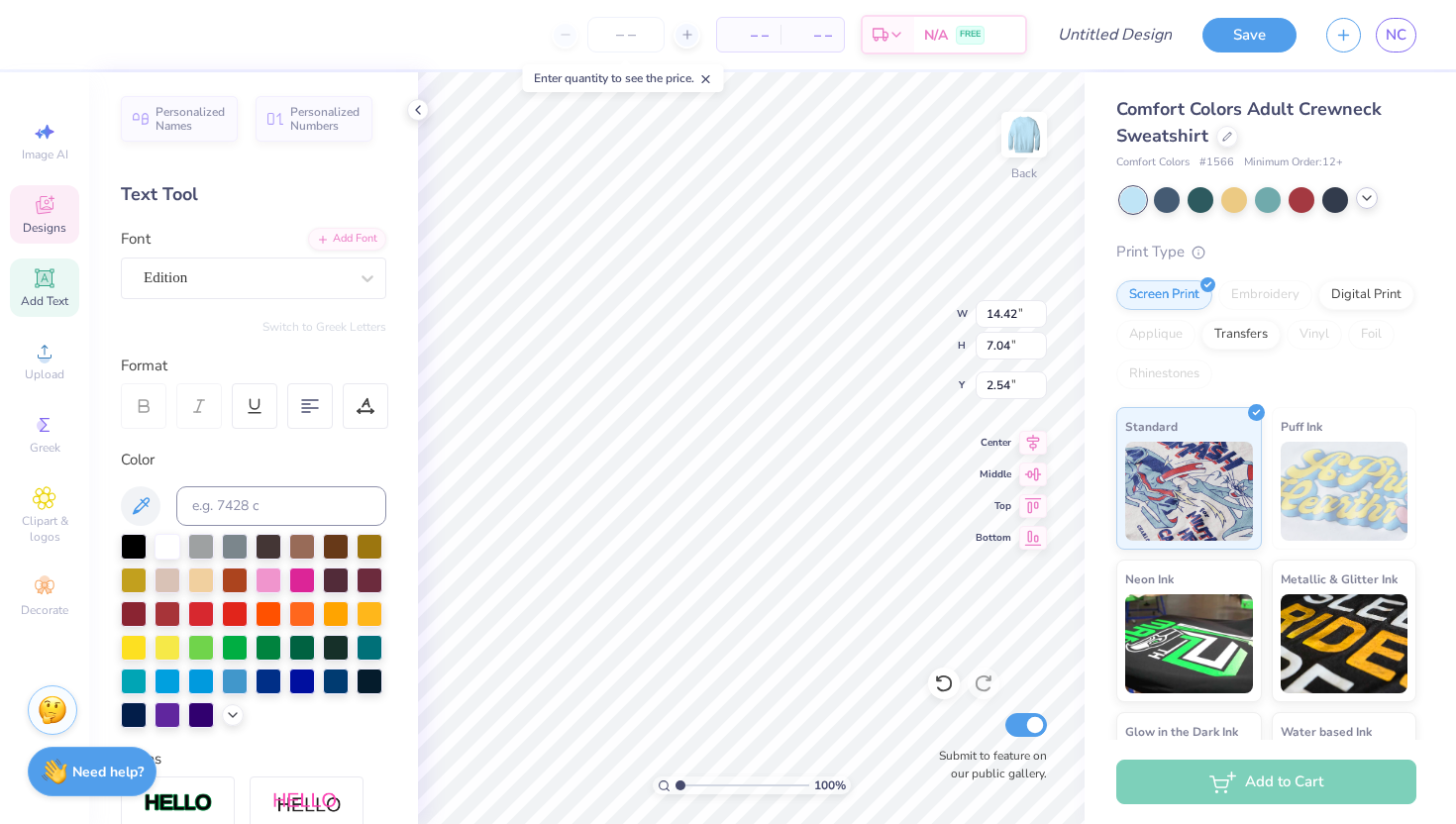 type on "14.42" 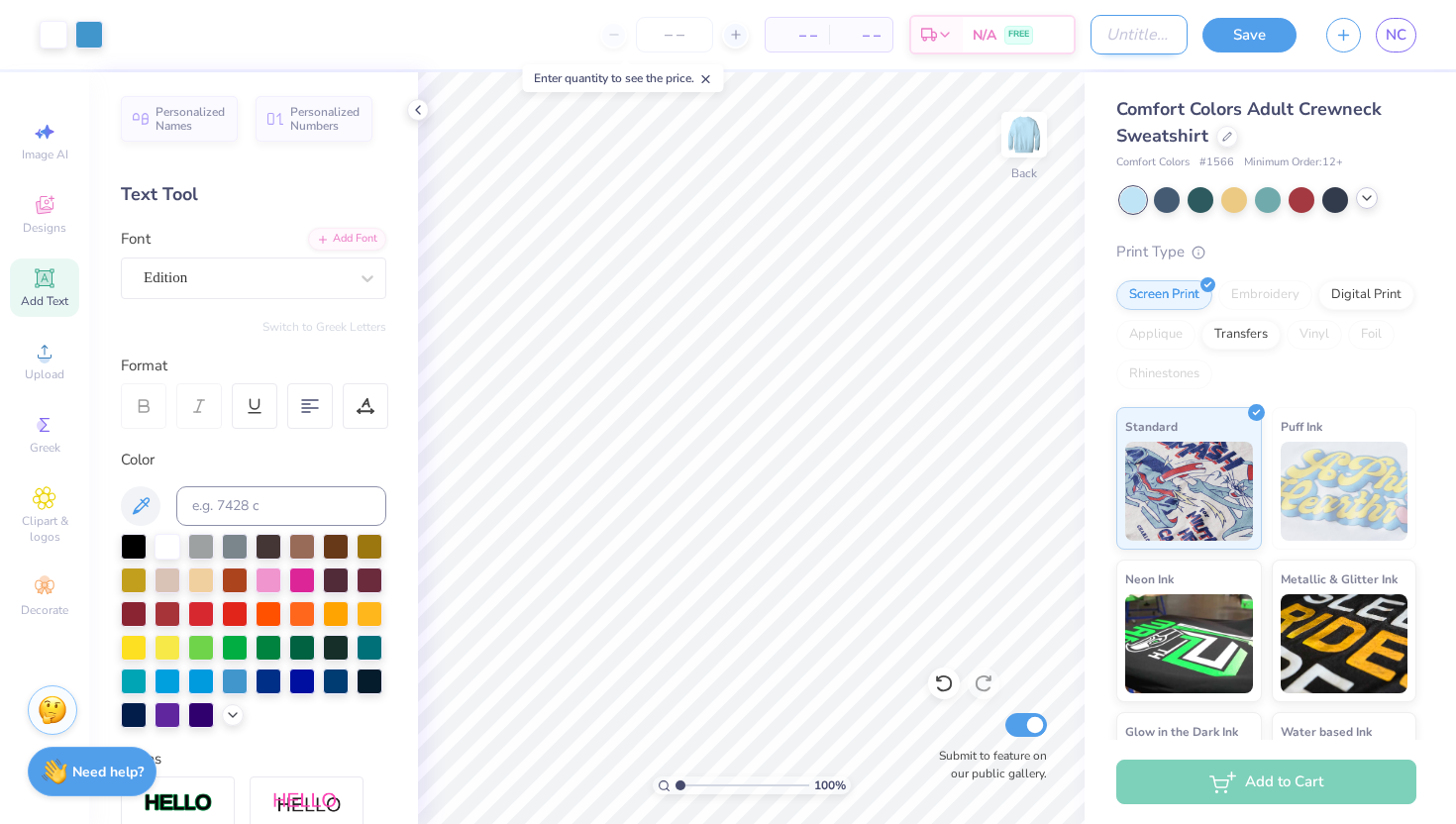 click on "Design Title" at bounding box center (1139, 35) 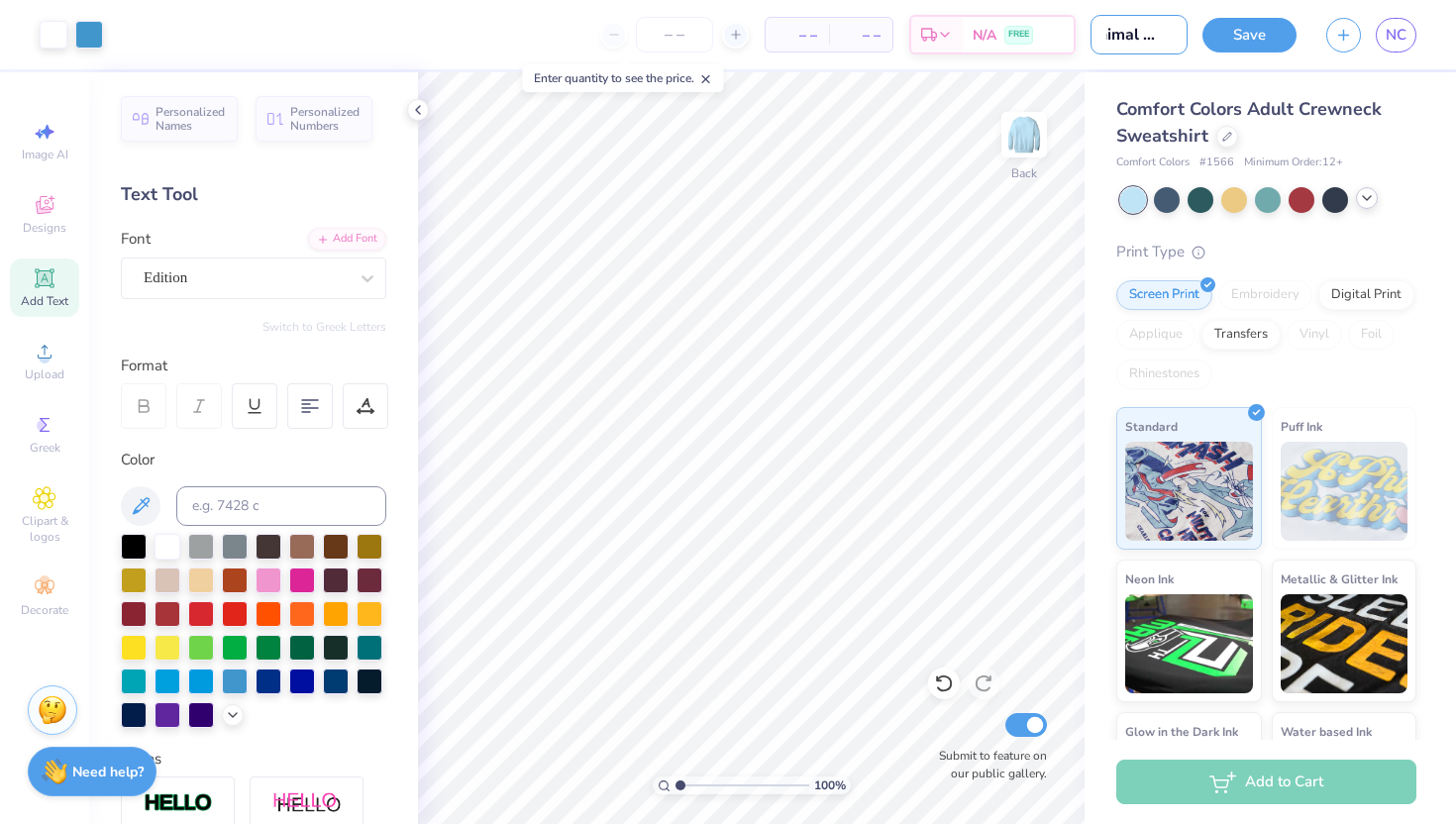 scroll, scrollTop: 0, scrollLeft: 26, axis: horizontal 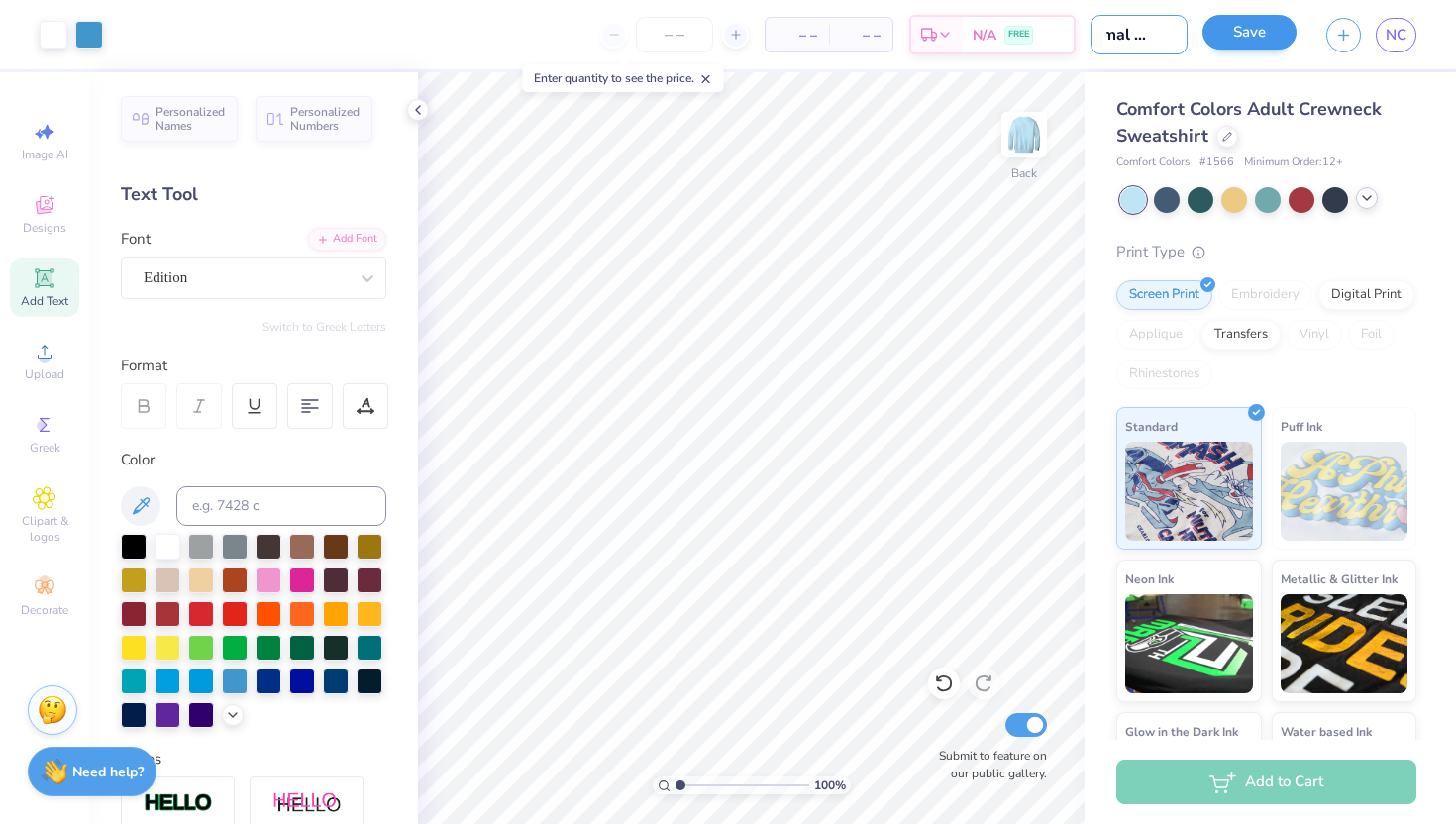 type on "animal tamu" 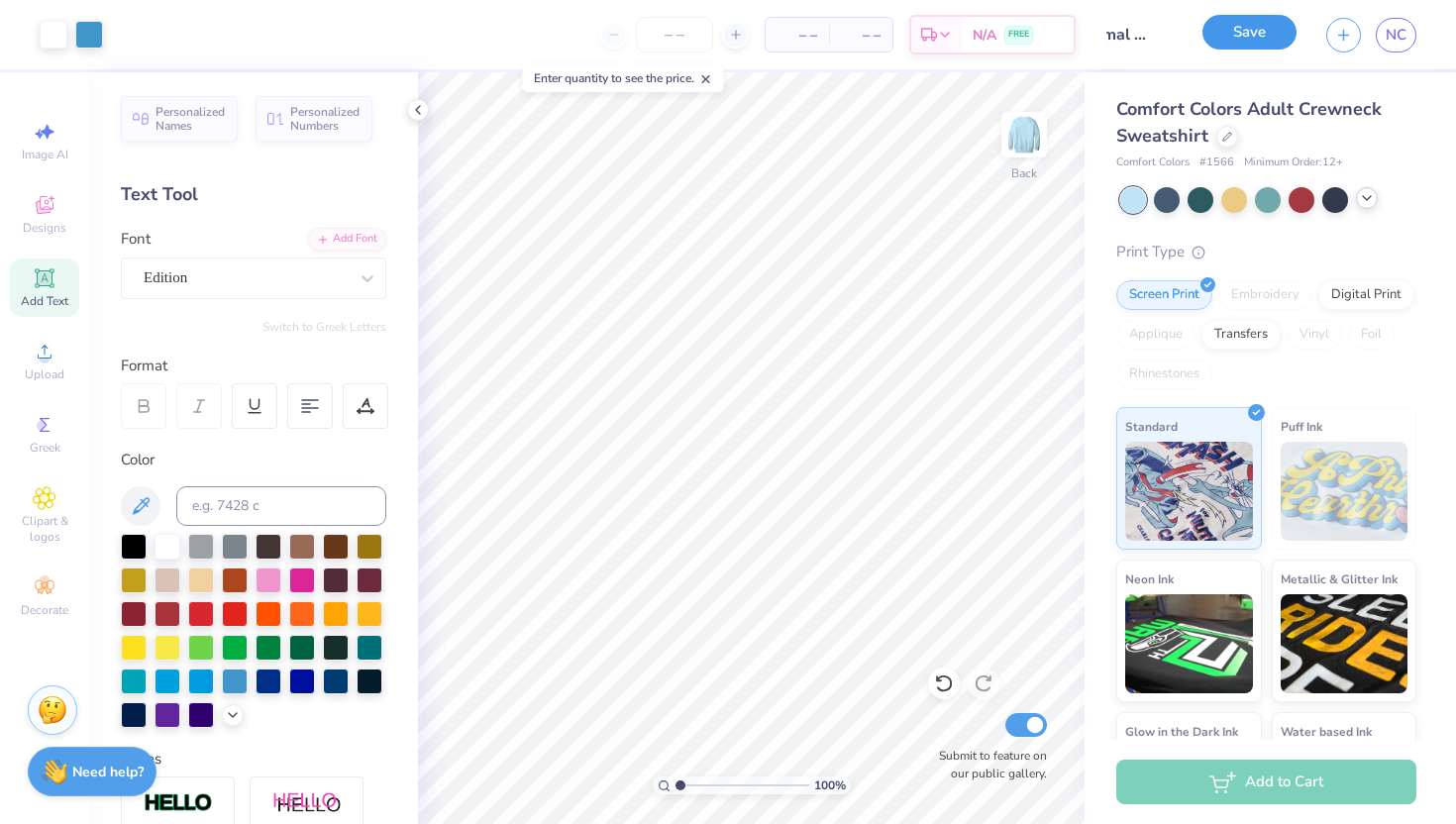 click on "Save" at bounding box center (1249, 32) 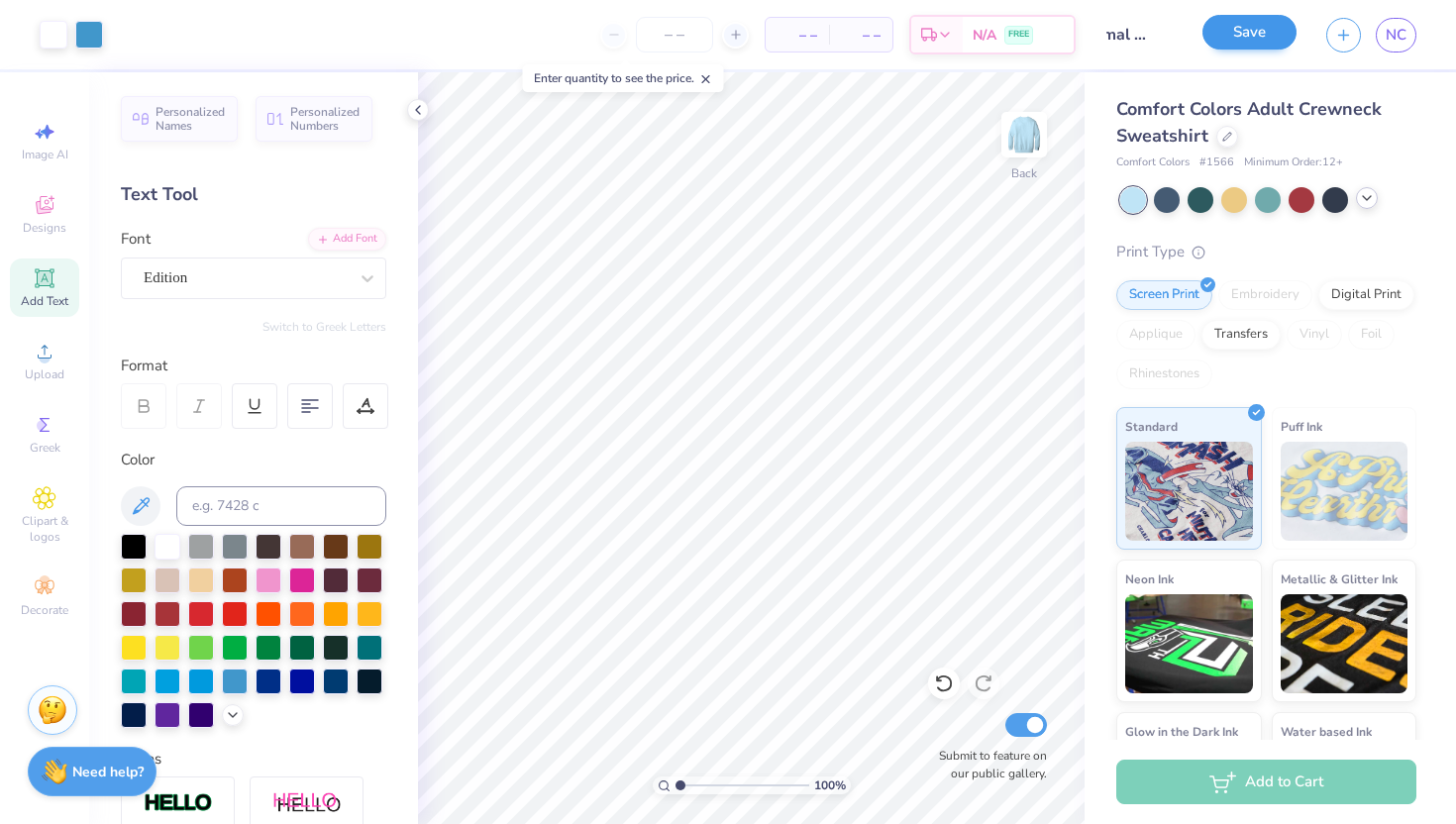 scroll, scrollTop: 0, scrollLeft: 0, axis: both 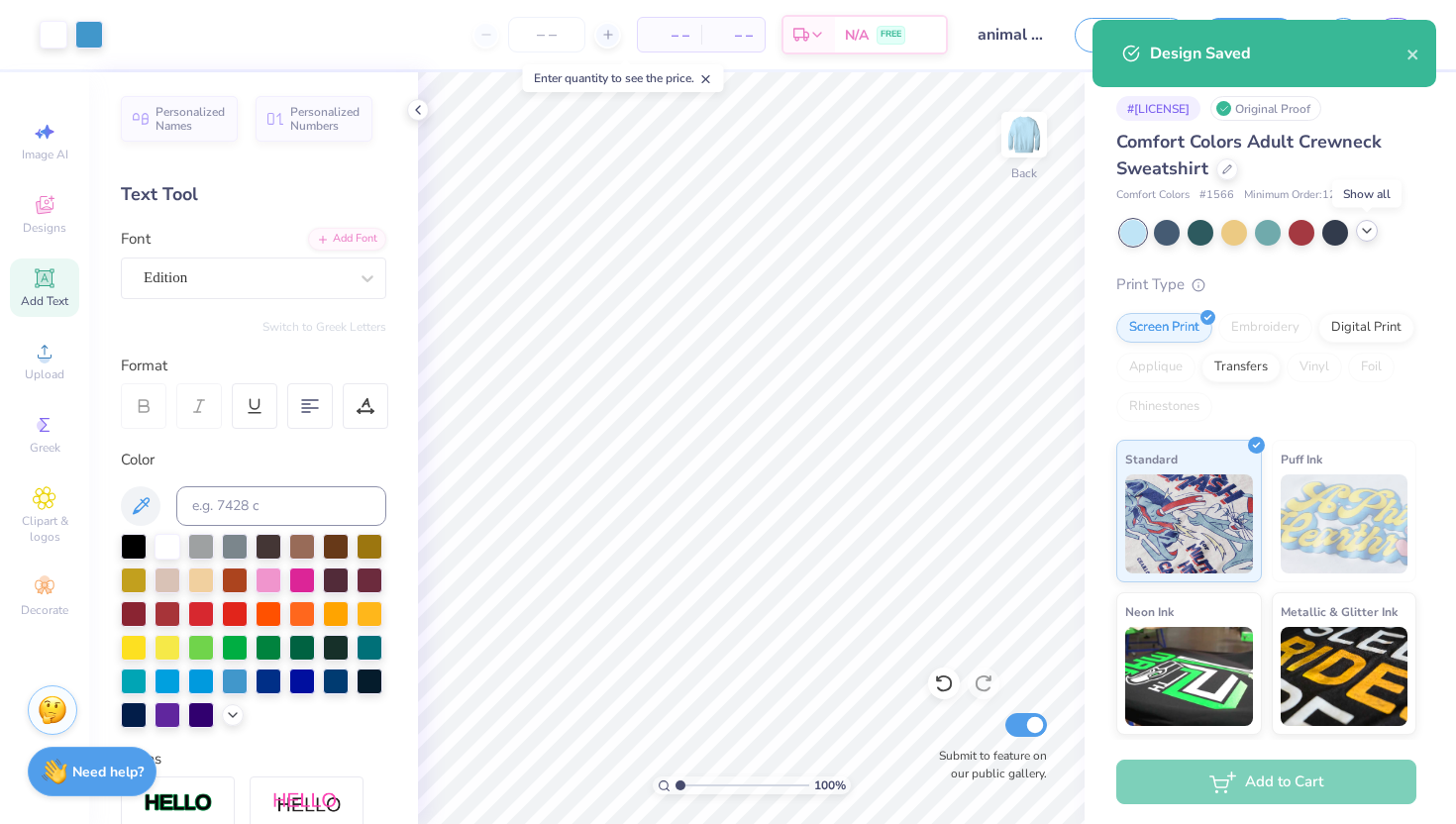 click 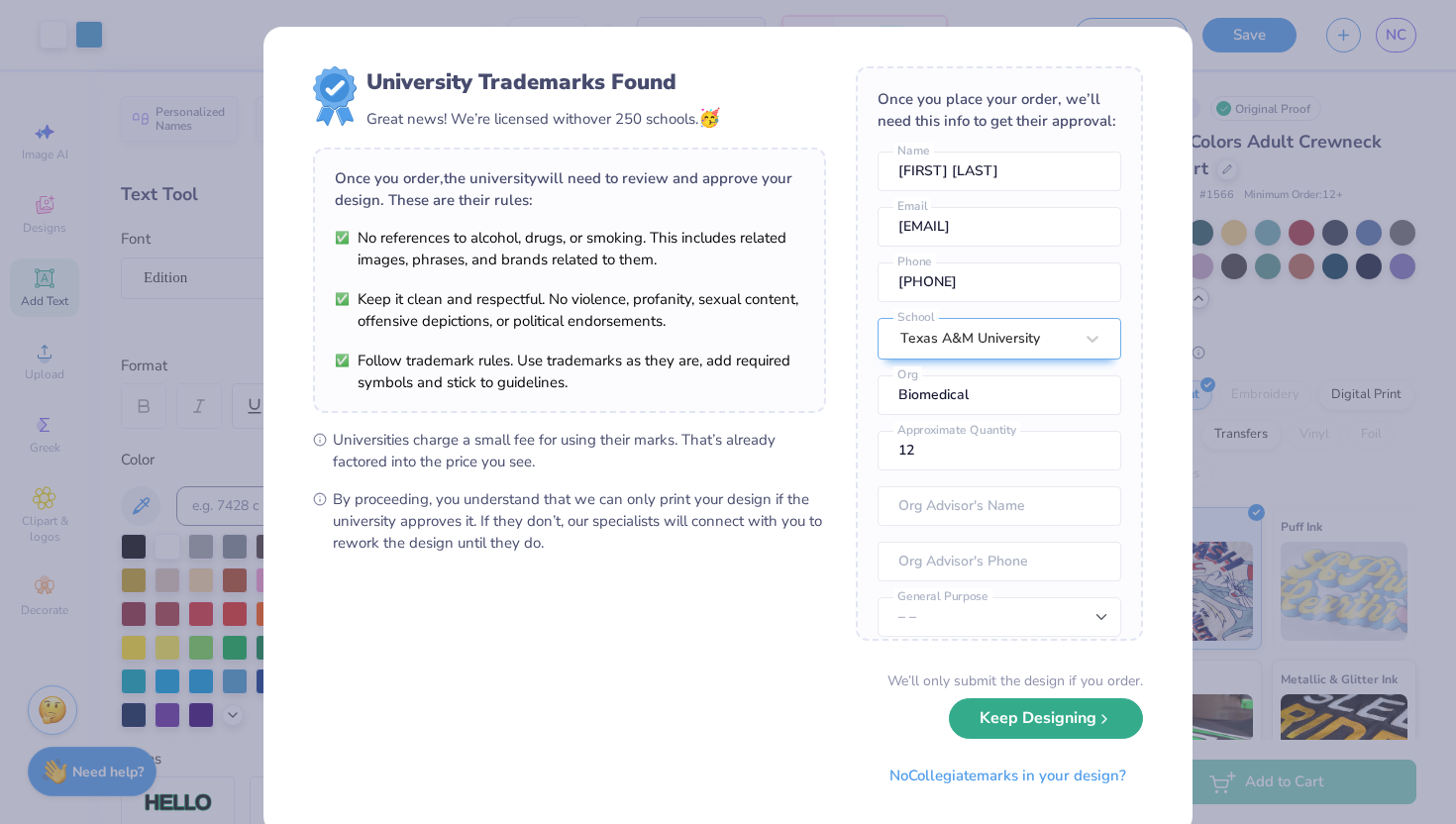 click on "Keep Designing" at bounding box center [1046, 718] 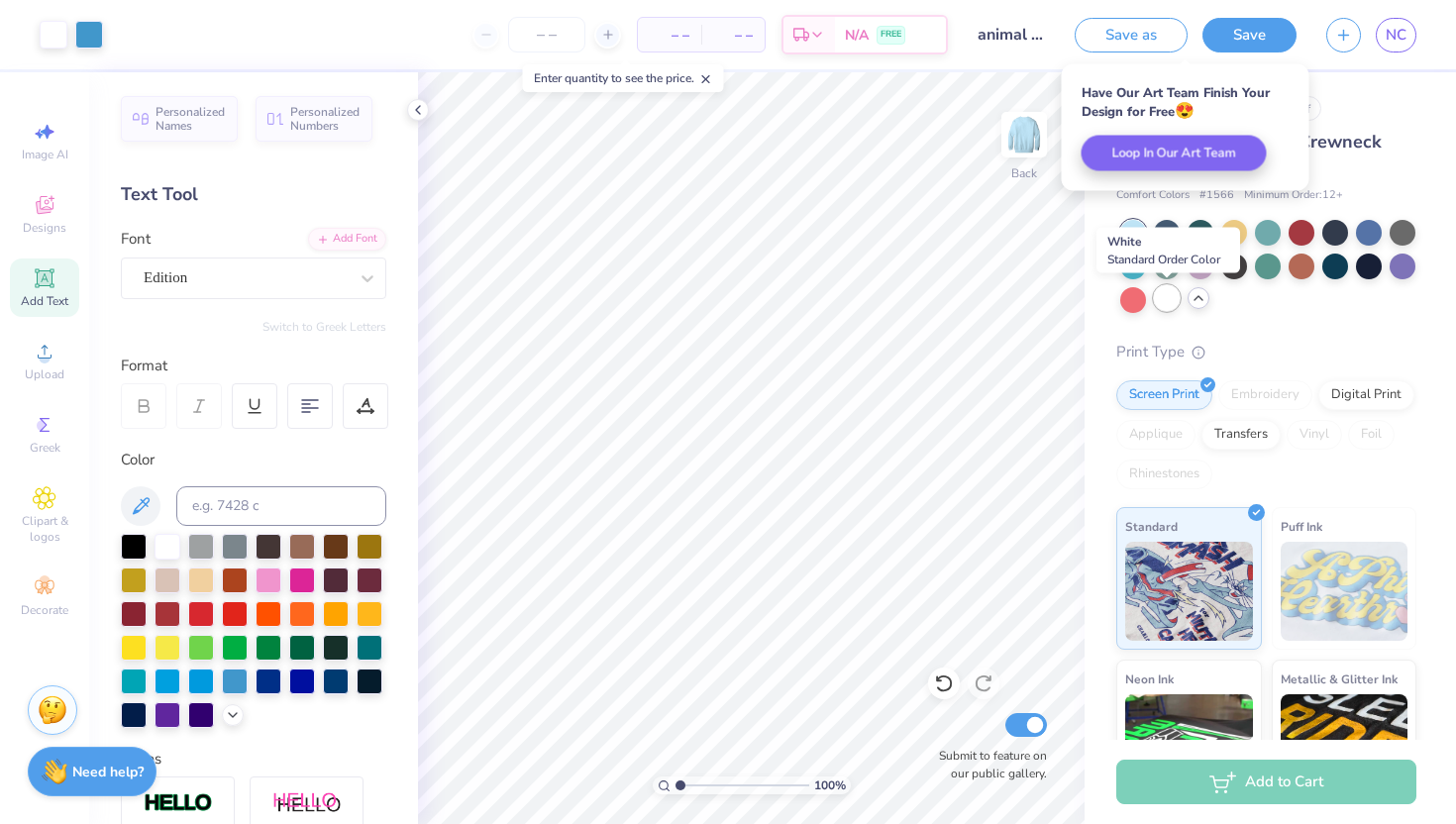 click at bounding box center (1167, 298) 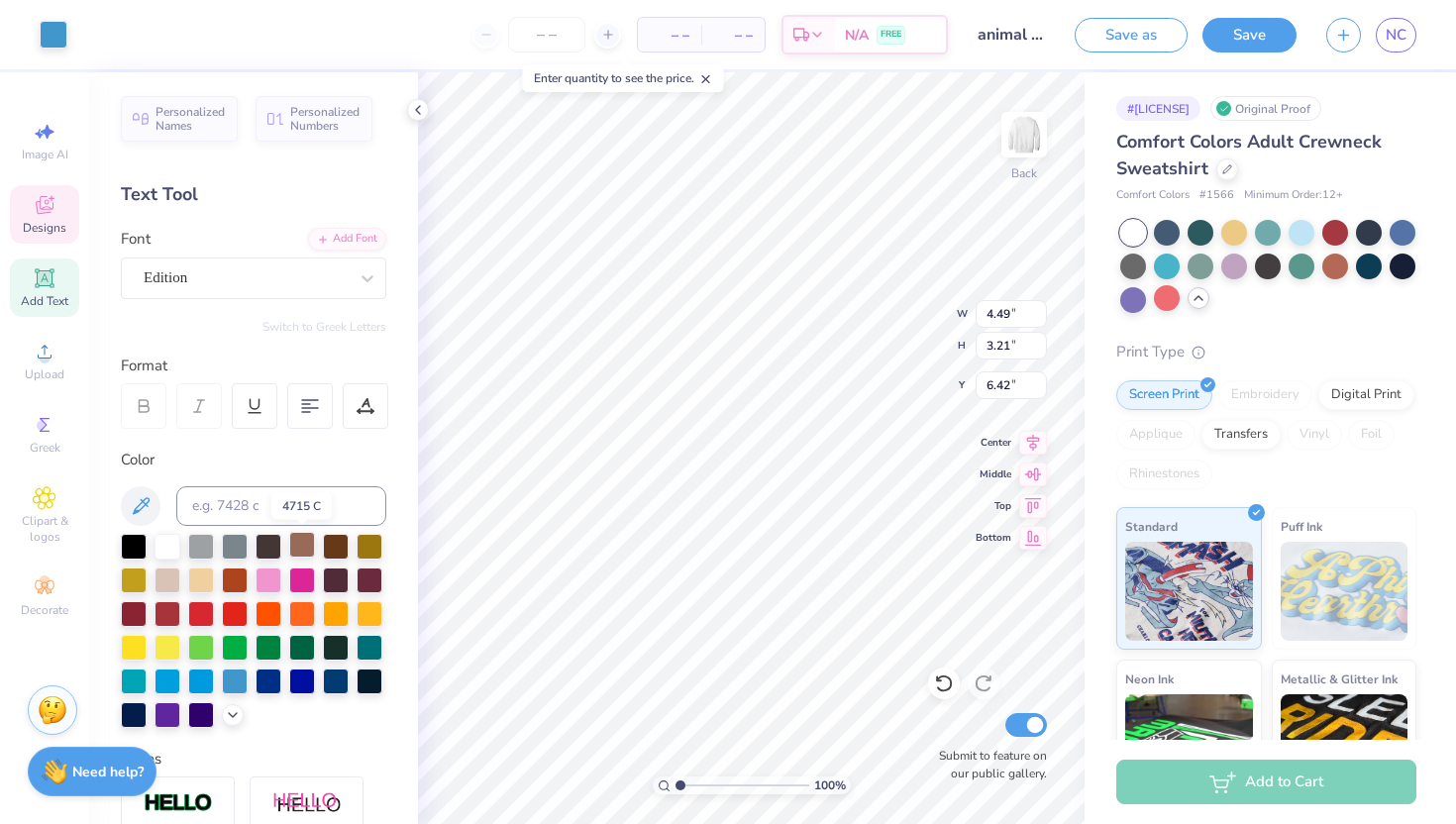 click at bounding box center (302, 545) 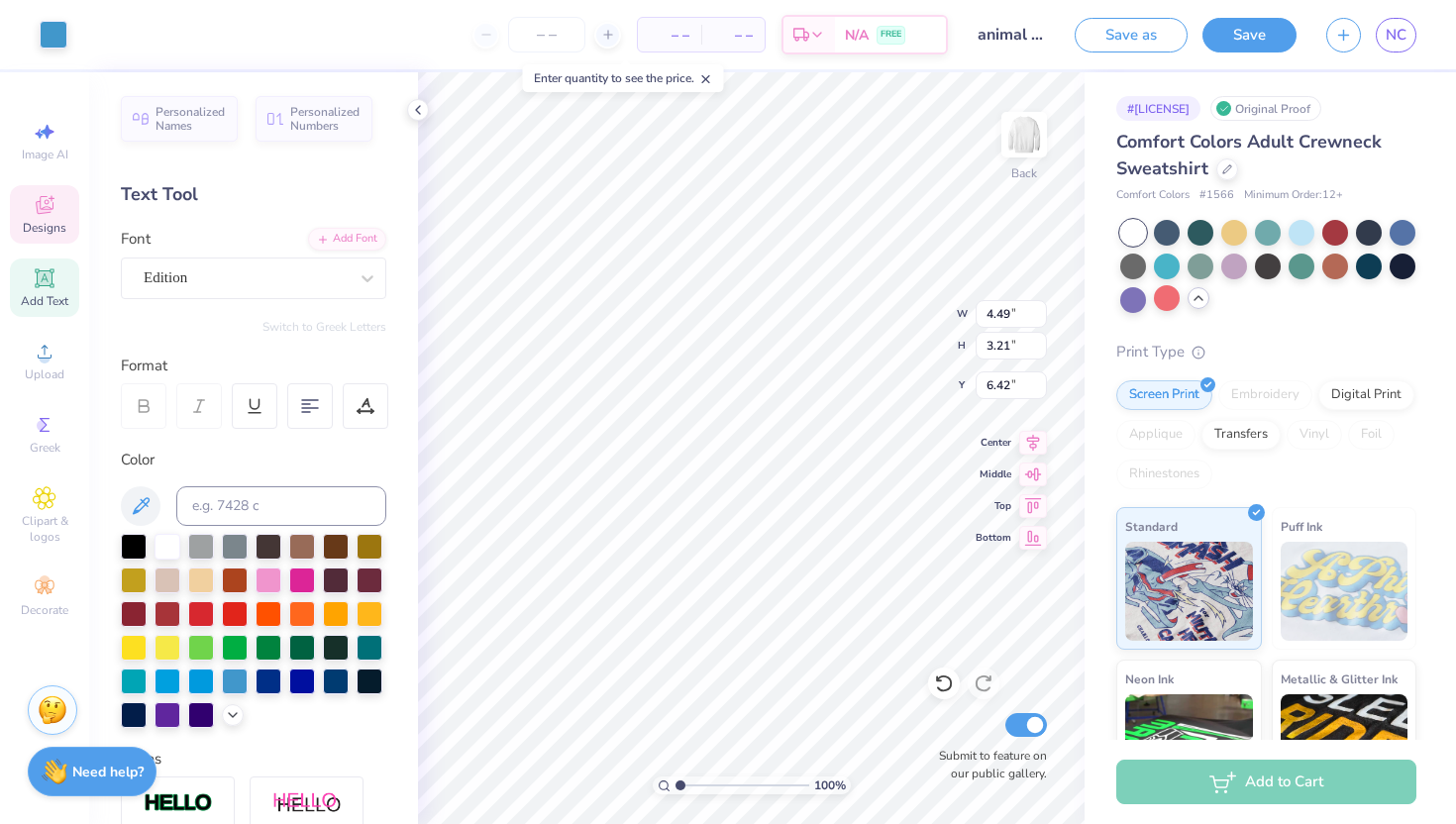 type on "5.83" 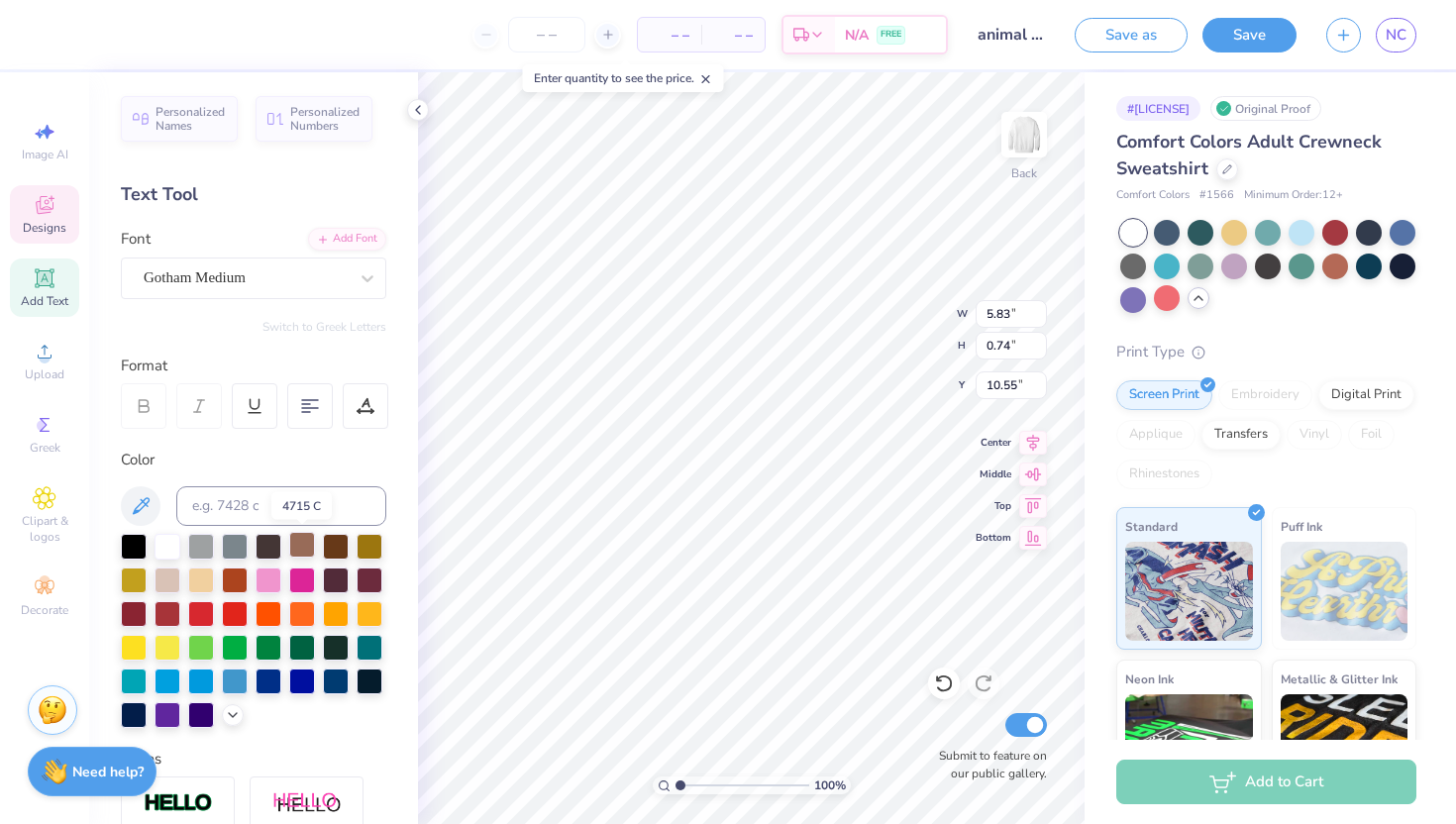 click at bounding box center (302, 545) 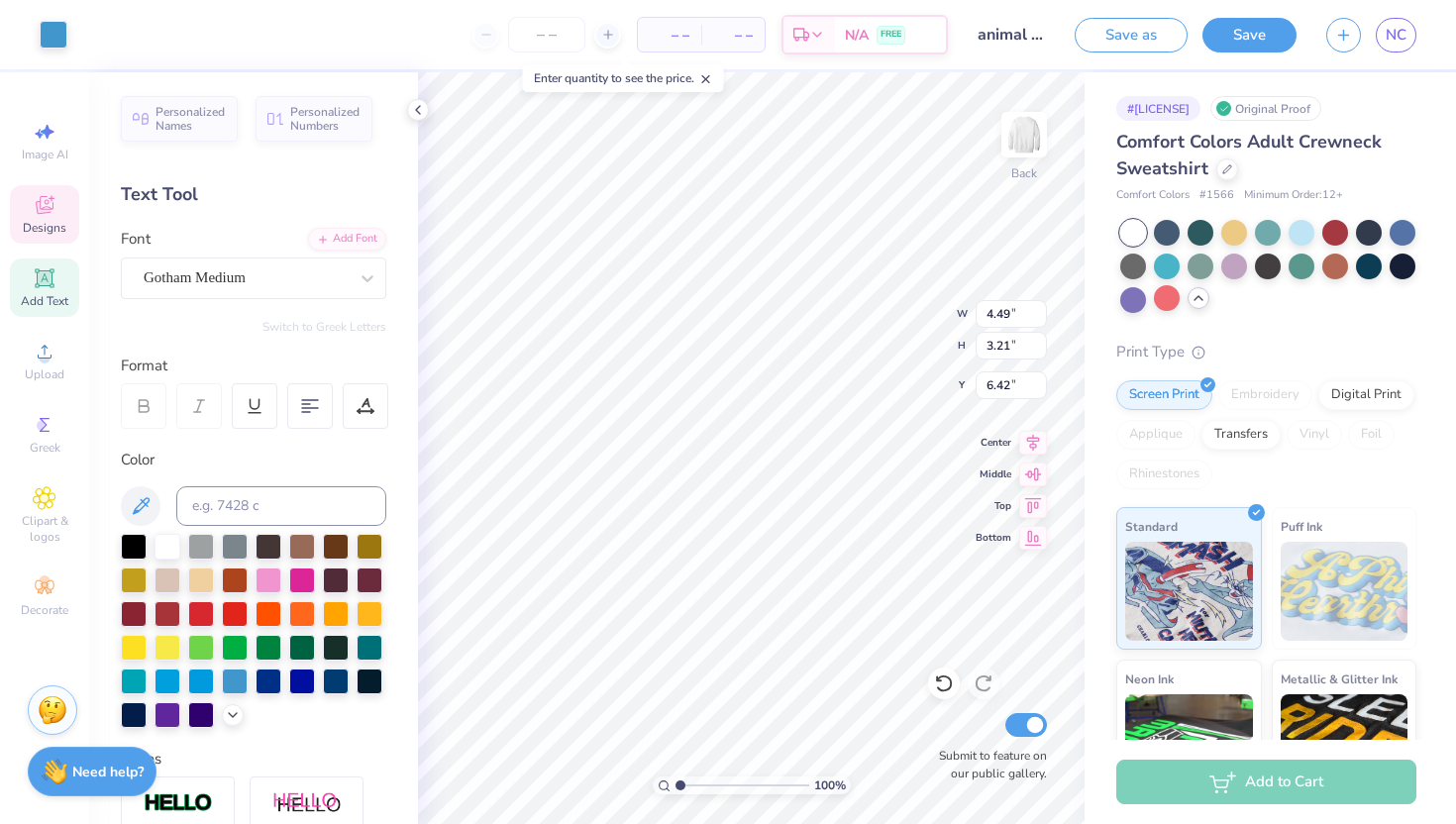 type on "6.37" 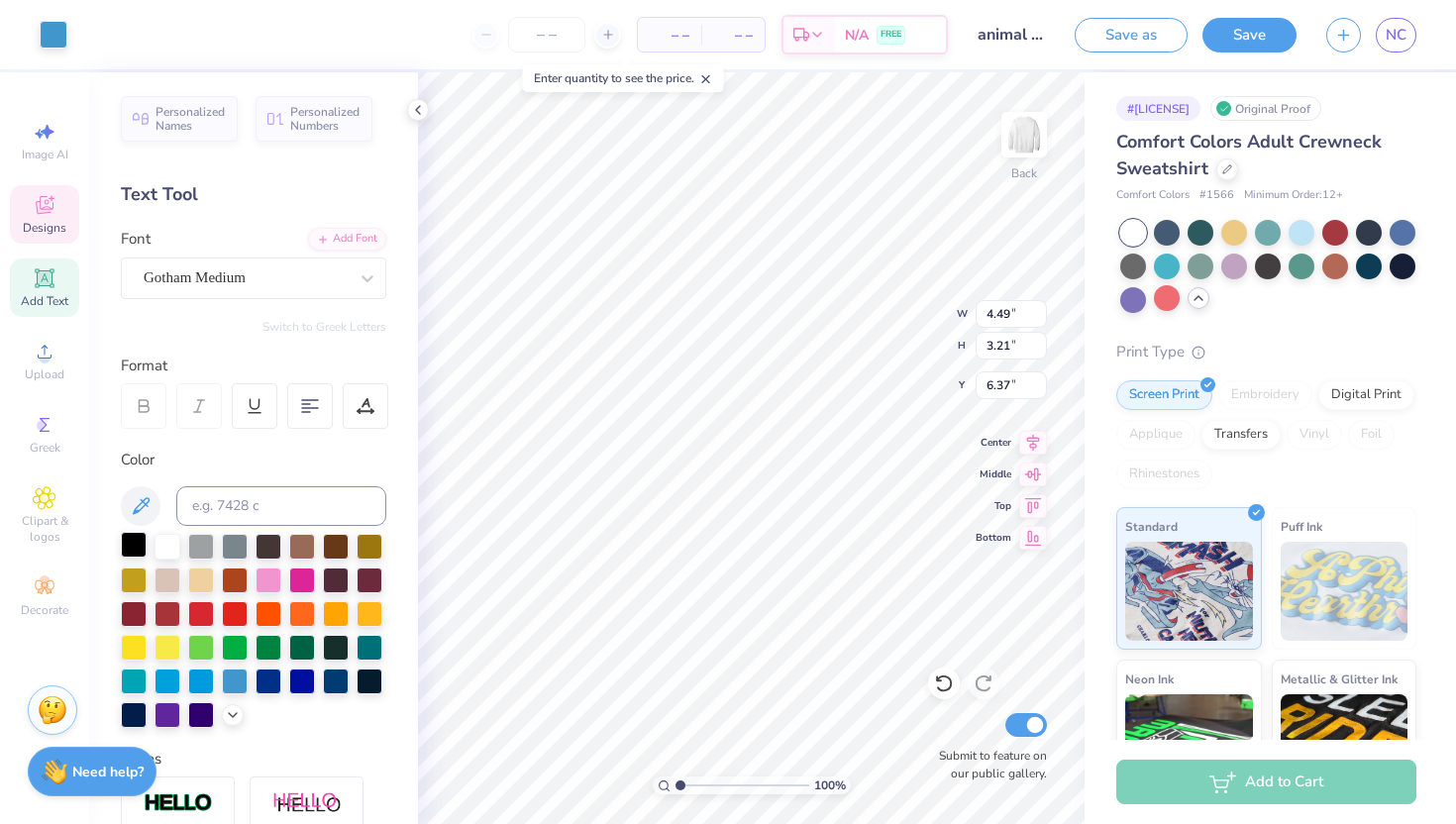 click at bounding box center (134, 545) 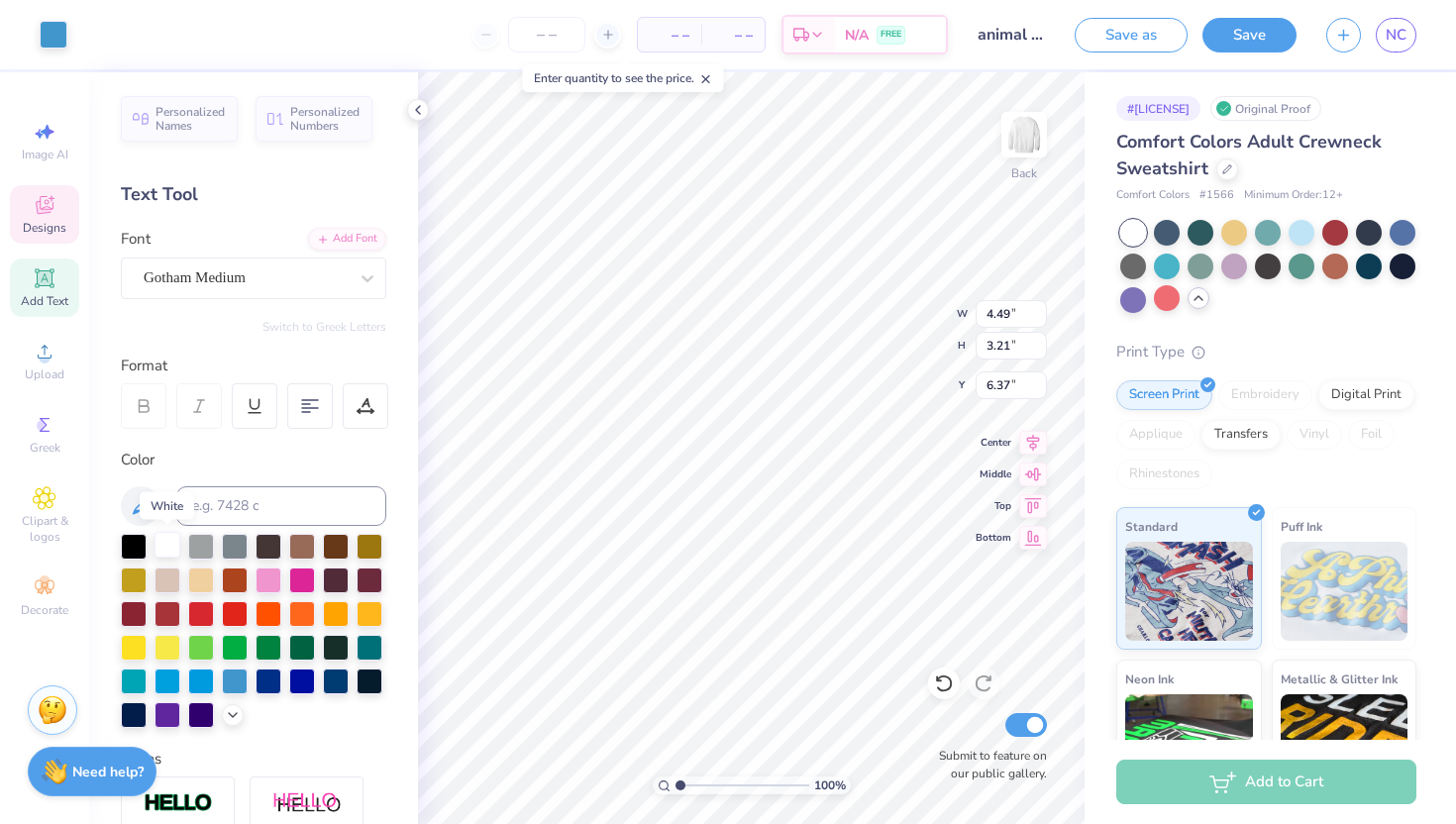 click at bounding box center [167, 545] 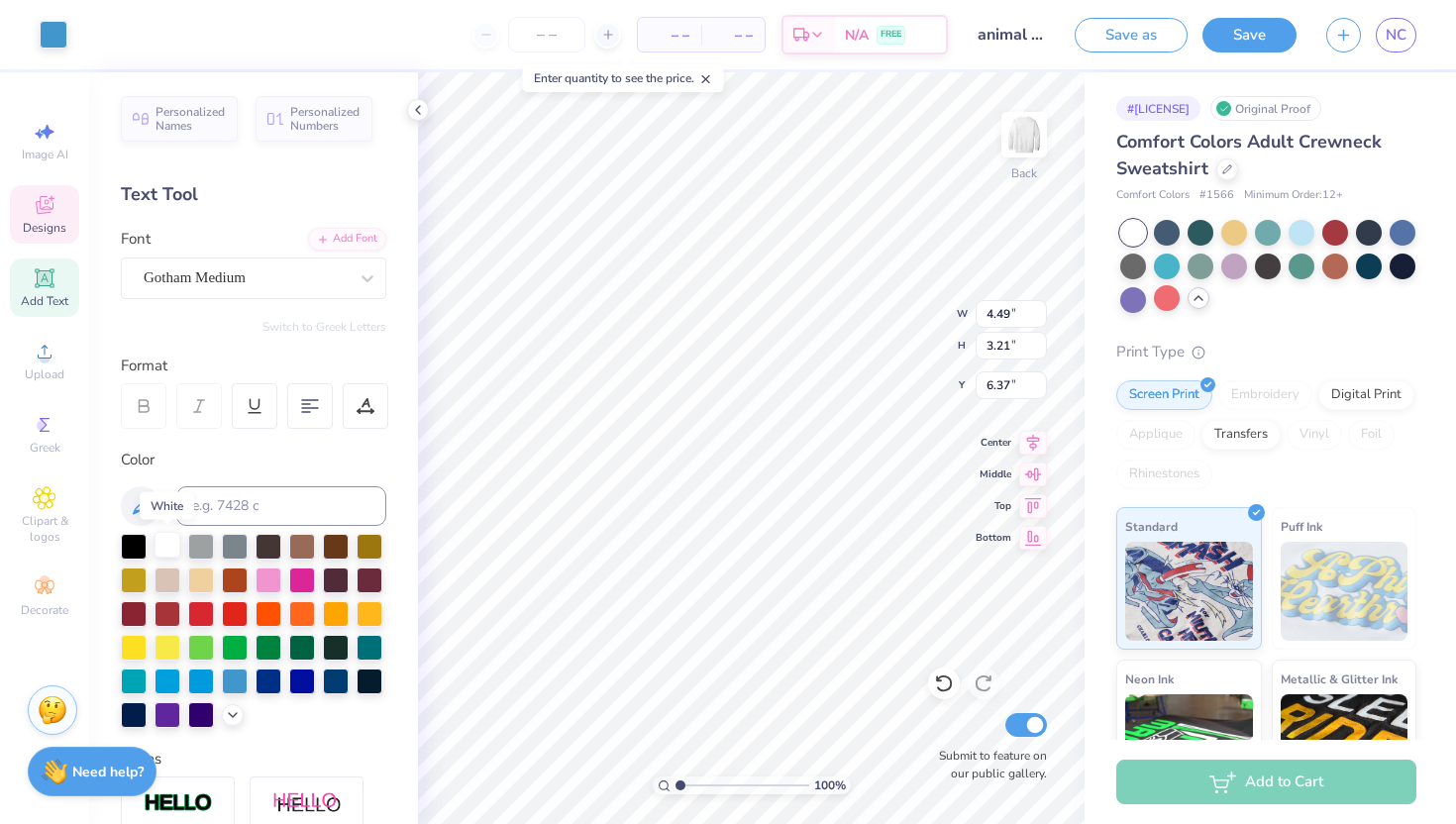 click at bounding box center [167, 545] 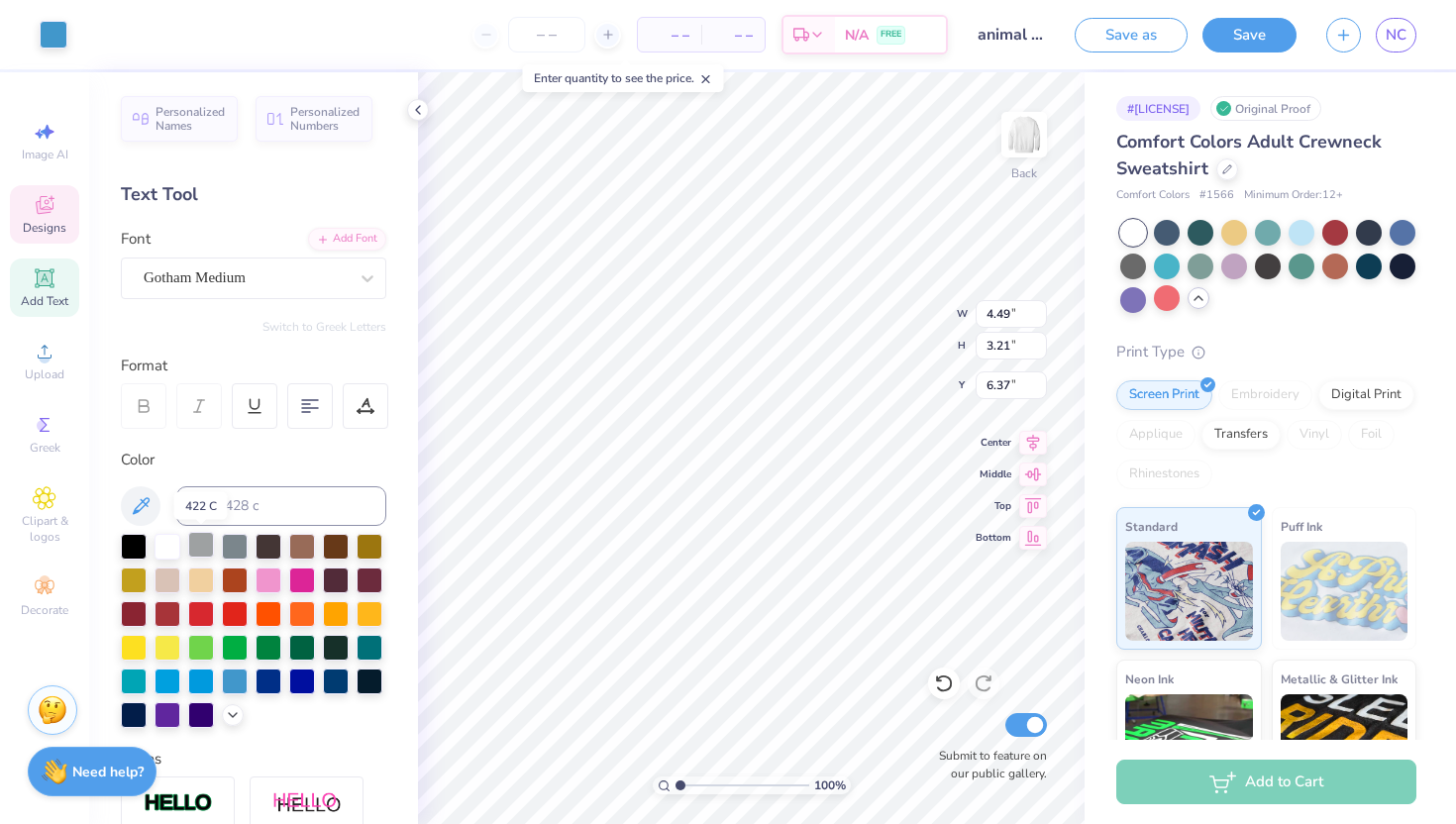 click at bounding box center [201, 545] 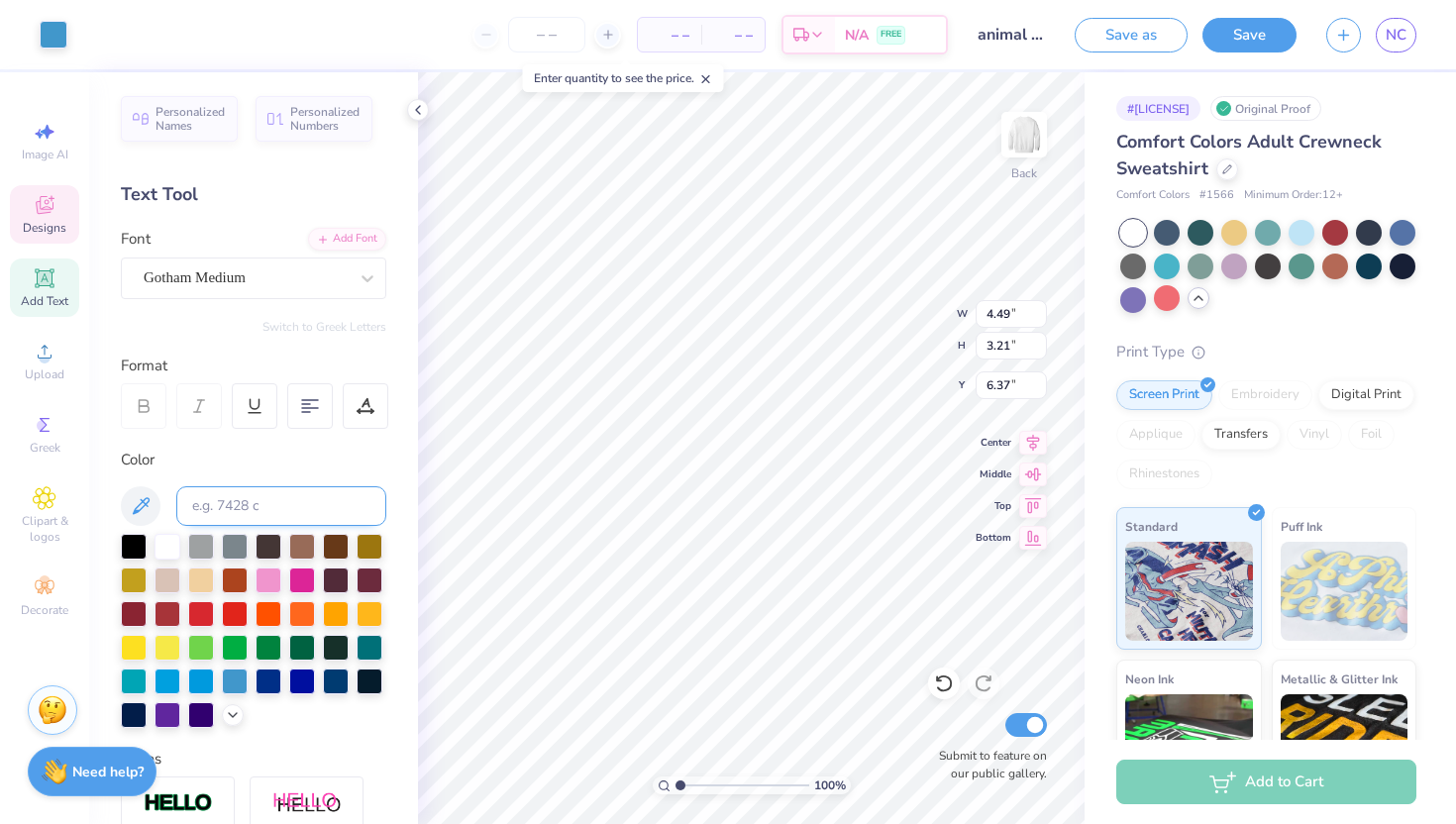 type on "6.70" 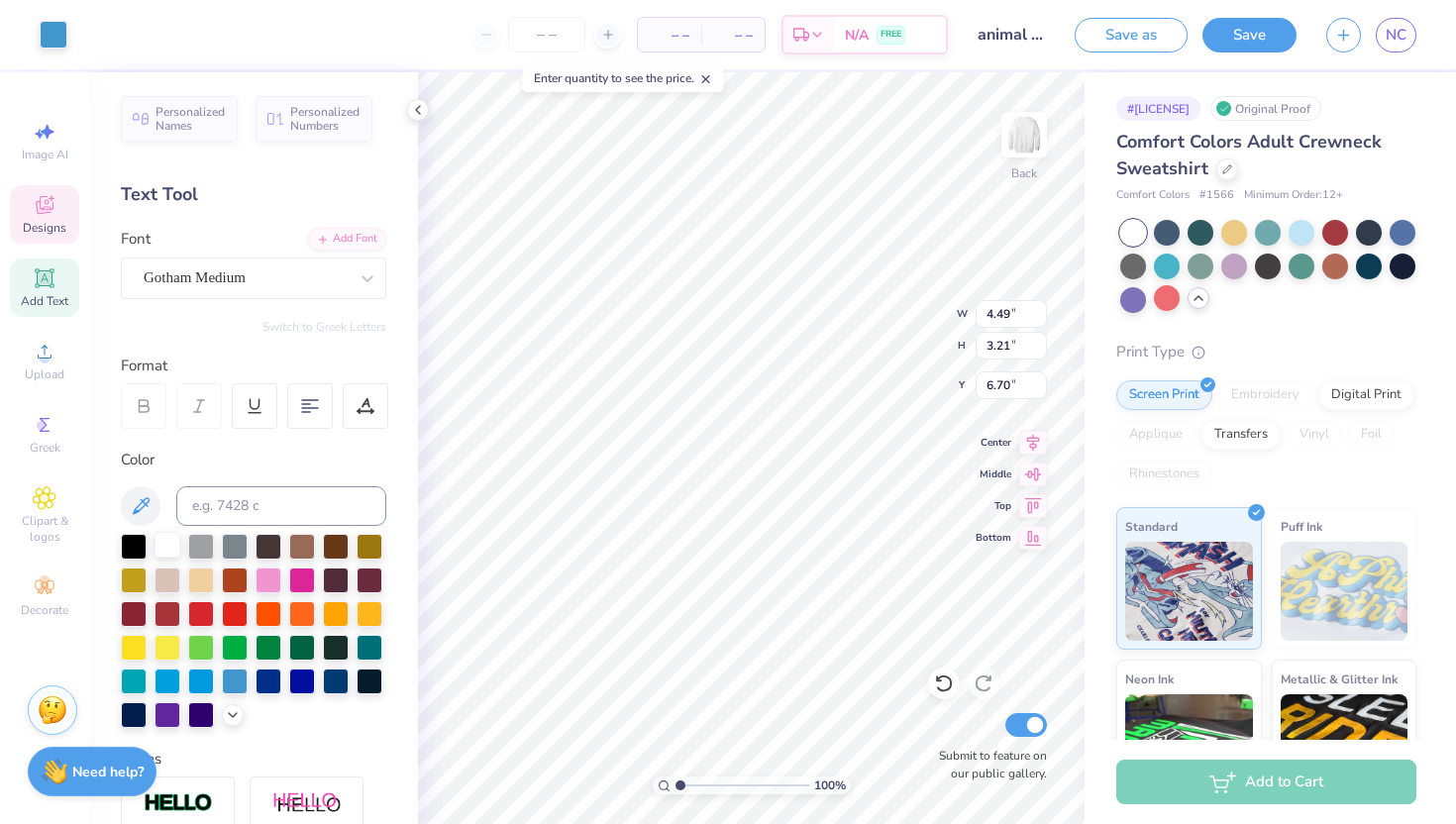 click at bounding box center [167, 545] 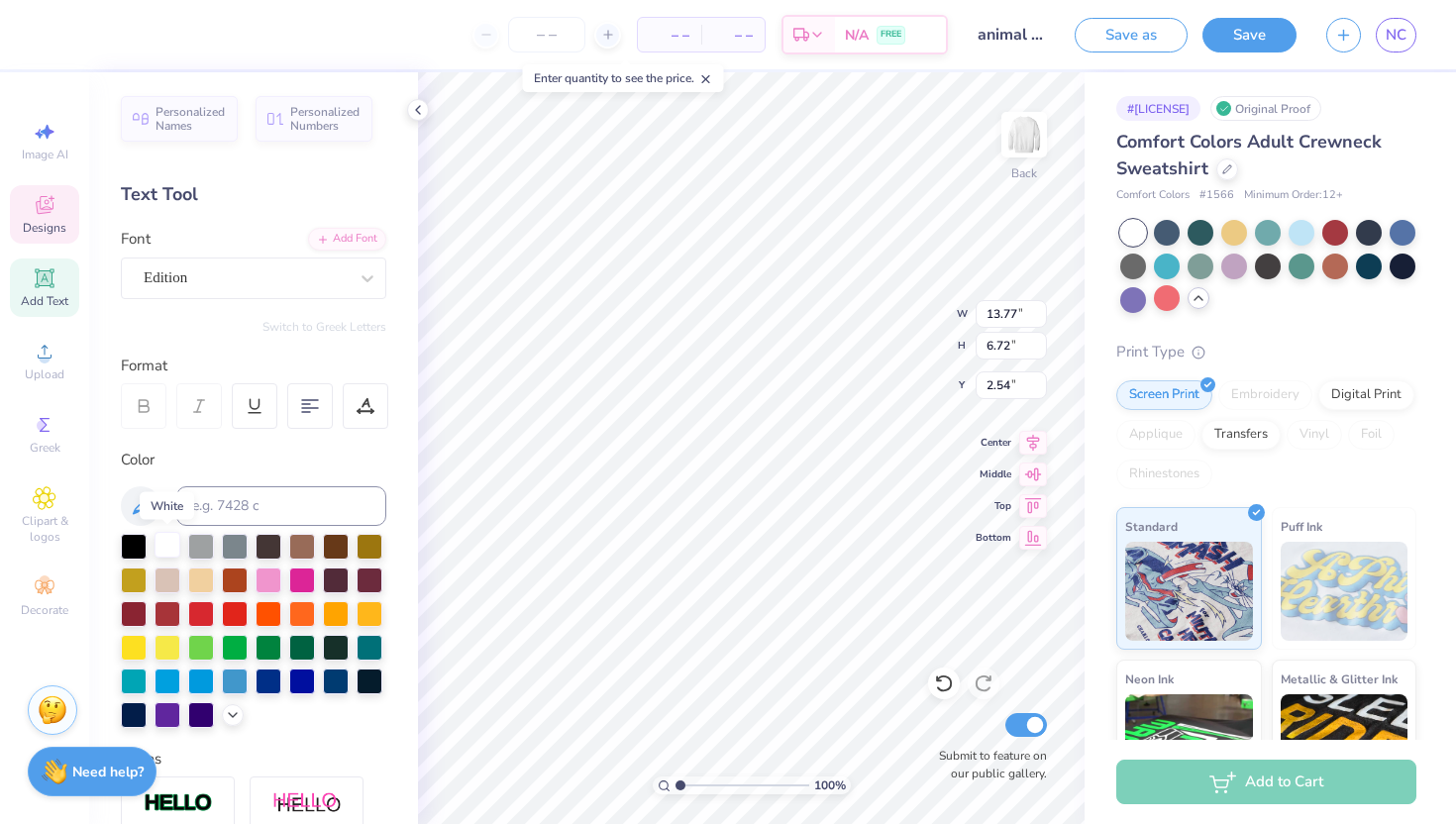 click at bounding box center [167, 545] 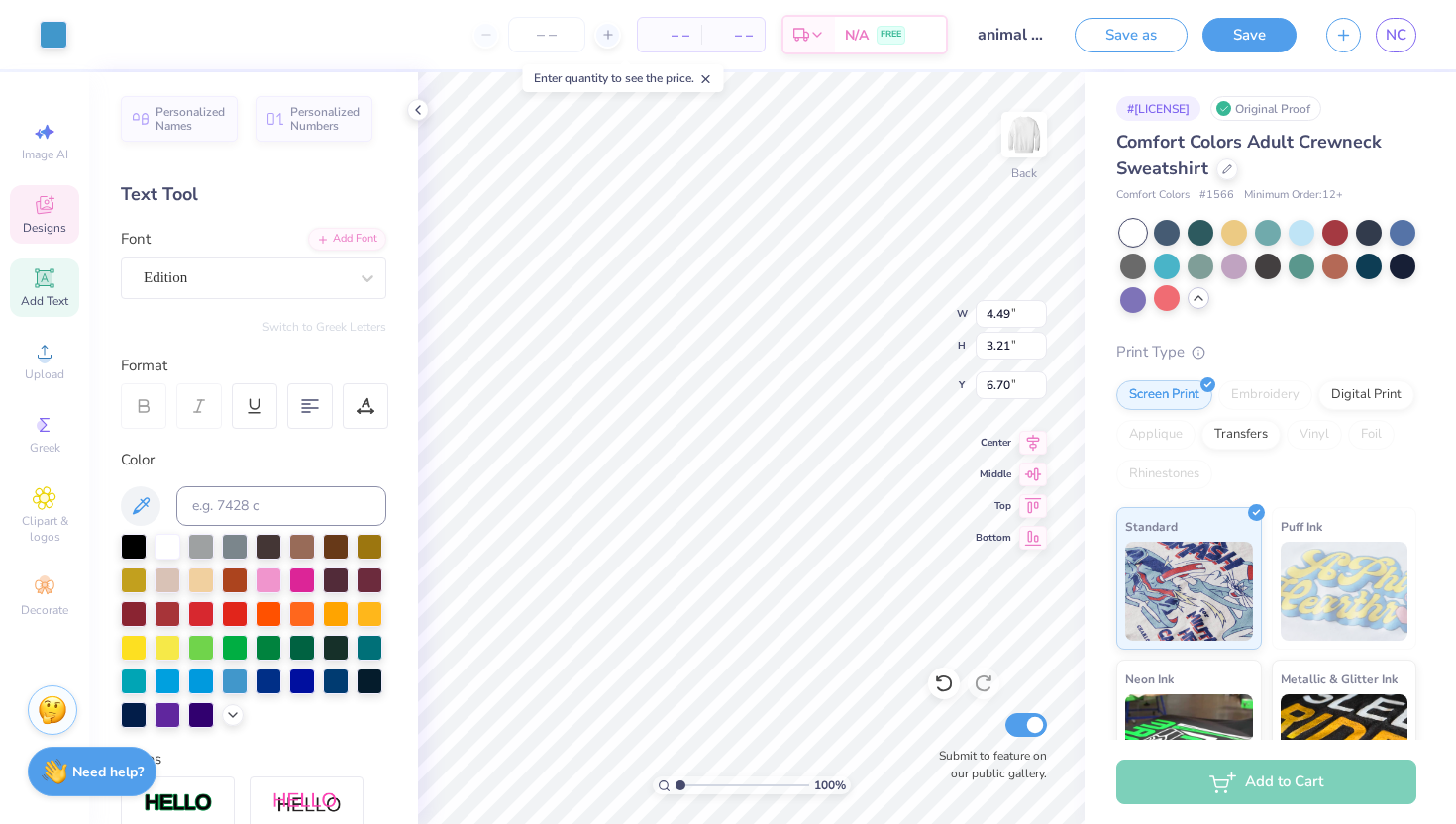 type on "2.72" 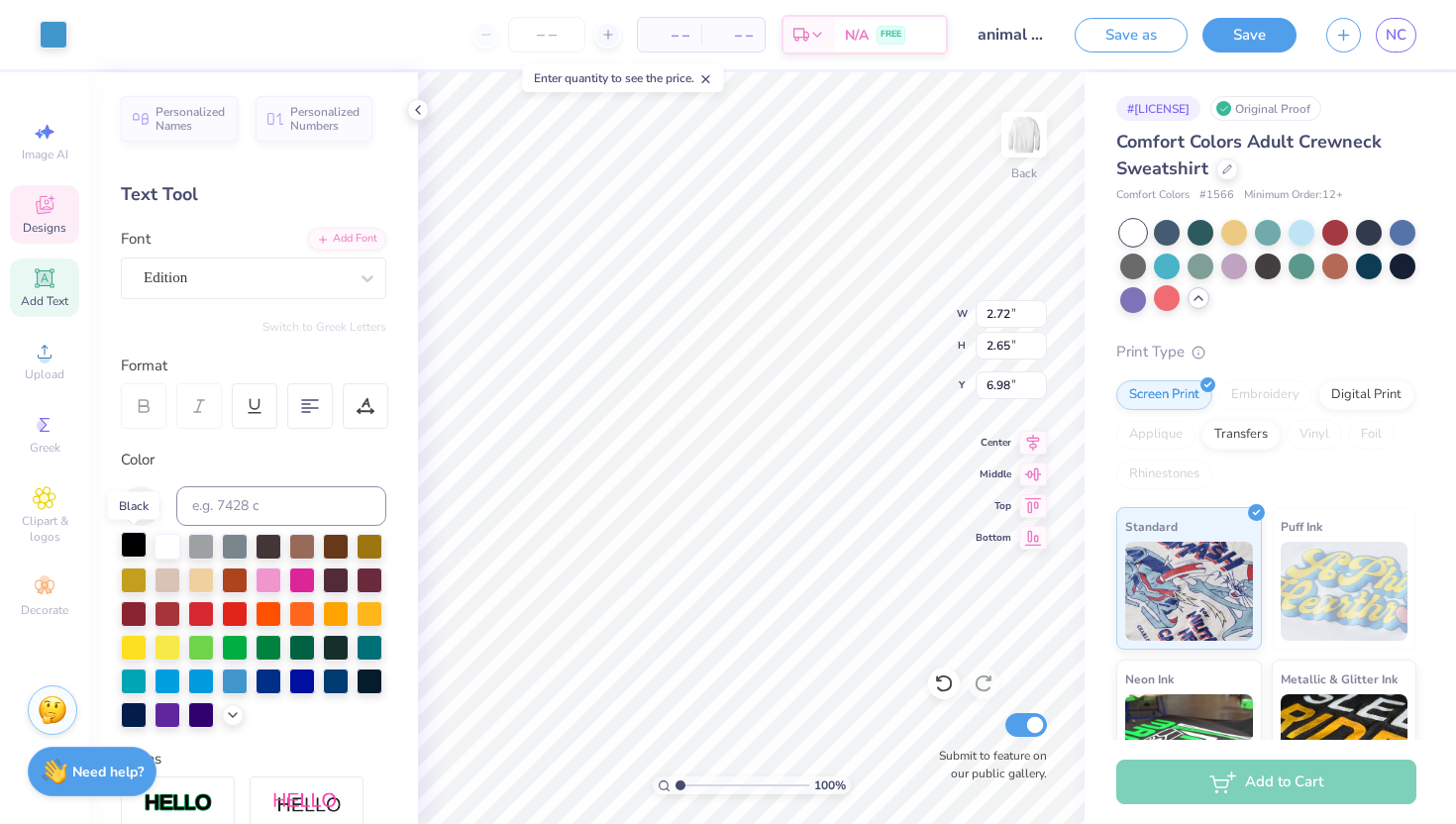 click at bounding box center (134, 545) 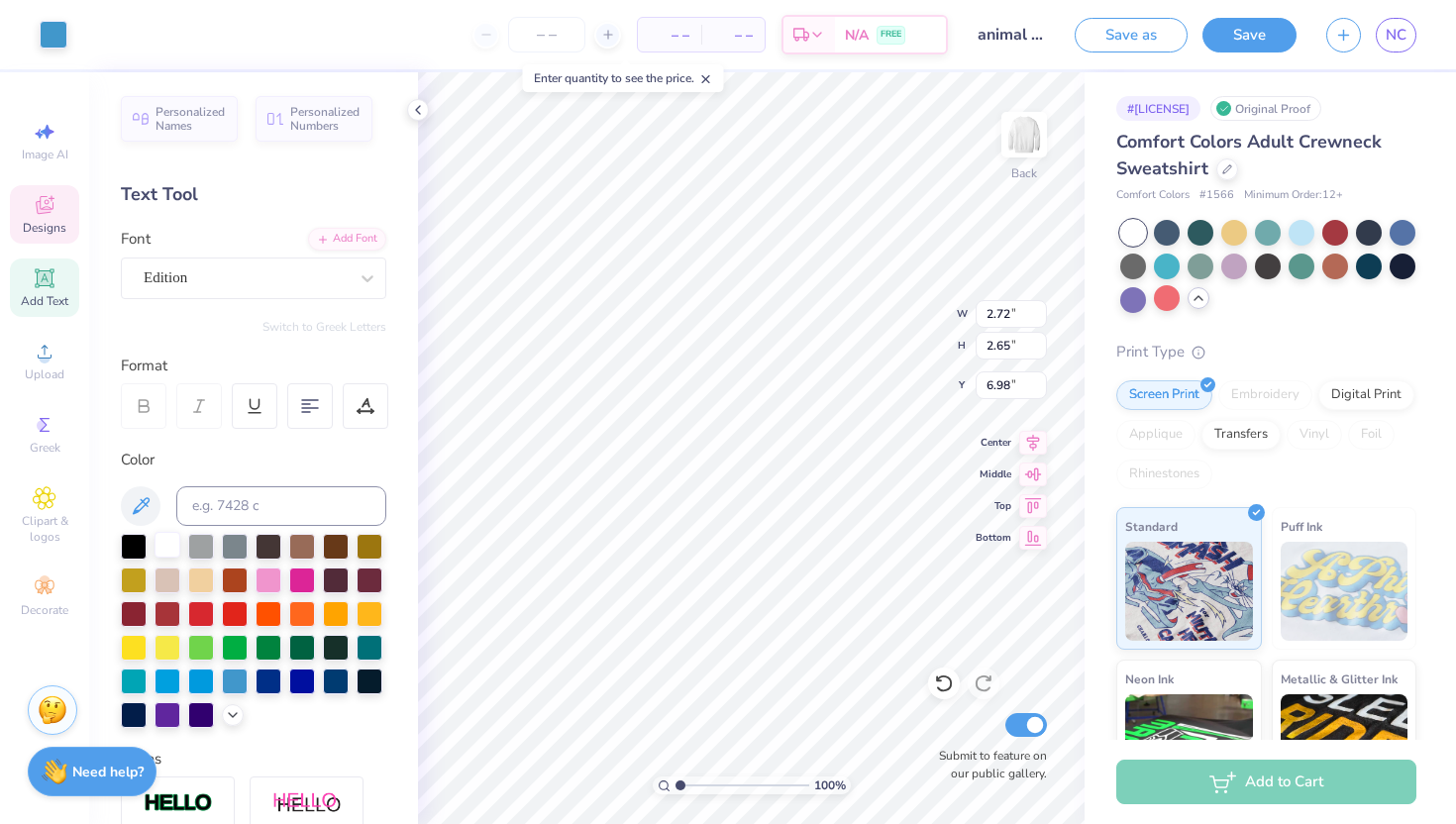 click at bounding box center [167, 545] 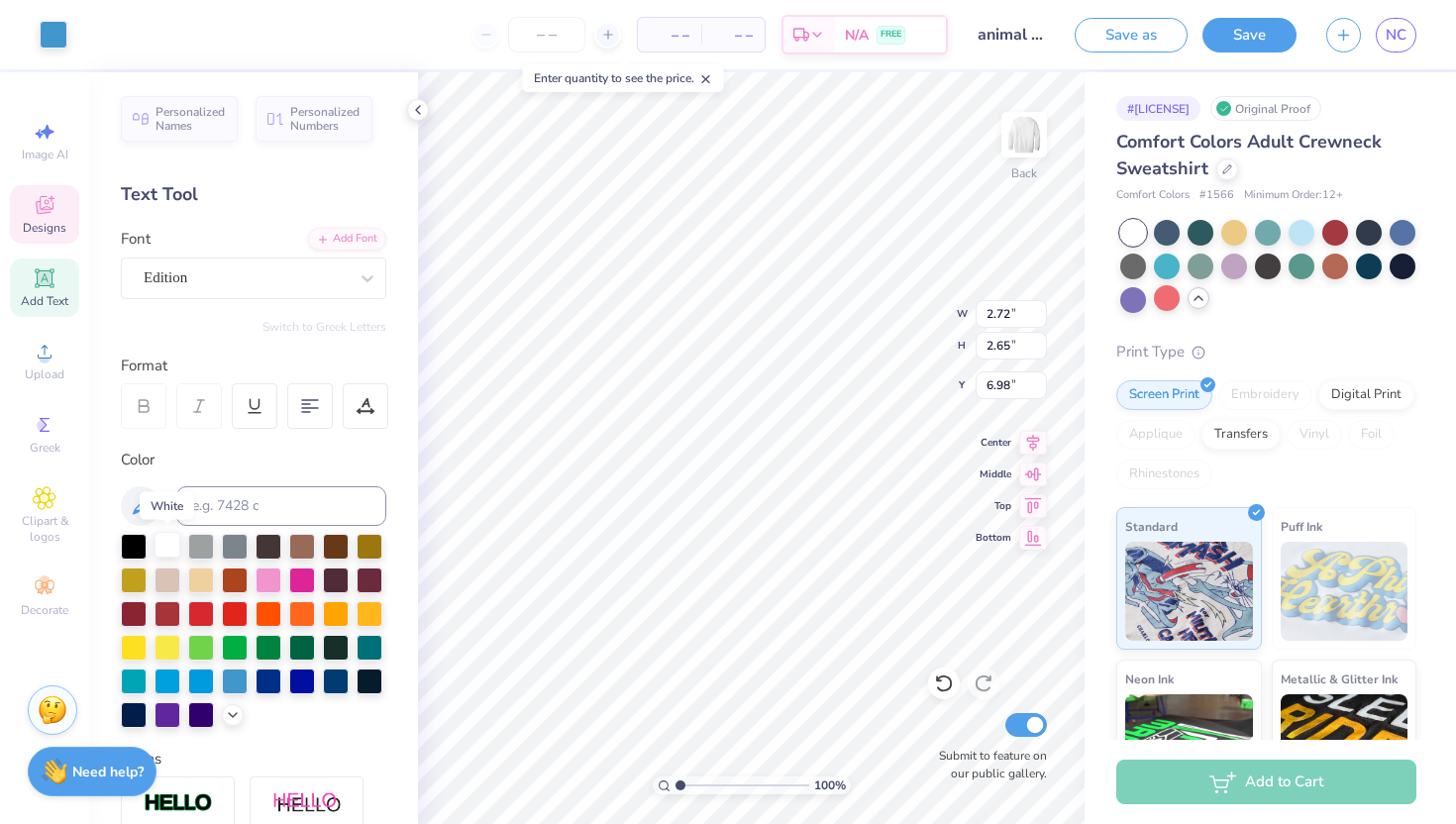 click at bounding box center (167, 545) 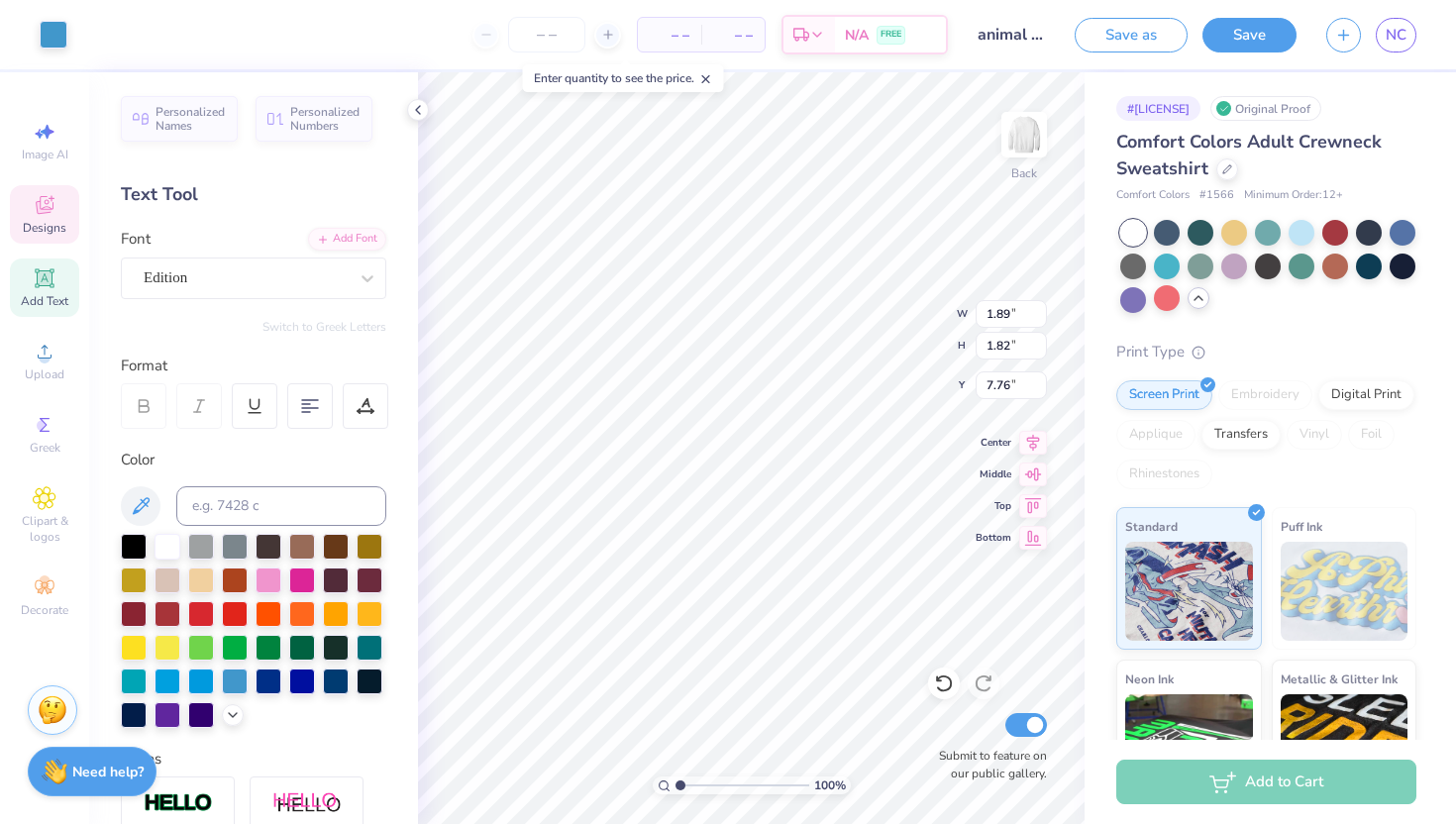 type on "3.78" 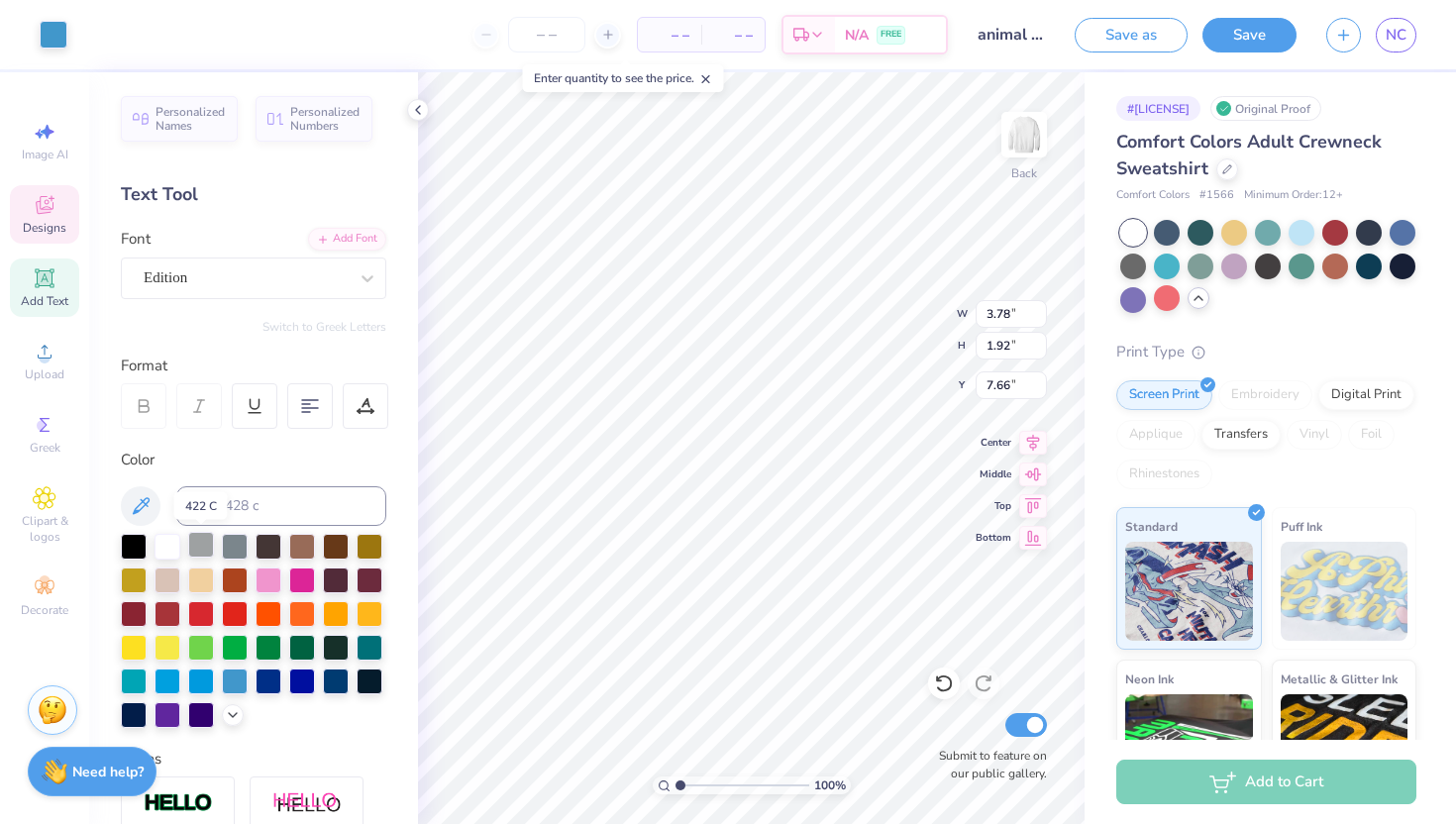 click at bounding box center (201, 545) 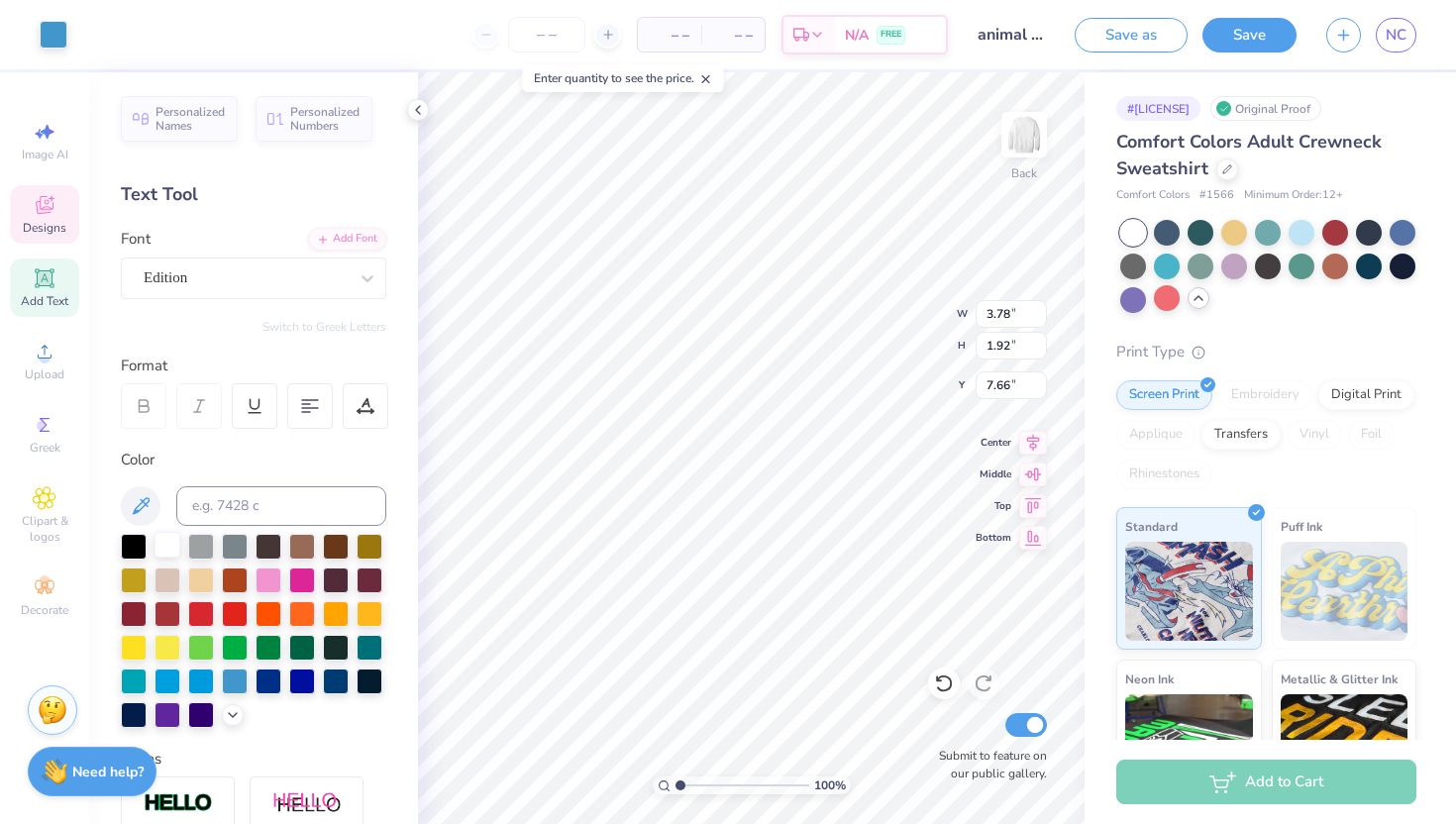 click at bounding box center (167, 545) 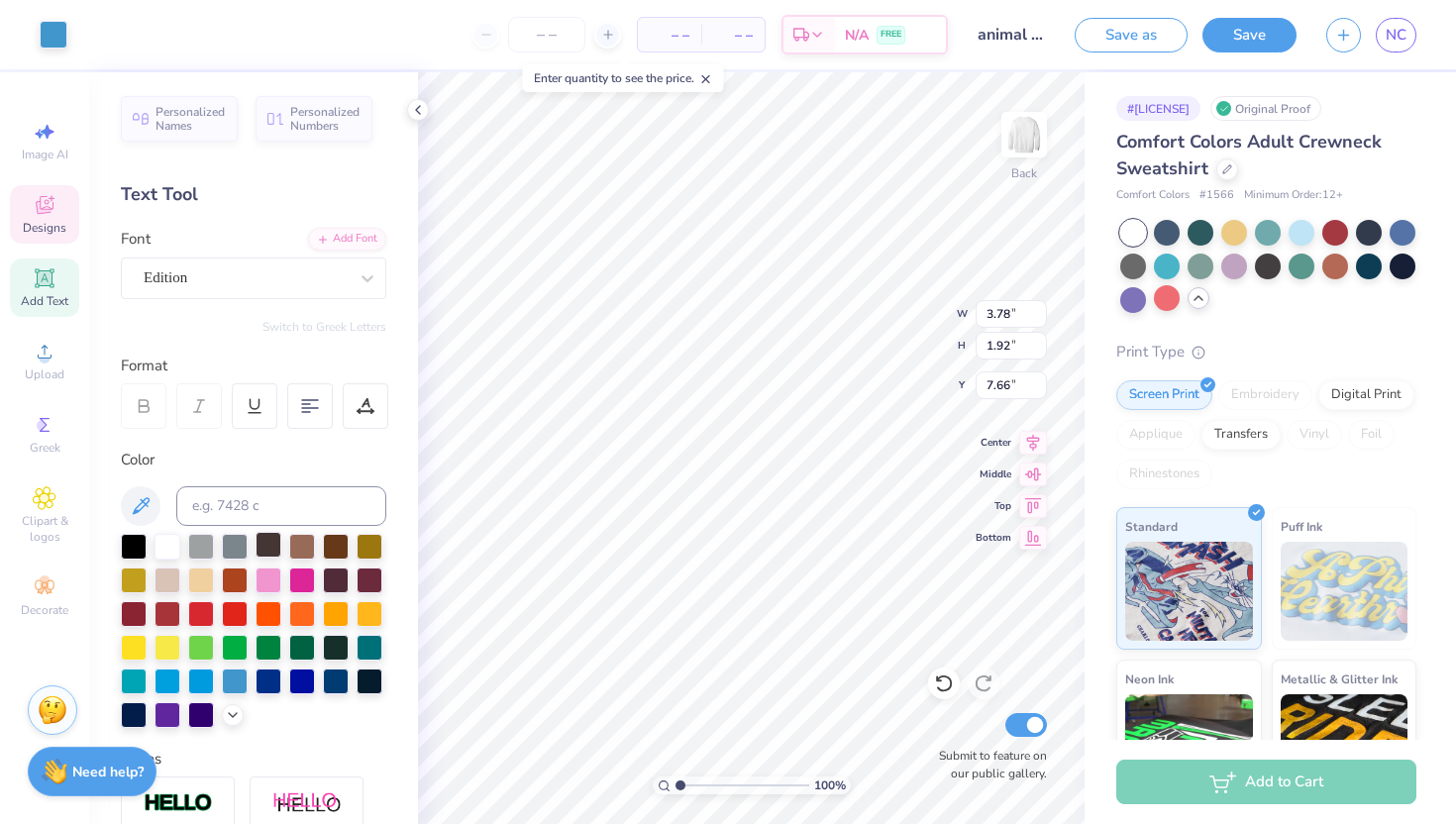 click at bounding box center (268, 545) 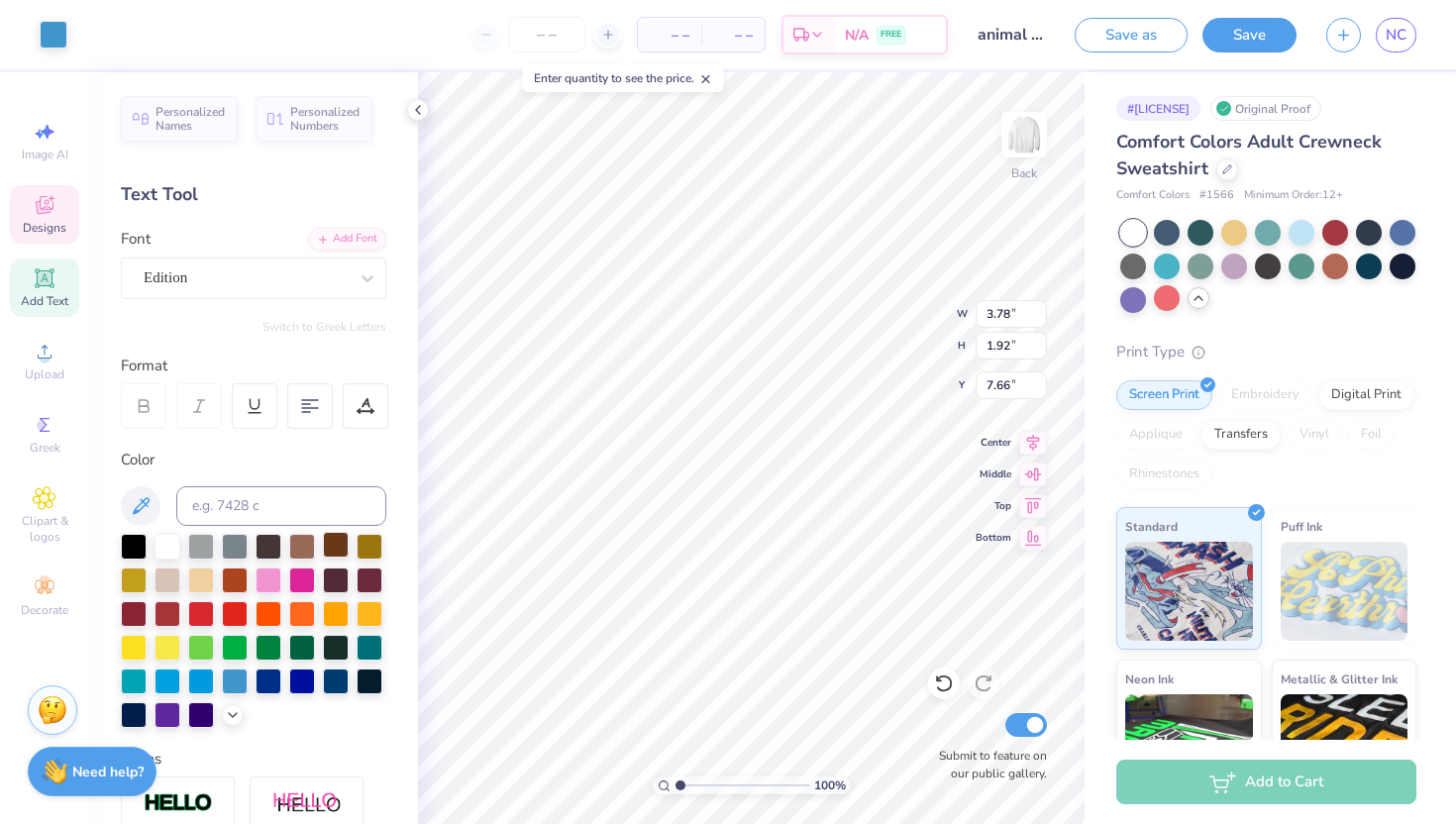 click at bounding box center [336, 545] 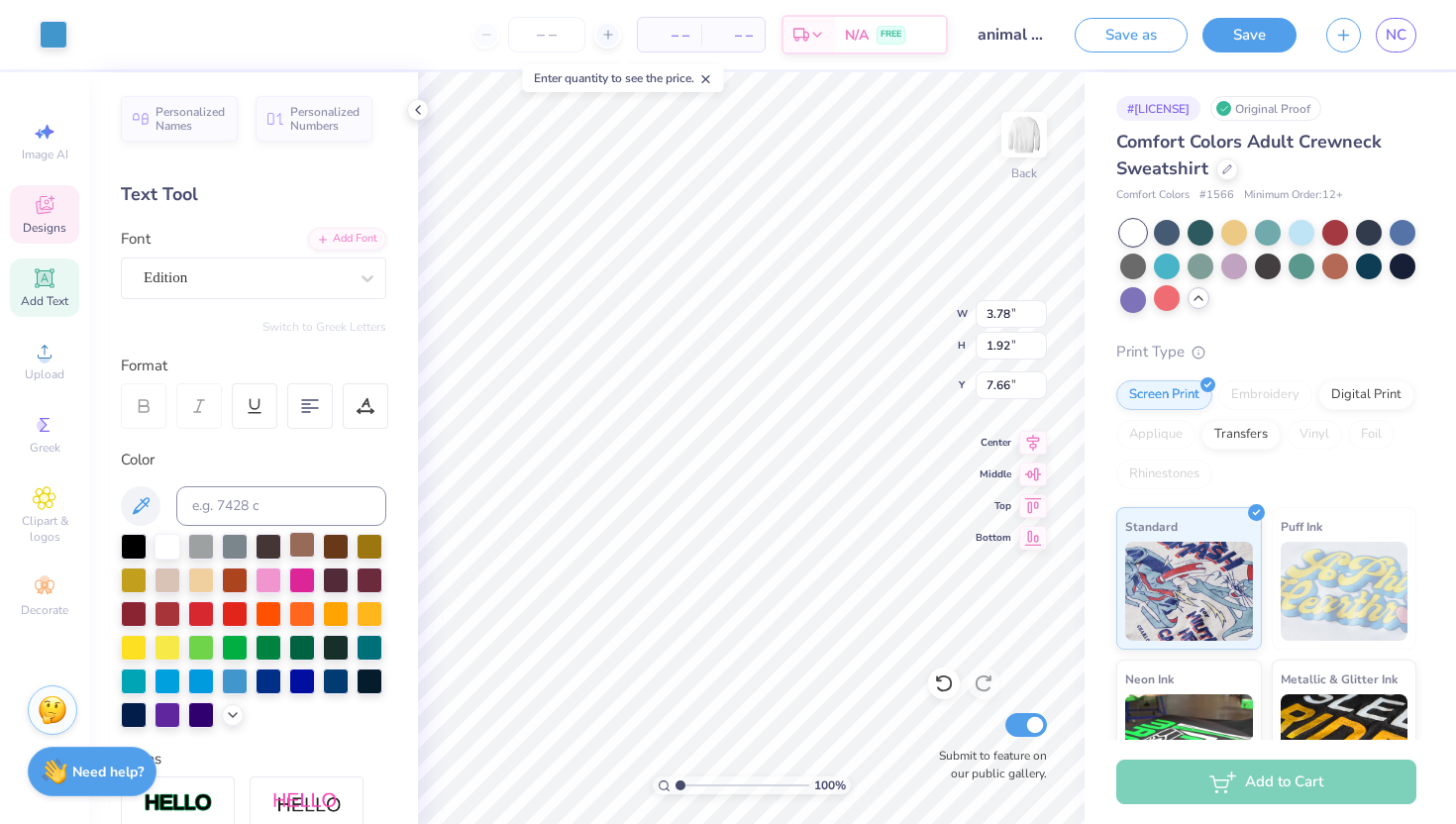 click at bounding box center [302, 545] 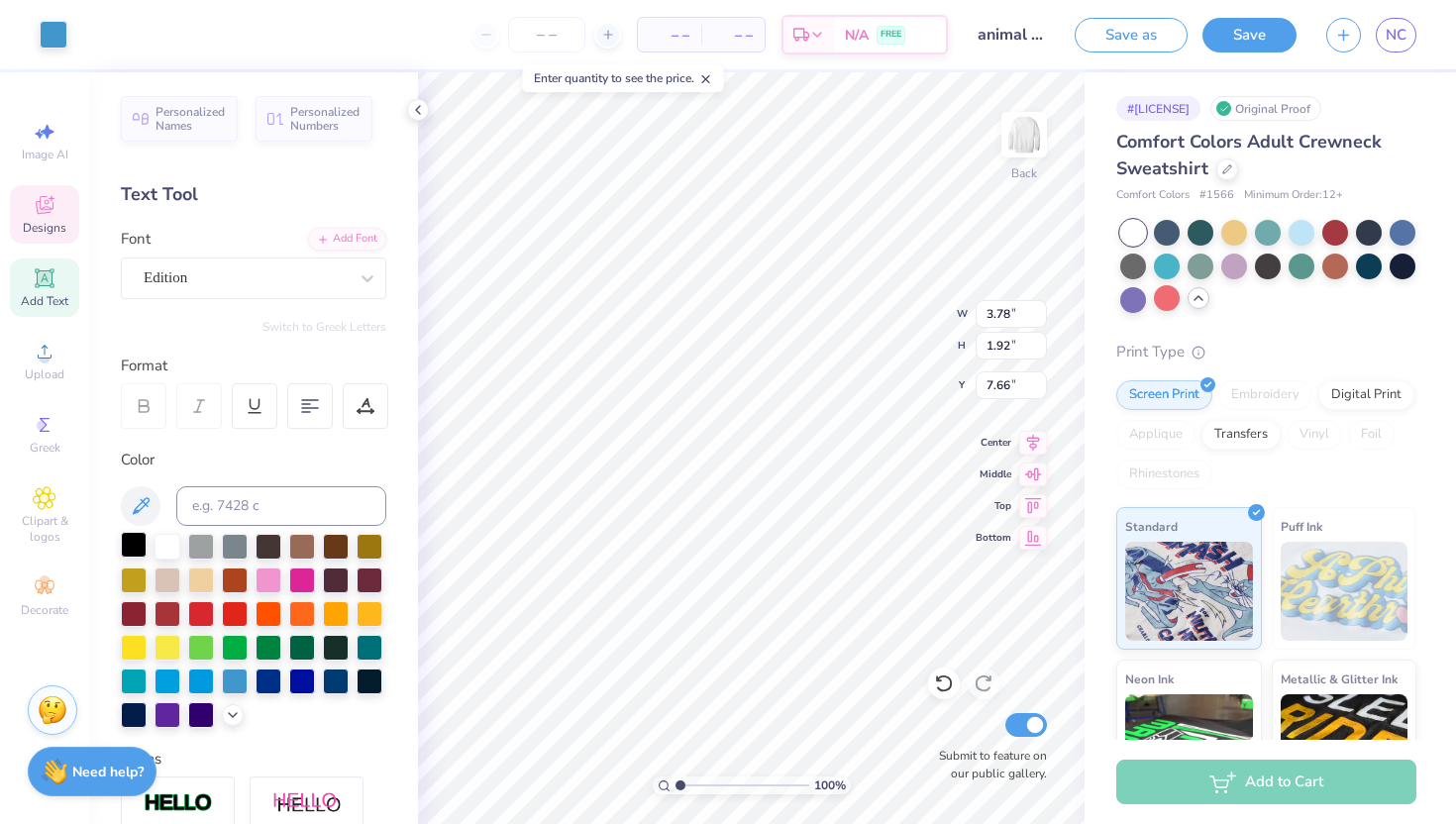 click at bounding box center [134, 545] 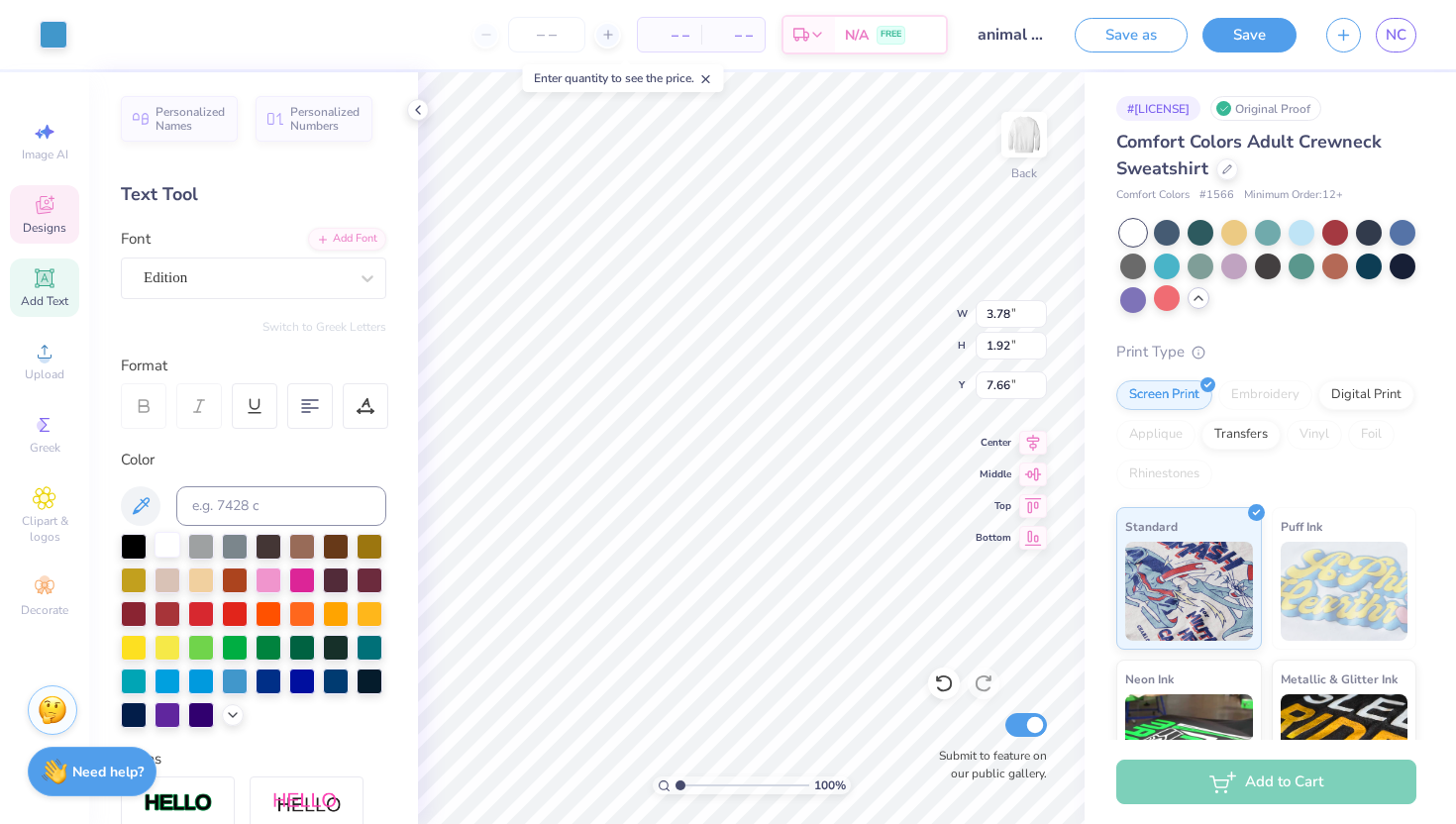 click at bounding box center (167, 545) 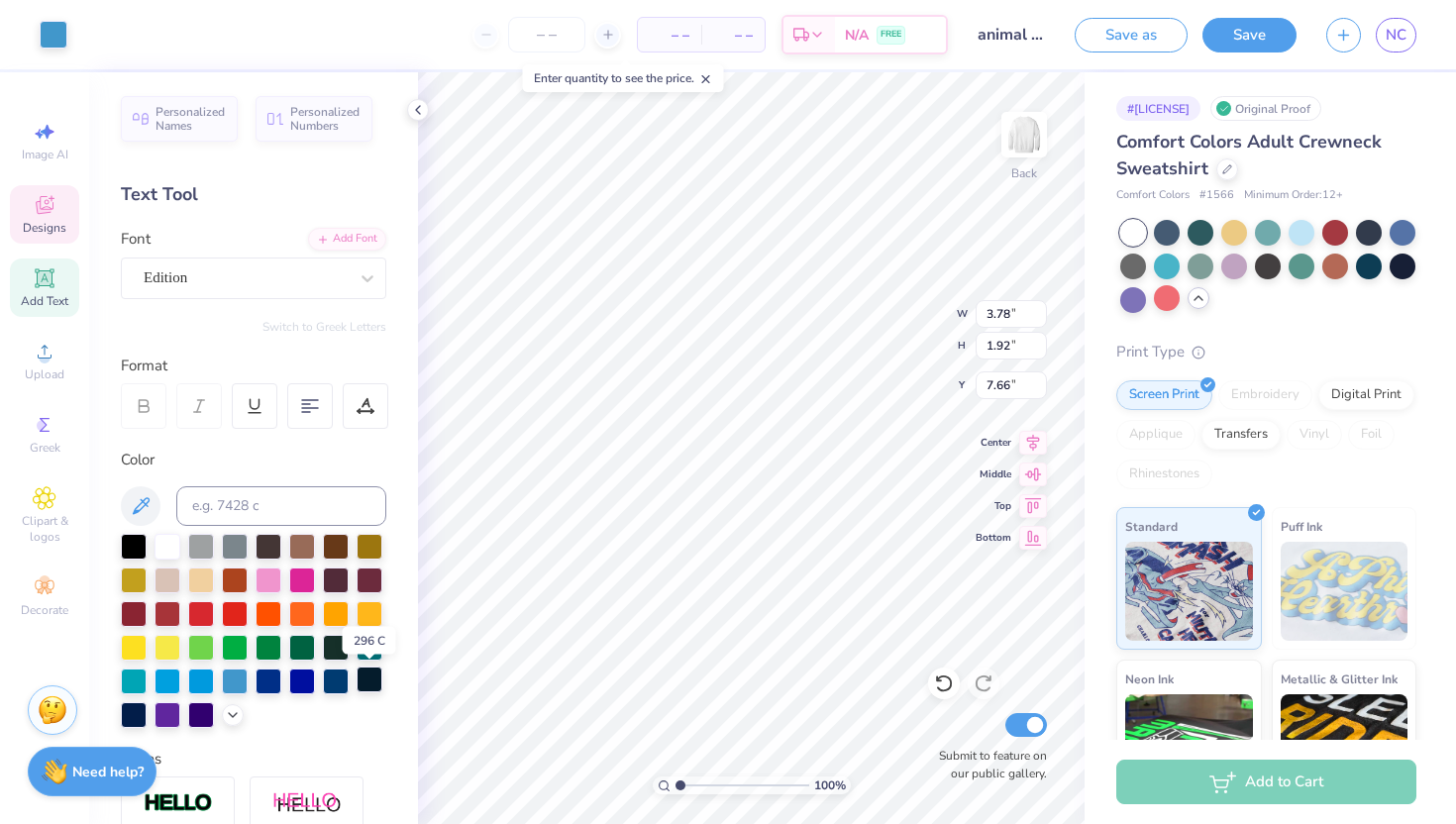 click at bounding box center [369, 679] 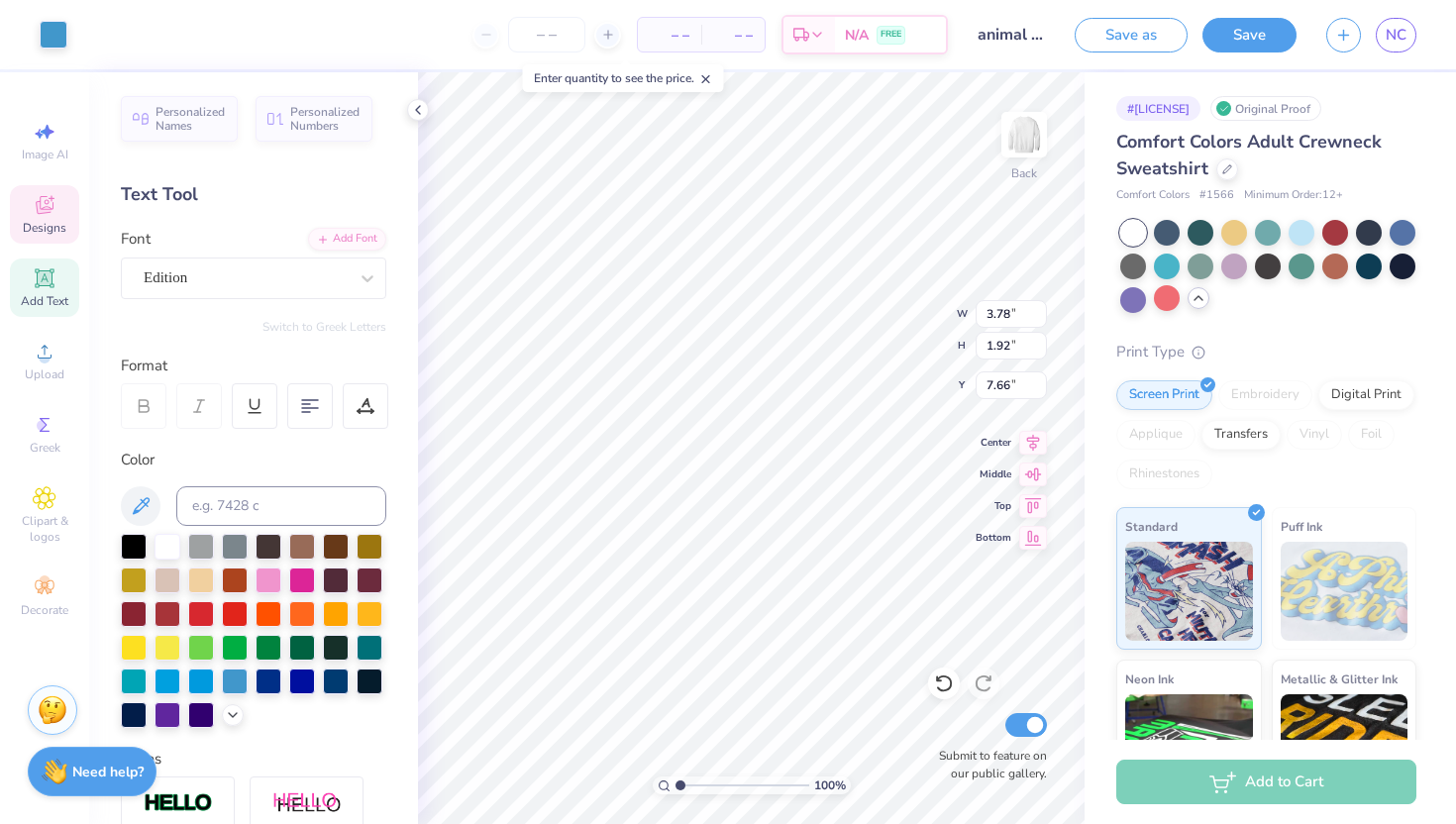 type on "4.49" 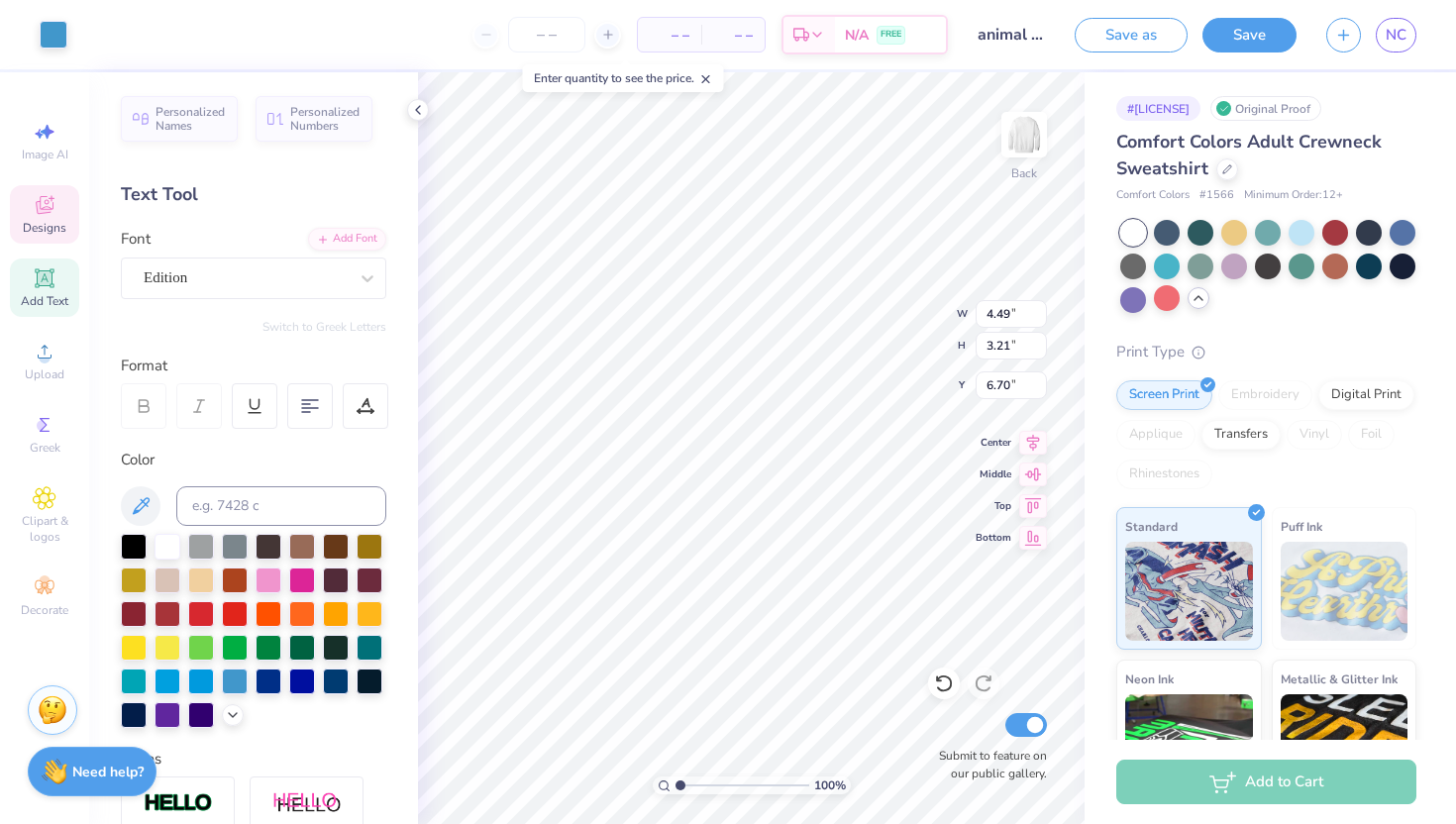 type on "13.77" 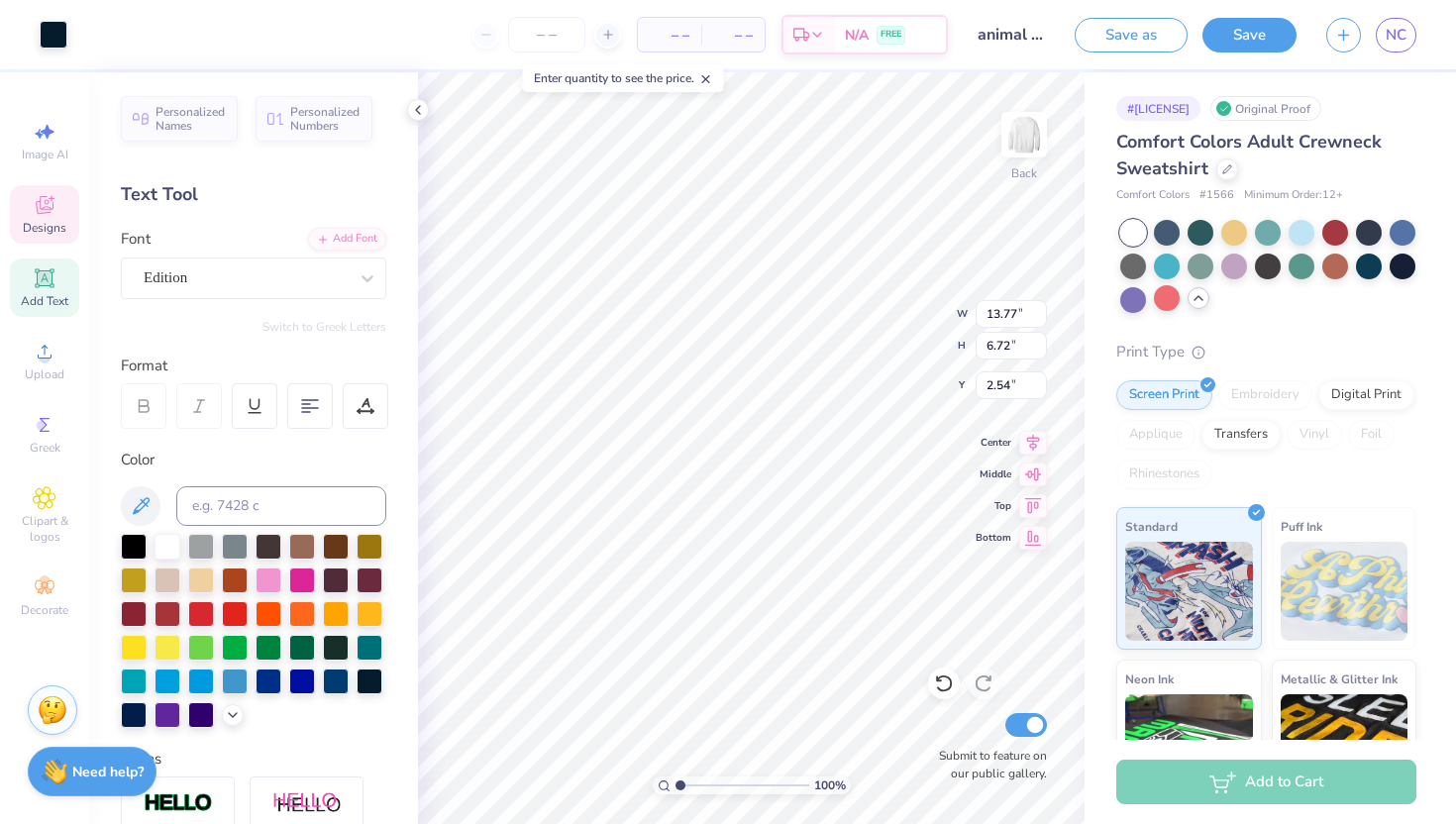 type on "2.55" 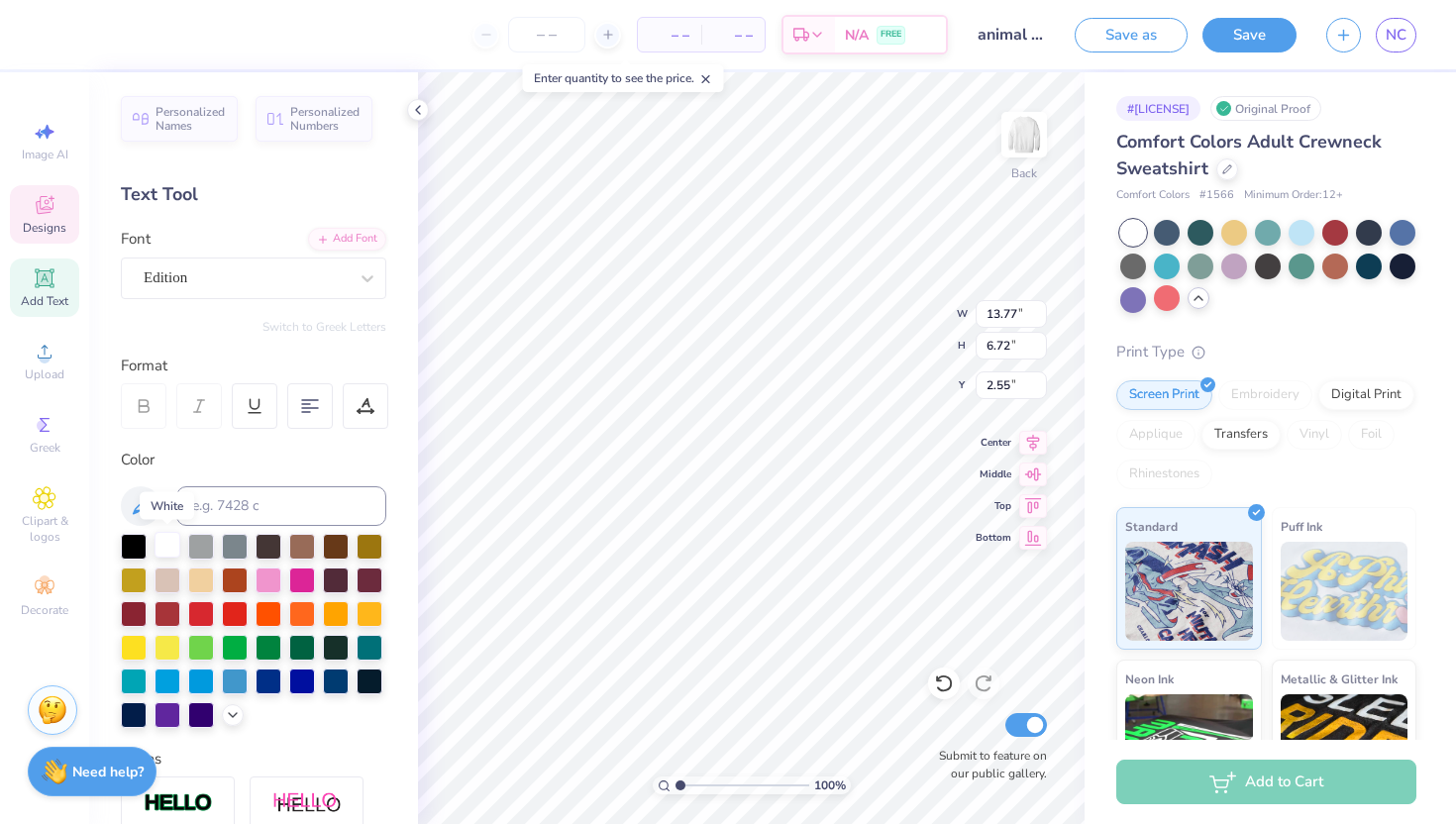 click at bounding box center [167, 545] 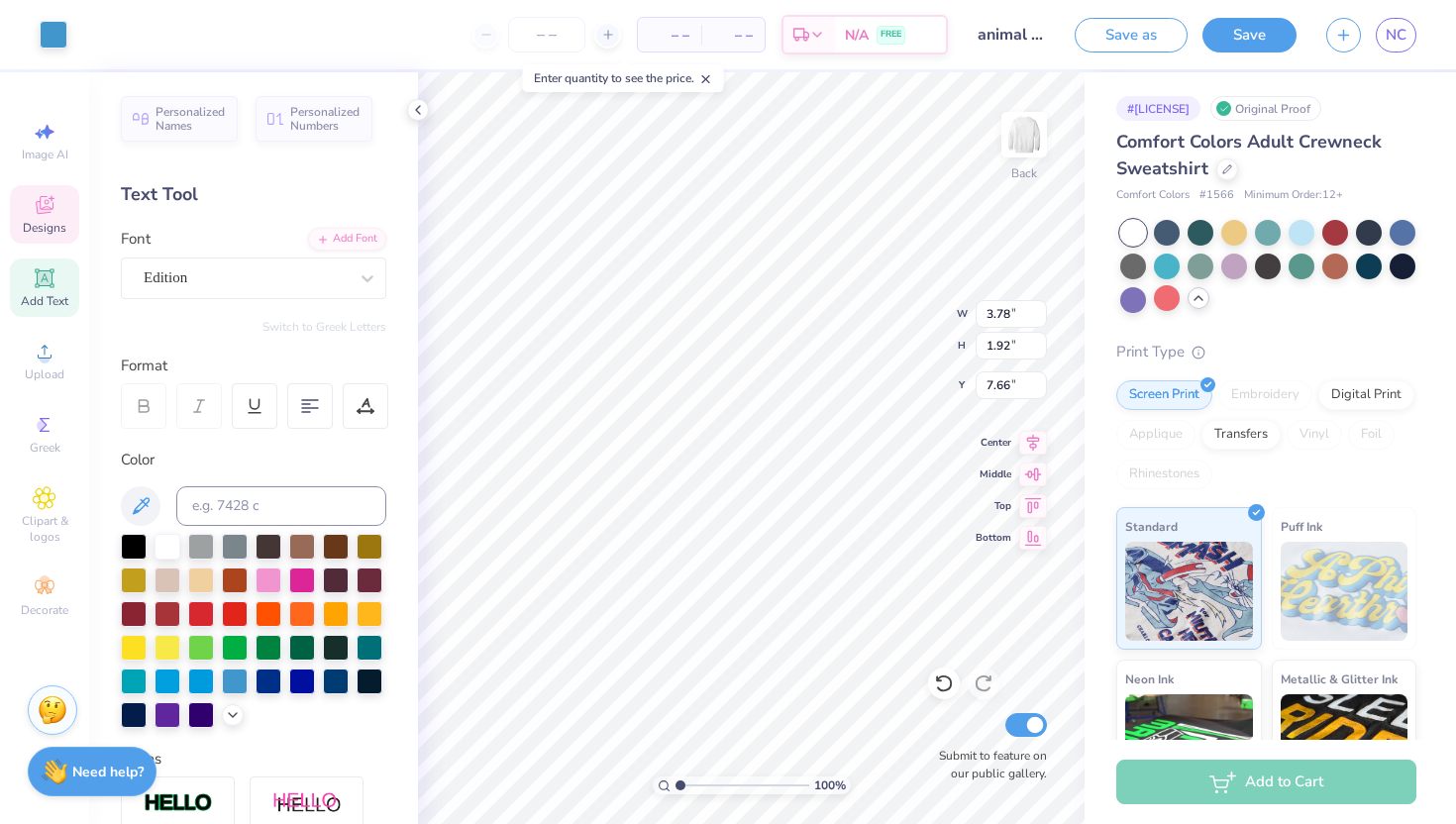 type on "4.49" 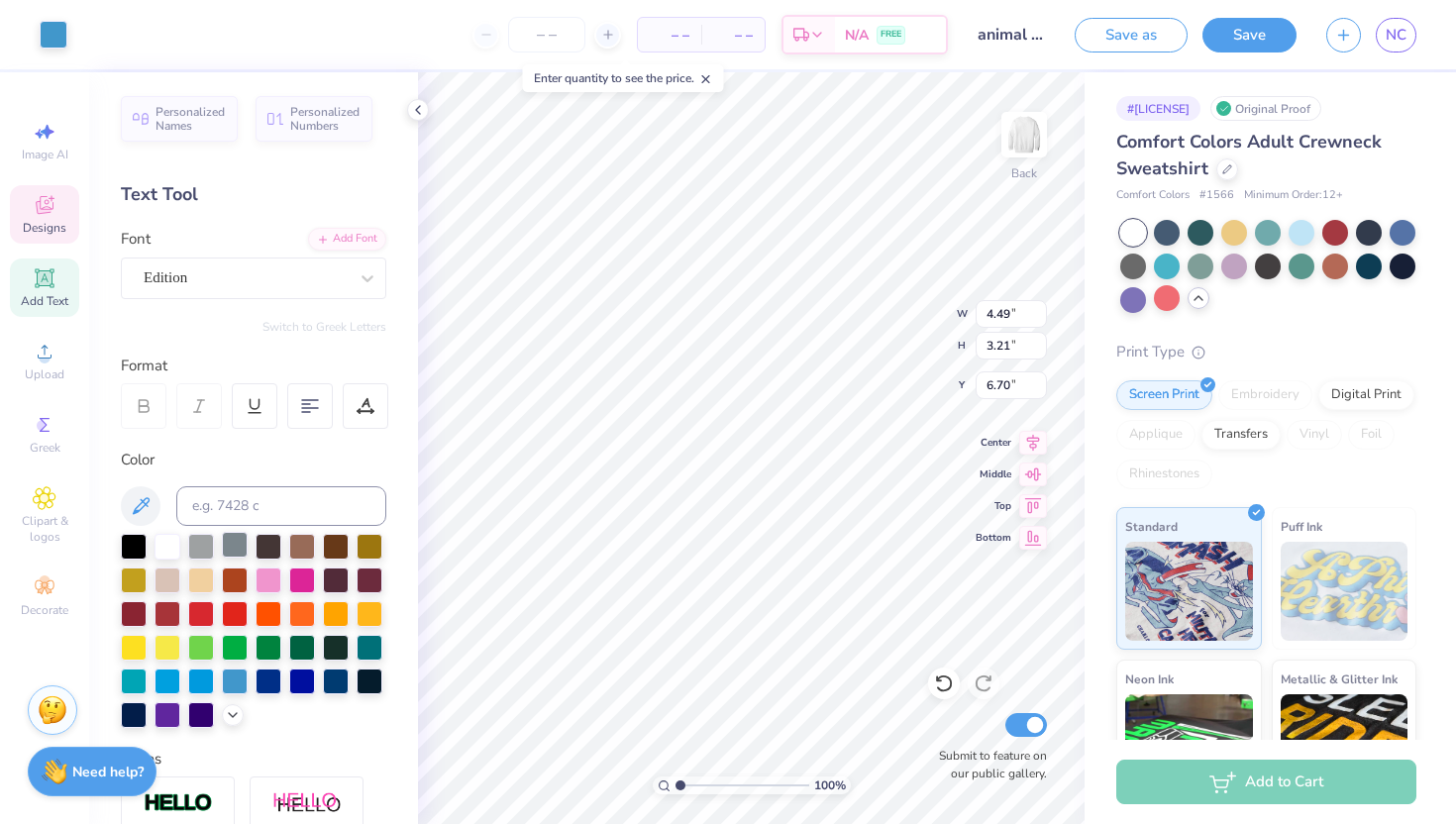 click at bounding box center (235, 545) 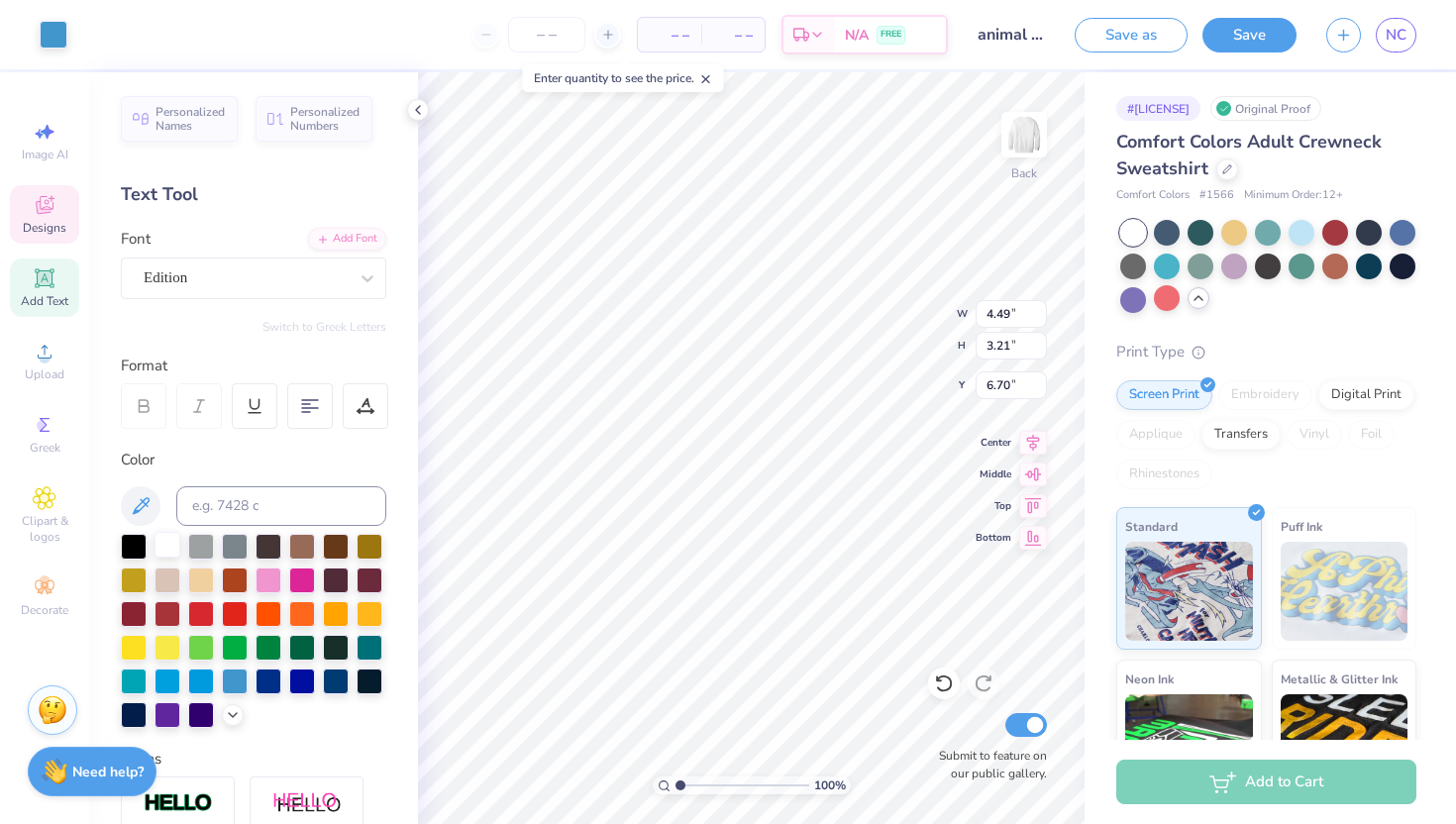 click at bounding box center (167, 545) 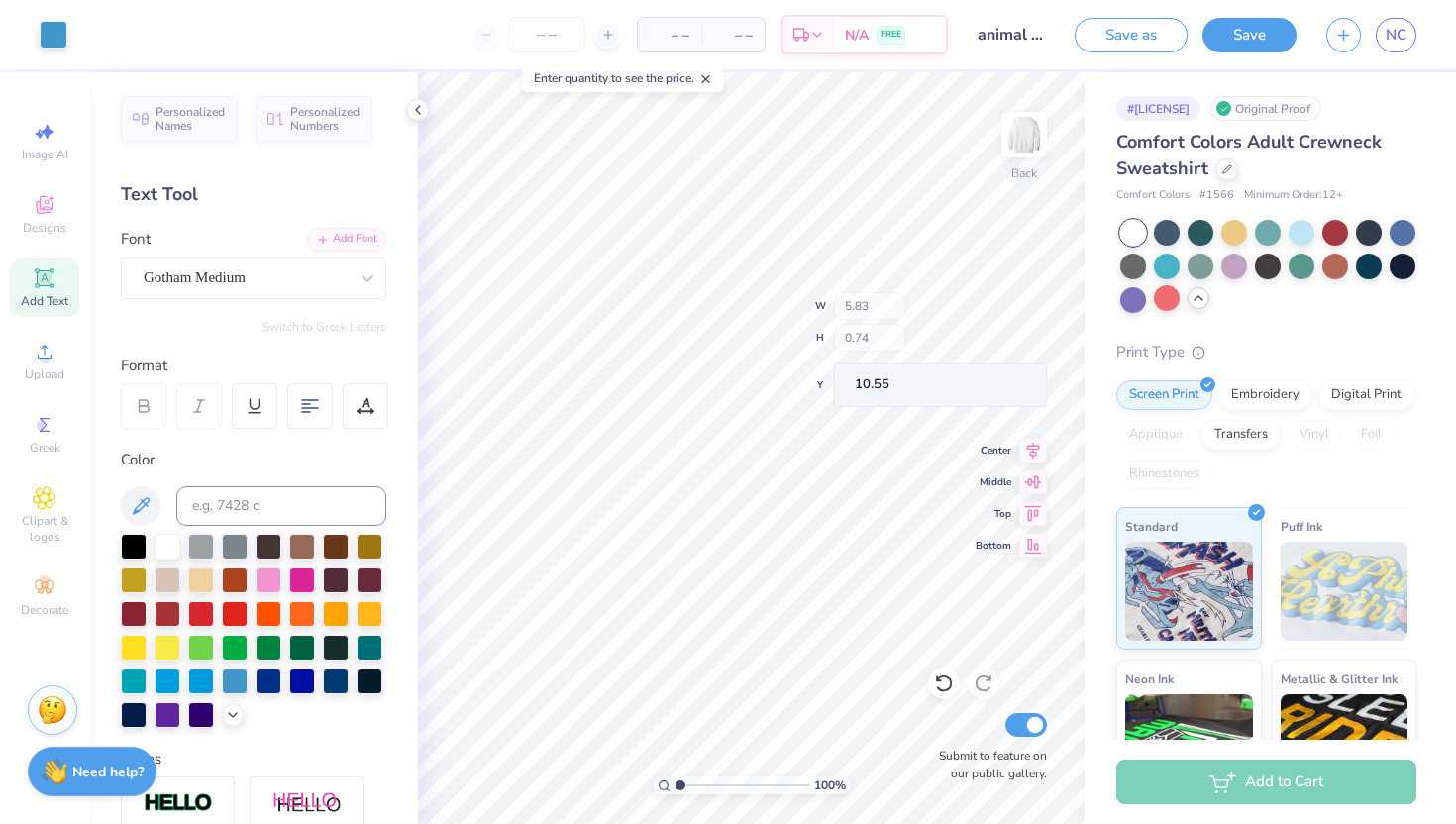 type on "10.51" 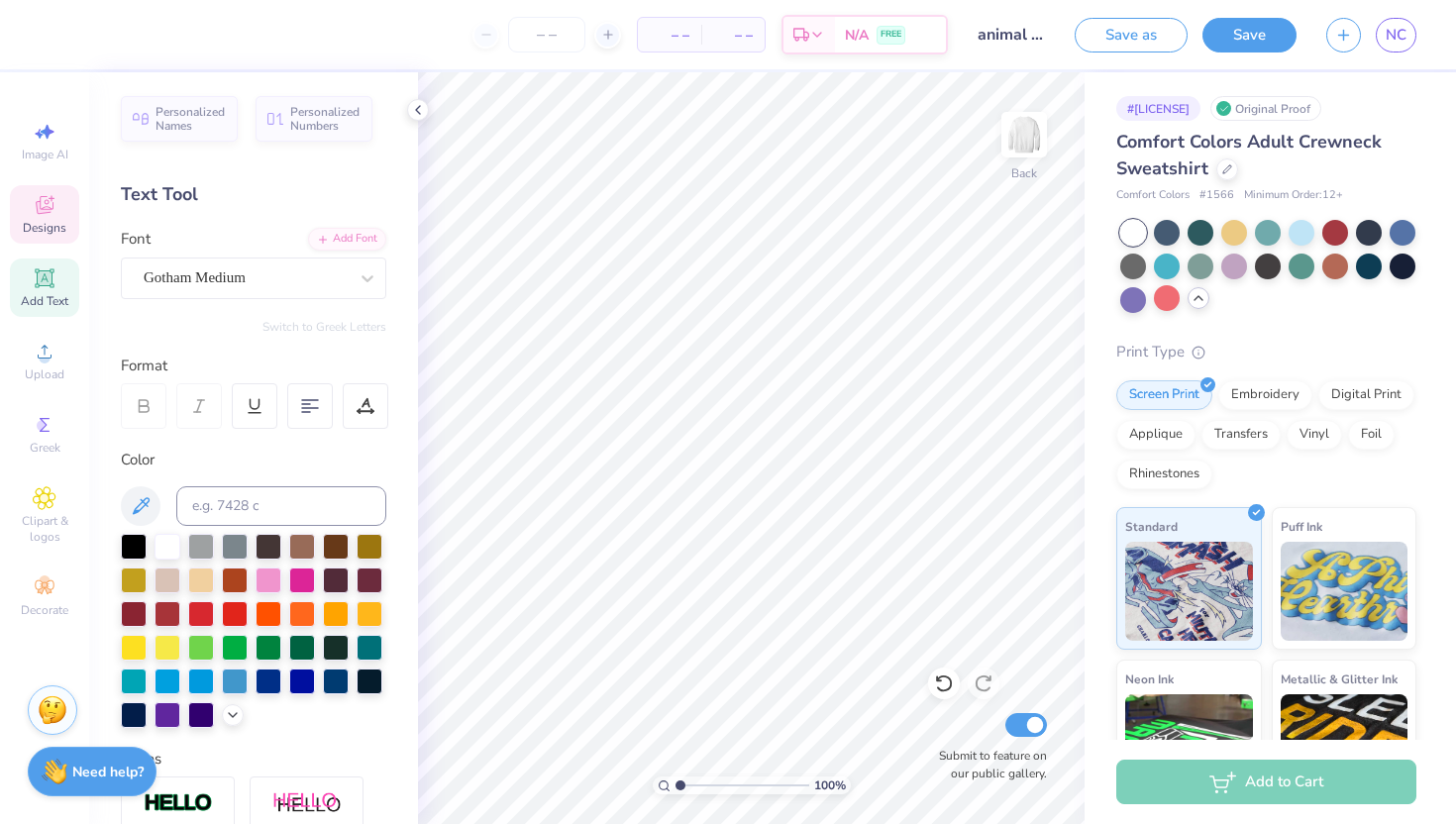 click 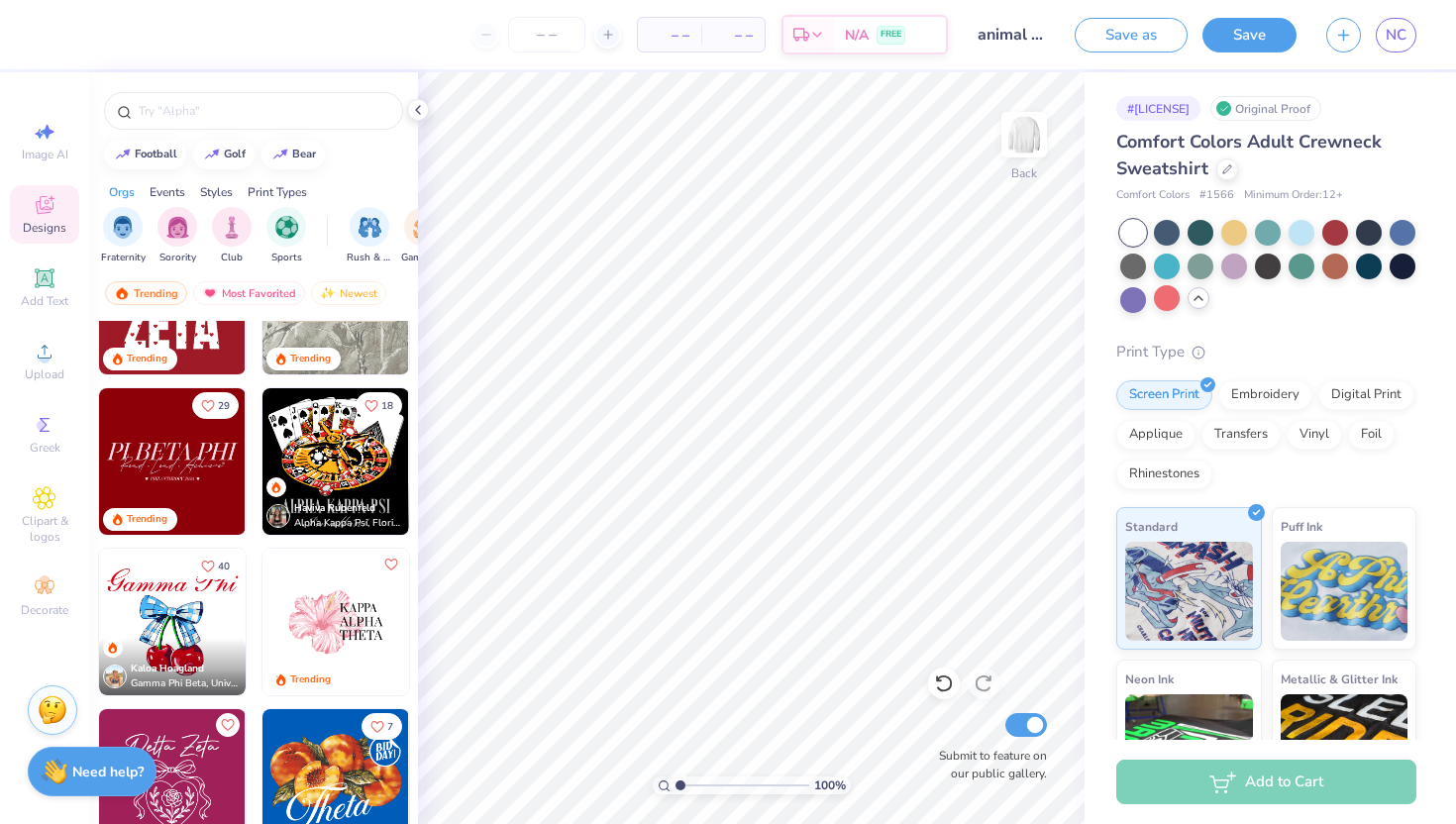 scroll, scrollTop: 3316, scrollLeft: 0, axis: vertical 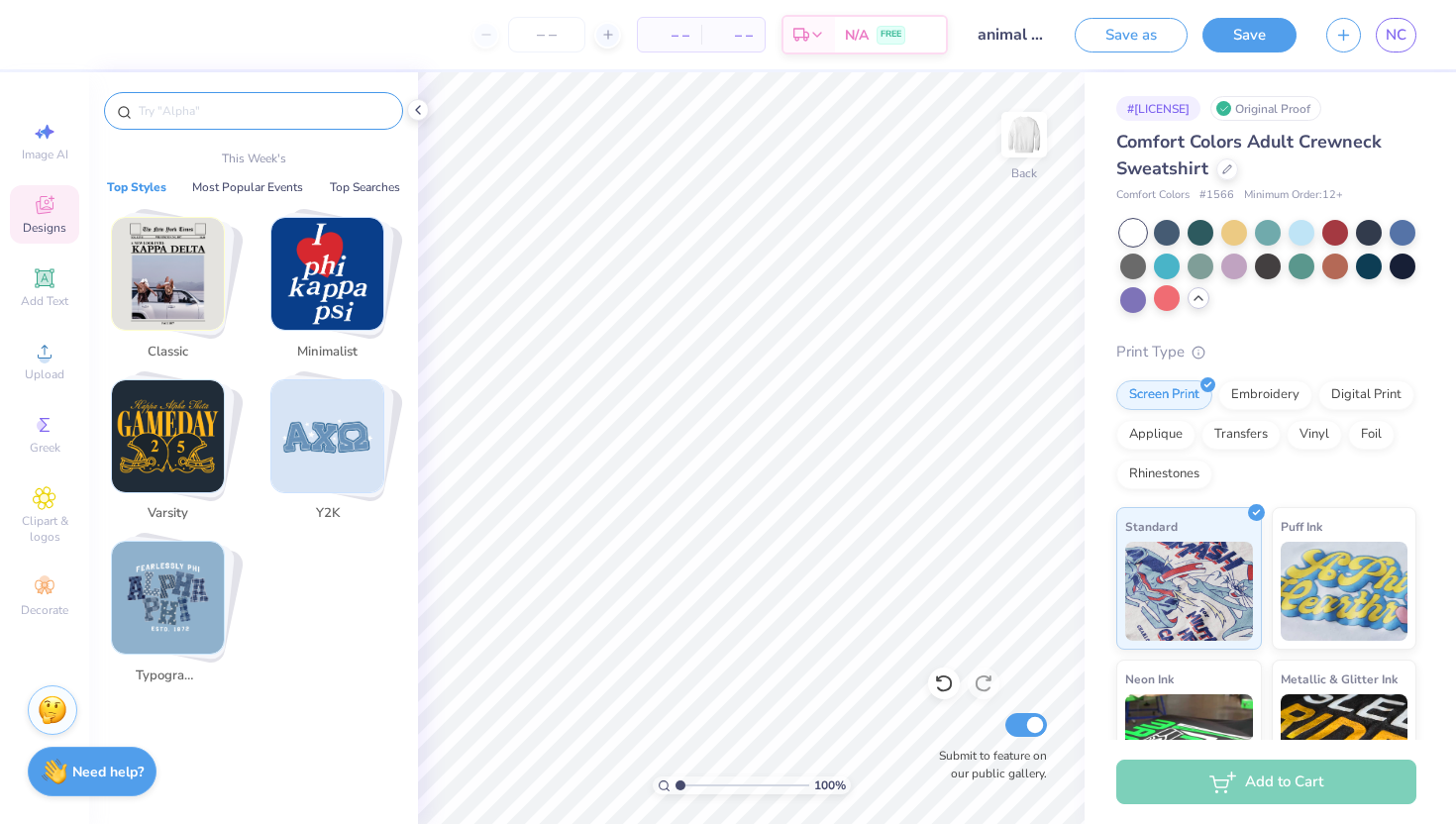 click at bounding box center (263, 111) 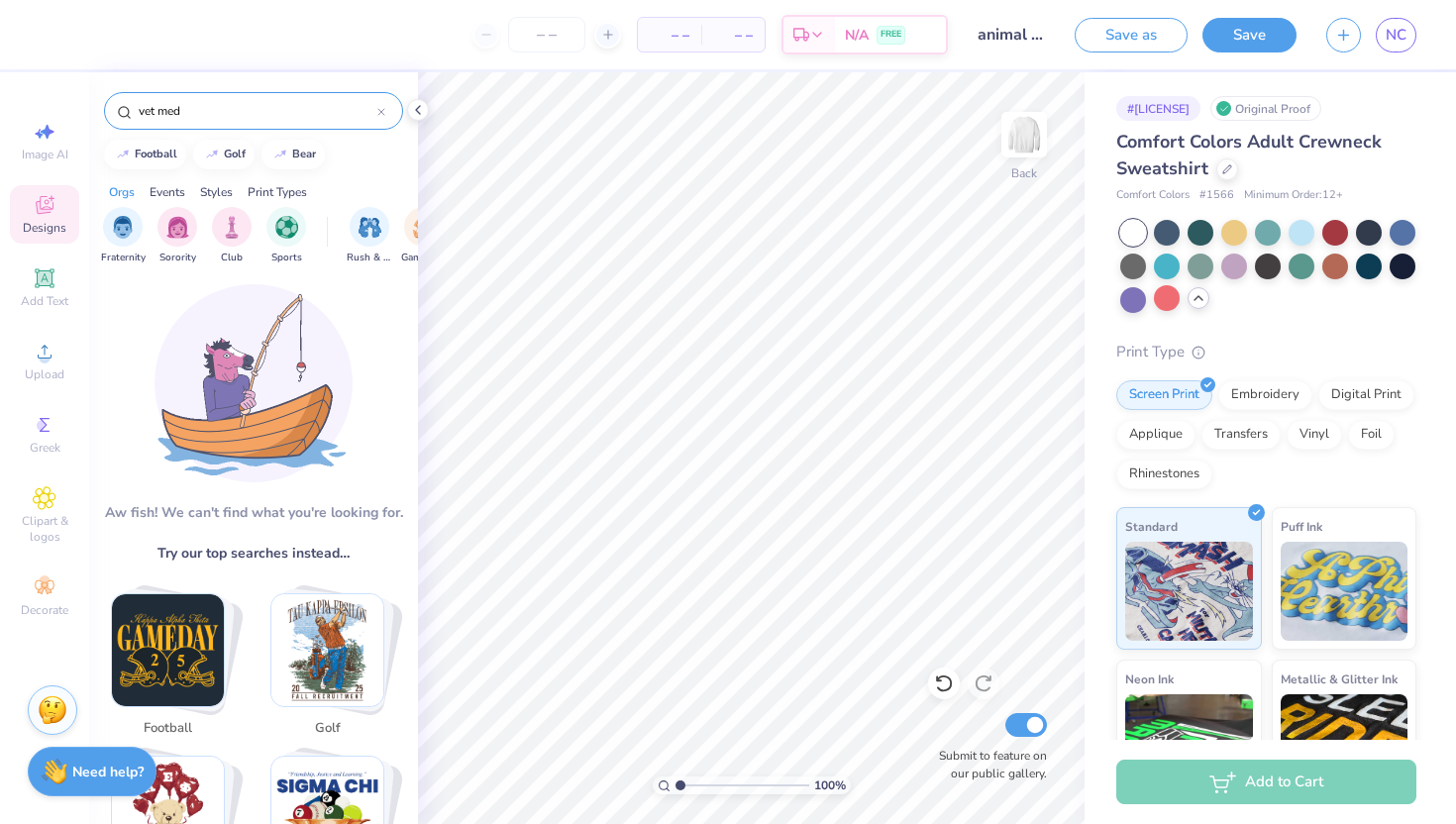 scroll, scrollTop: 0, scrollLeft: 0, axis: both 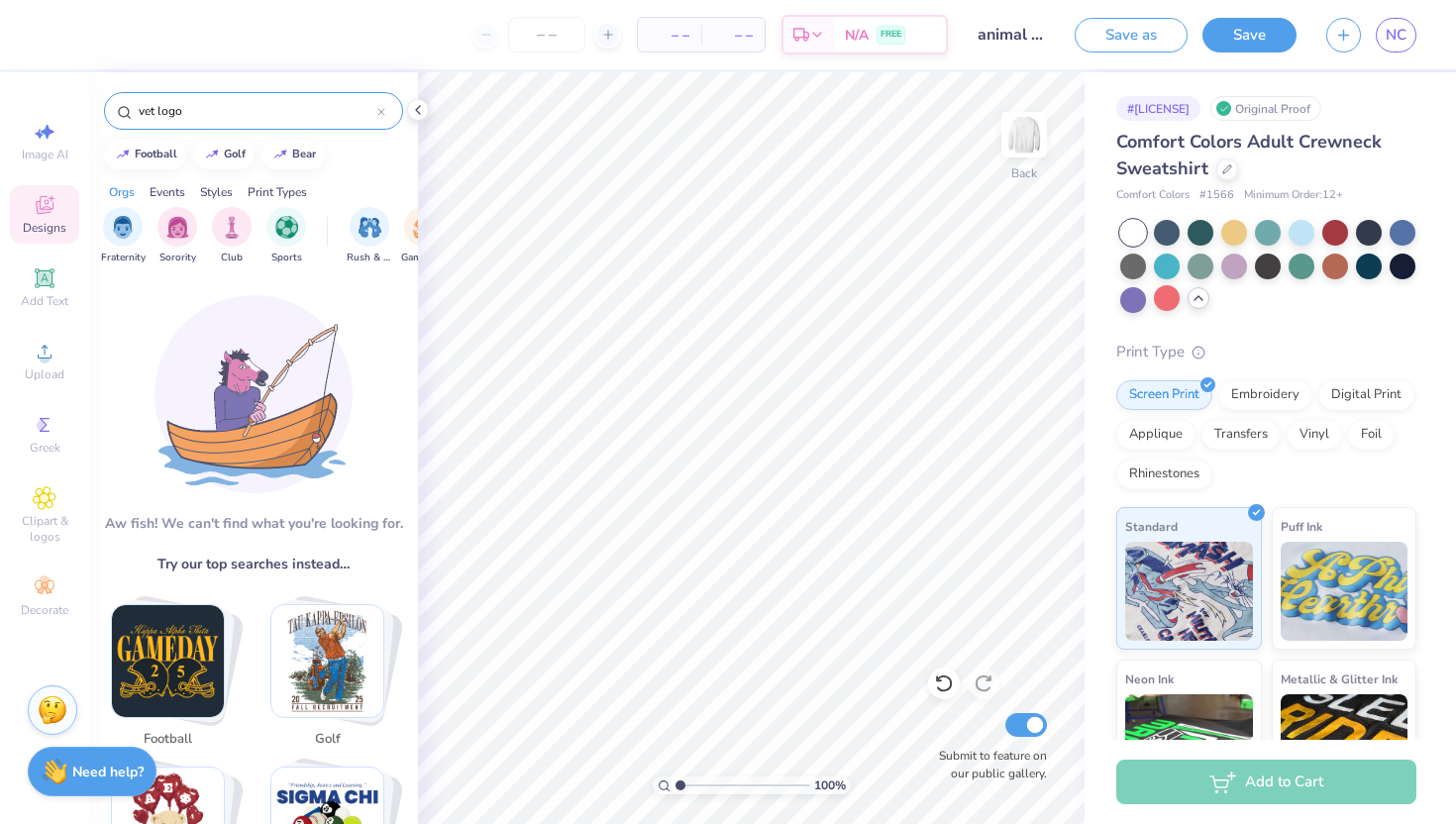 type on "vet logo" 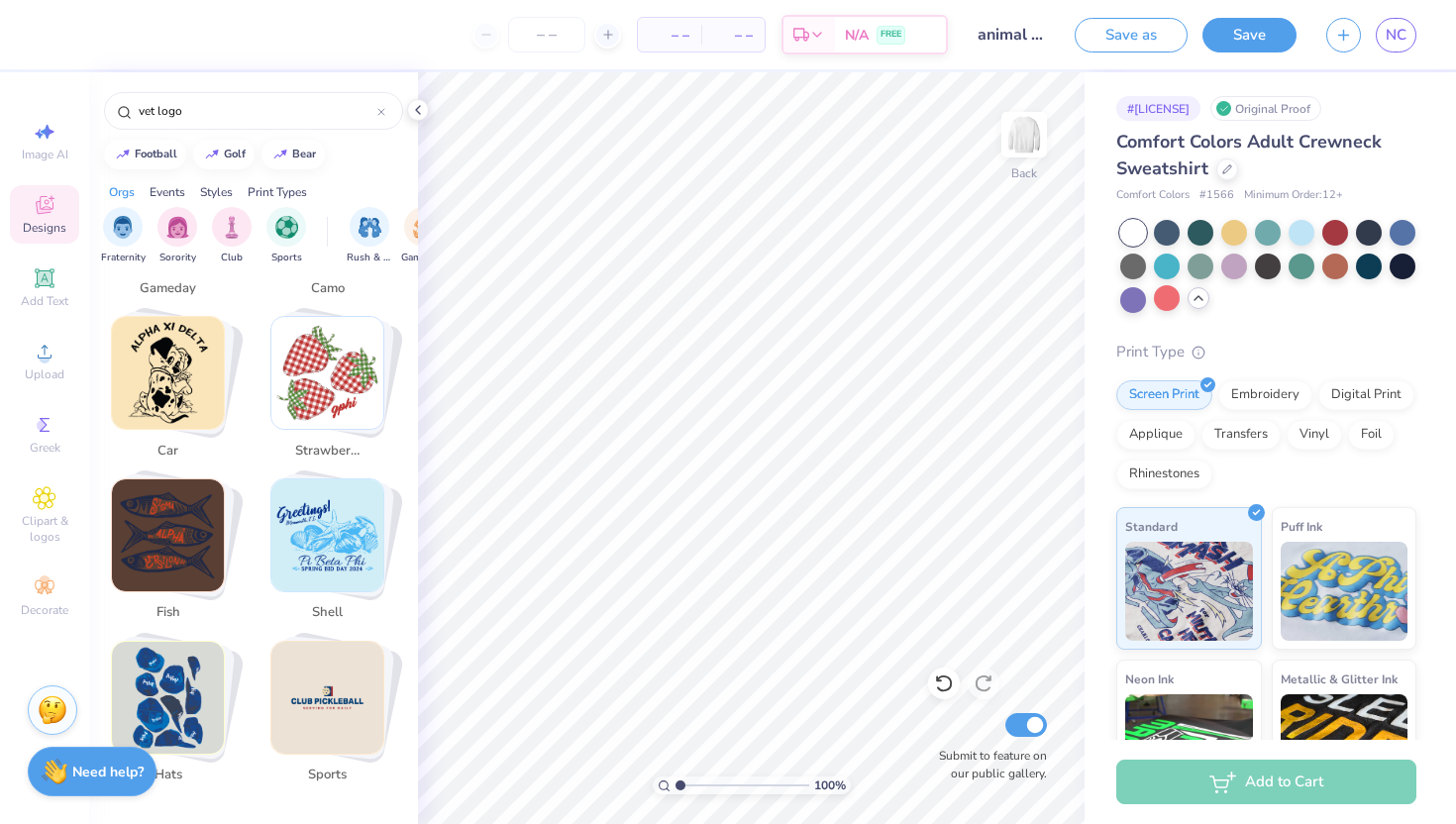 scroll, scrollTop: 3888, scrollLeft: 0, axis: vertical 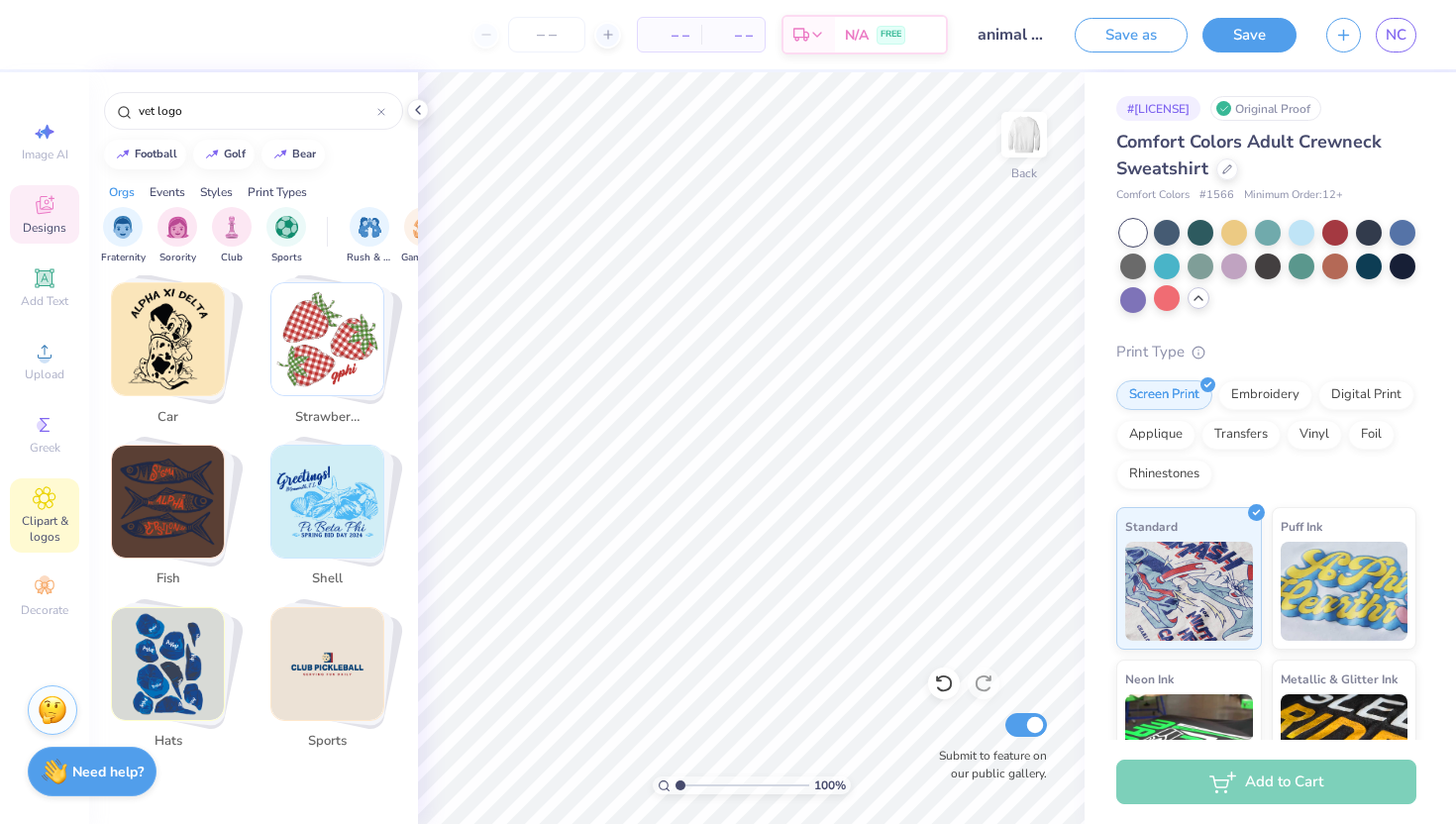 click 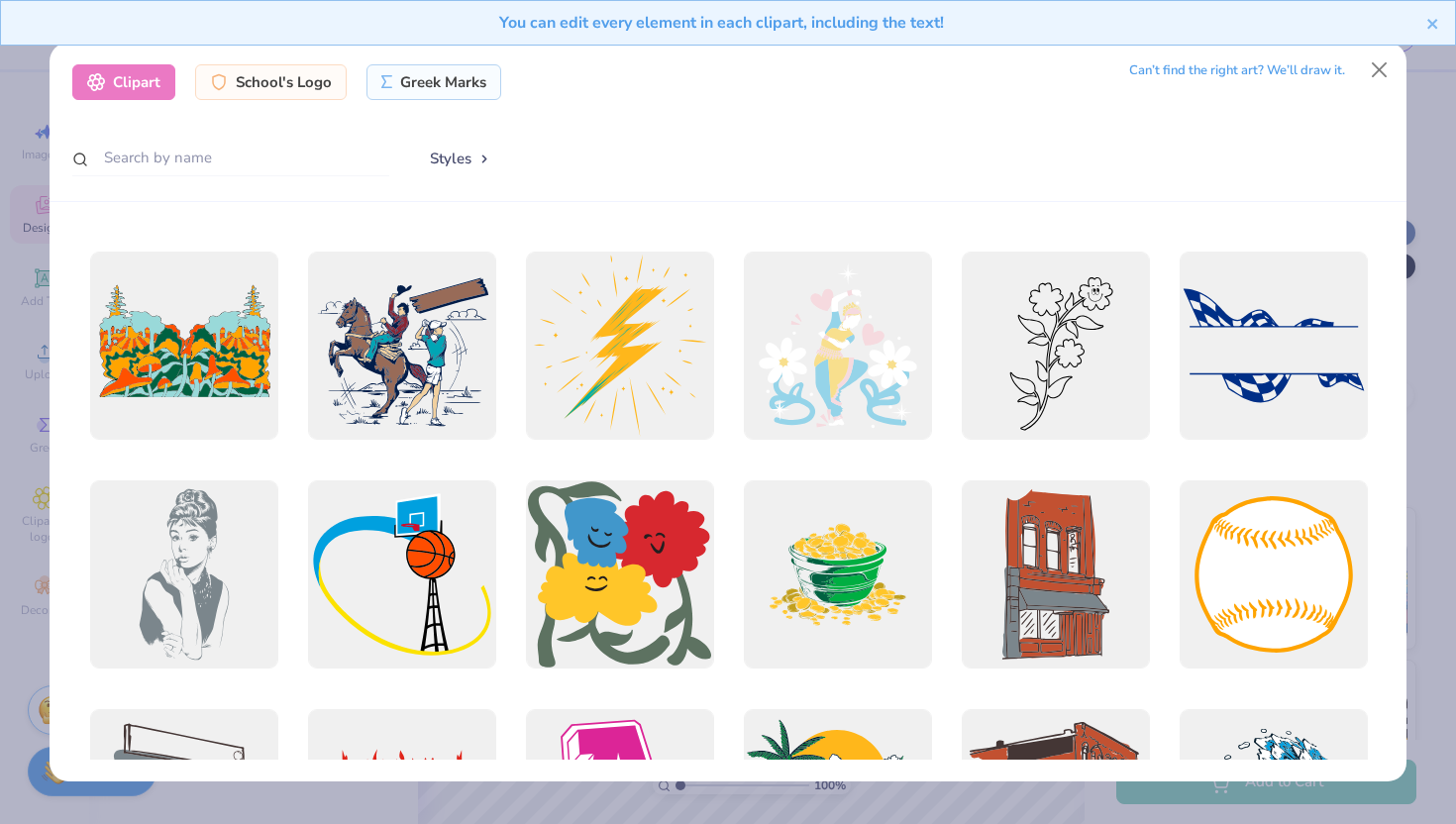 scroll, scrollTop: 12094, scrollLeft: 0, axis: vertical 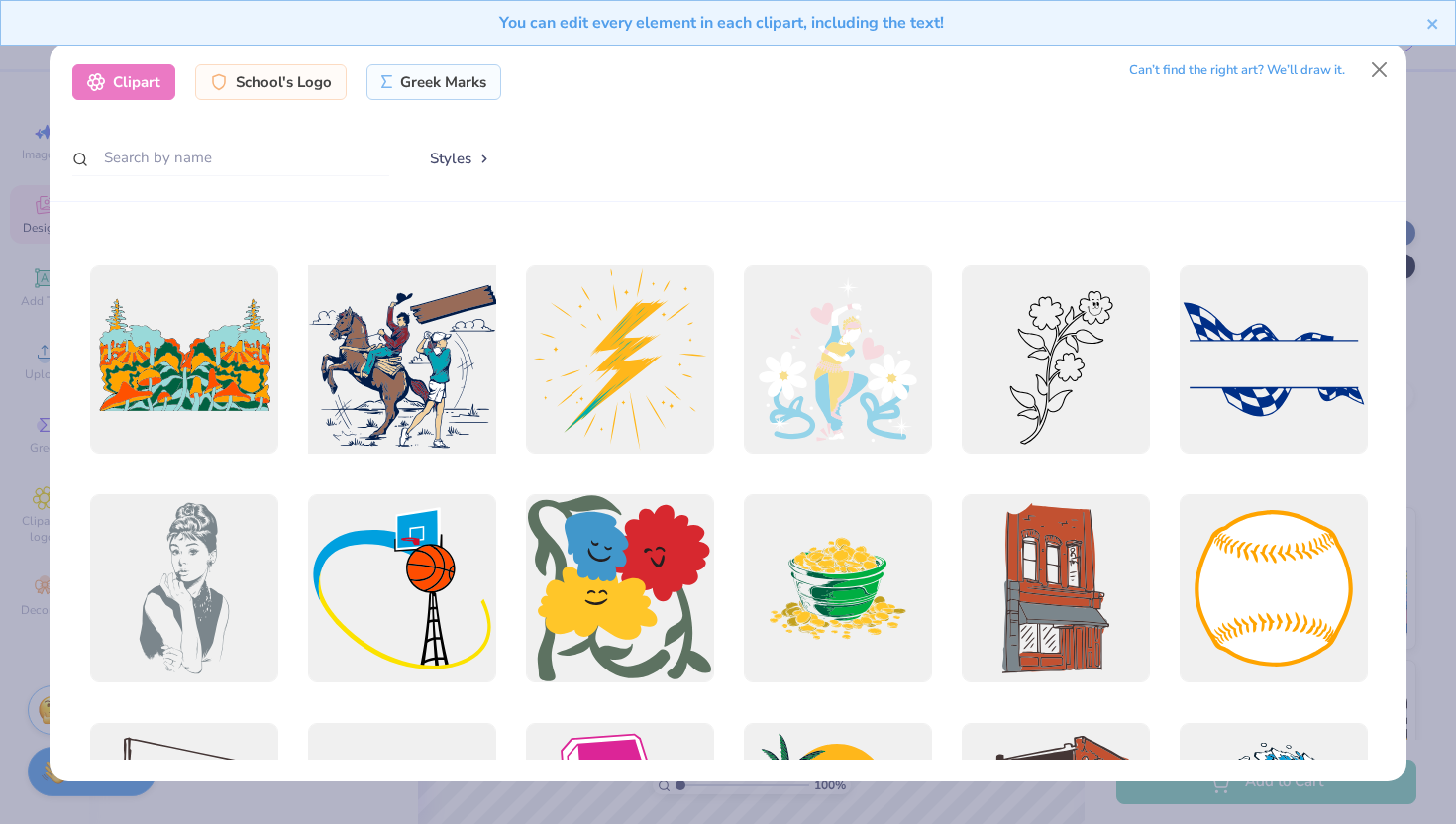 click at bounding box center (401, 360) 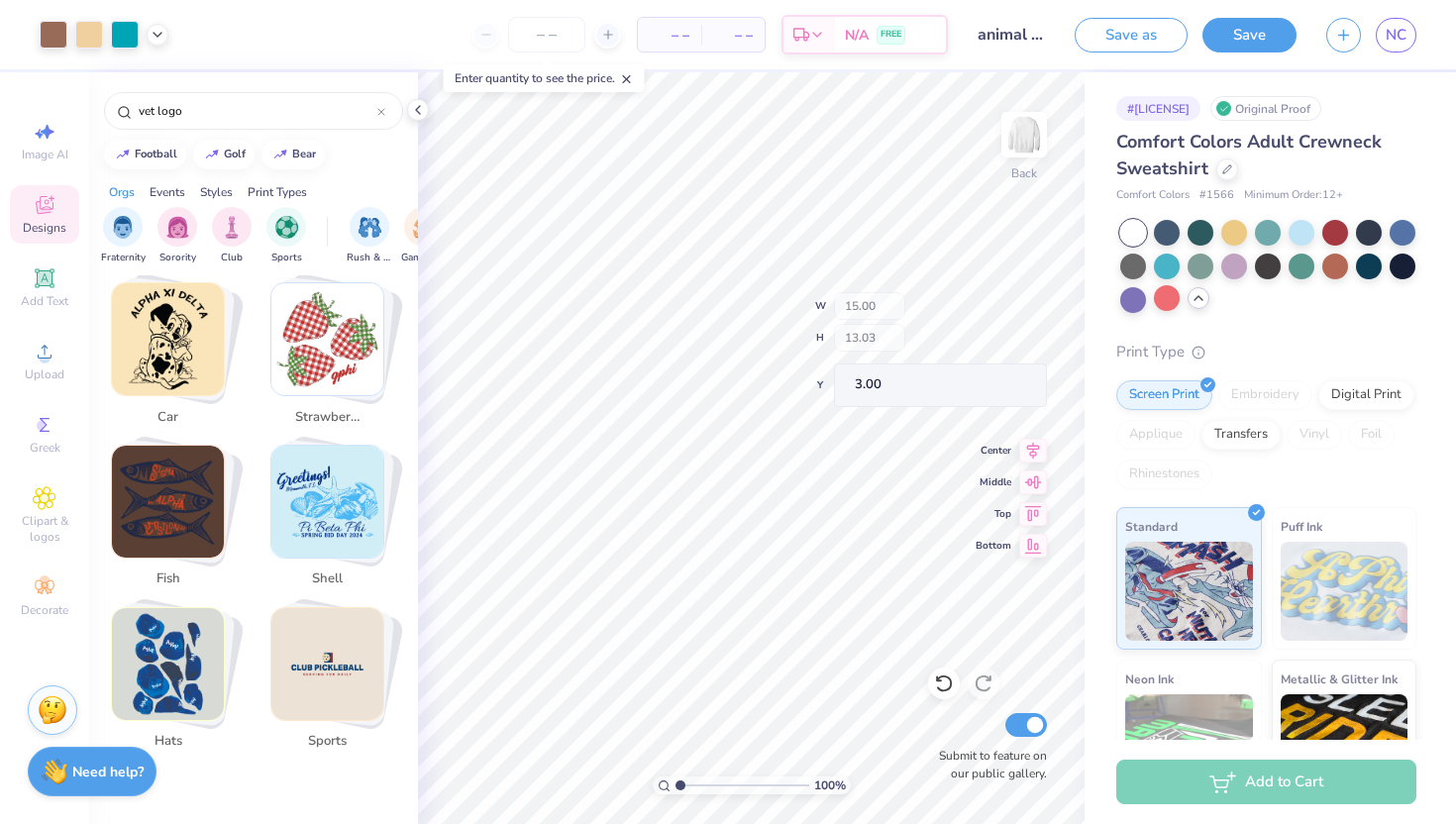 type on "6.55" 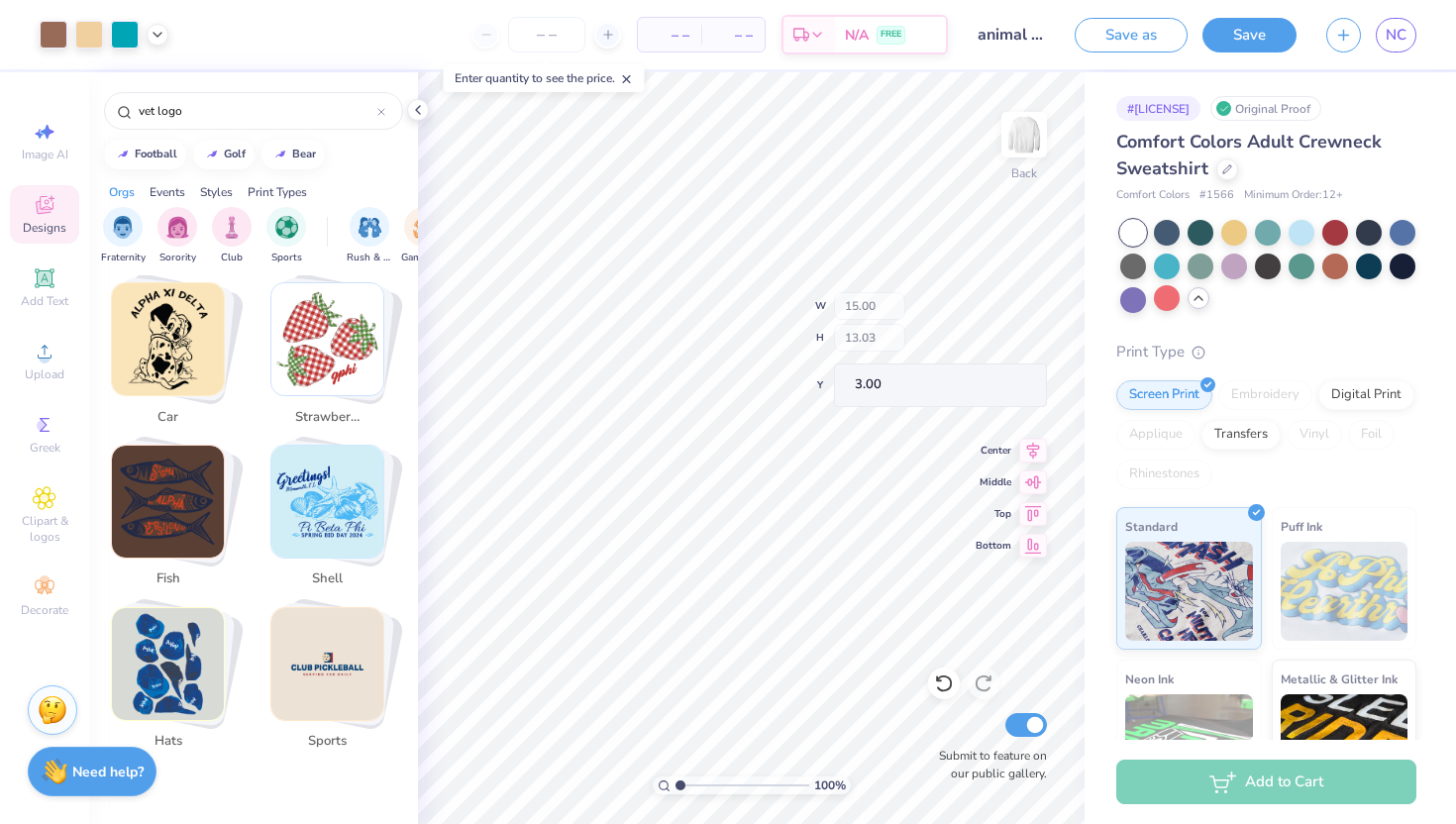type on "2.87" 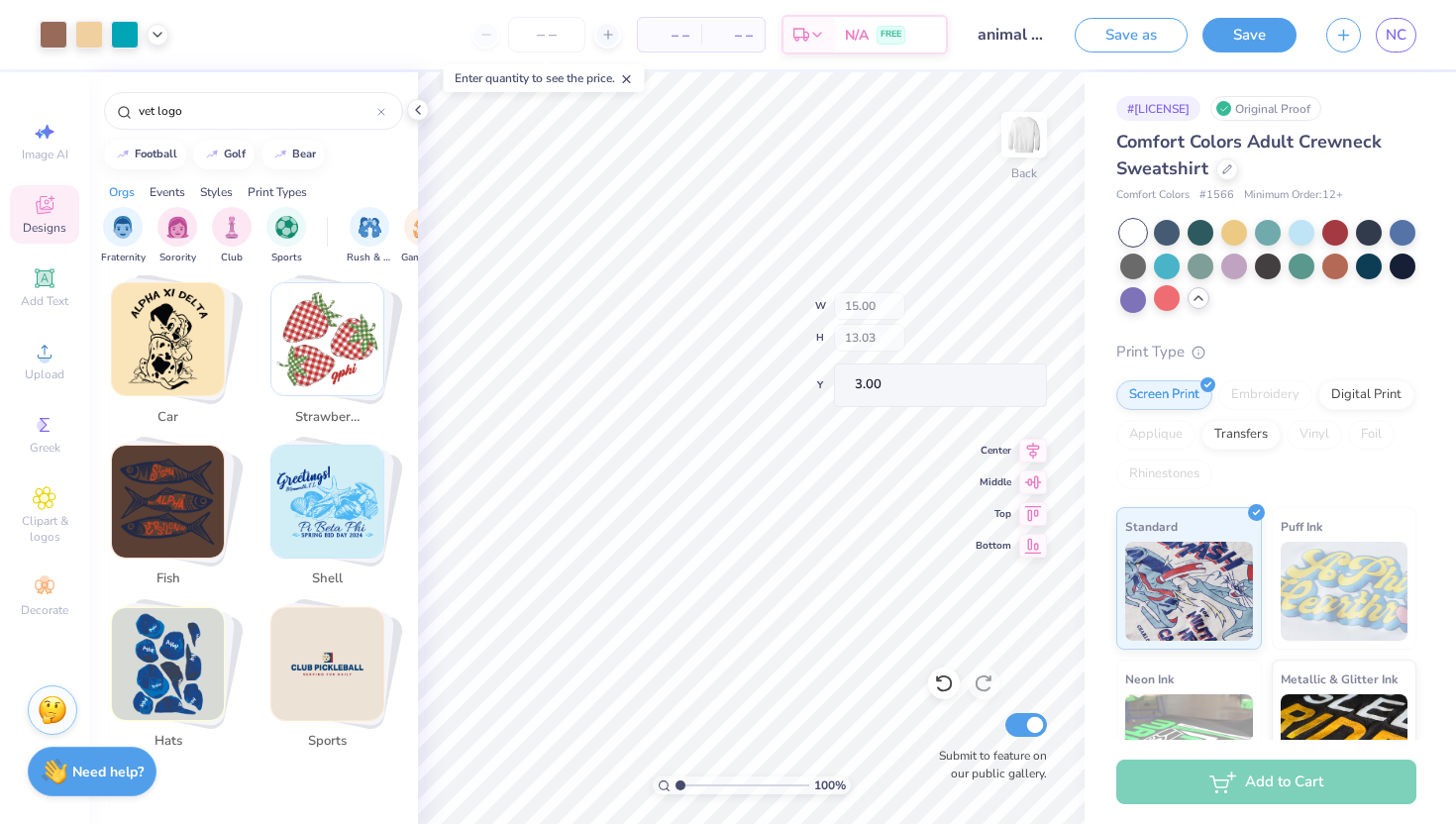 type on "3.11" 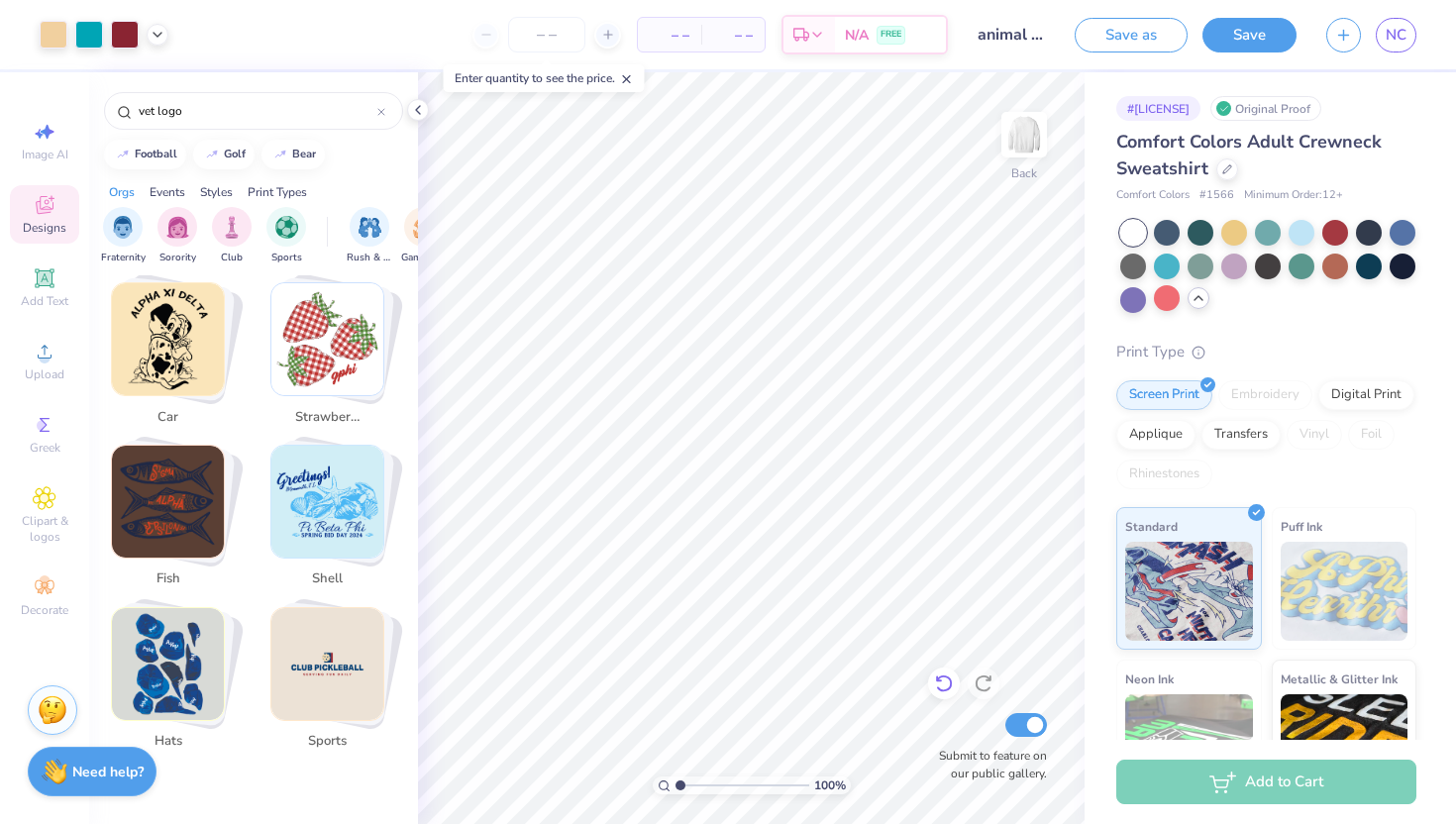 click 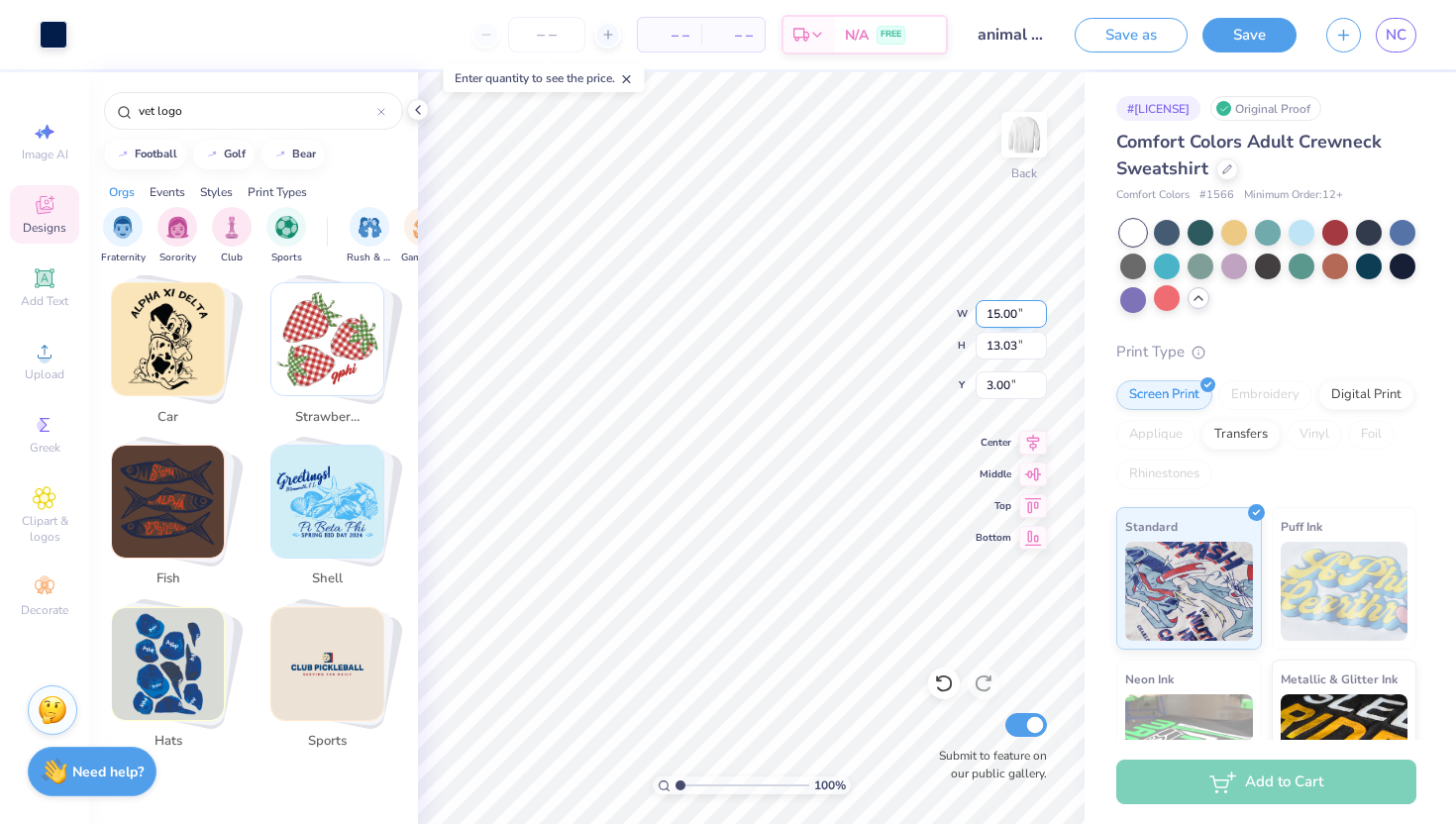 click on "[PERCENTAGE]% Back W [NUMBER] [NUMBER] " H [NUMBER] [NUMBER] " Y [NUMBER] [NUMBER] " Center Middle Top Bottom Submit to feature on our public gallery." at bounding box center [751, 448] 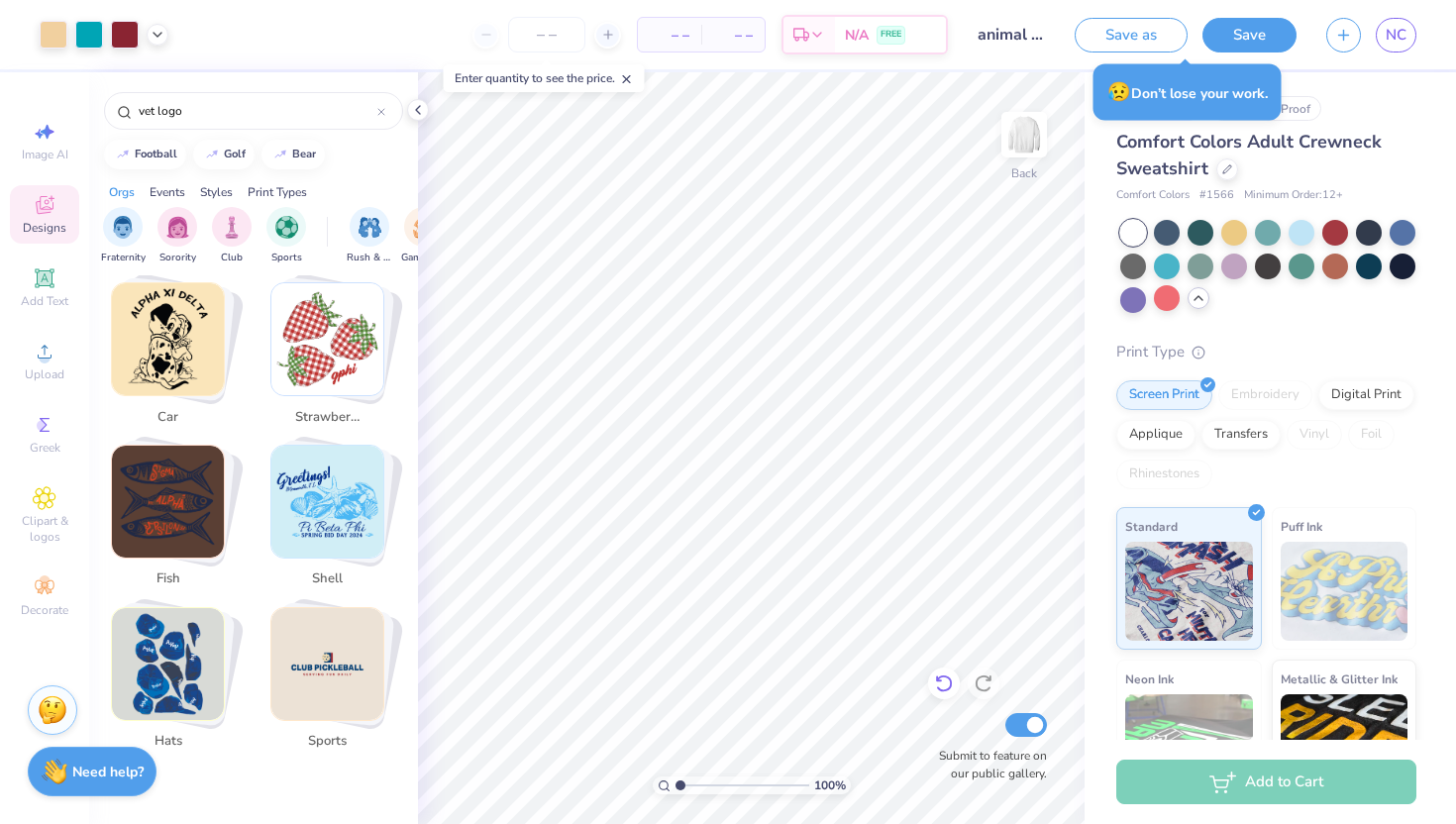 click 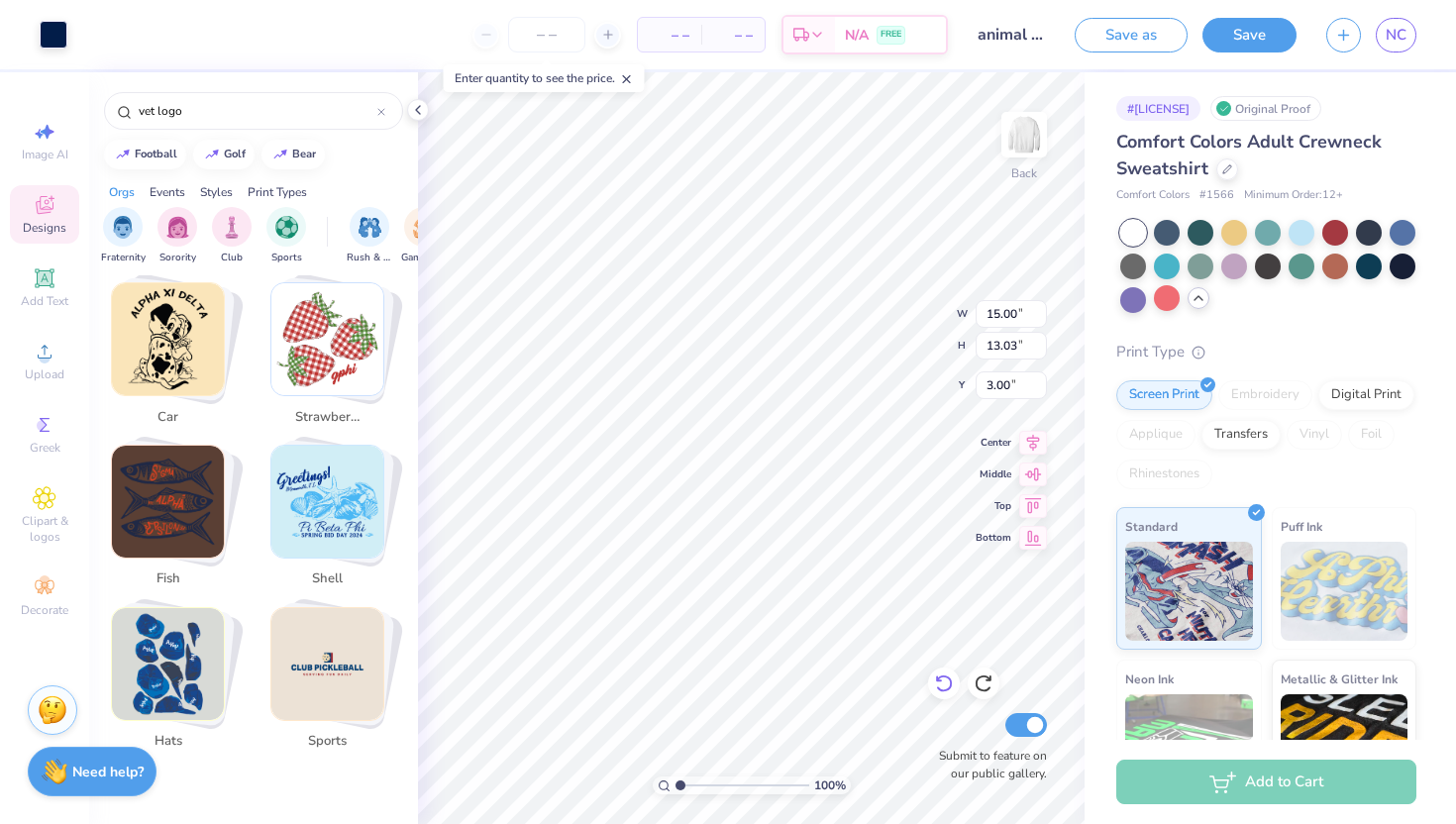 type on "1.52" 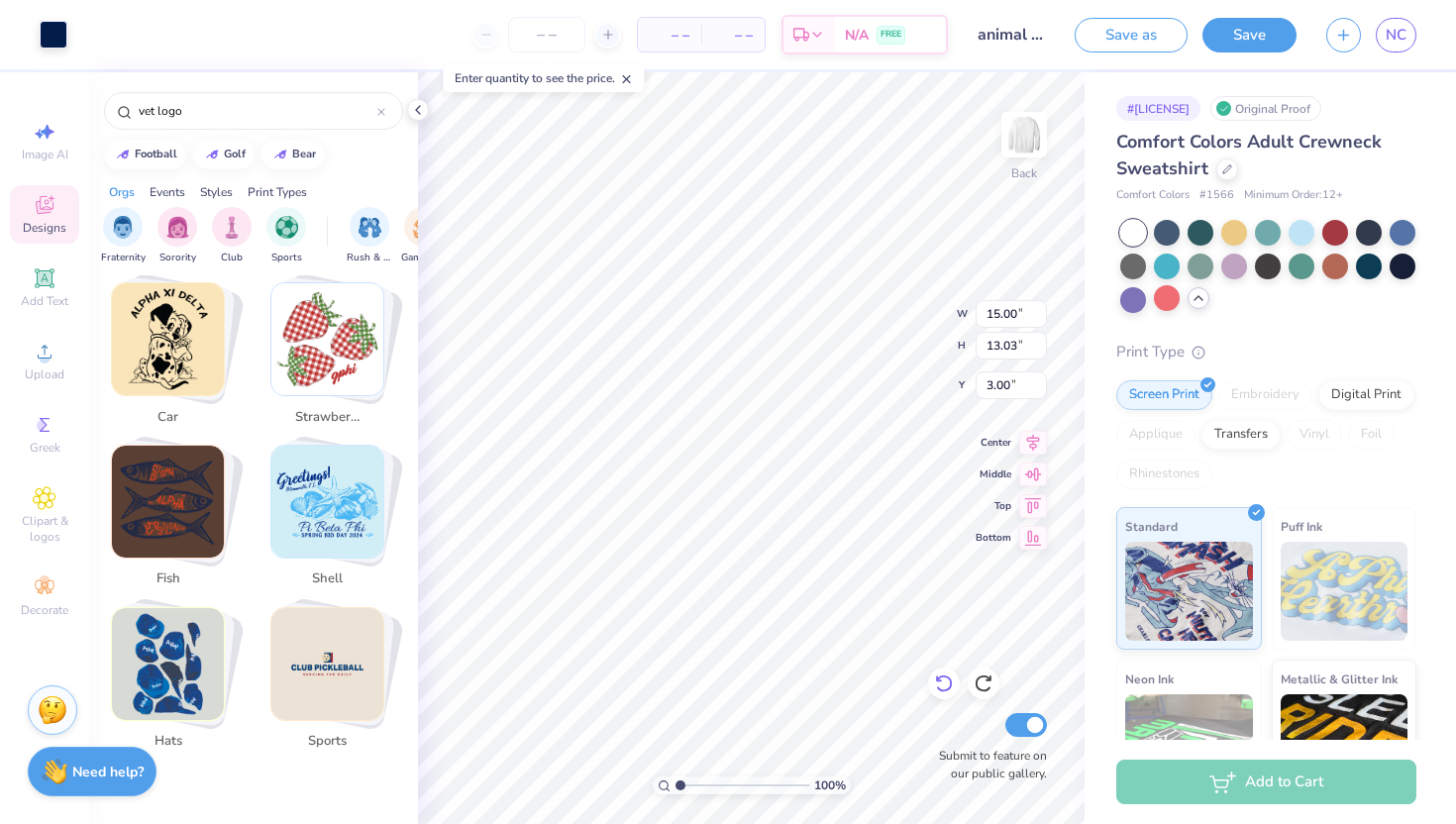 type on "0.77" 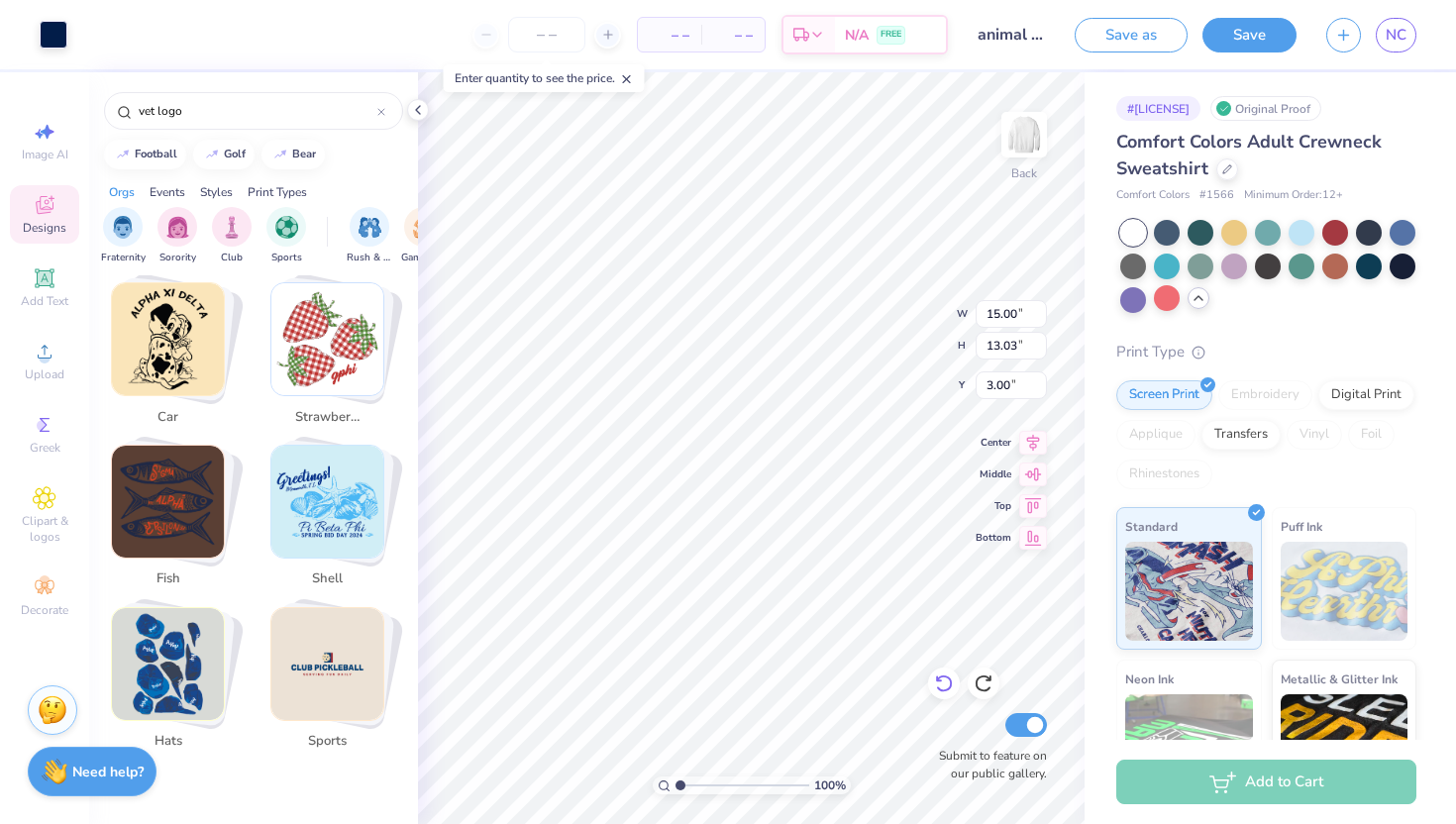 type on "6.75" 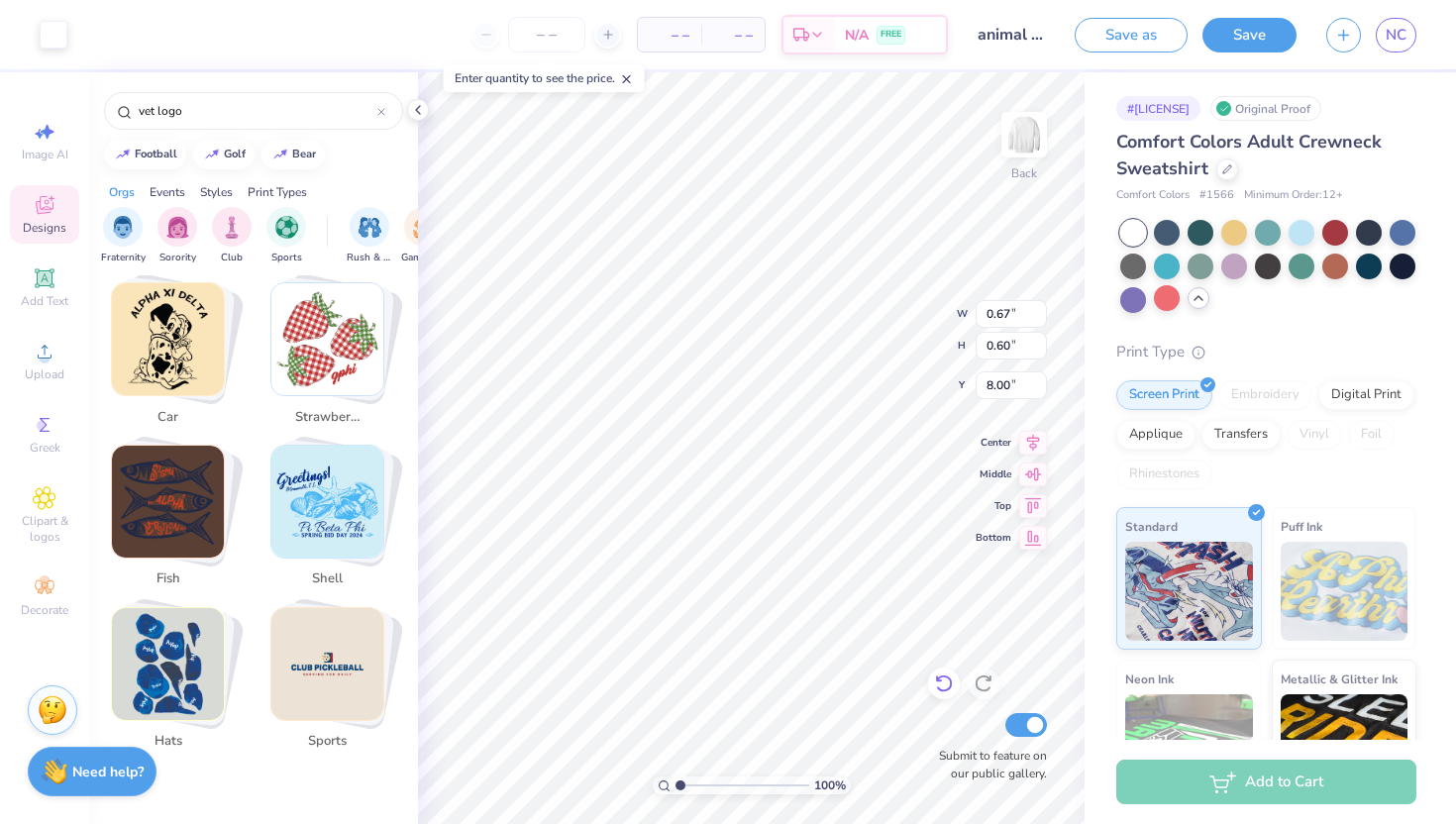 type on "8.04" 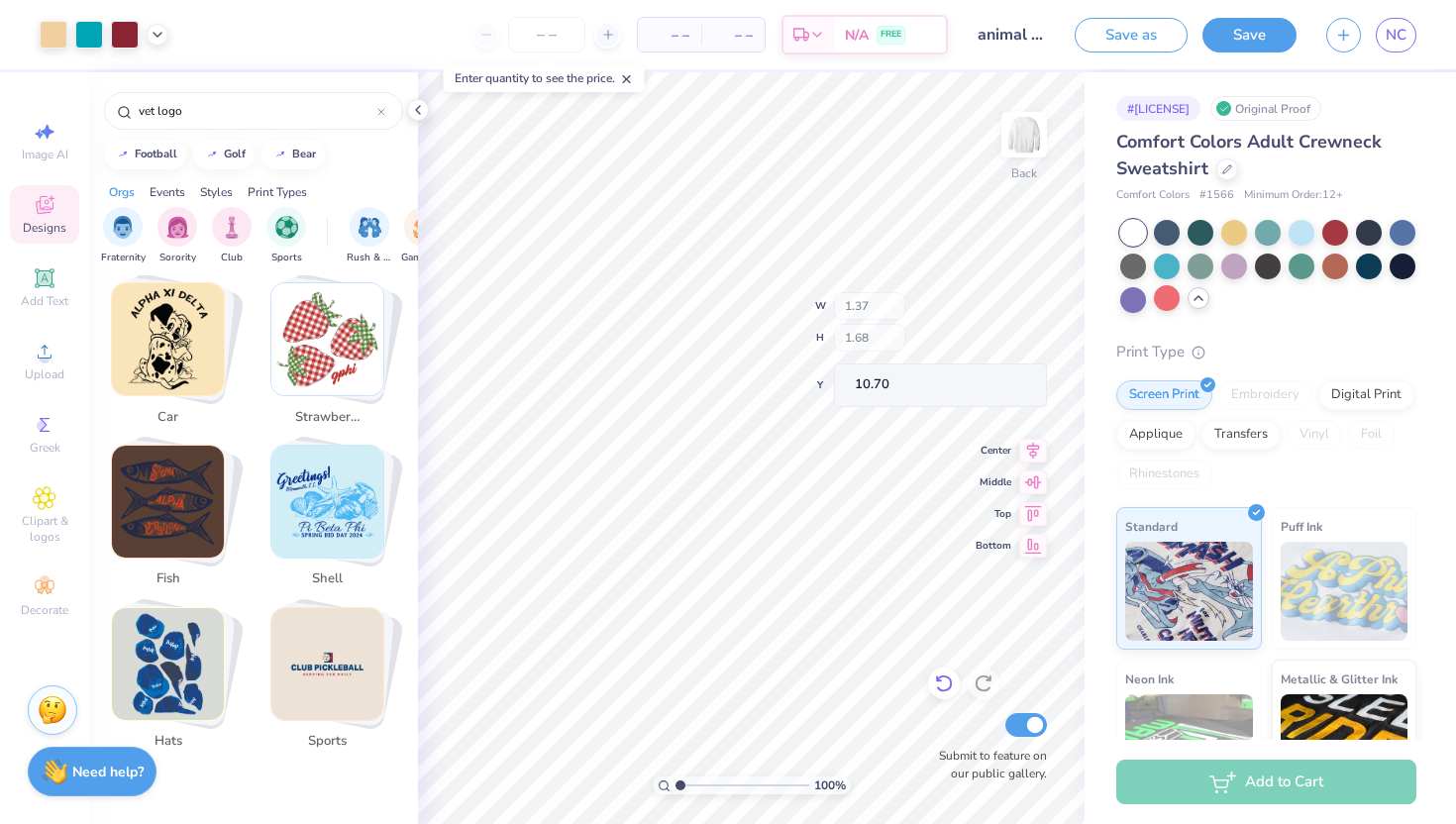 type on "10.72" 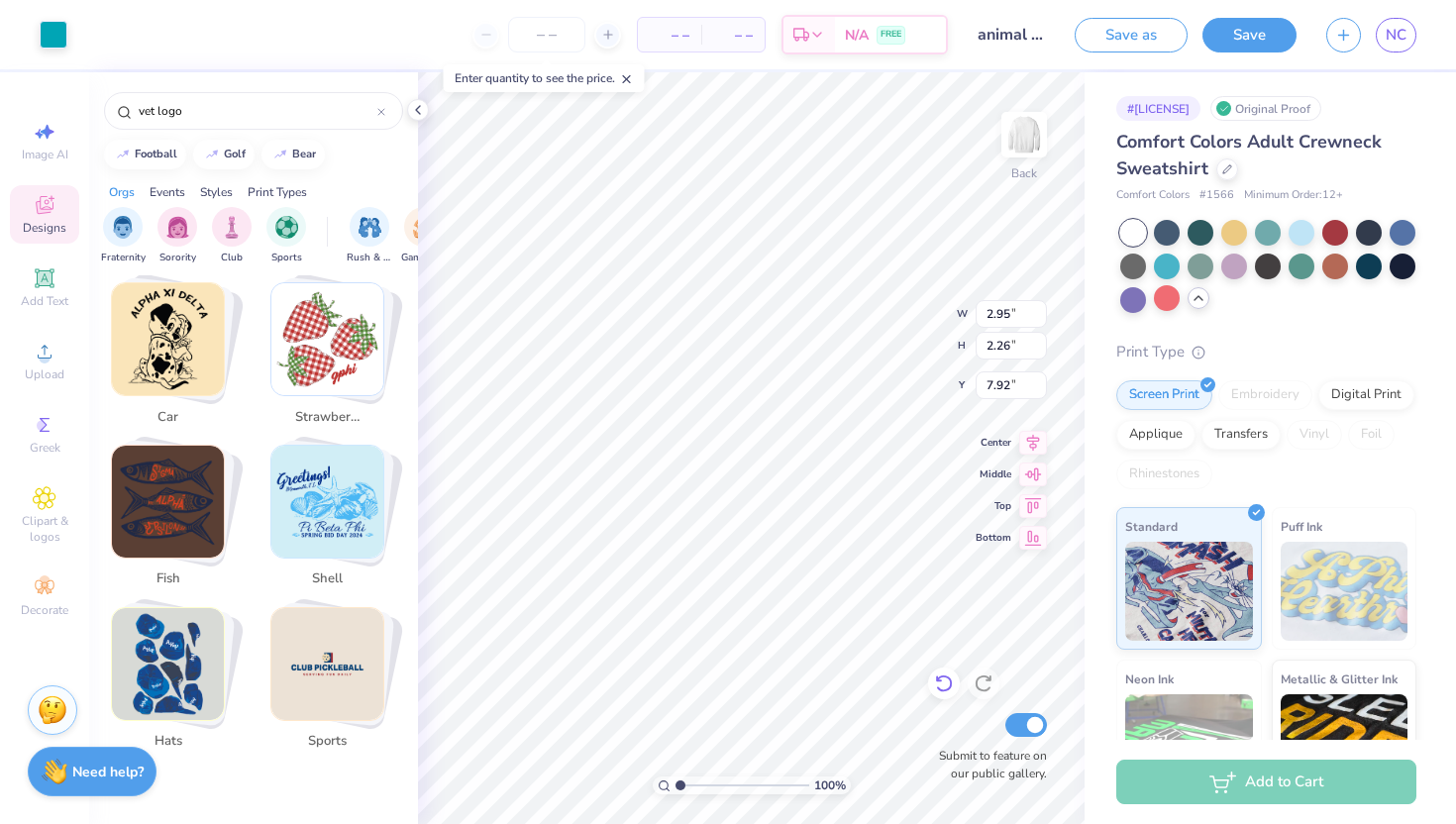 type on "7.77" 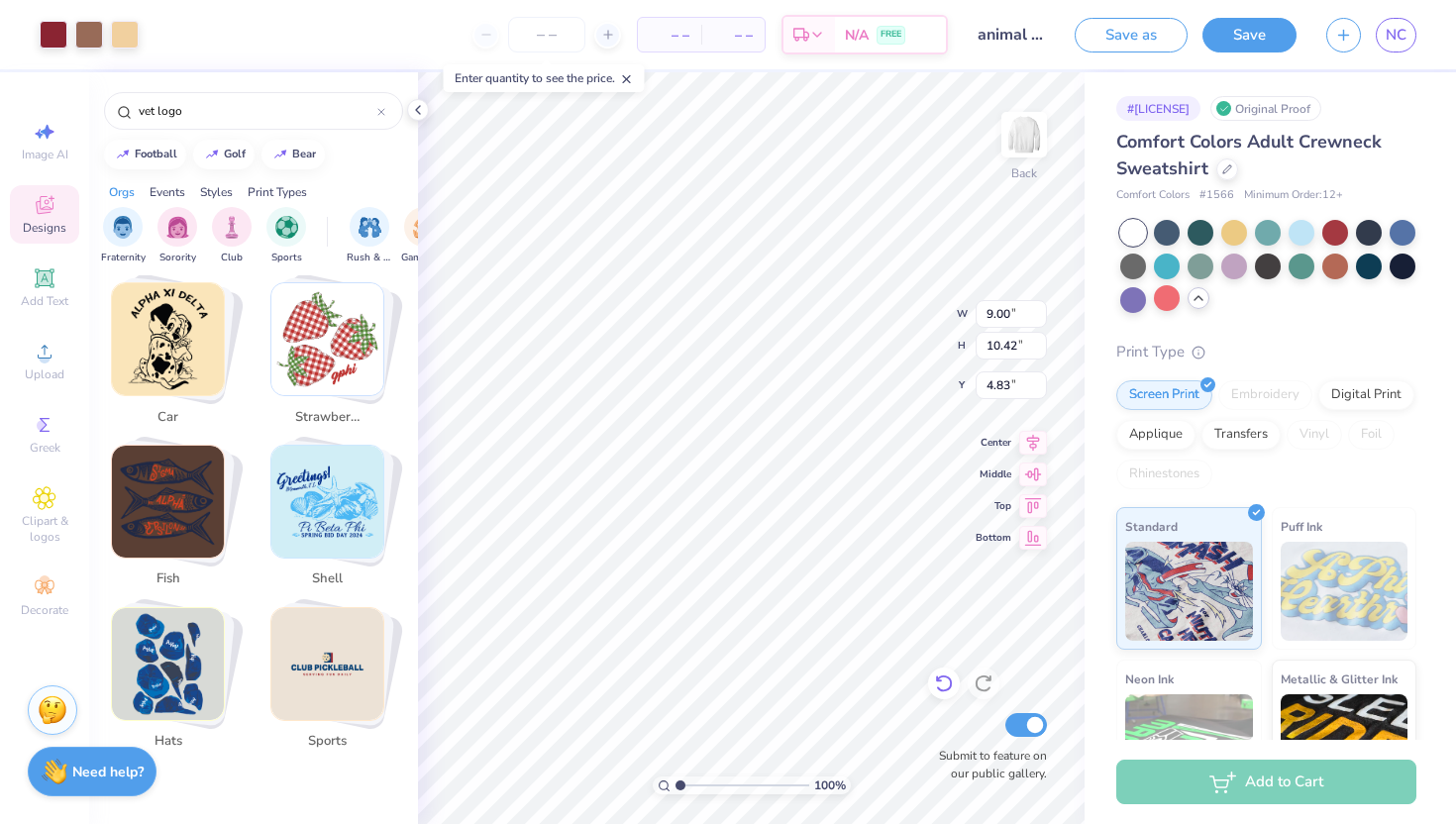 type on "2.27" 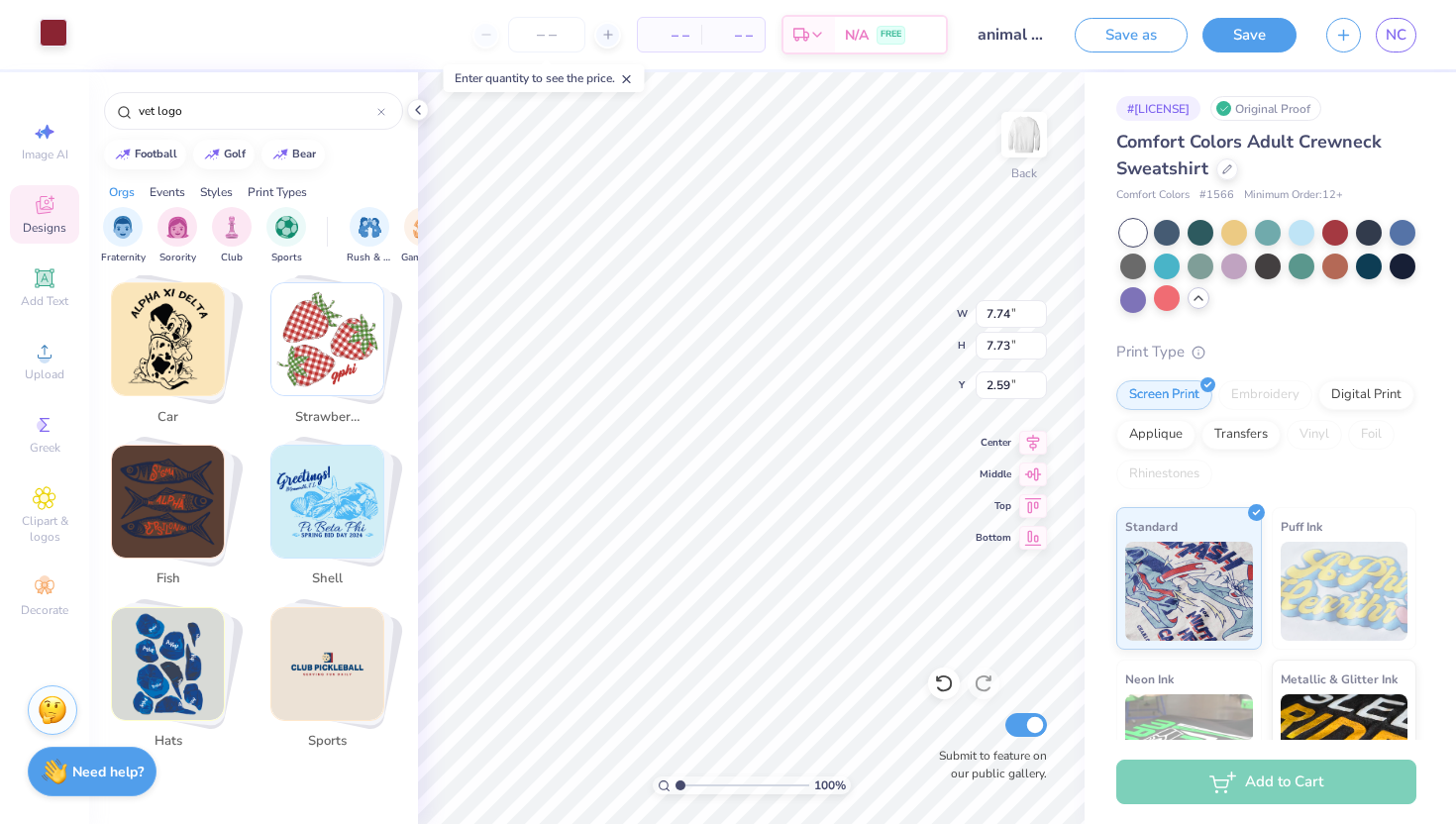 click at bounding box center [53, 33] 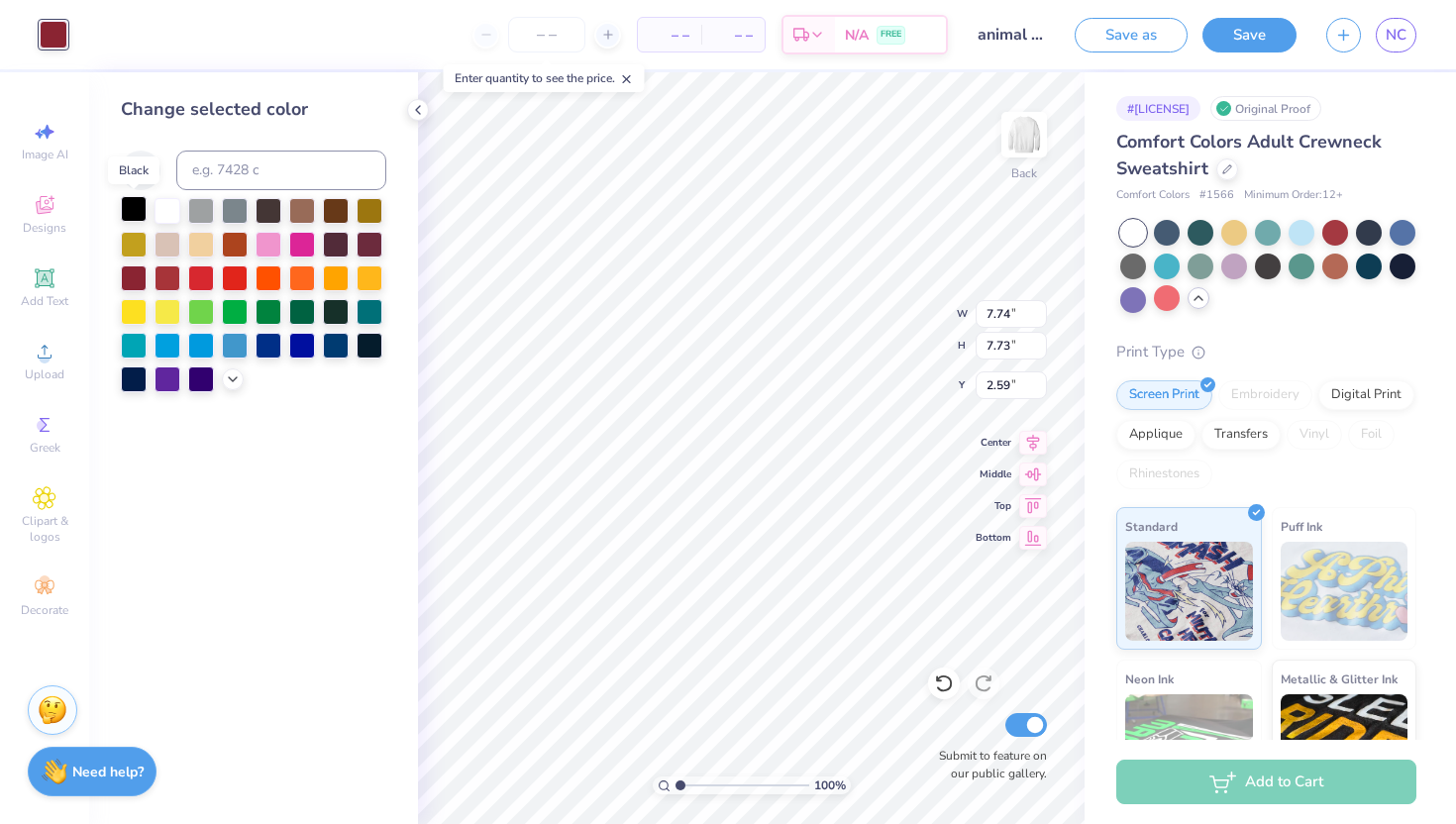 click at bounding box center [134, 209] 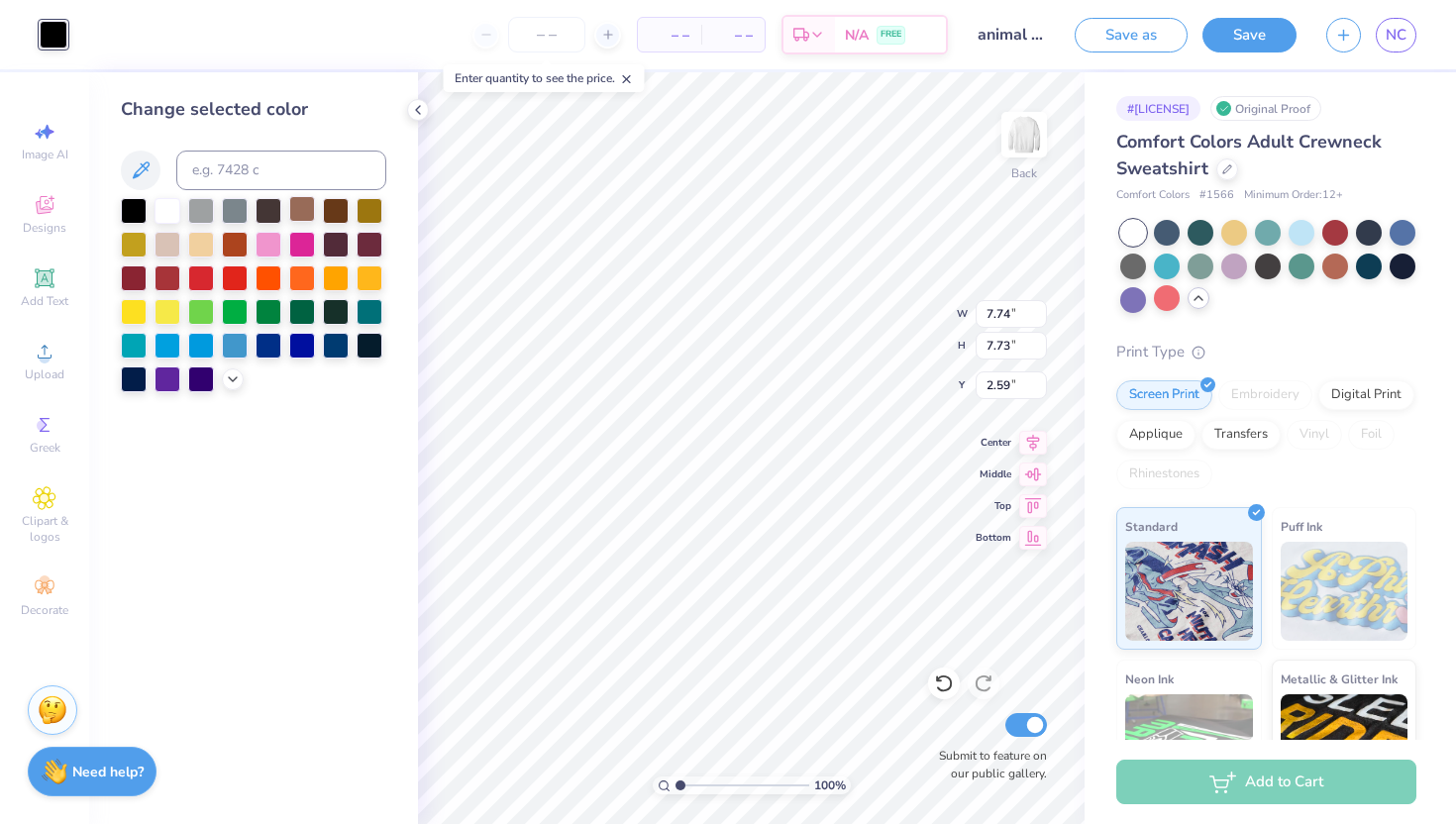 click at bounding box center [302, 209] 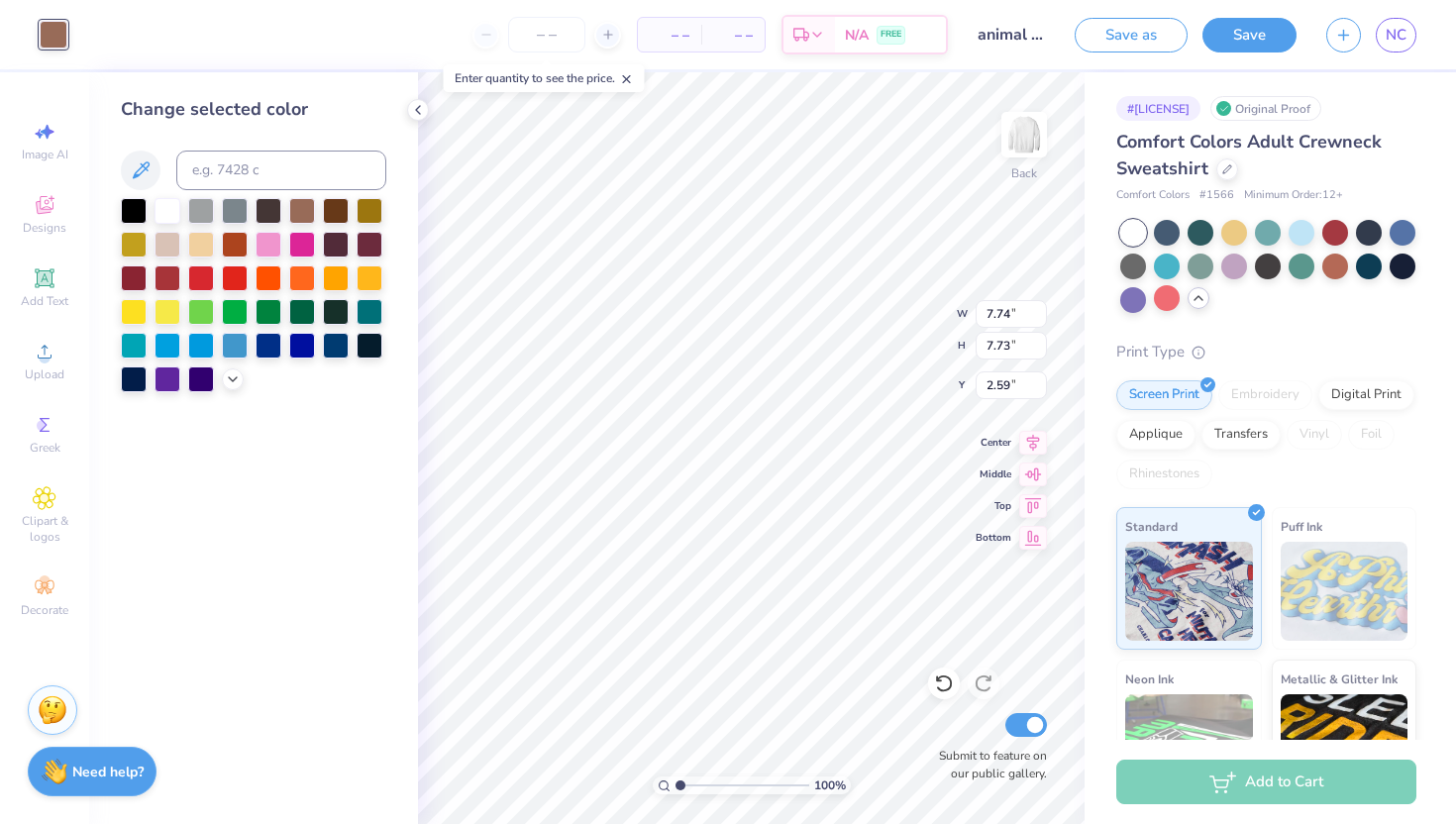 type on "6.51" 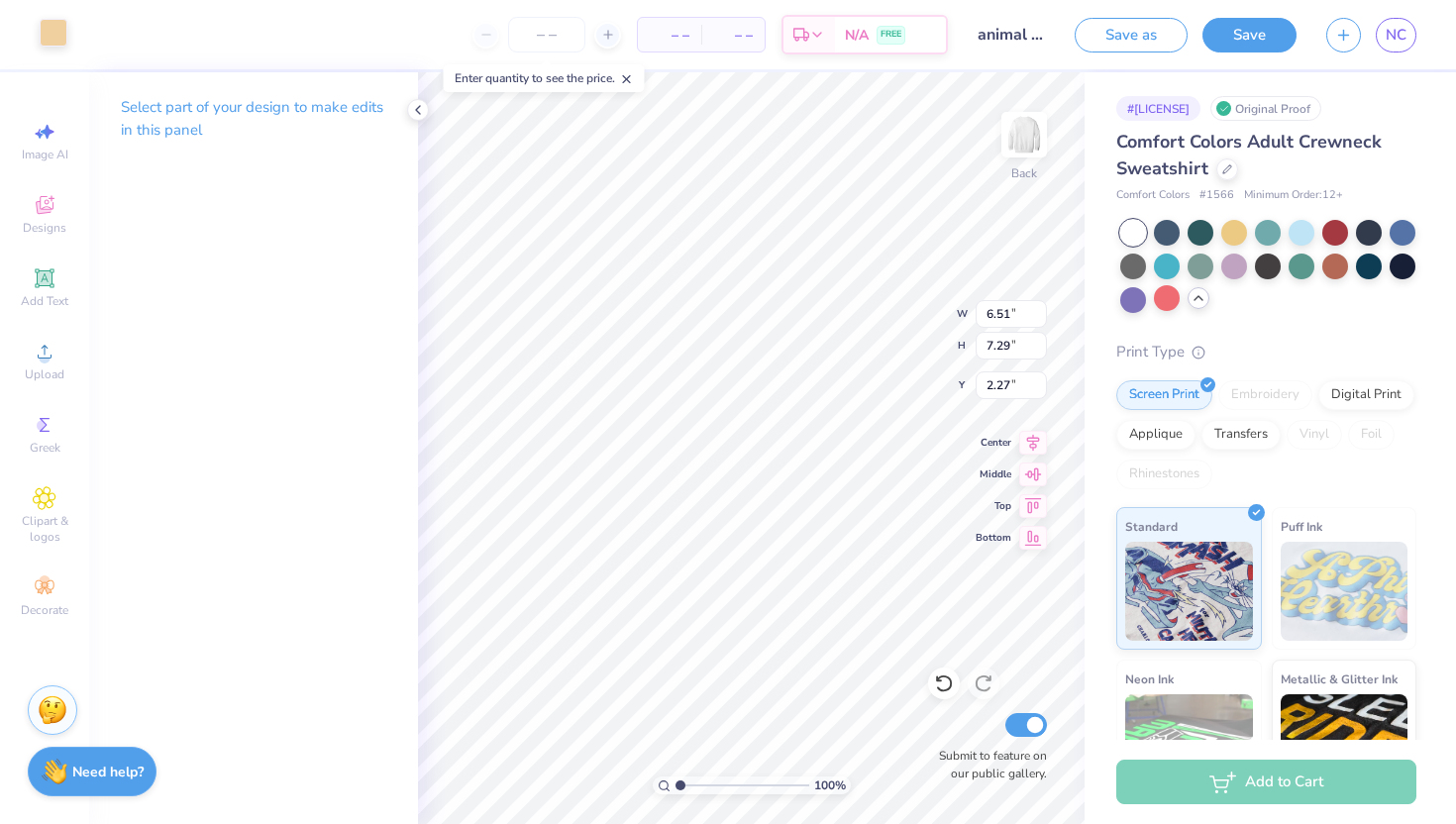 click at bounding box center (53, 33) 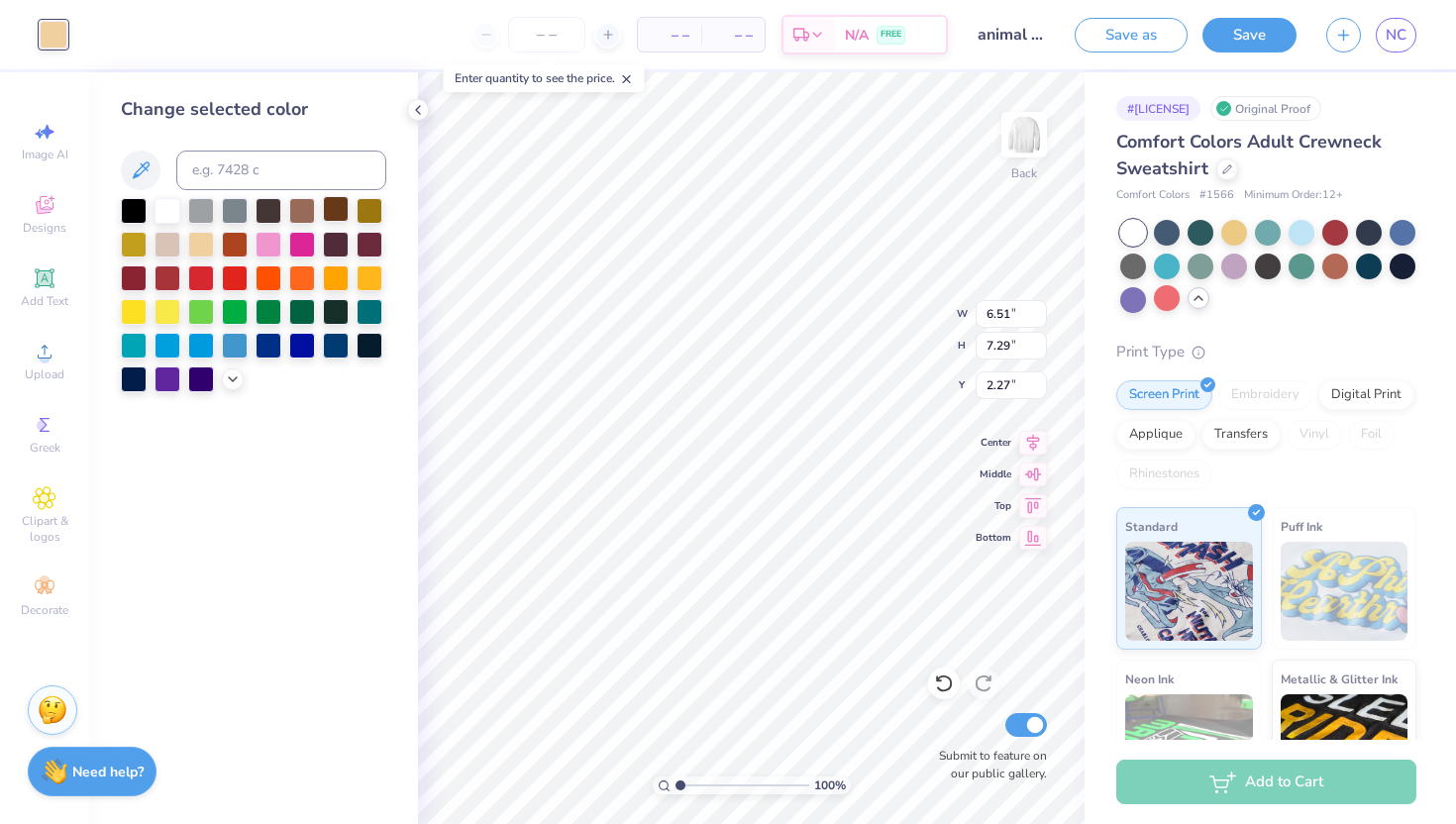 click at bounding box center [336, 209] 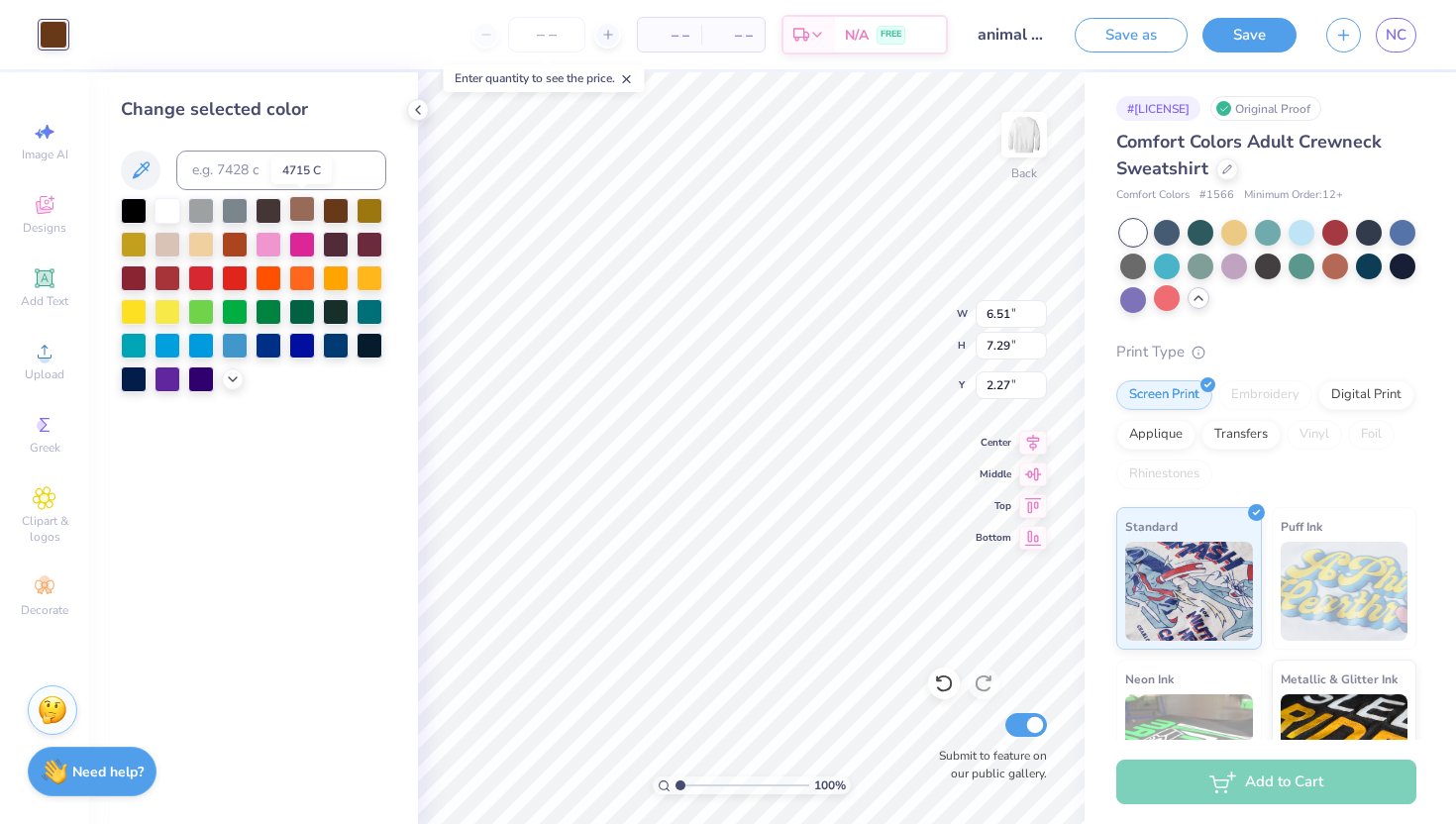 click at bounding box center (302, 209) 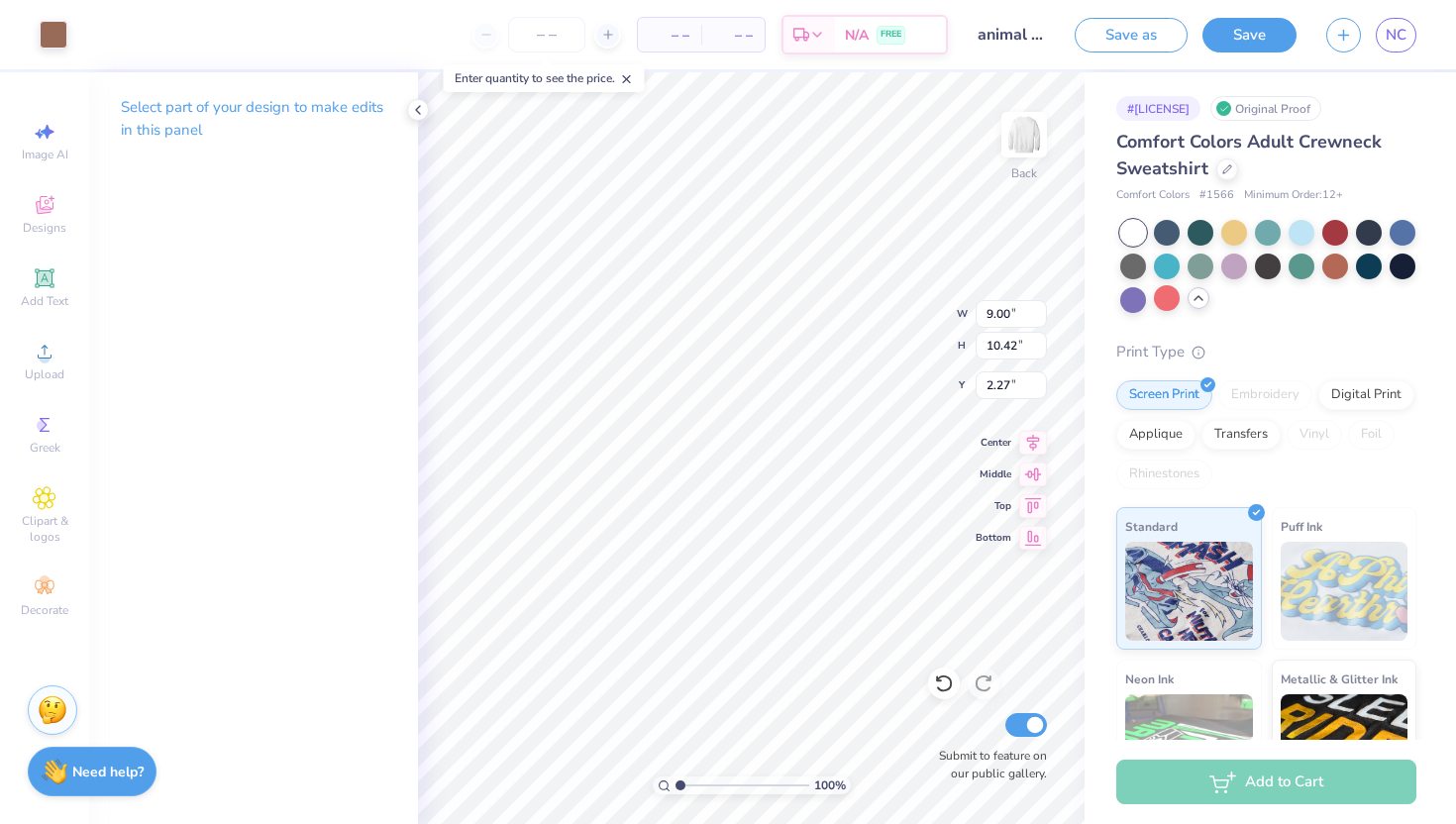 type on "8.85" 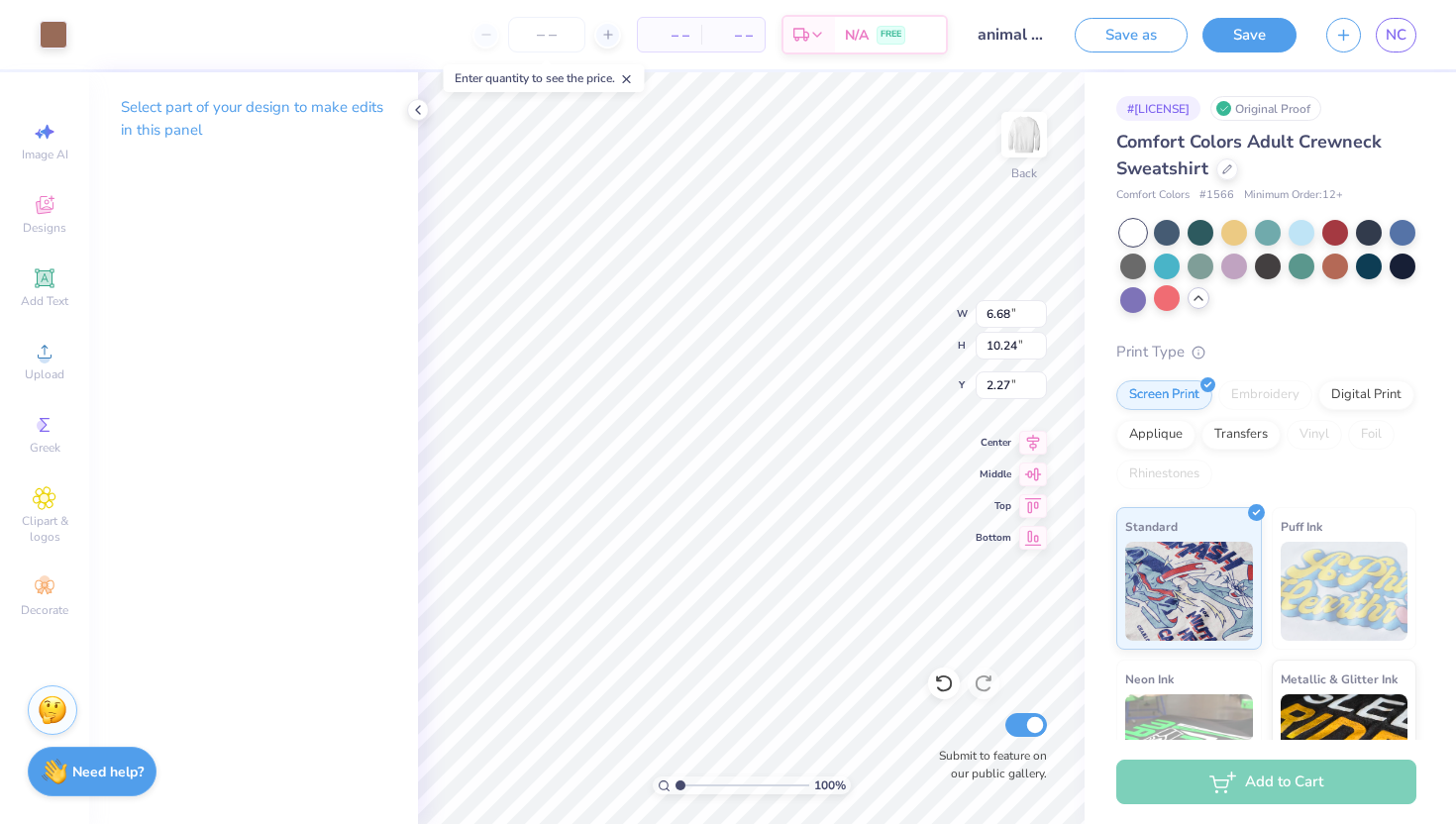 type on "2.06" 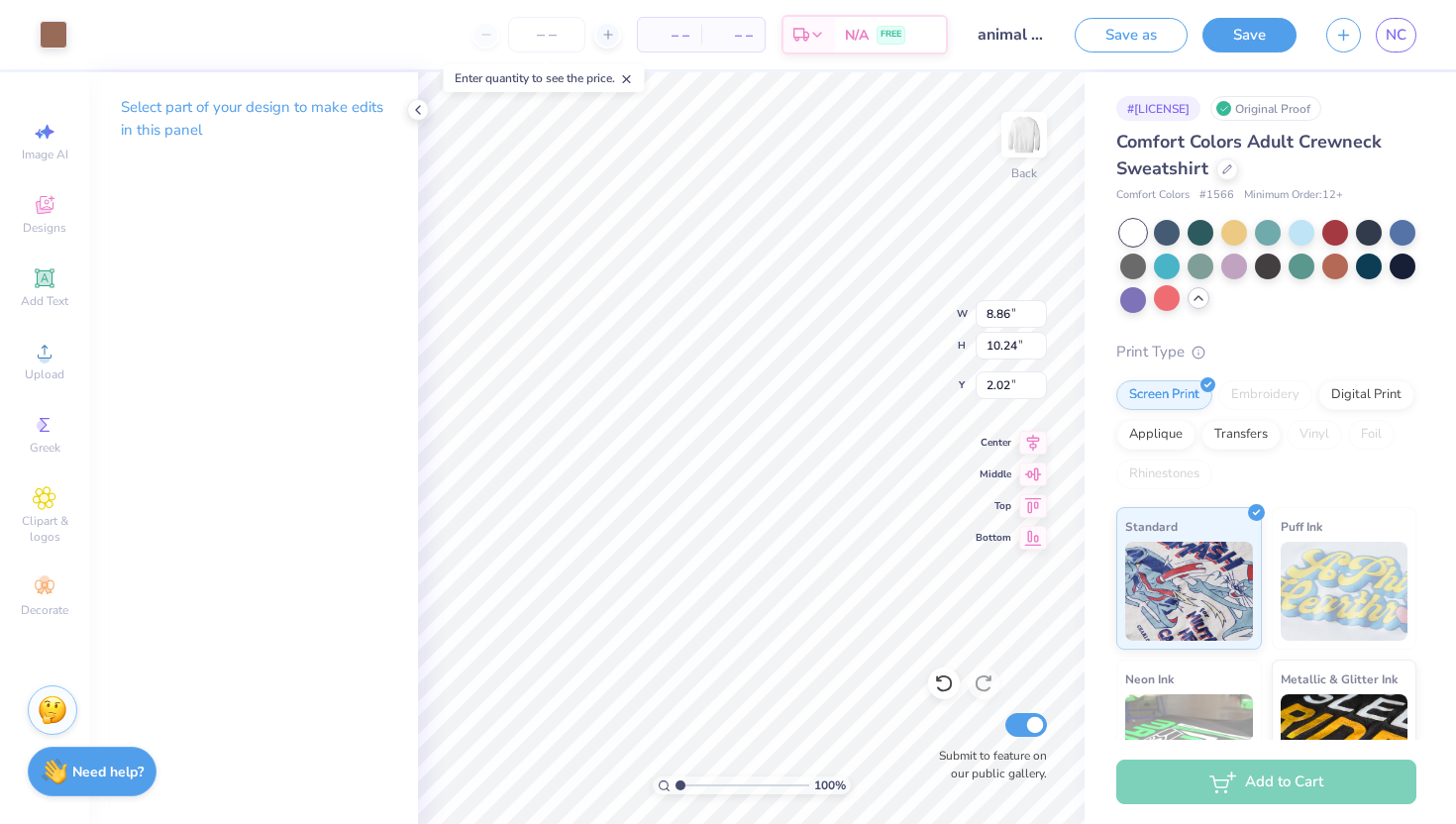type on "2.02" 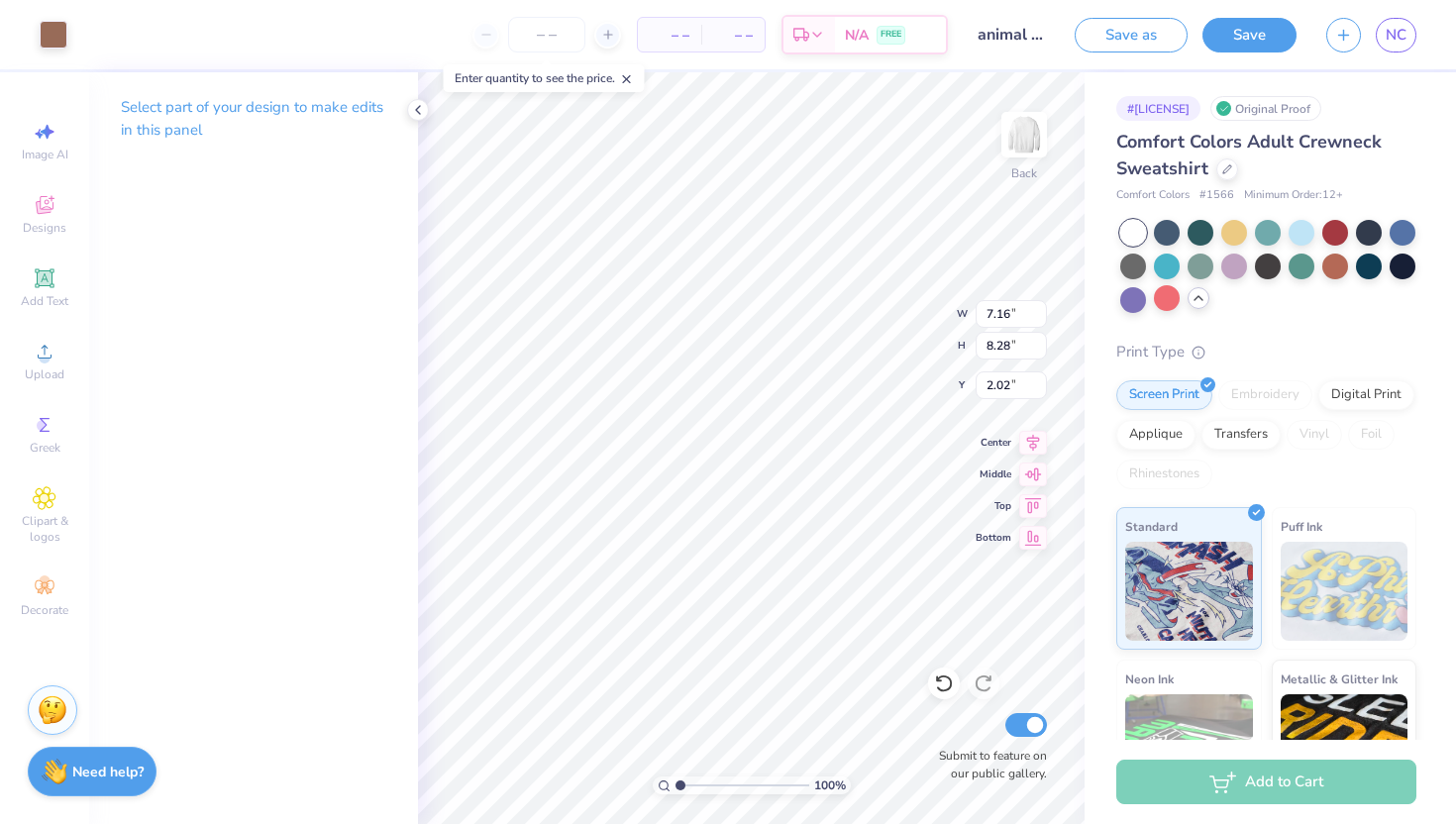 type on "1.98" 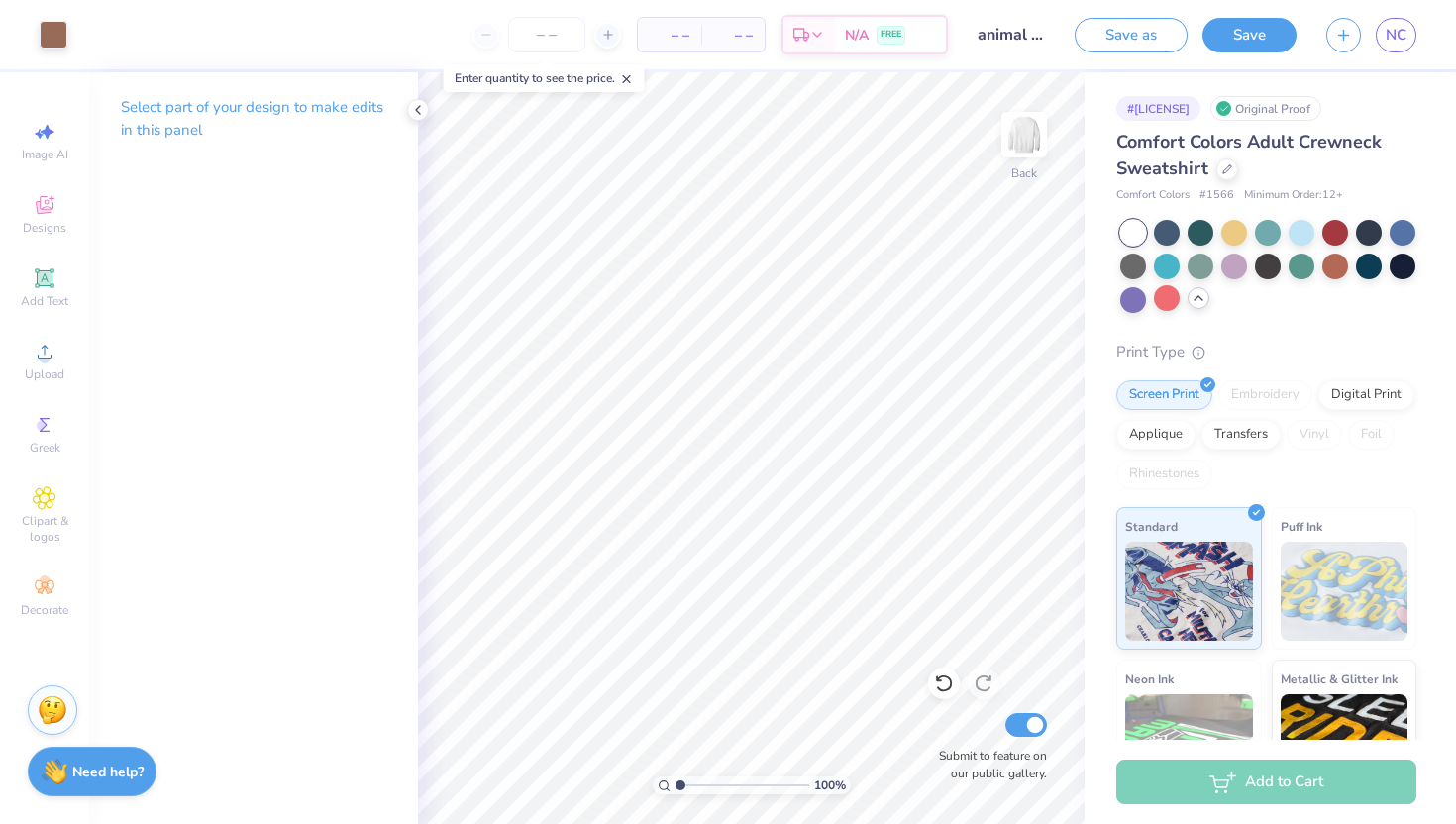 click 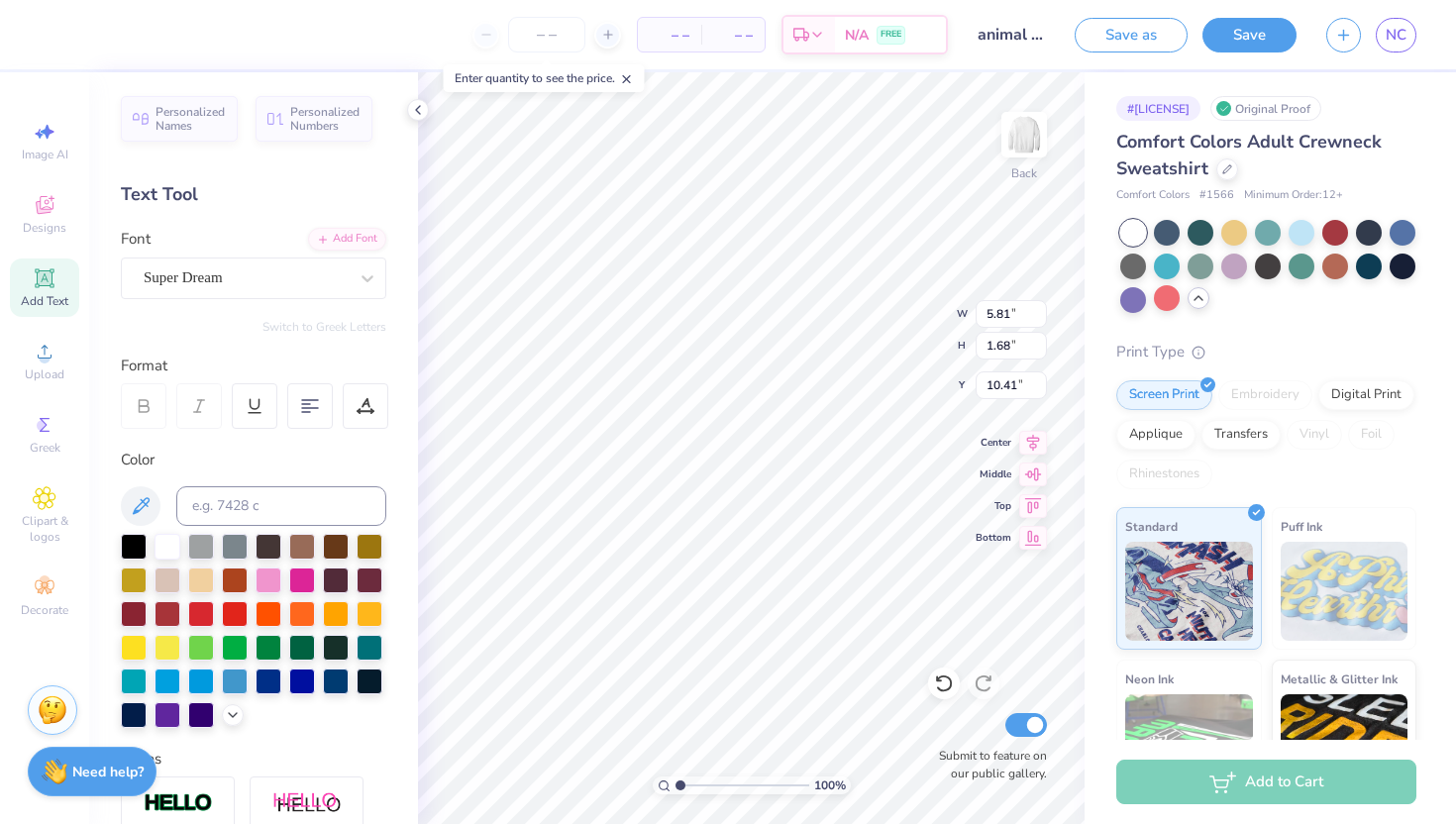 type on "T" 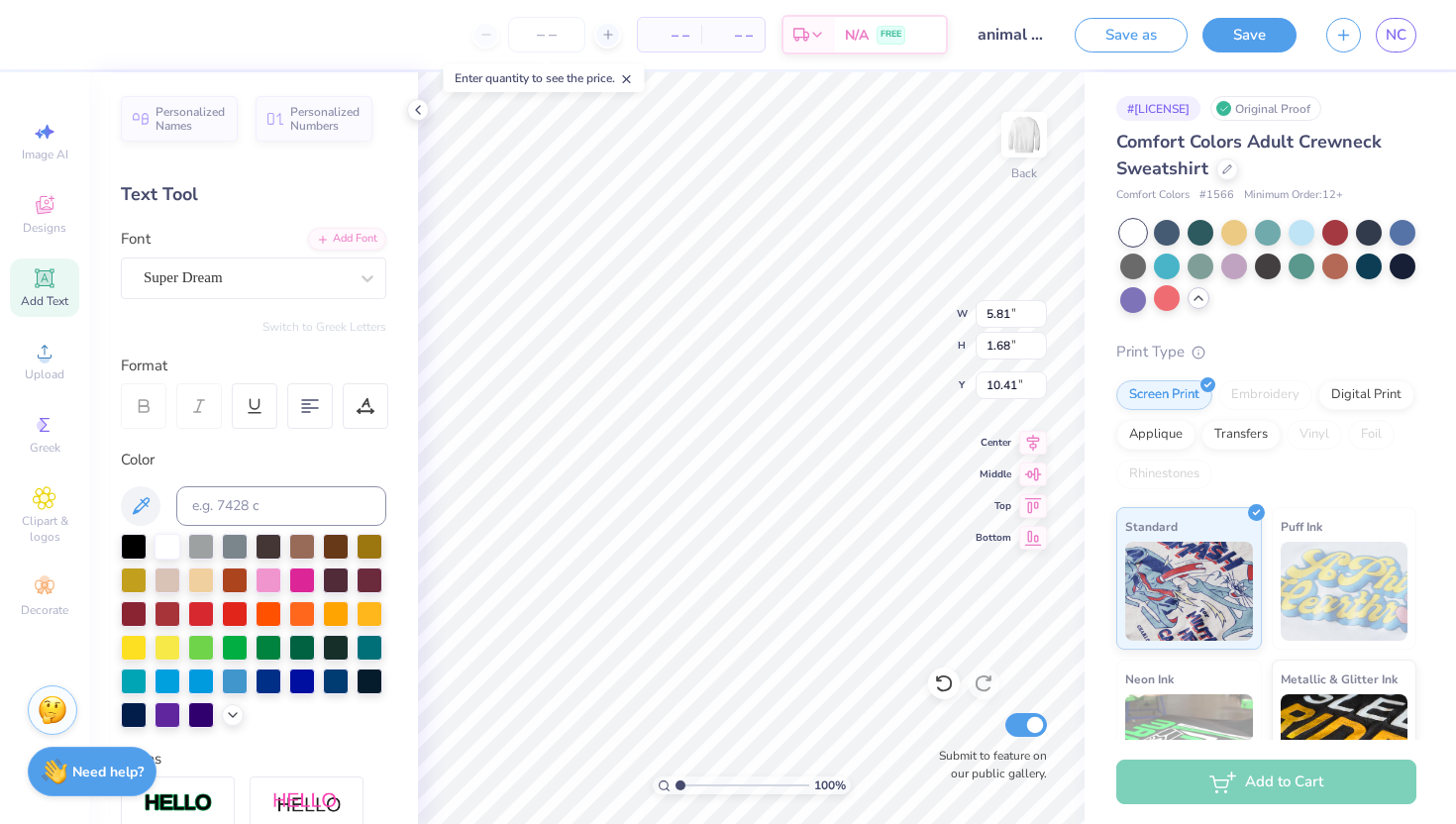 type on "TAMU CVM" 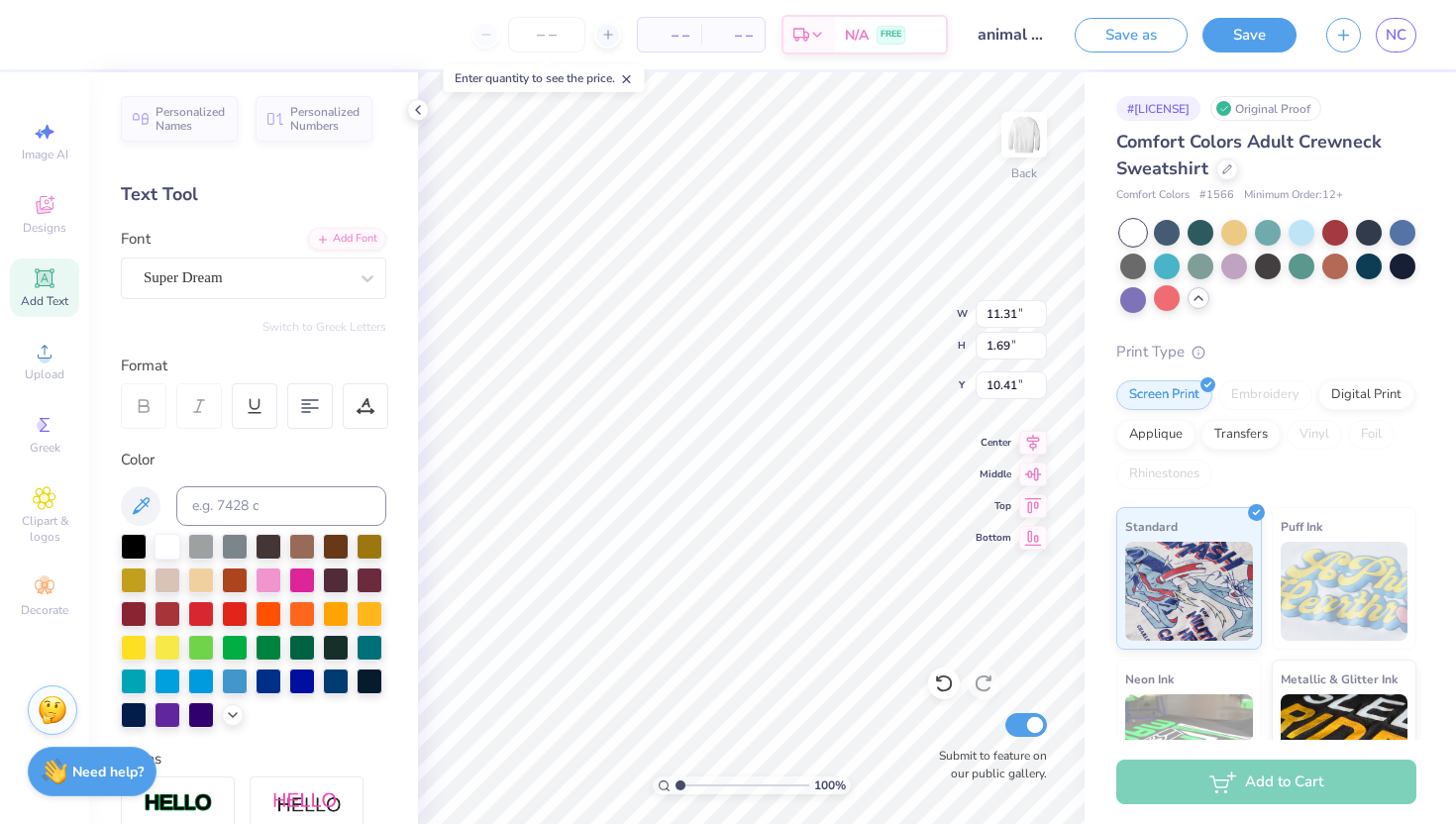 type on "11.31" 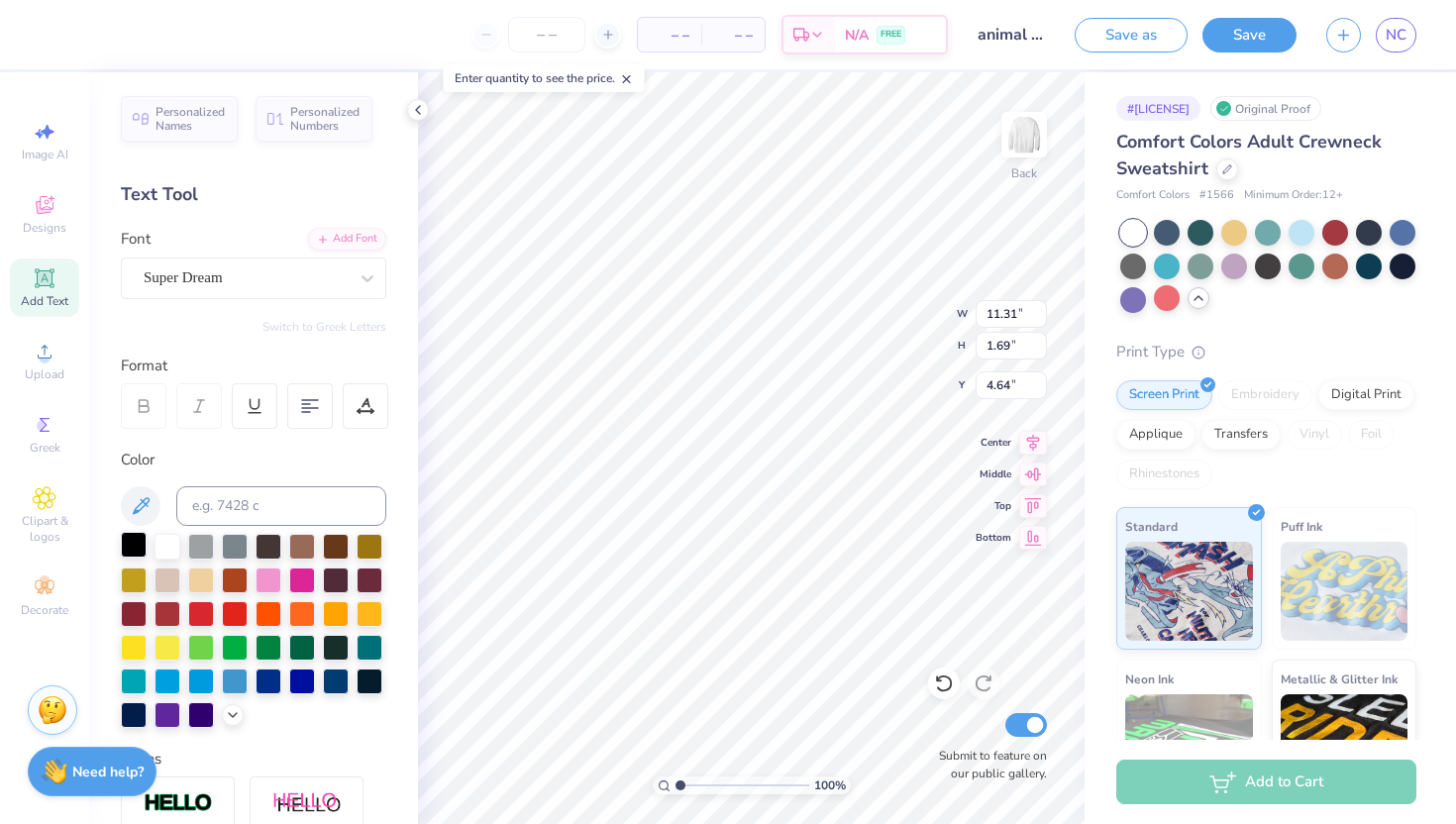click at bounding box center [134, 545] 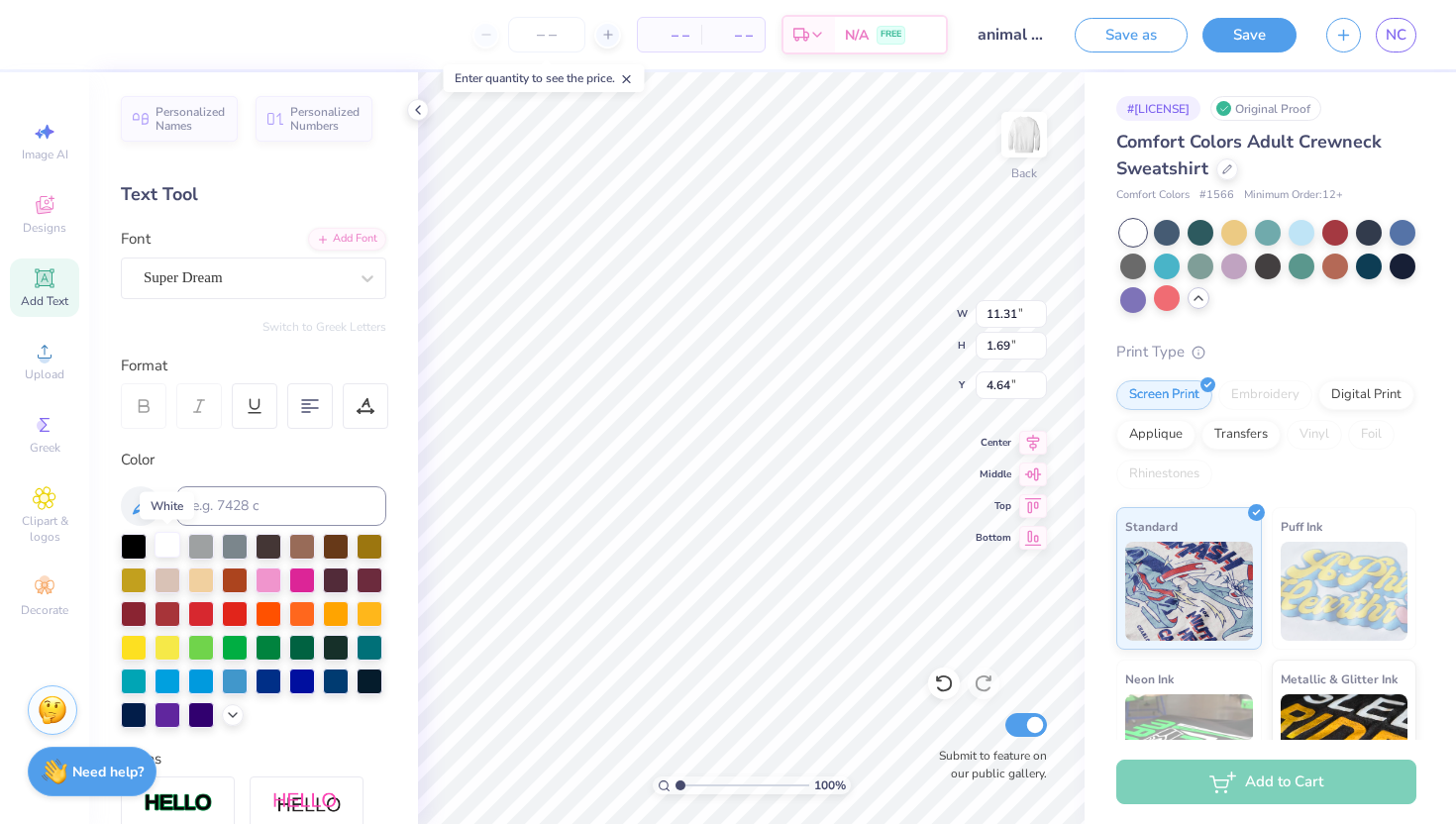 click at bounding box center [167, 545] 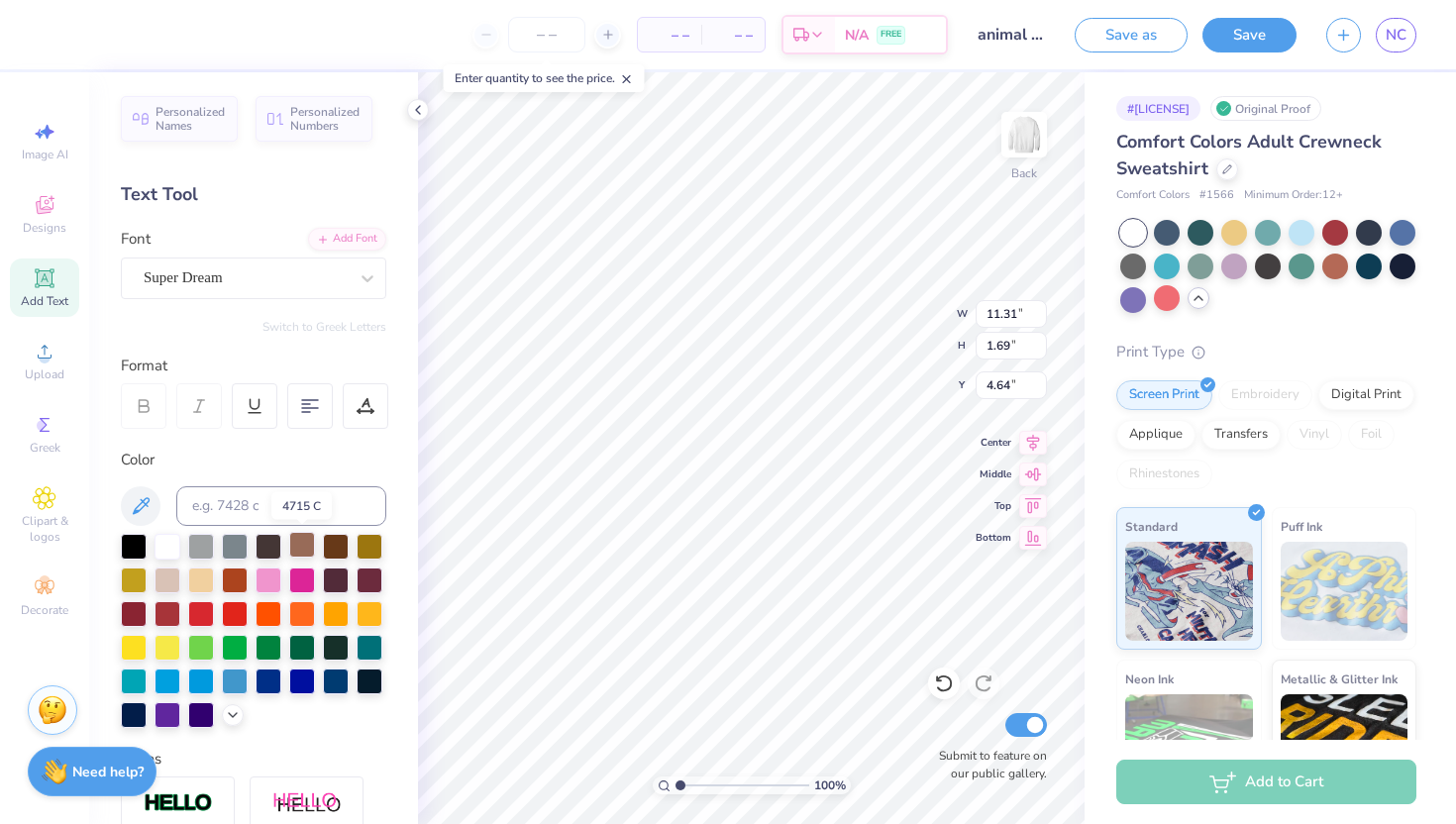 click at bounding box center (302, 545) 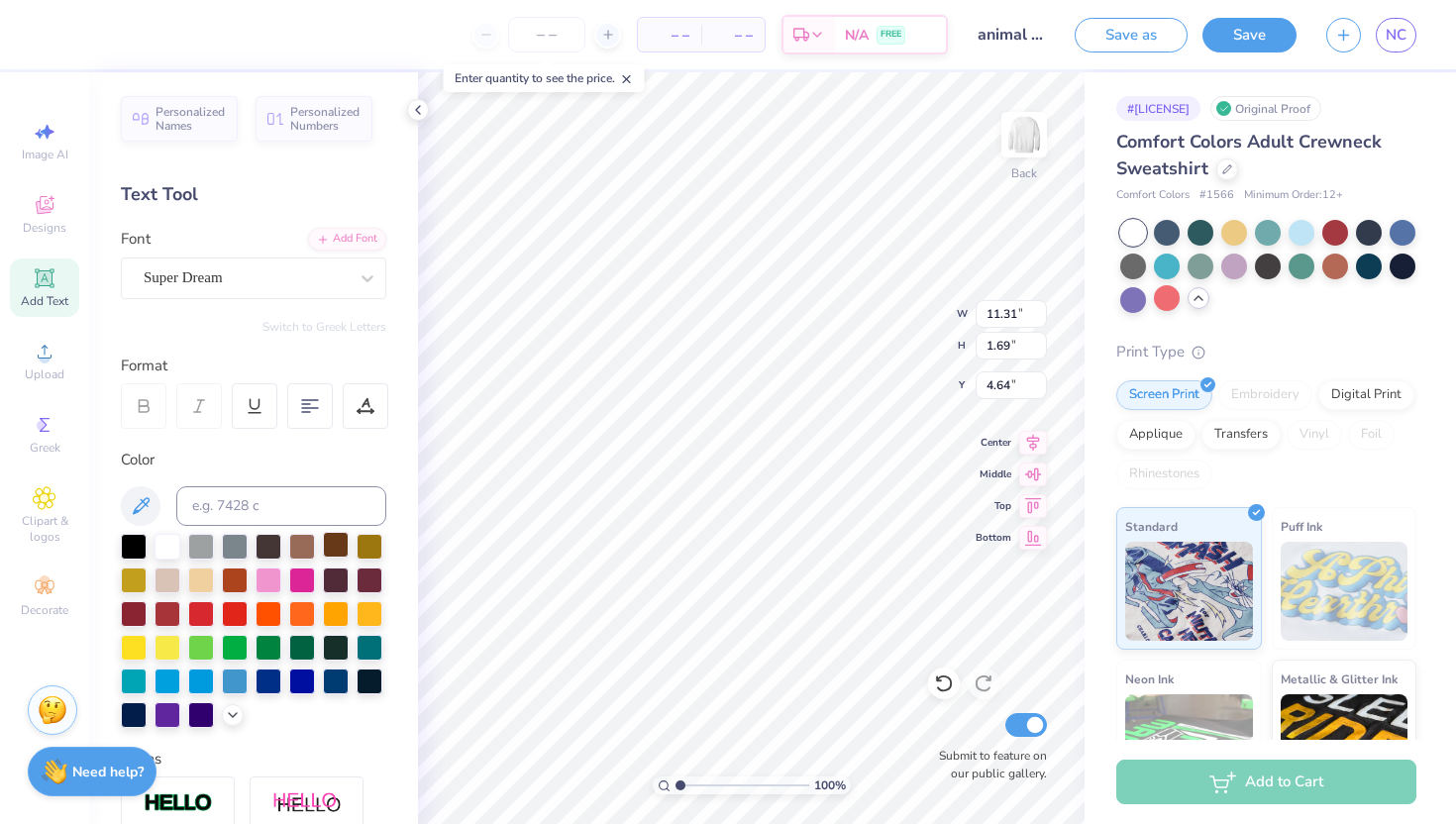 click at bounding box center [336, 545] 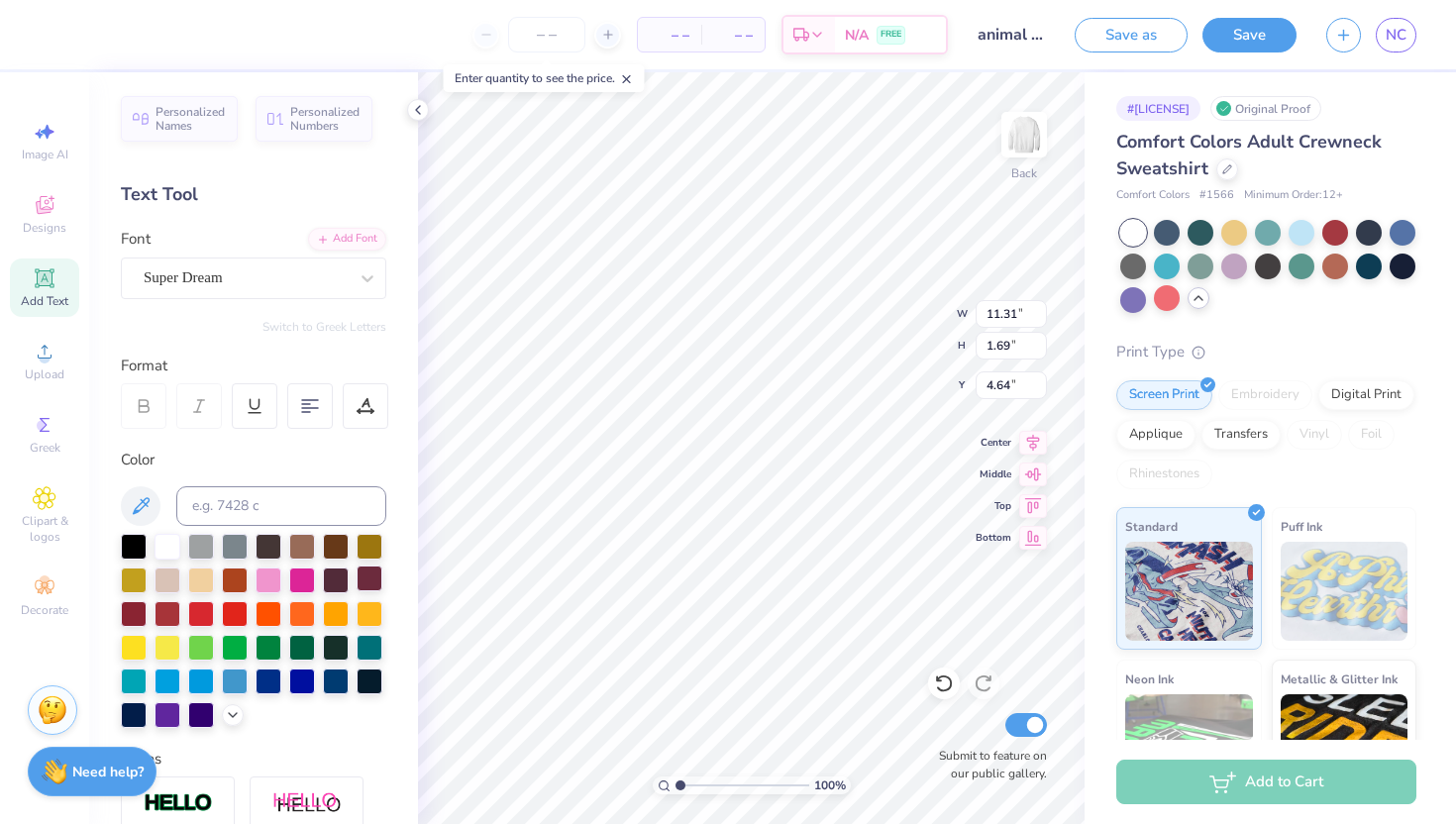 click at bounding box center (369, 578) 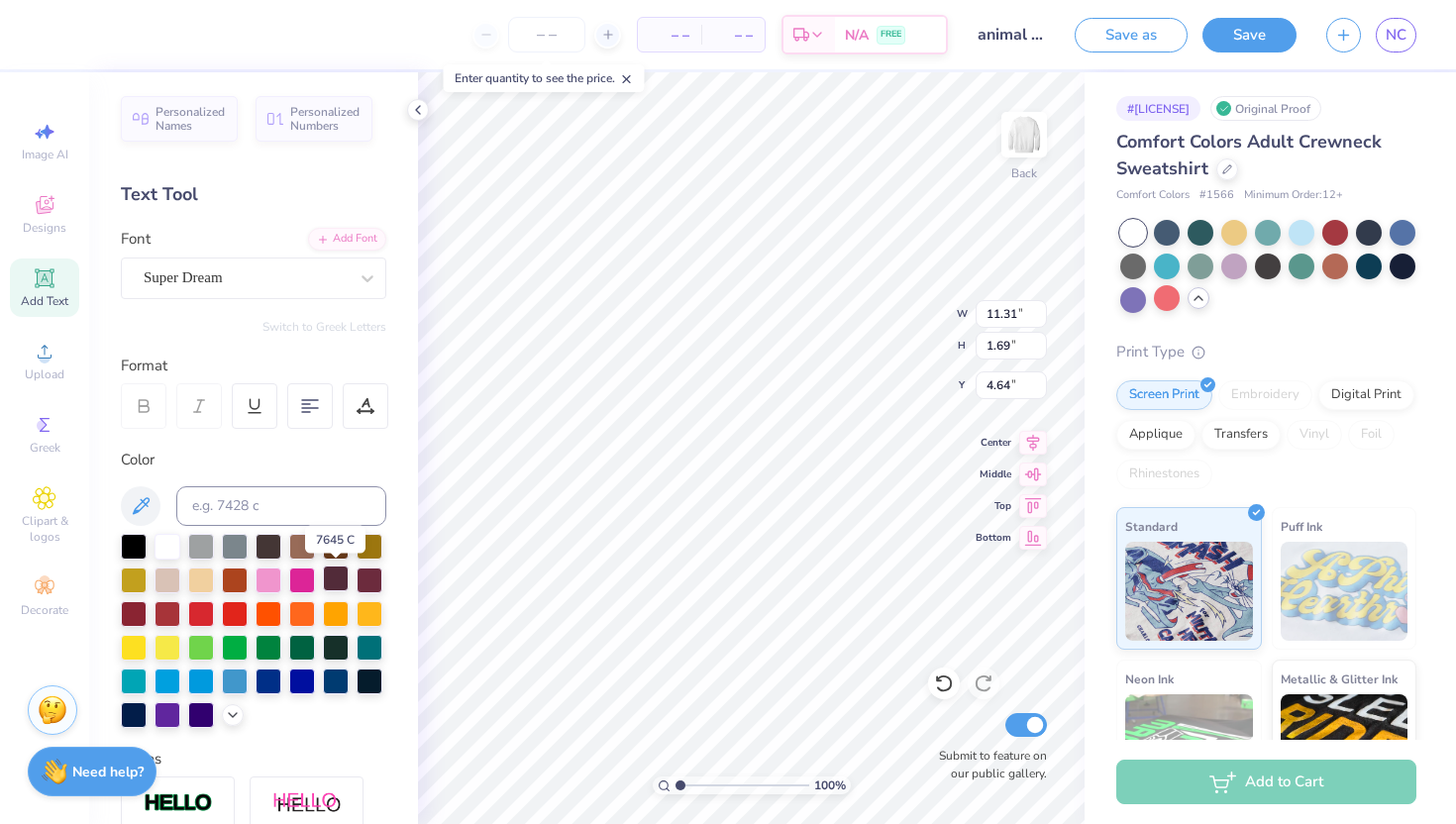 click at bounding box center (336, 578) 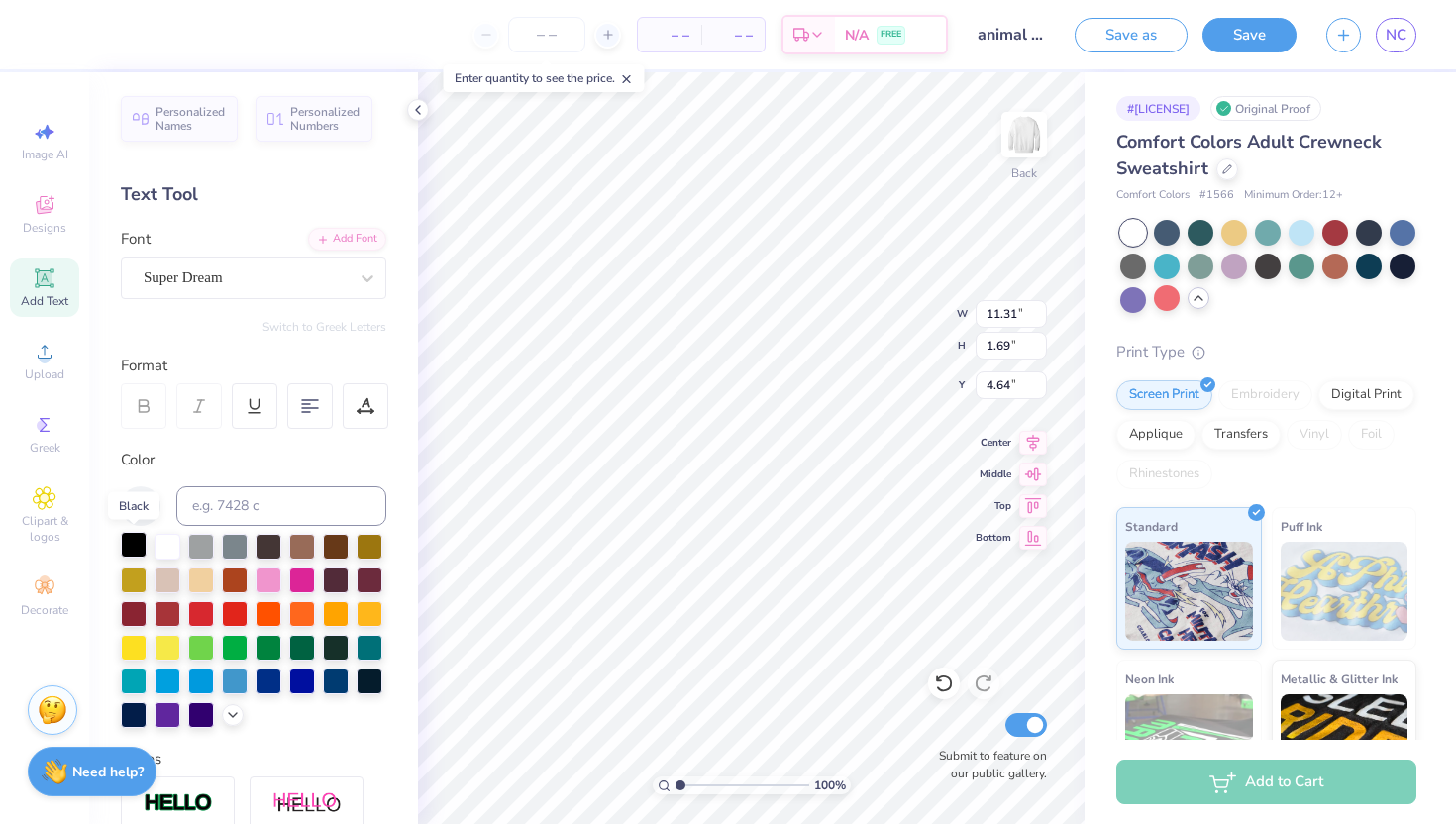 click at bounding box center [134, 545] 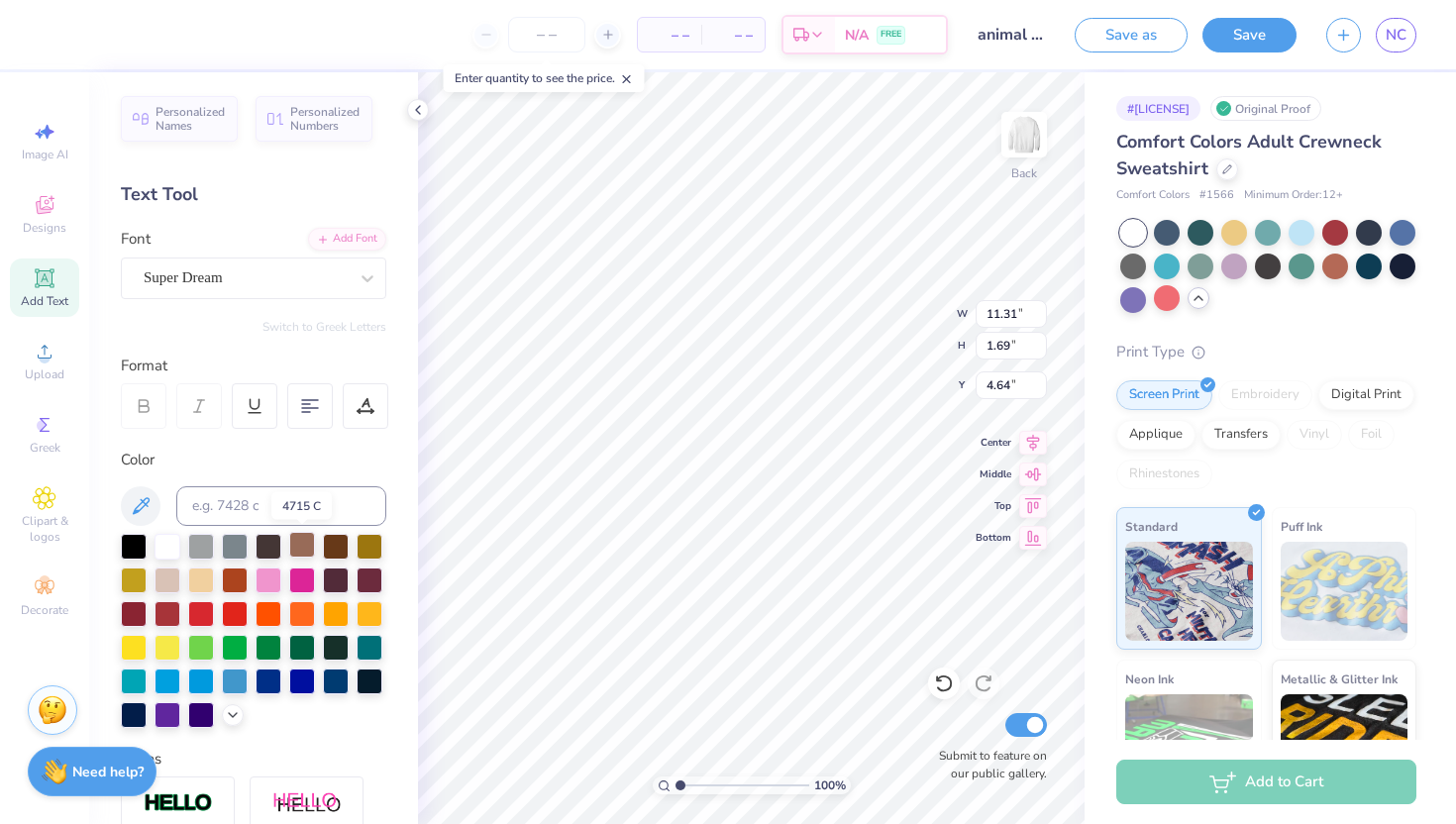 click at bounding box center (302, 545) 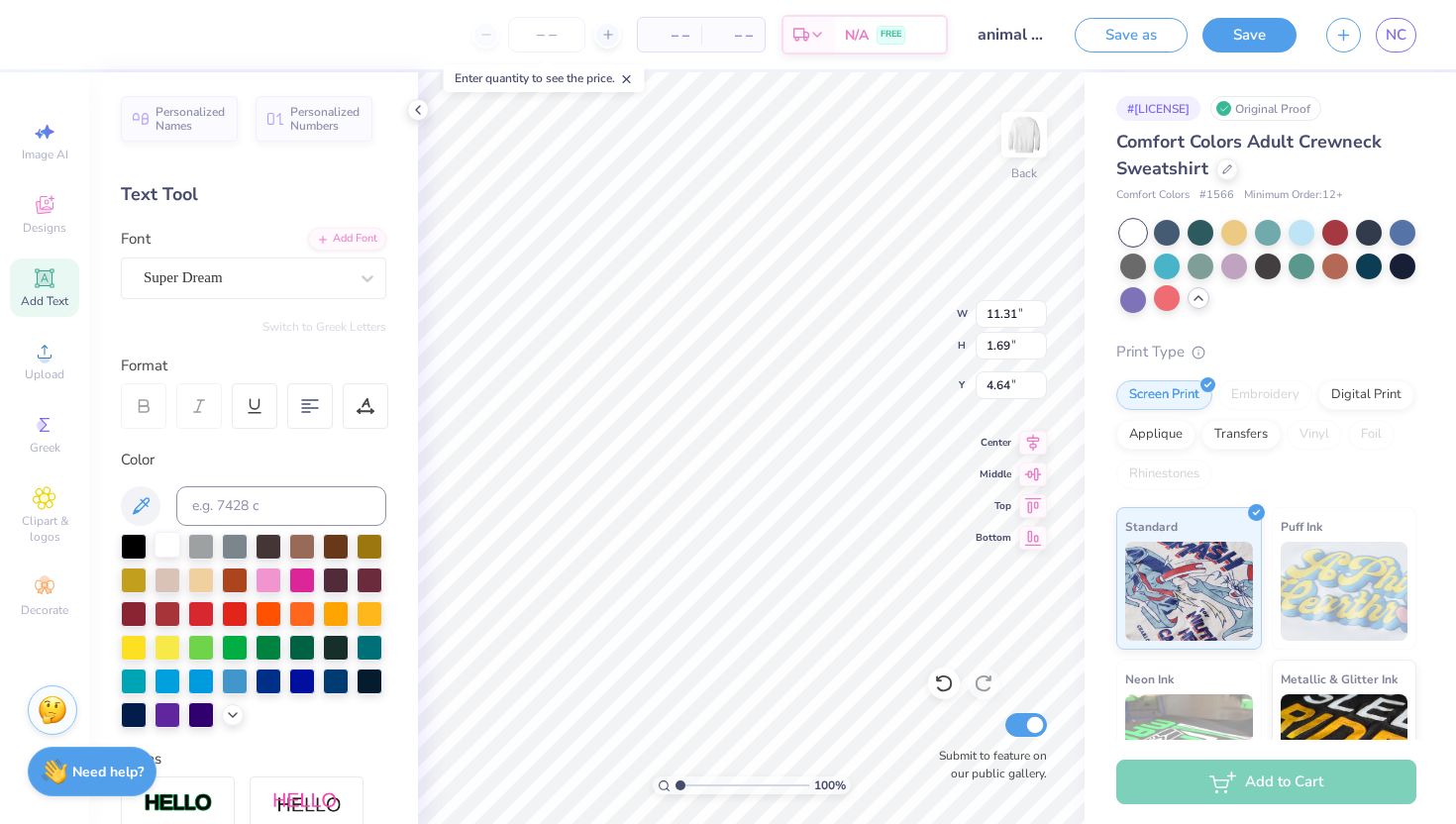 click at bounding box center (167, 545) 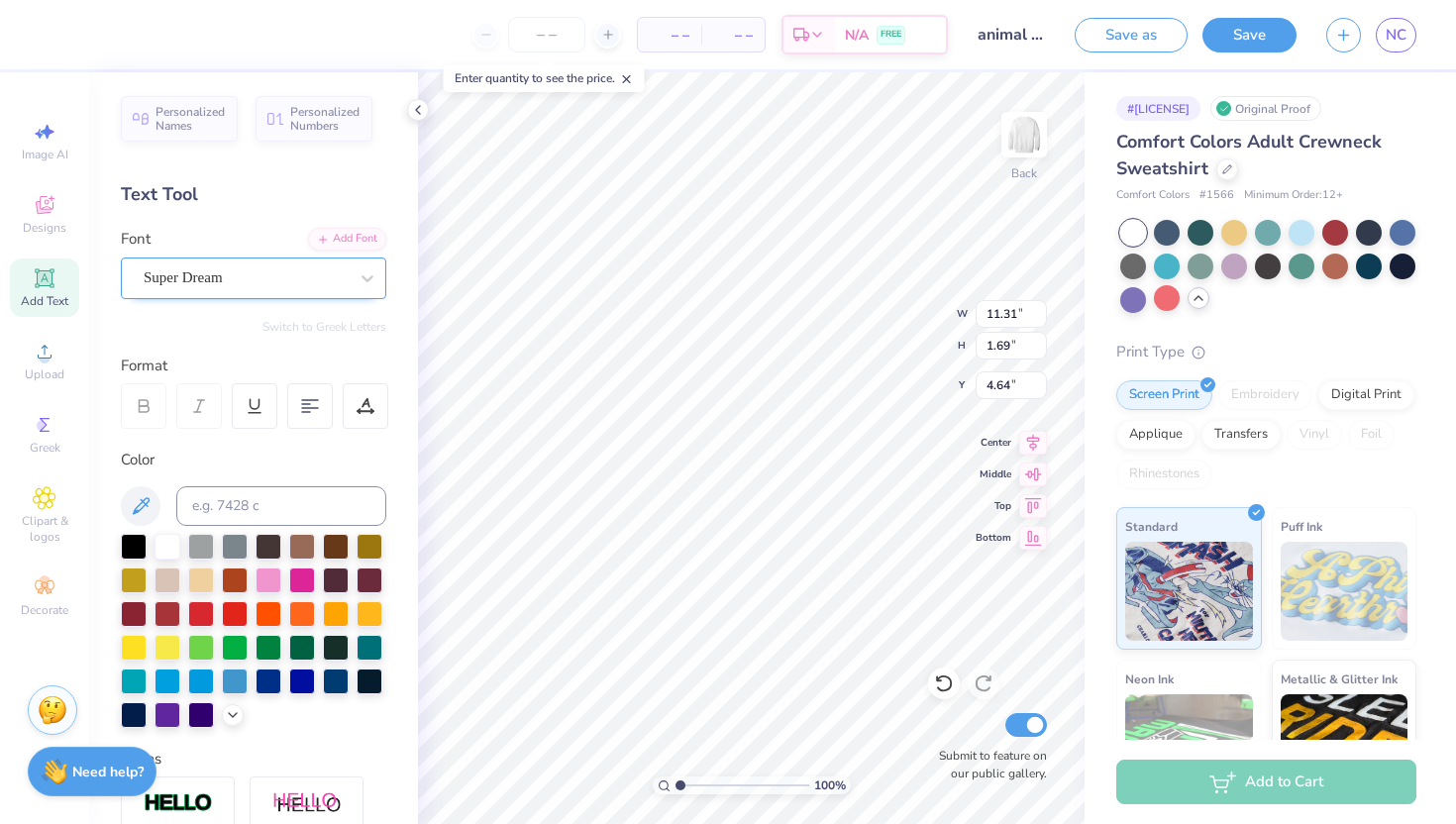 click on "Super Dream" at bounding box center (246, 277) 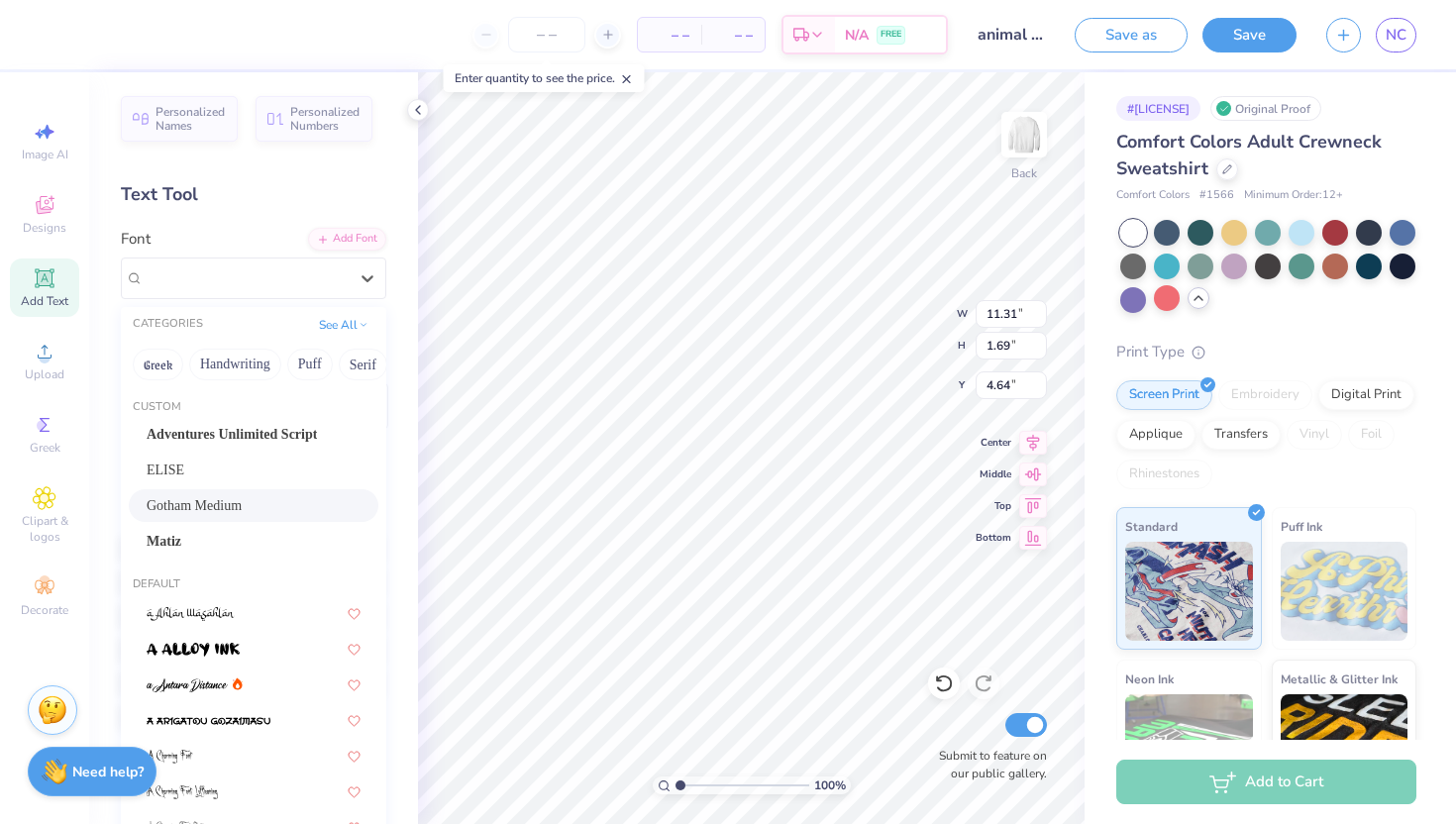 click on "Gotham Medium" at bounding box center [194, 505] 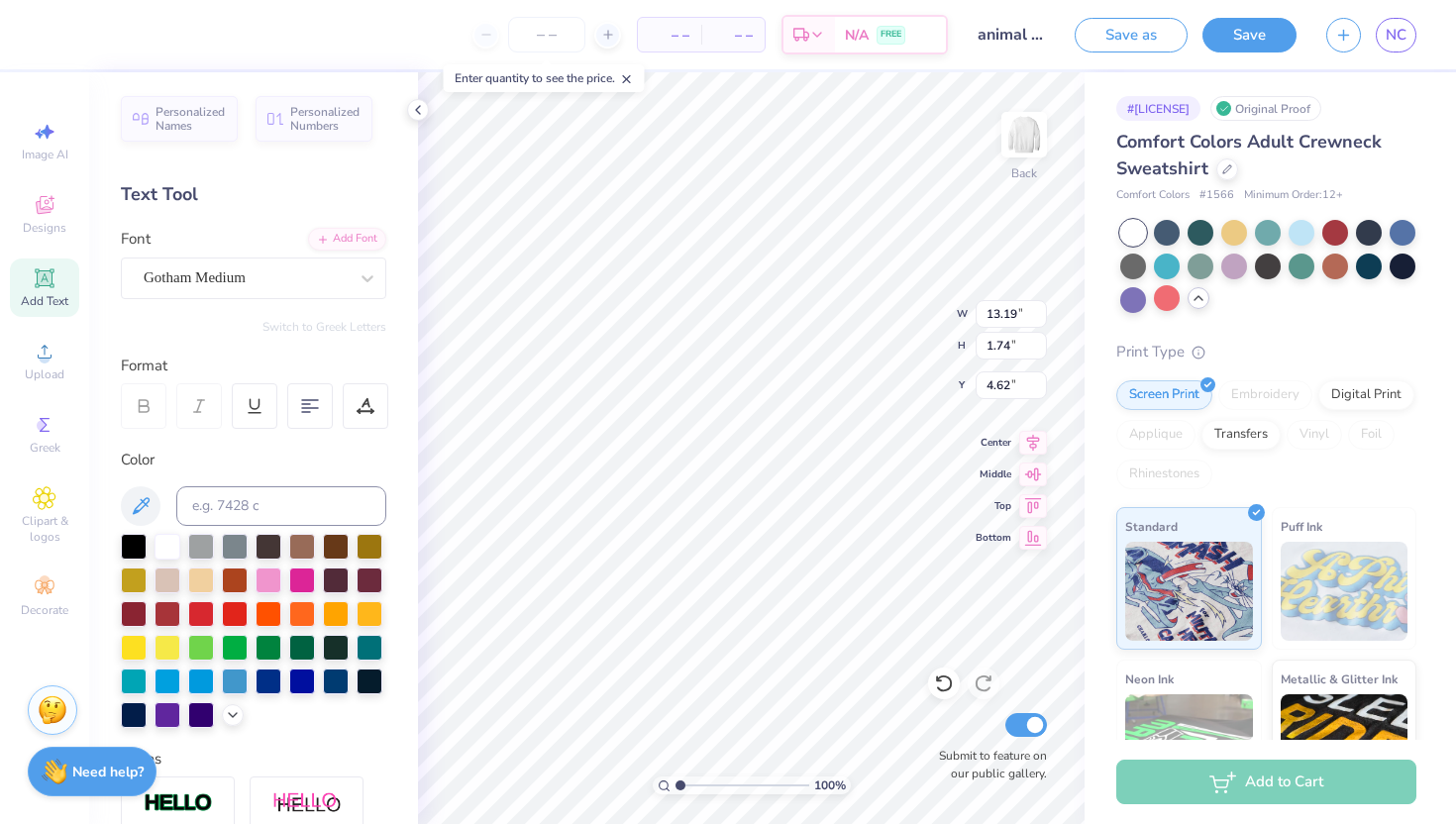type on "13.19" 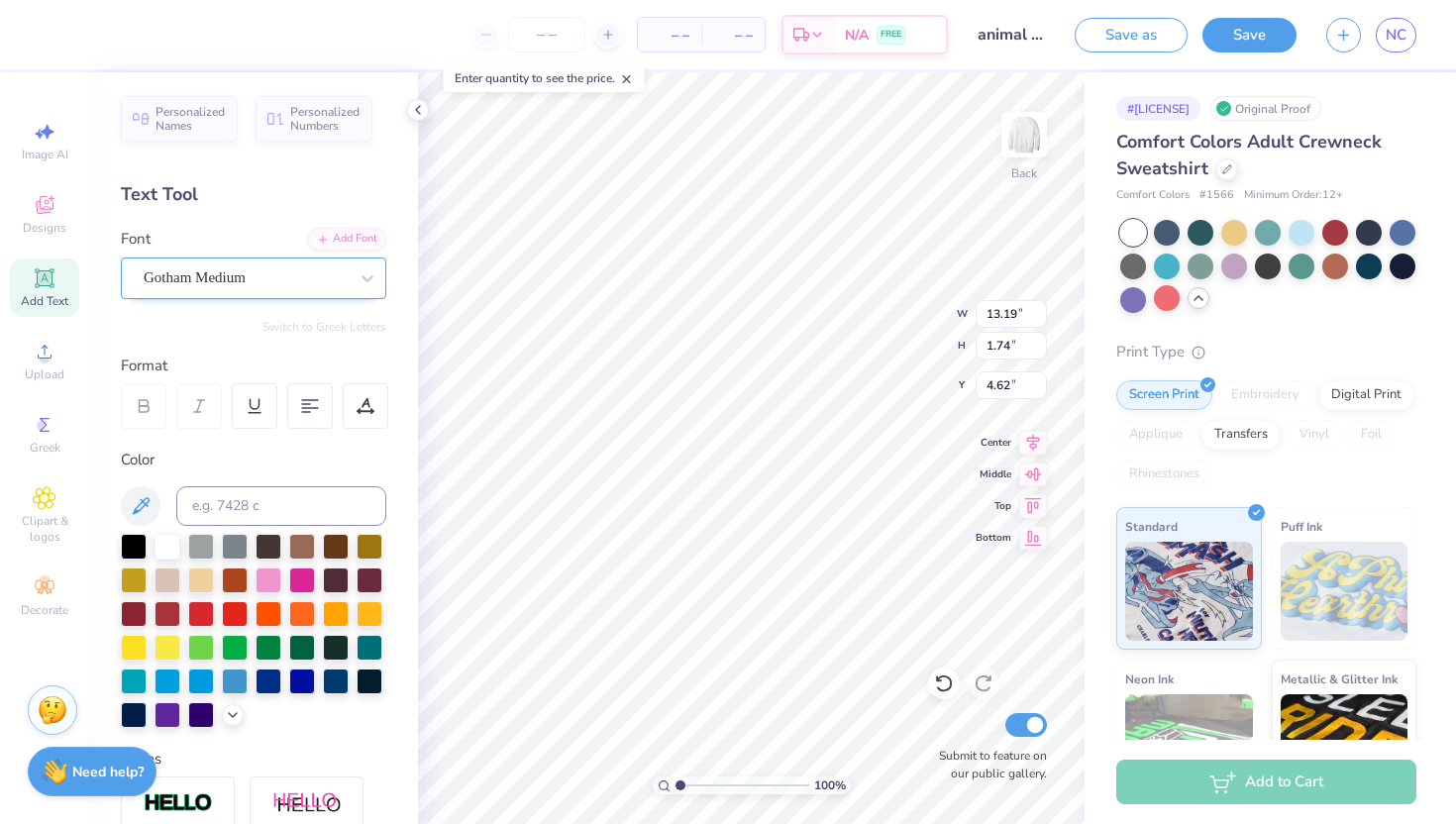 click on "Gotham Medium" at bounding box center [246, 277] 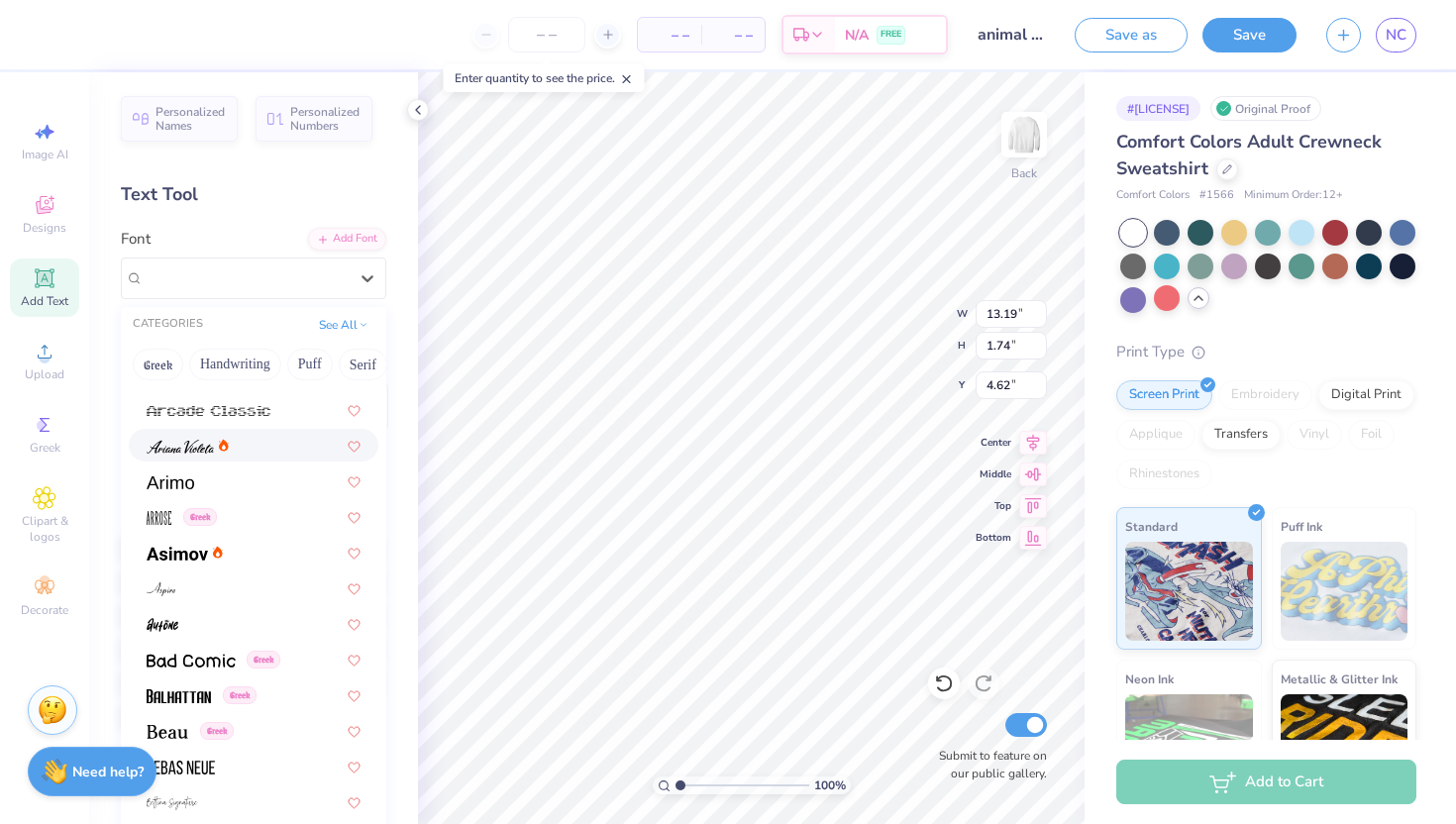 scroll, scrollTop: 775, scrollLeft: 0, axis: vertical 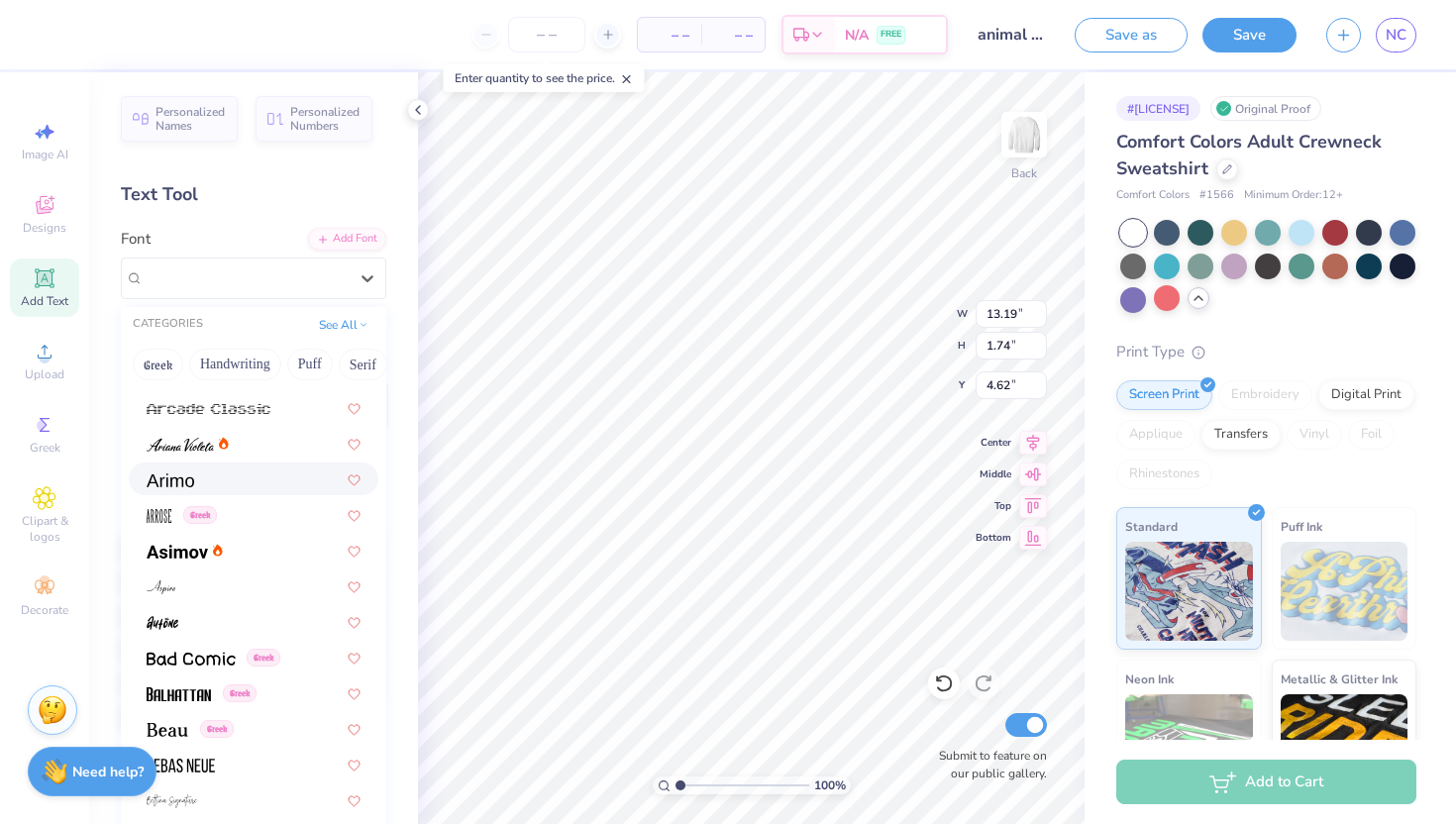 click at bounding box center (254, 478) 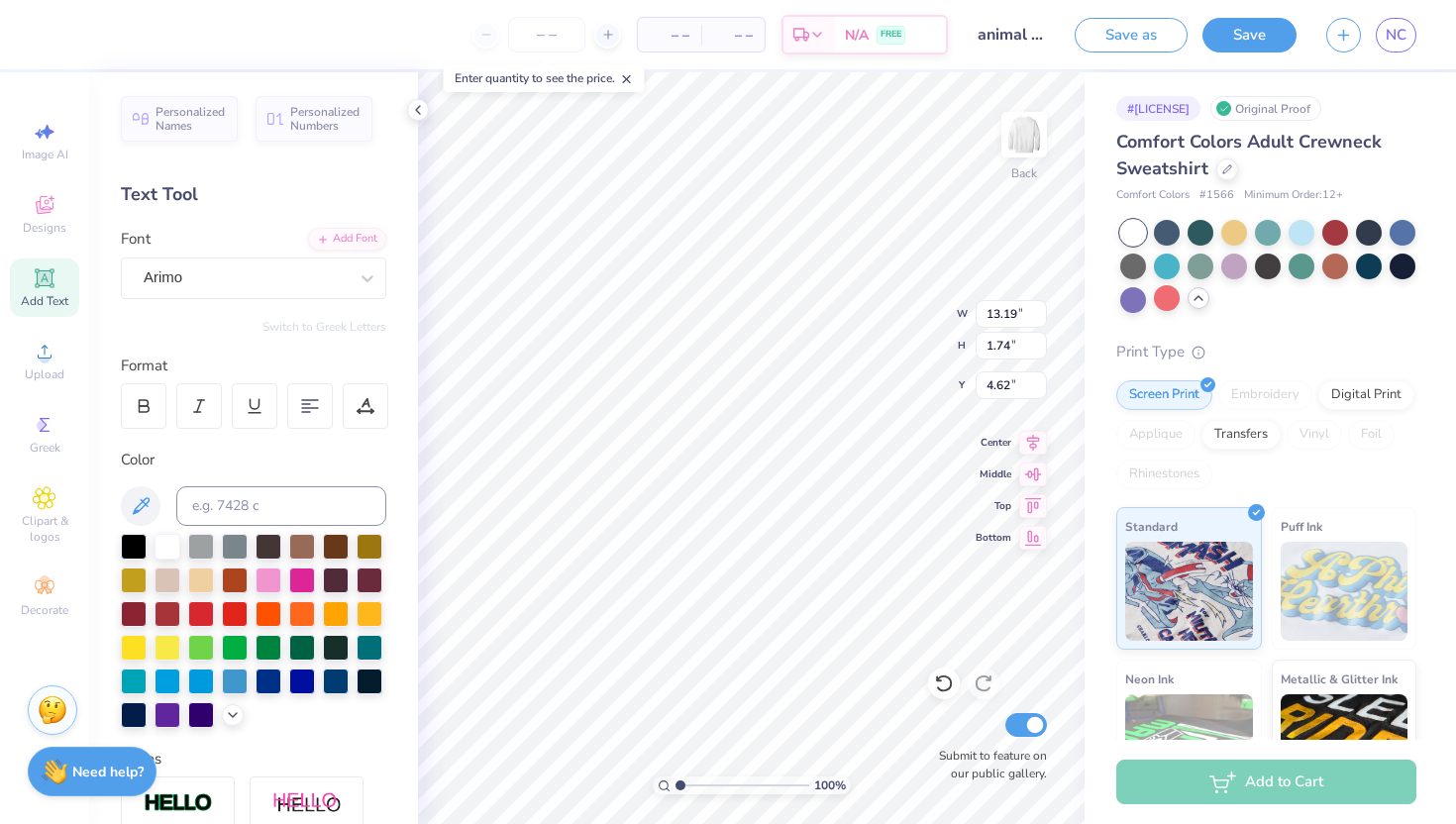 type on "12.37" 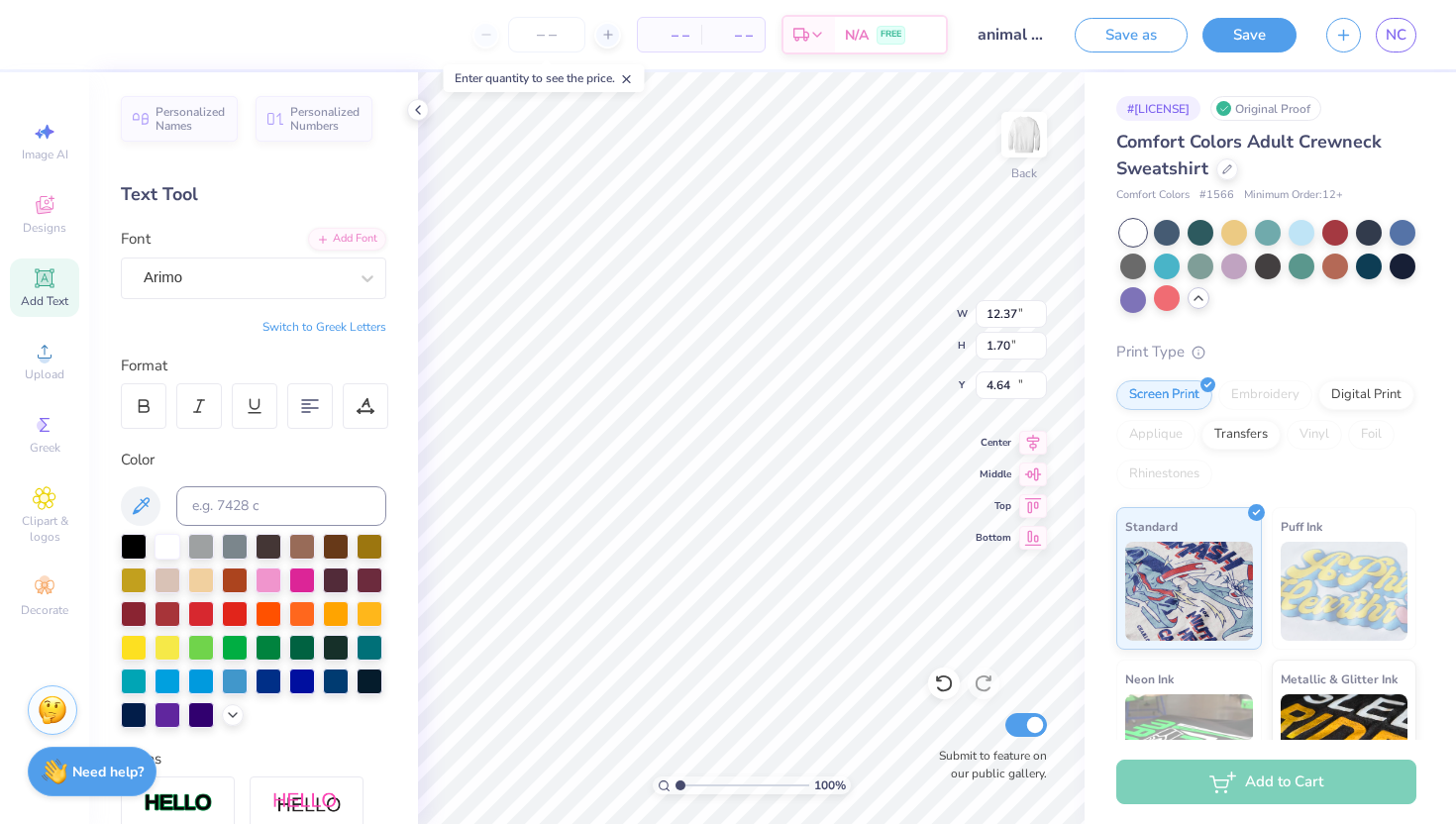 type on "10.40" 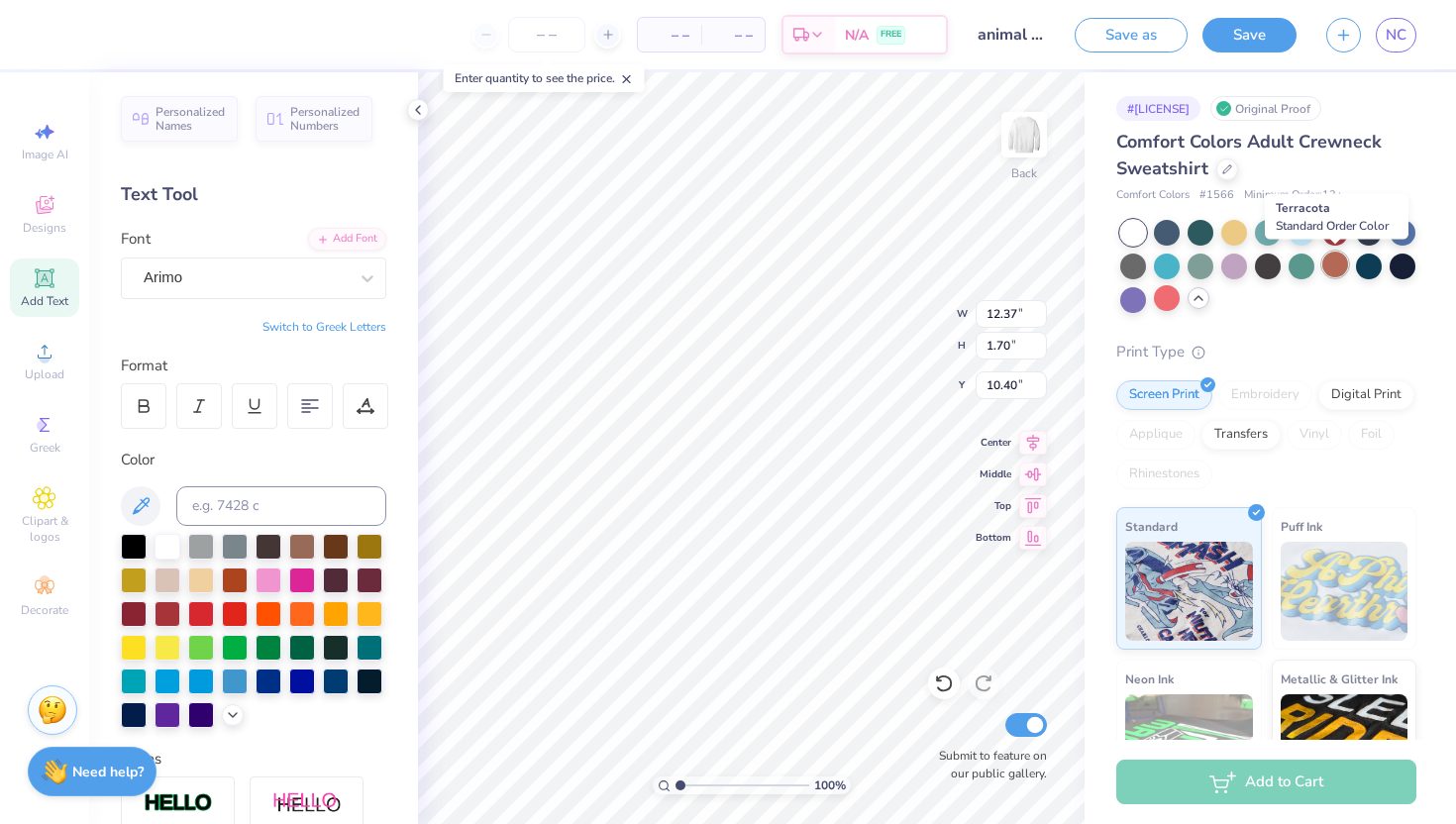 click at bounding box center [1335, 264] 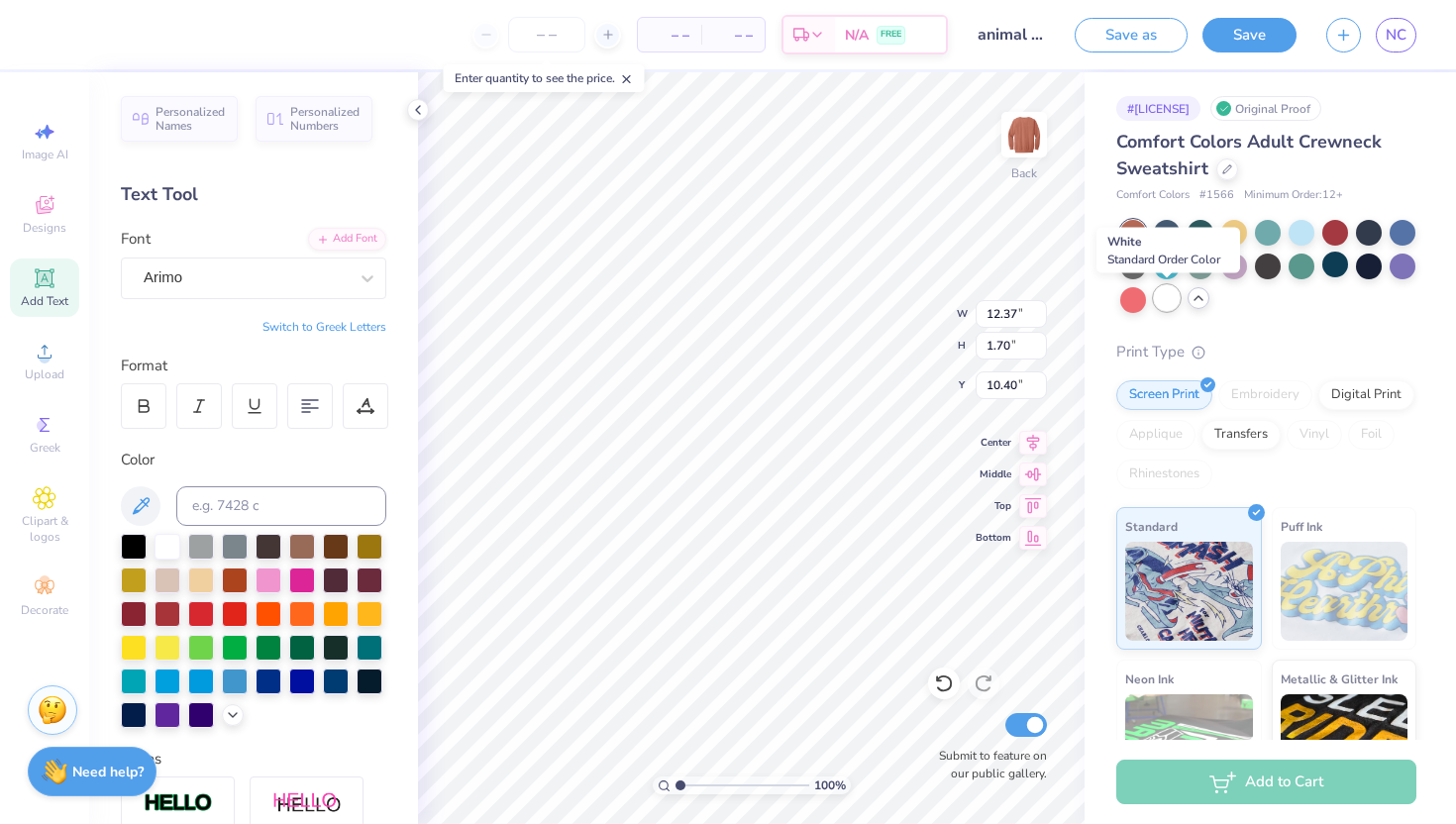 click at bounding box center [1167, 298] 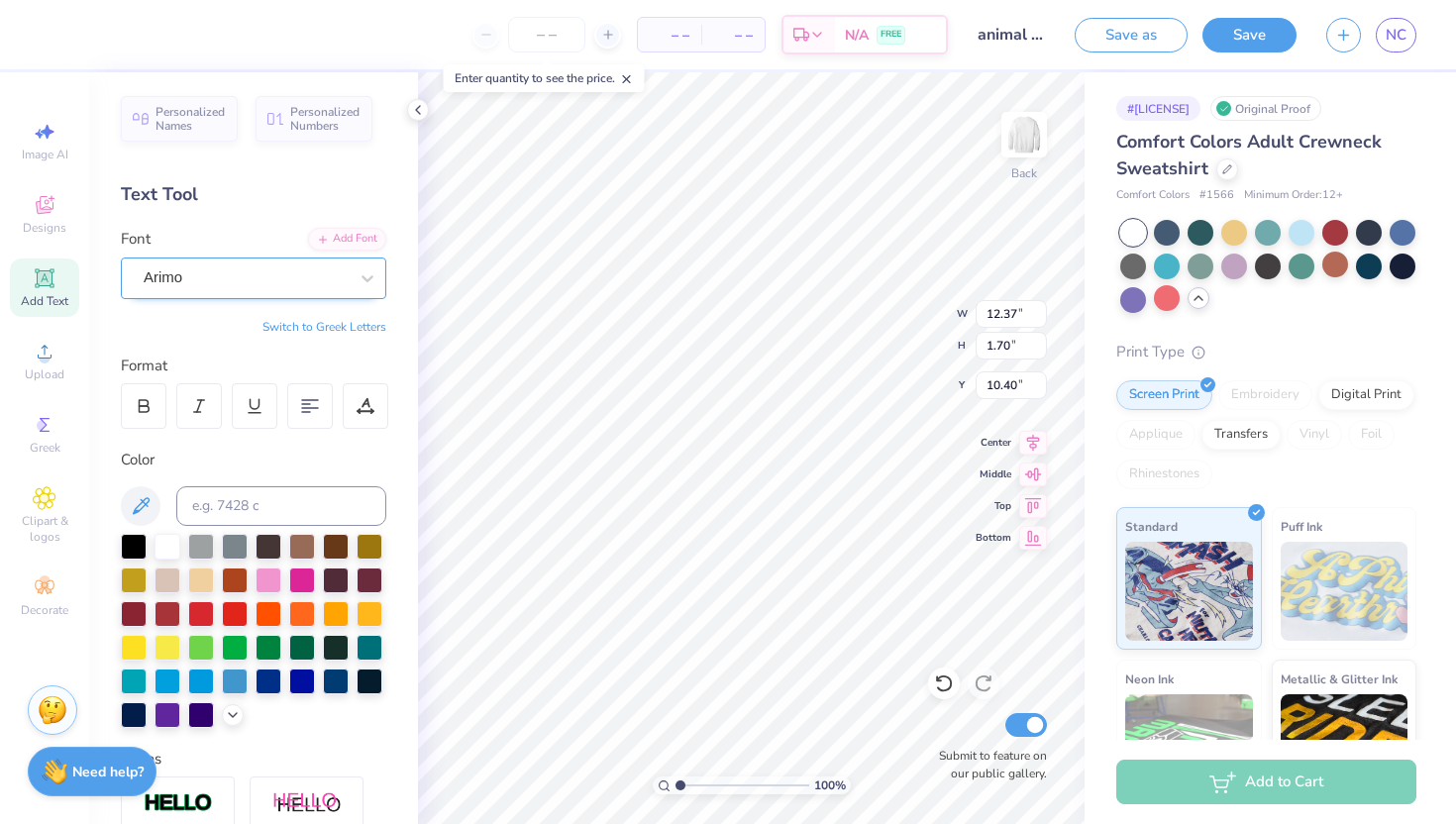 click on "Arimo" at bounding box center (246, 277) 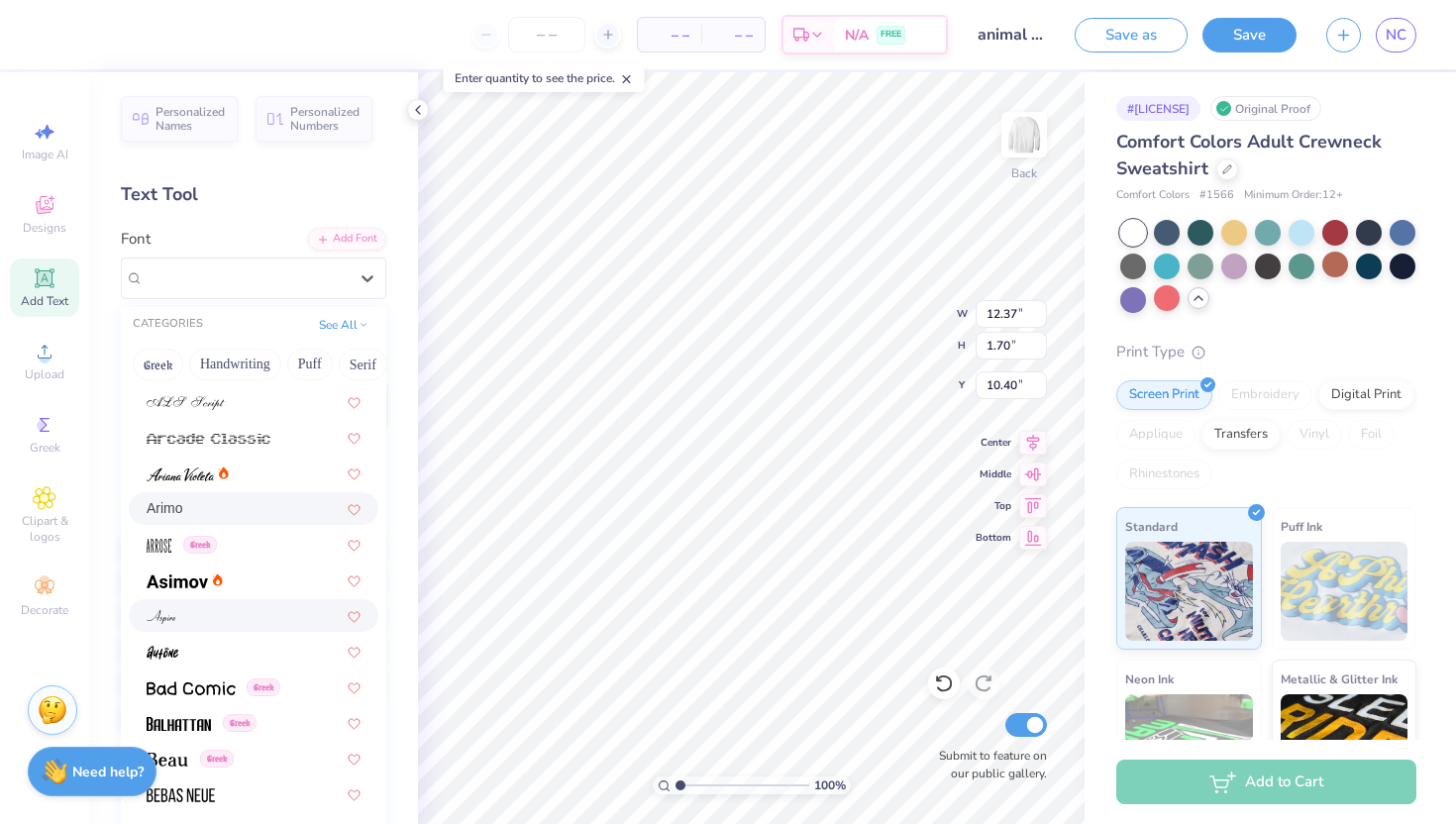 scroll, scrollTop: 743, scrollLeft: 0, axis: vertical 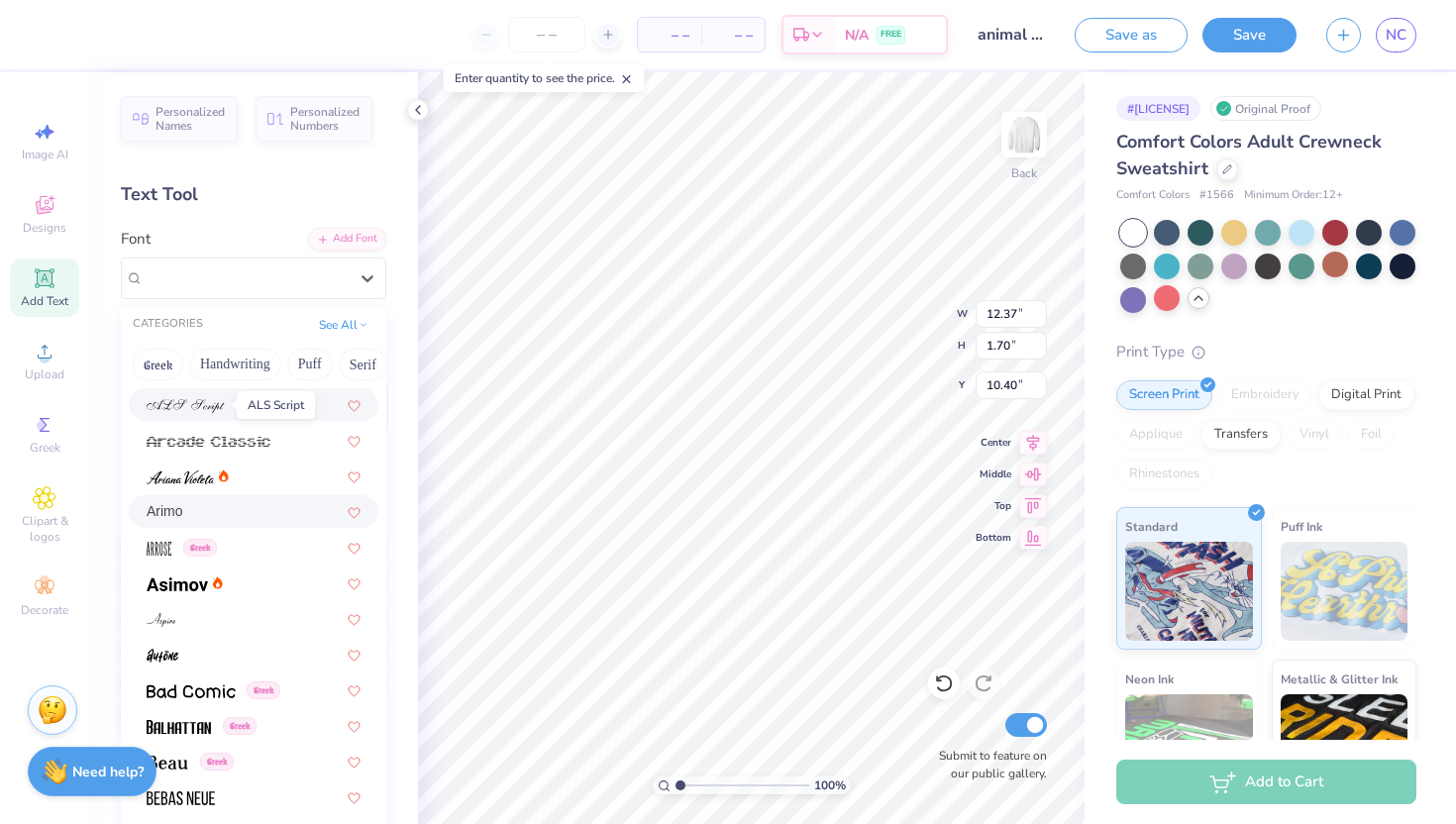 click at bounding box center [185, 406] 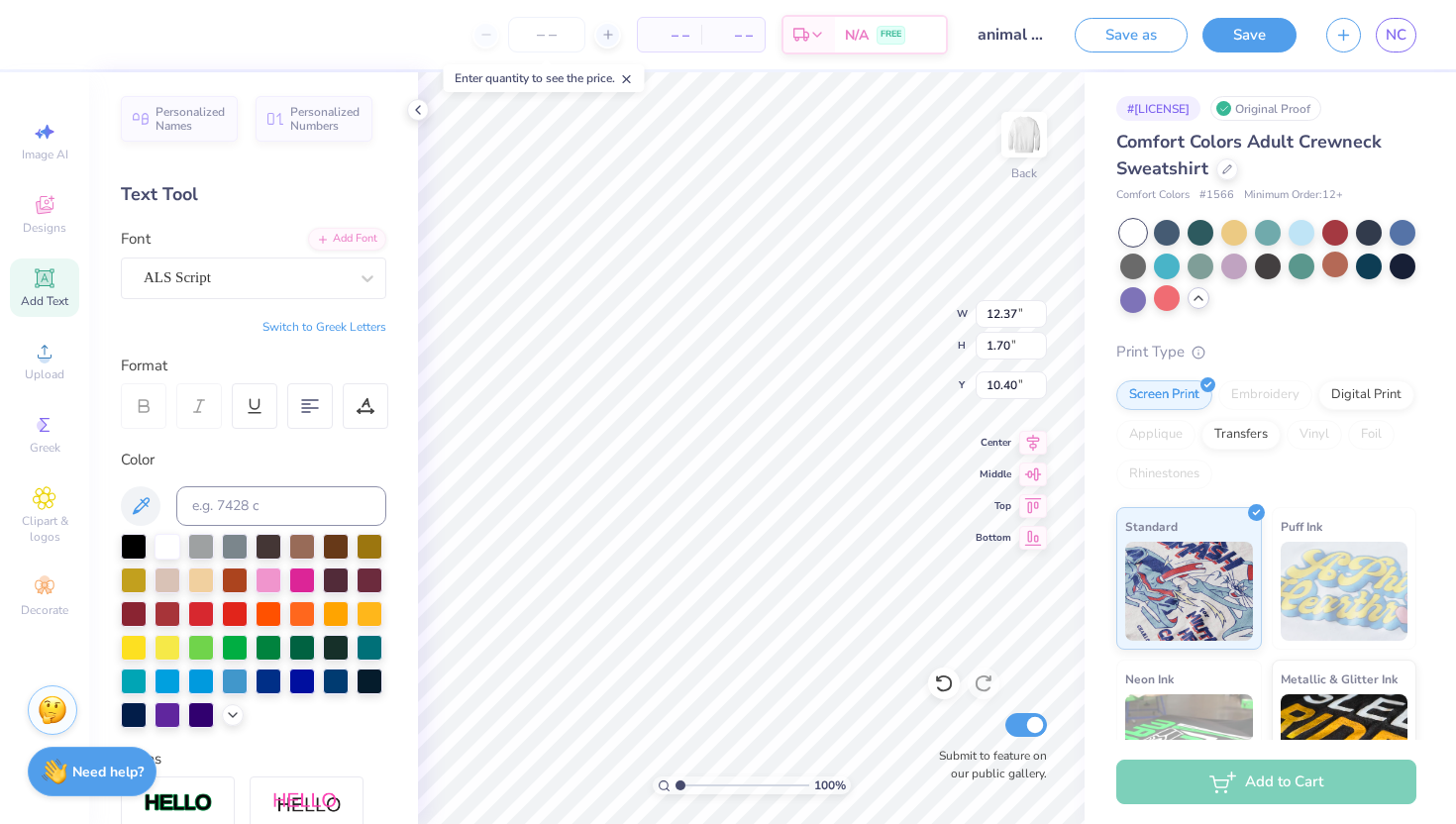 type on "15.18" 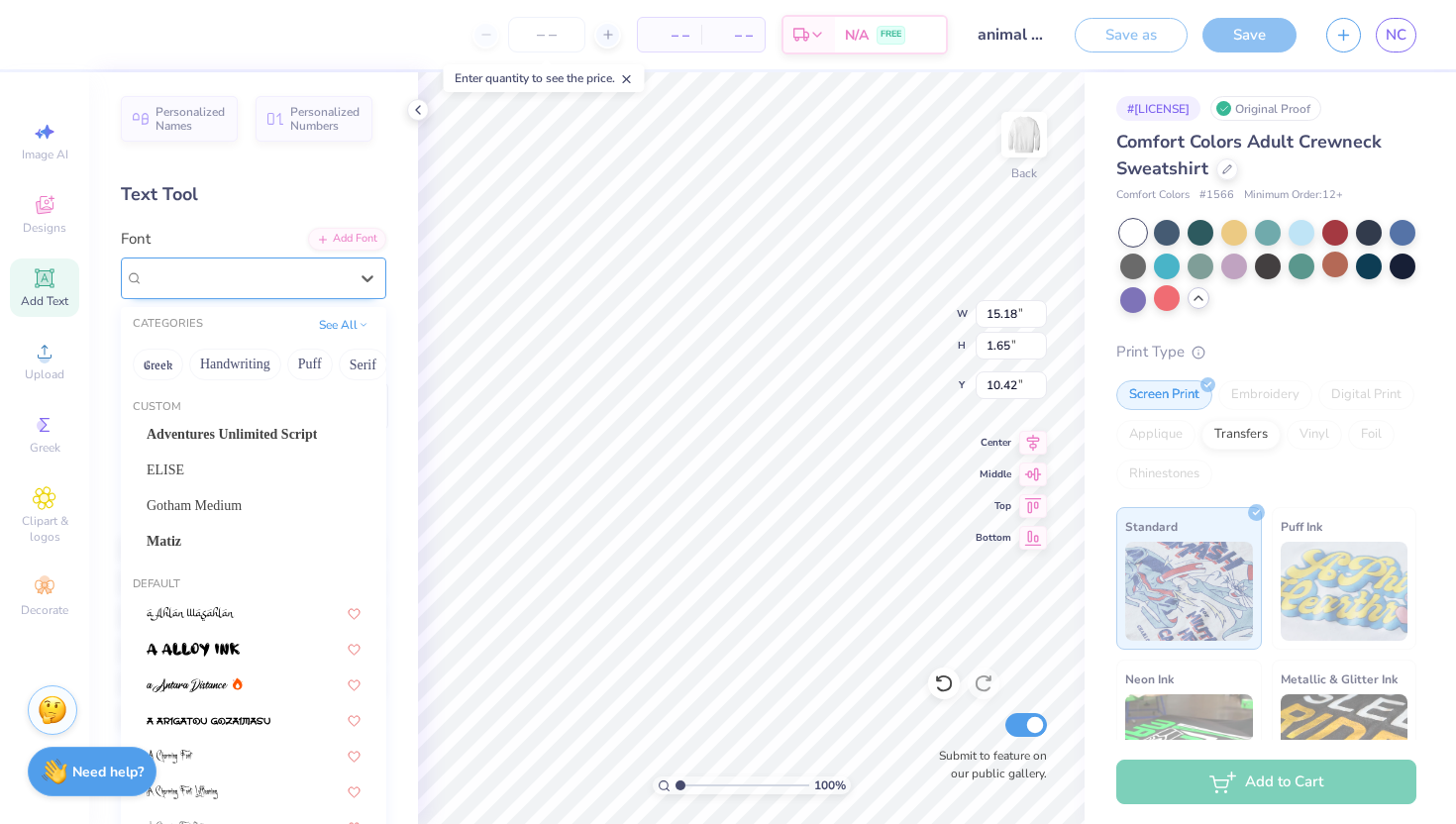 click on "ALS Script" at bounding box center (246, 277) 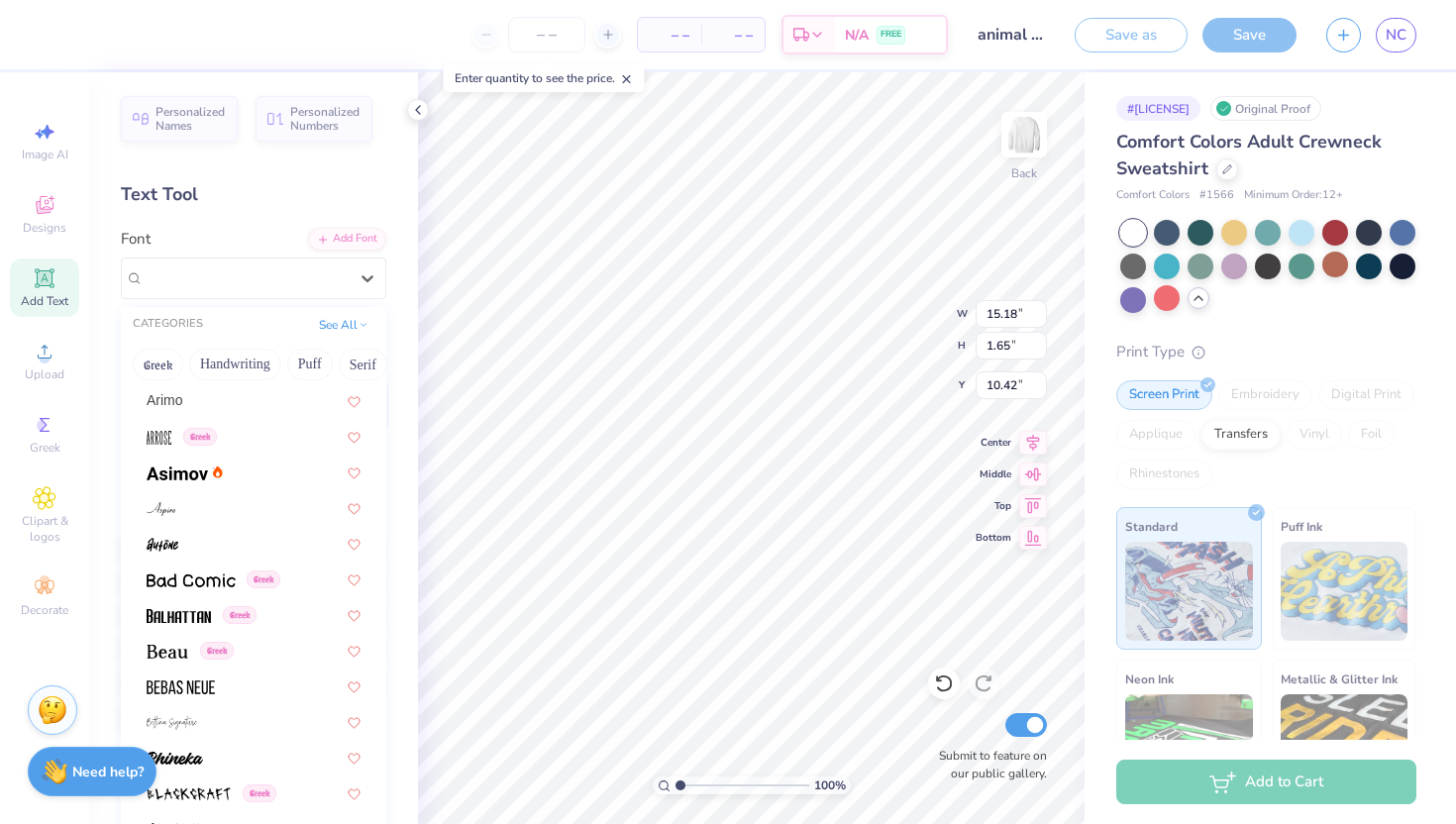 scroll, scrollTop: 863, scrollLeft: 0, axis: vertical 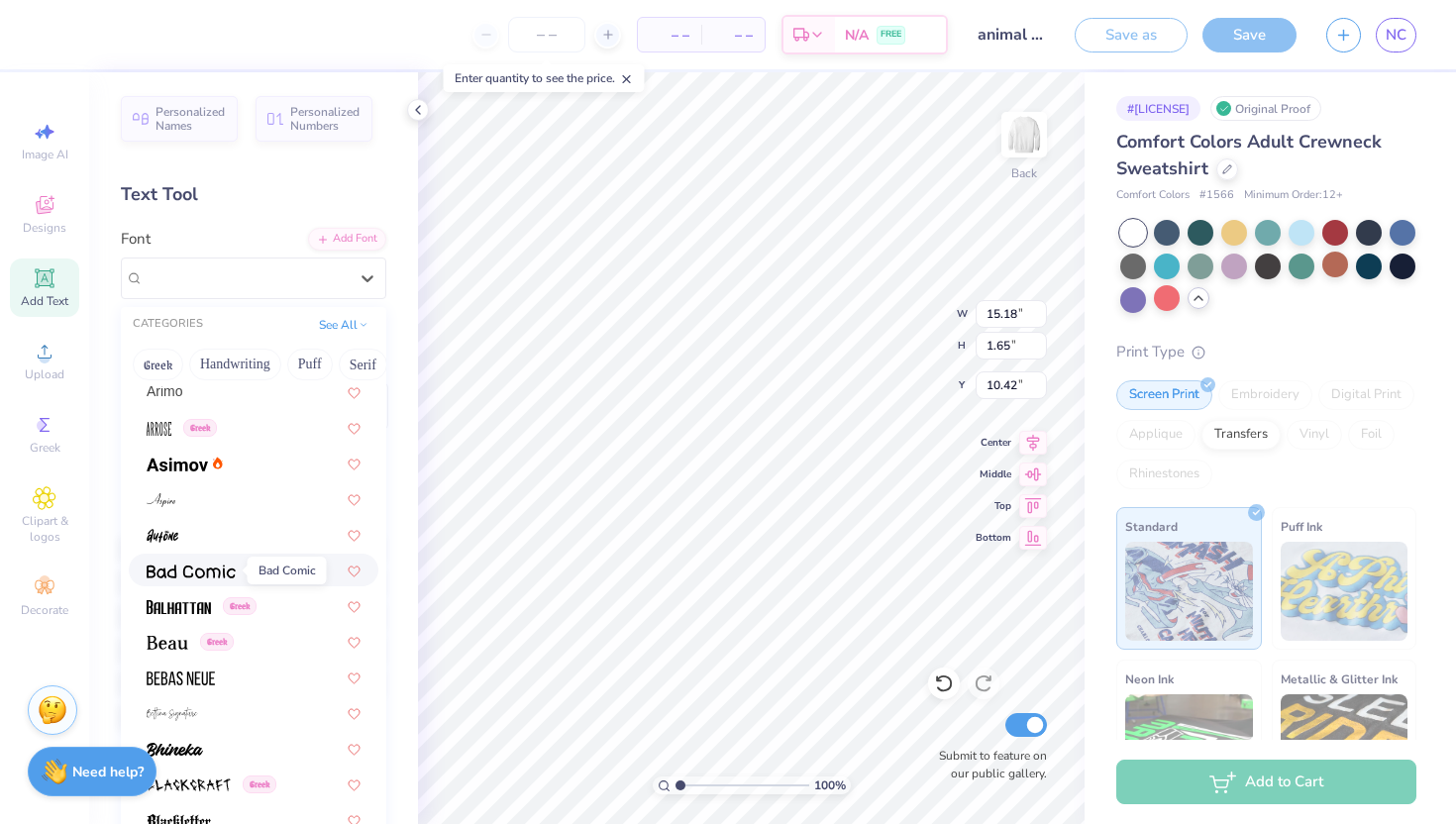 click at bounding box center [191, 571] 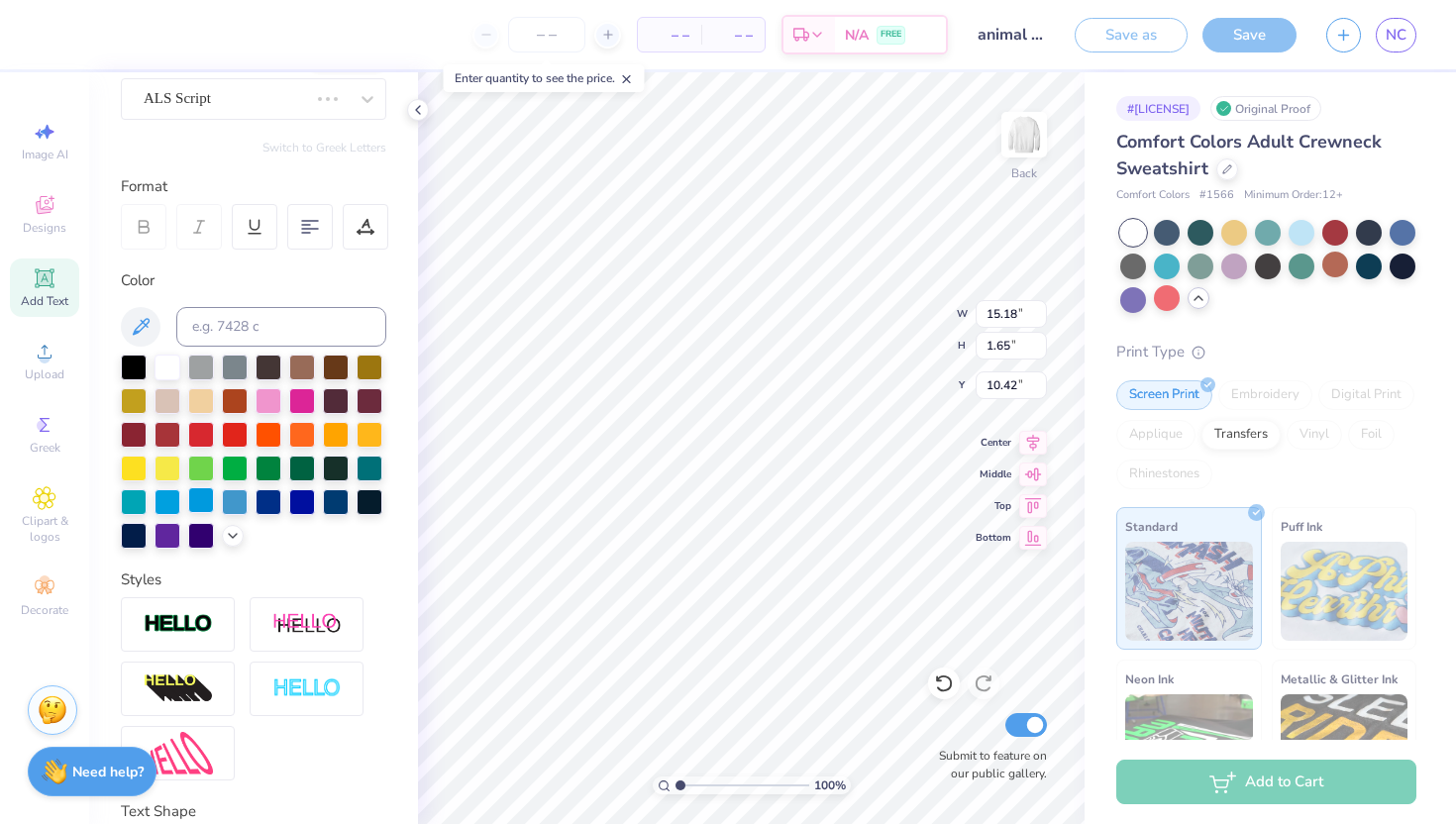 scroll, scrollTop: 52, scrollLeft: 0, axis: vertical 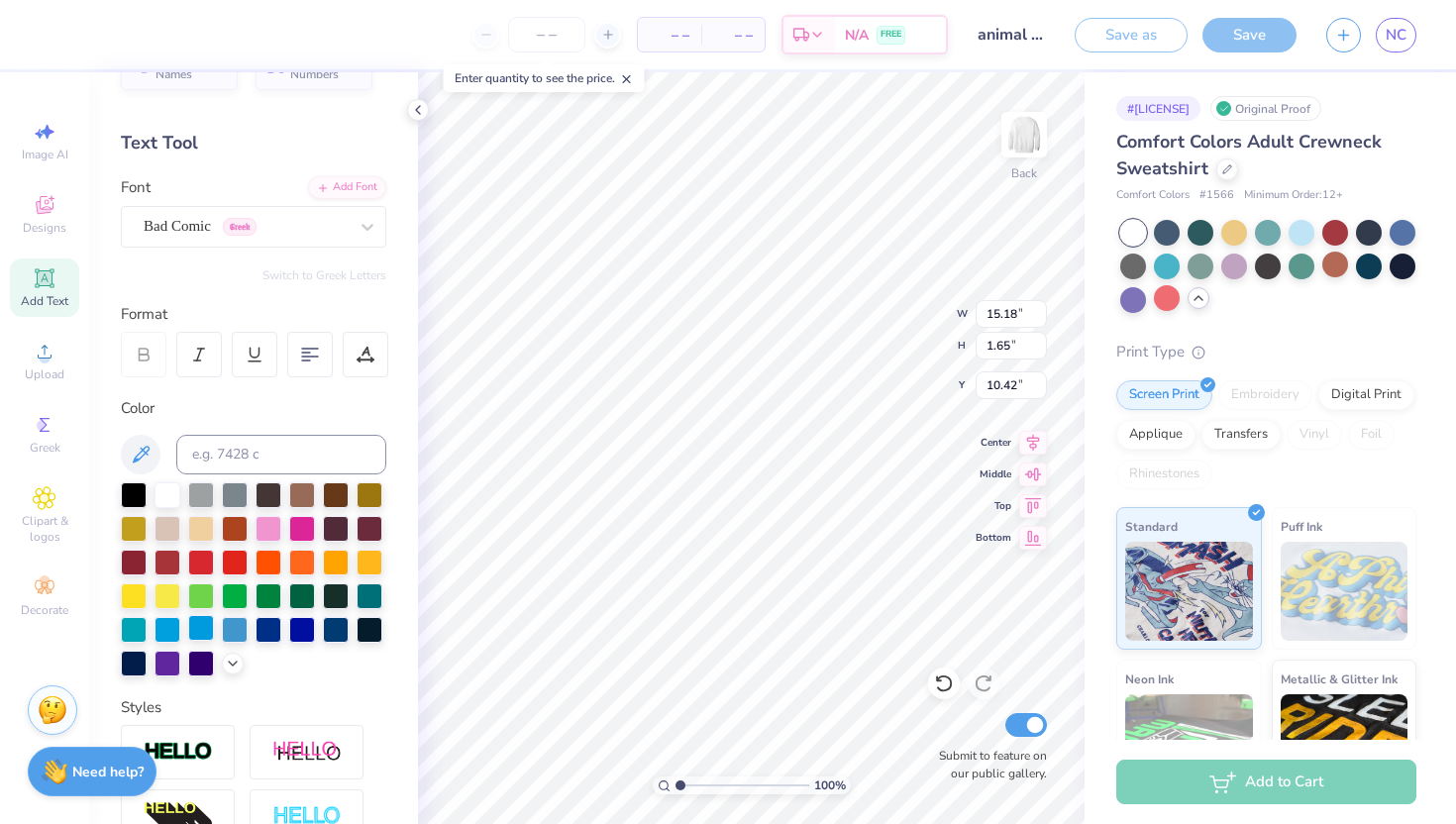 type on "10.22" 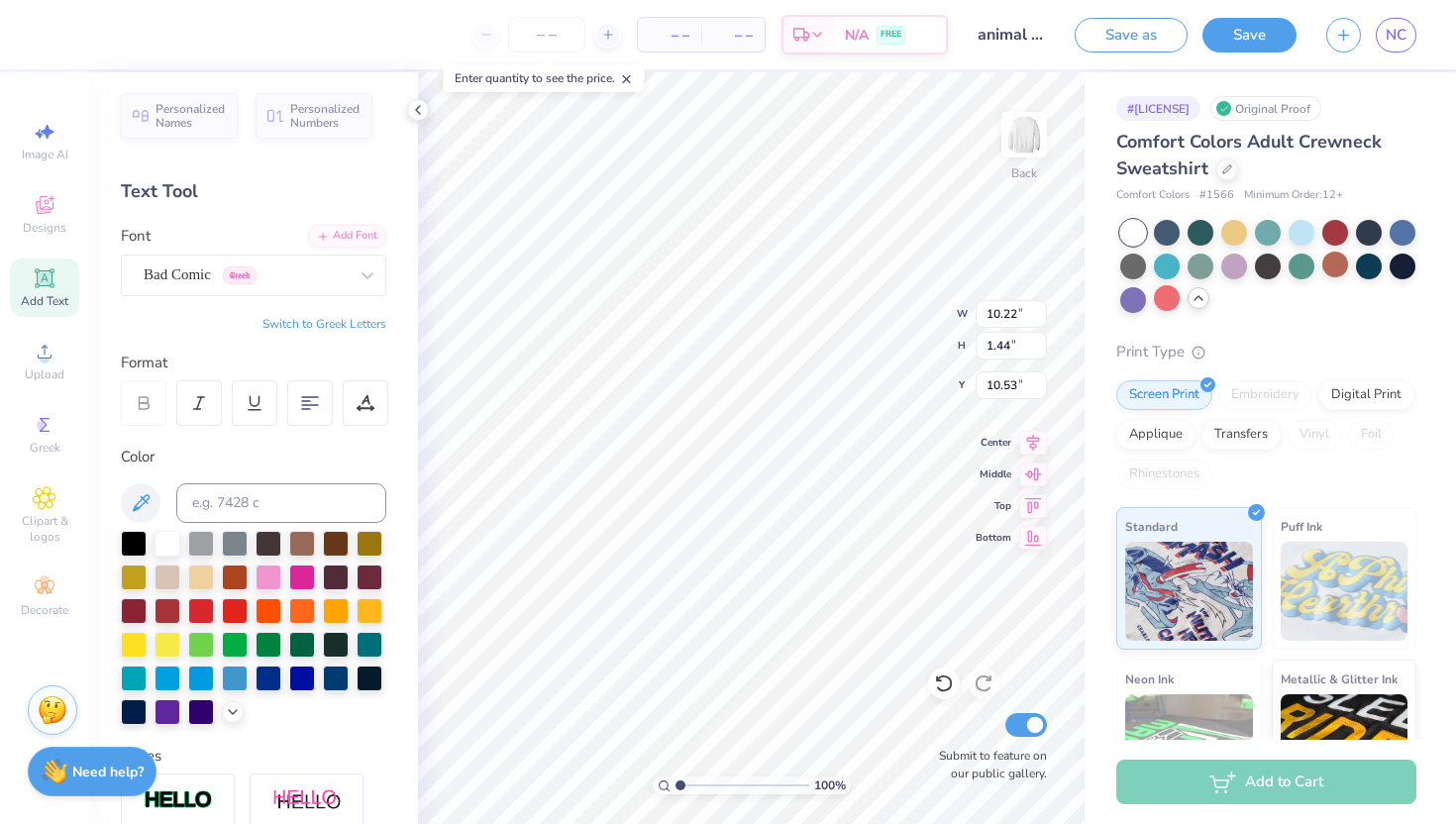 scroll, scrollTop: 0, scrollLeft: 0, axis: both 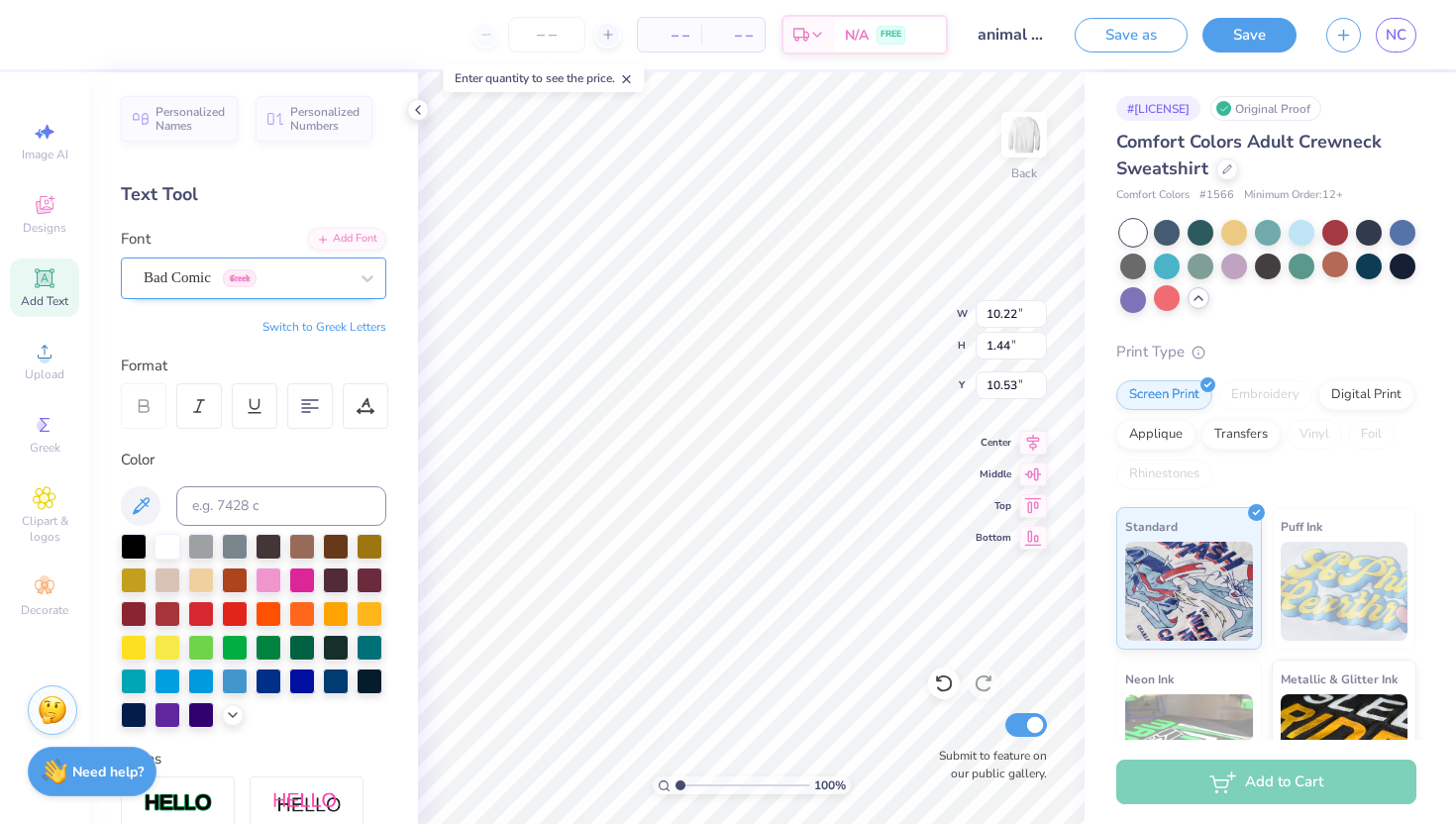 click on "Bad Comic Greek" at bounding box center [246, 277] 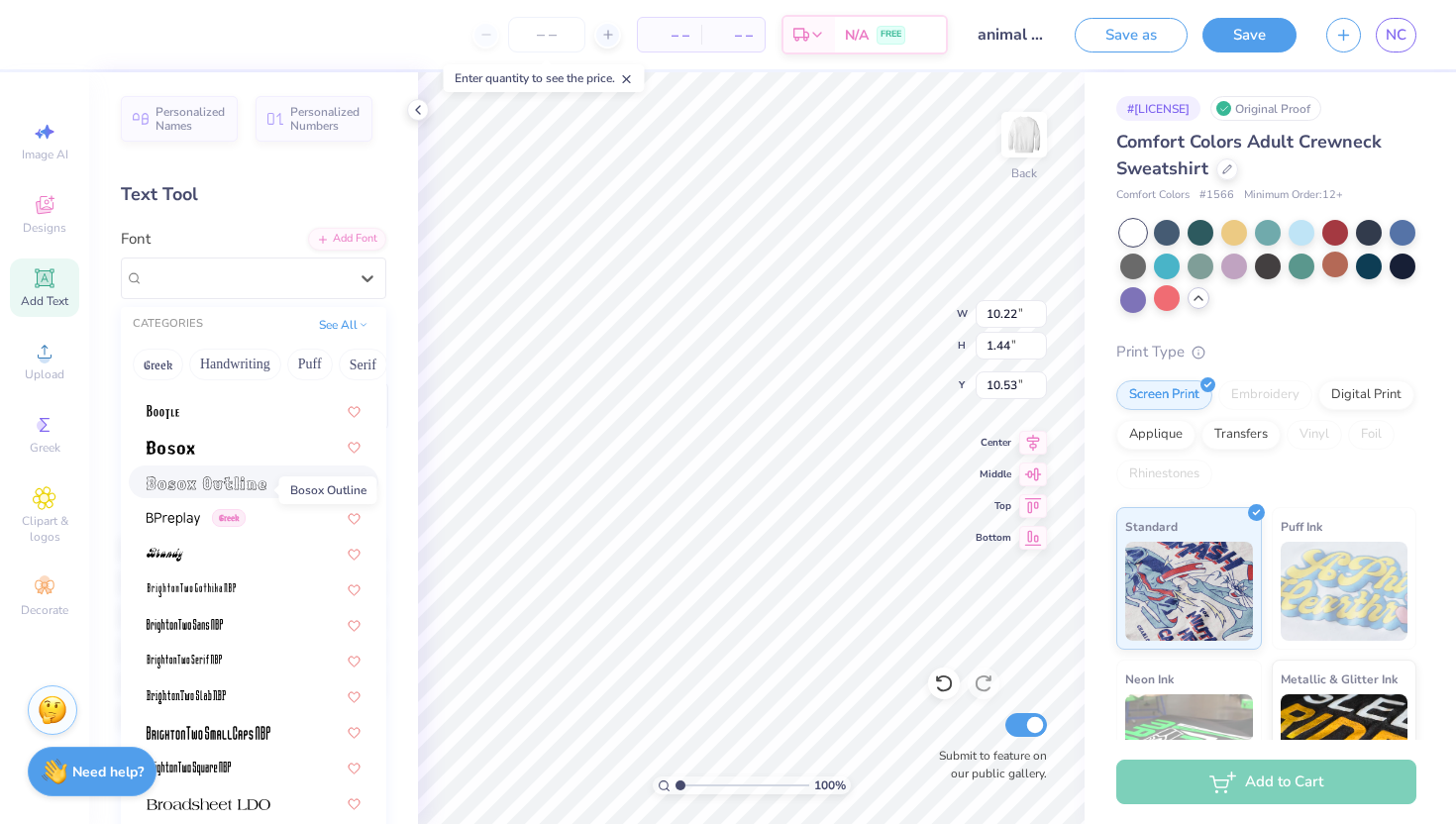 scroll, scrollTop: 1489, scrollLeft: 0, axis: vertical 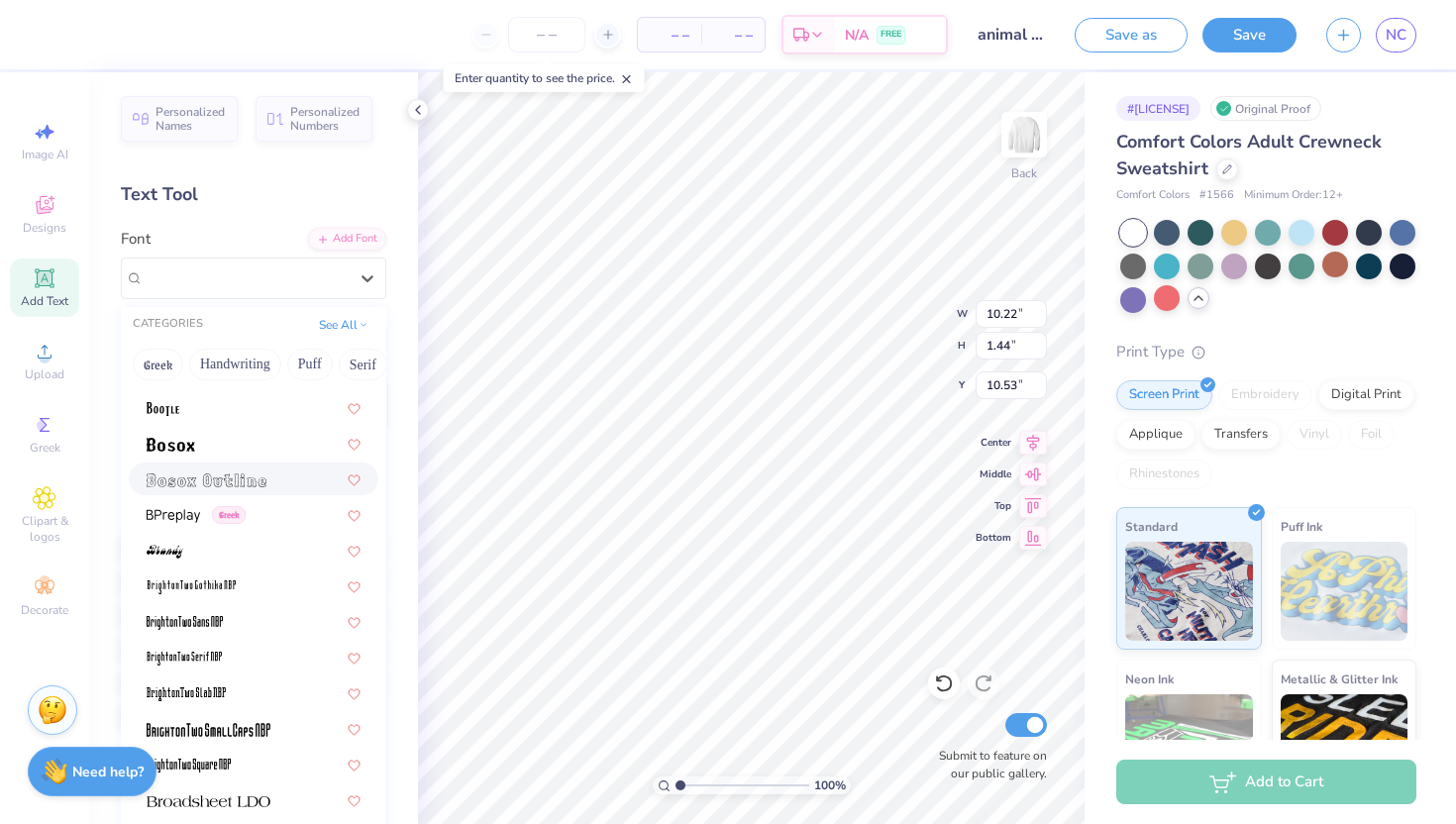 click at bounding box center (206, 480) 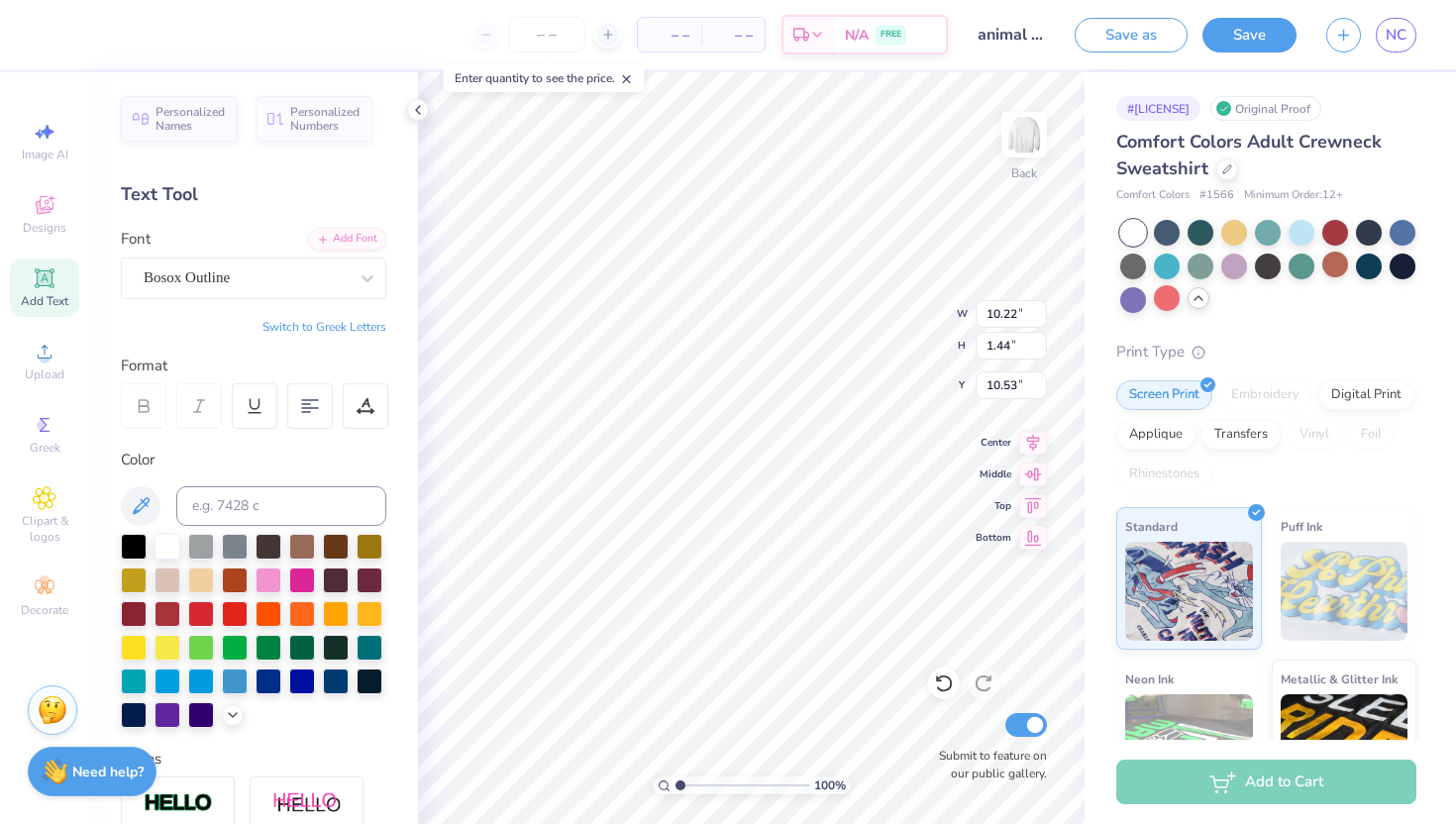 type on "8.30" 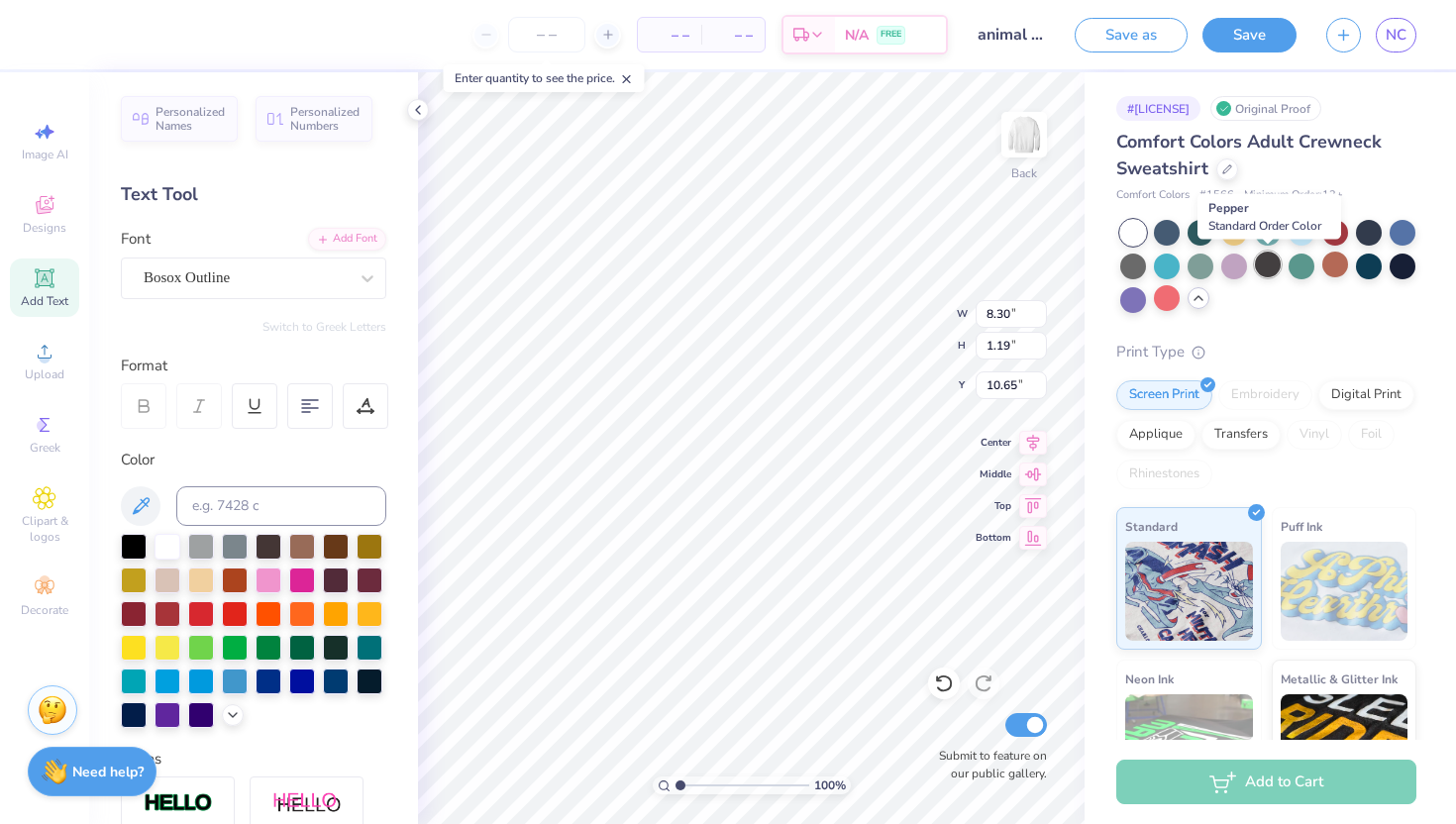 click at bounding box center [1268, 264] 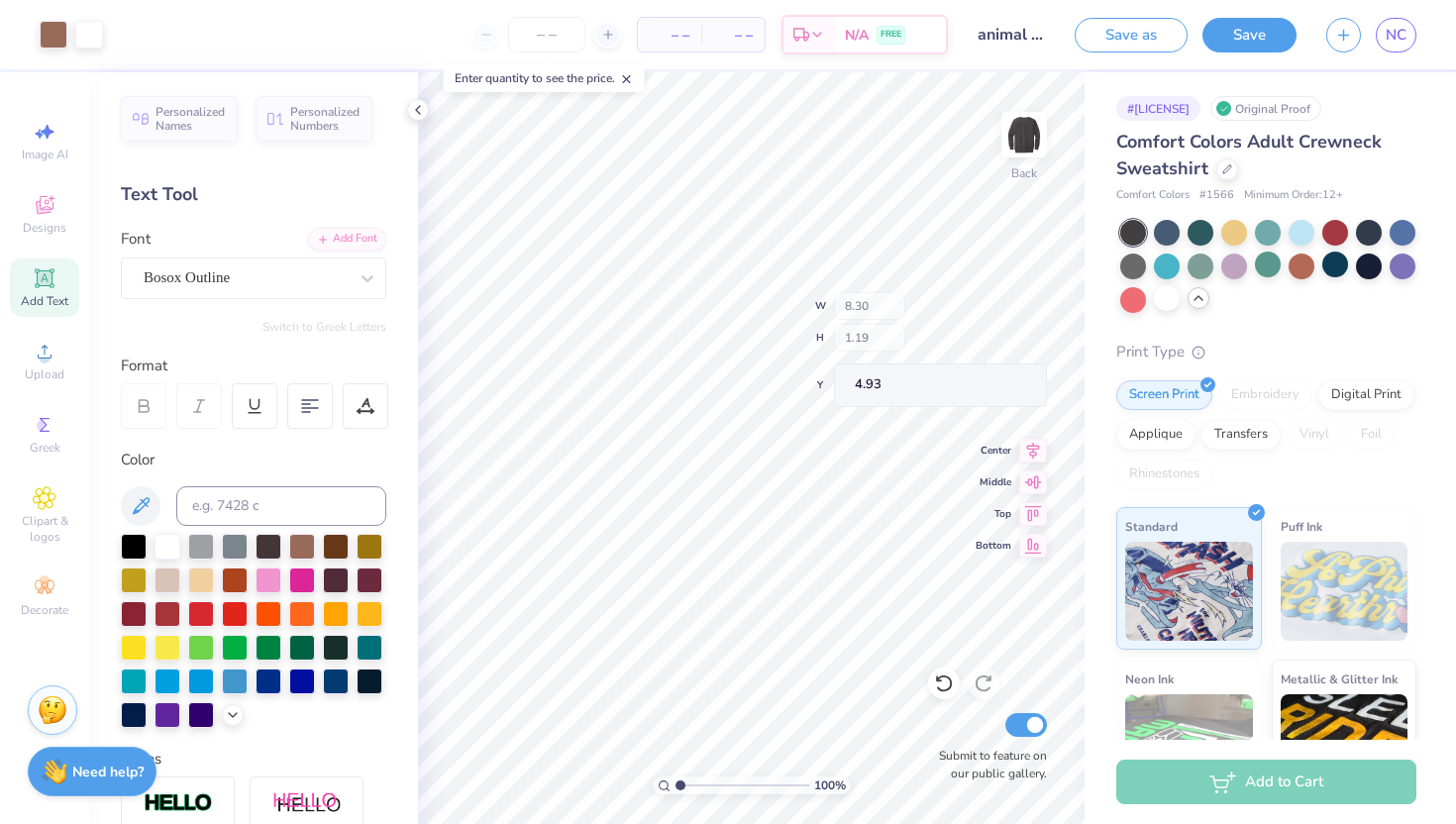 type on "4.93" 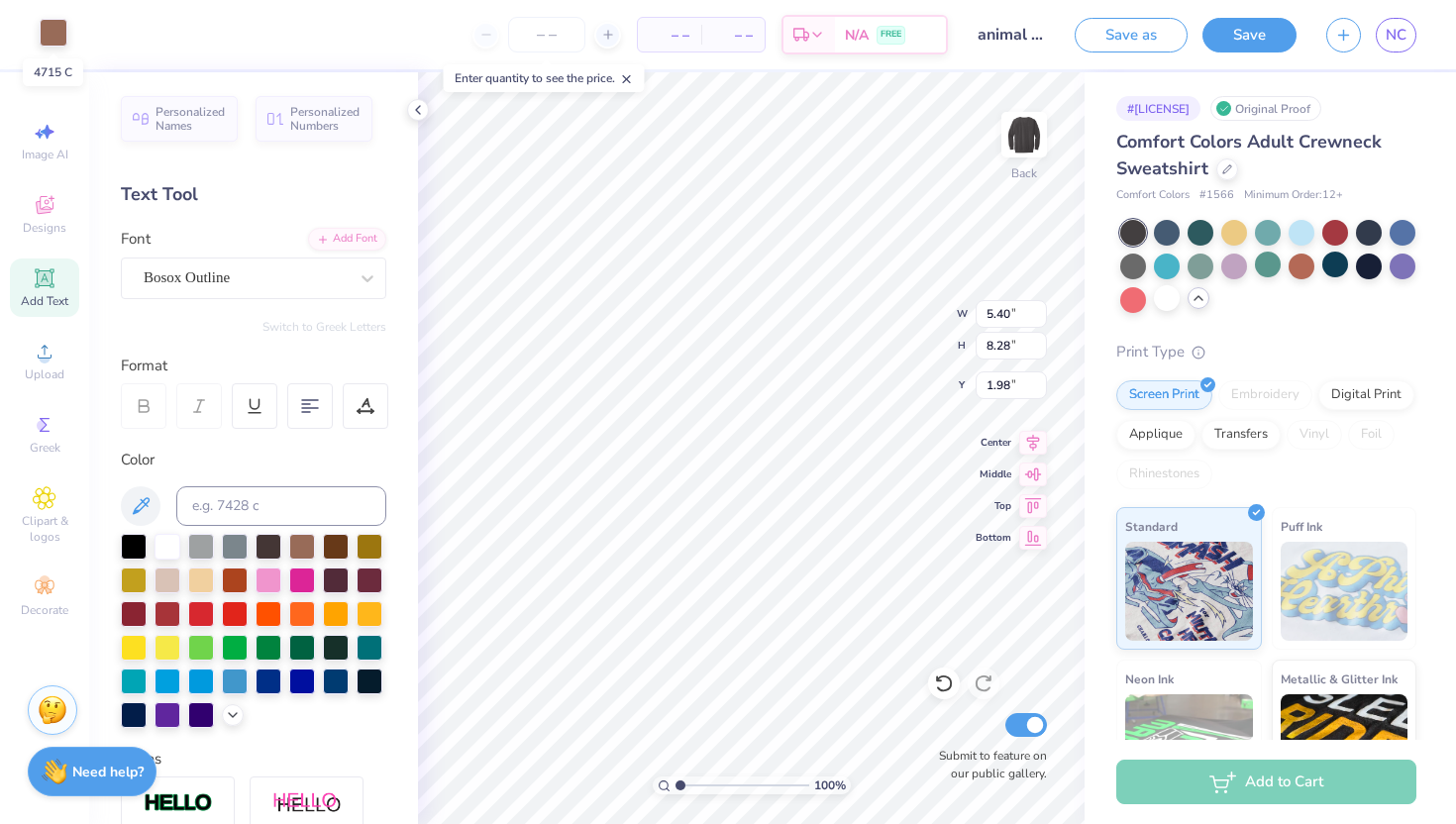 click at bounding box center (53, 33) 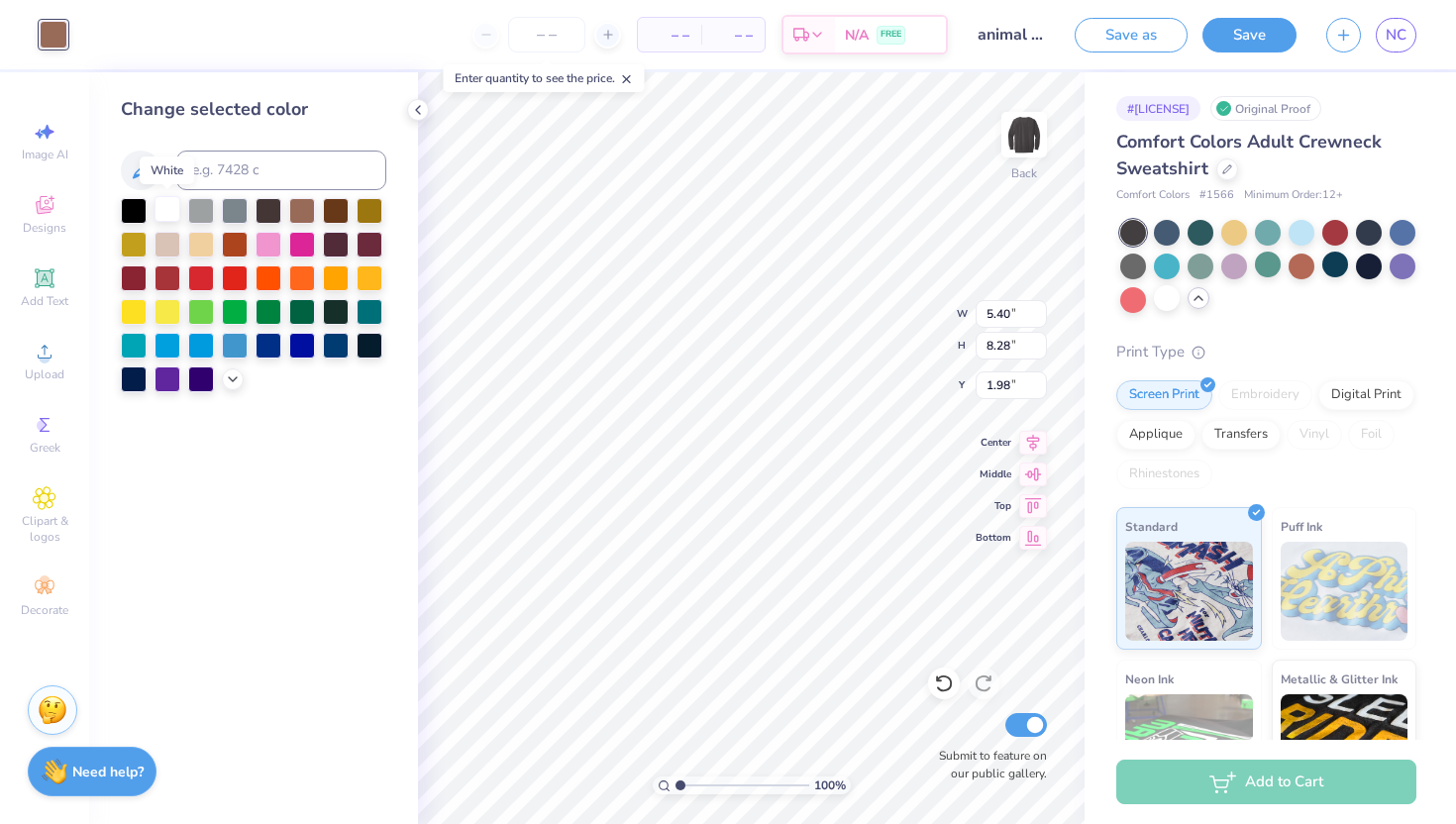 click at bounding box center (167, 209) 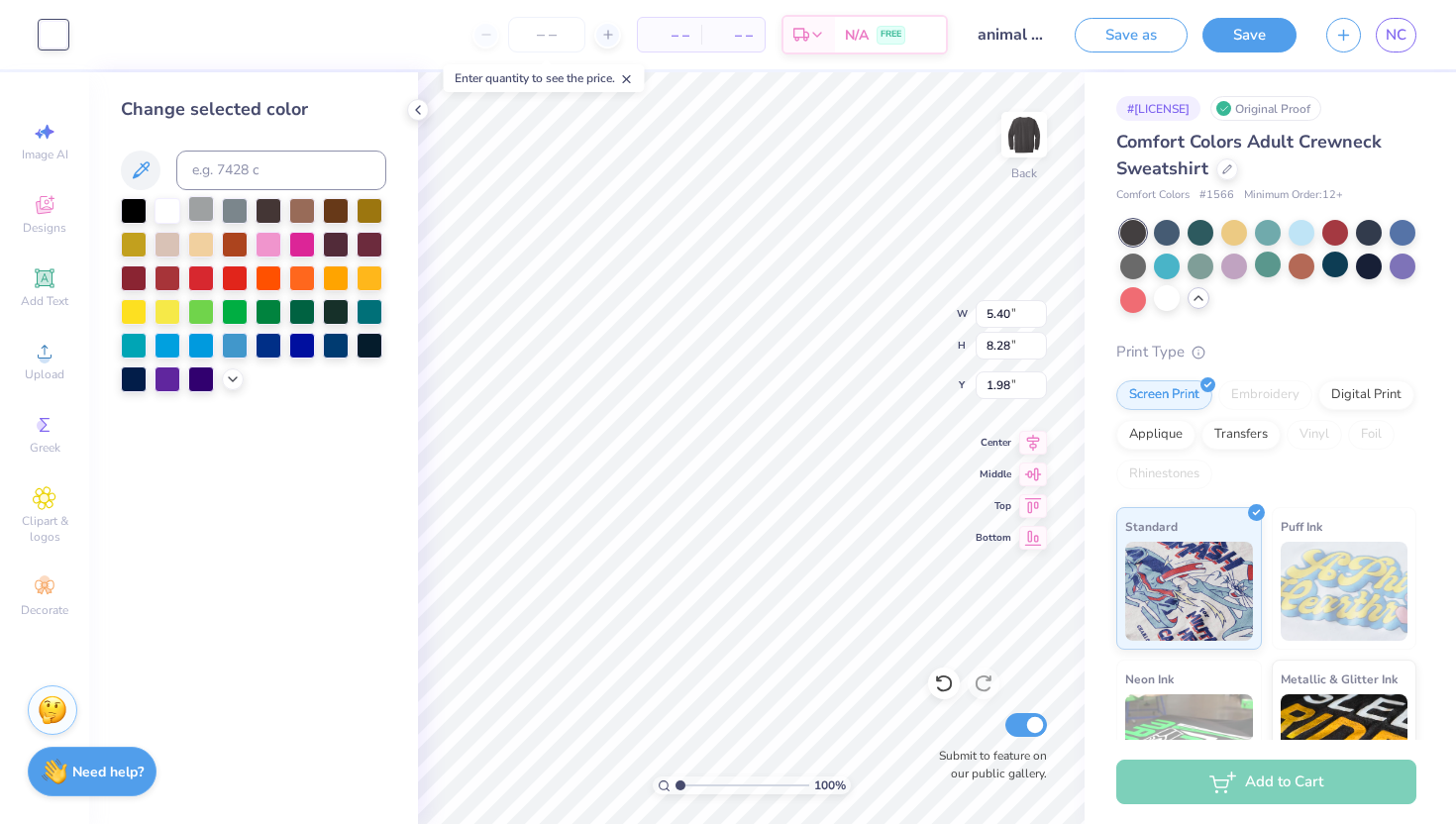 click at bounding box center (201, 209) 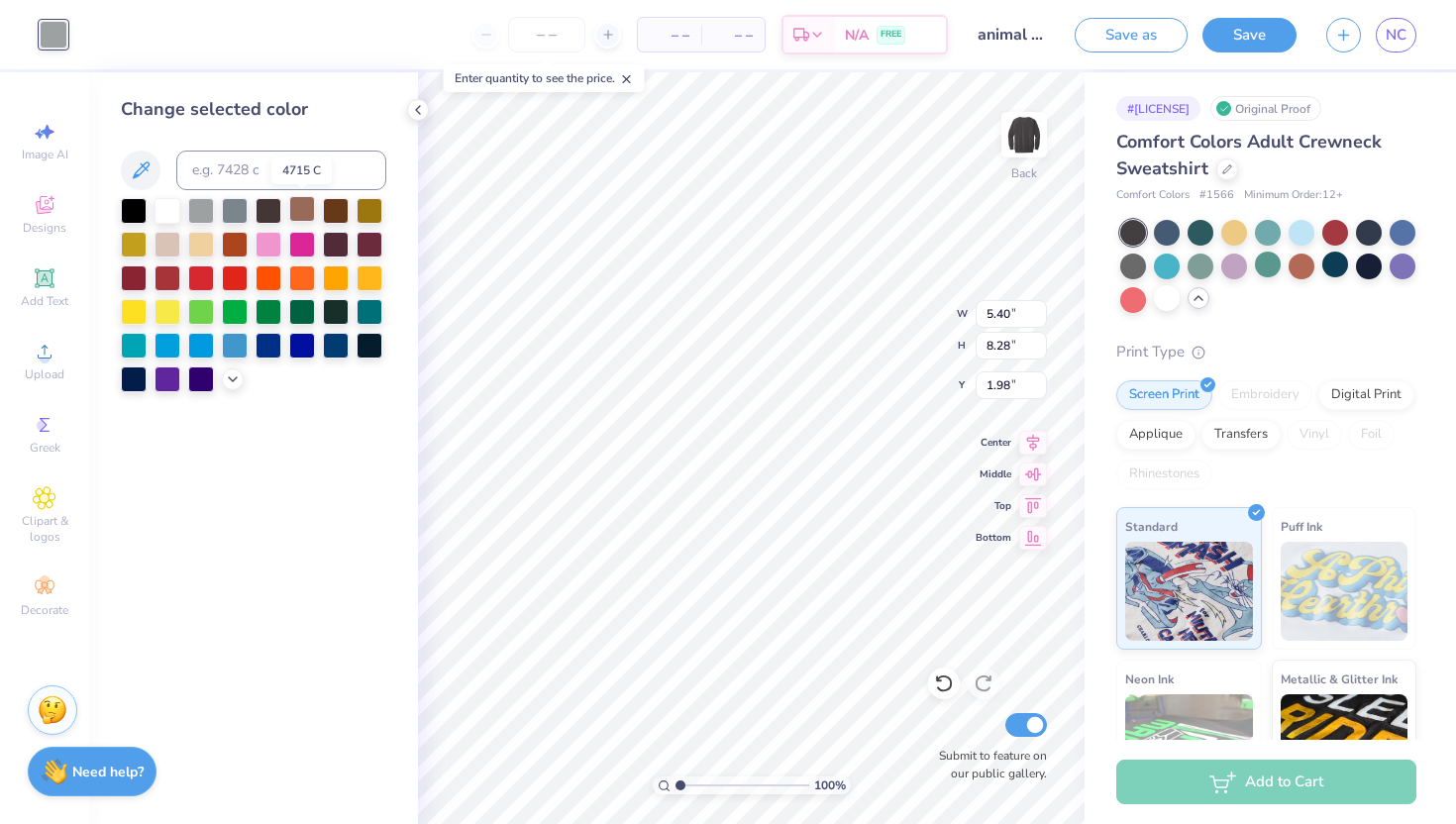 click at bounding box center (302, 209) 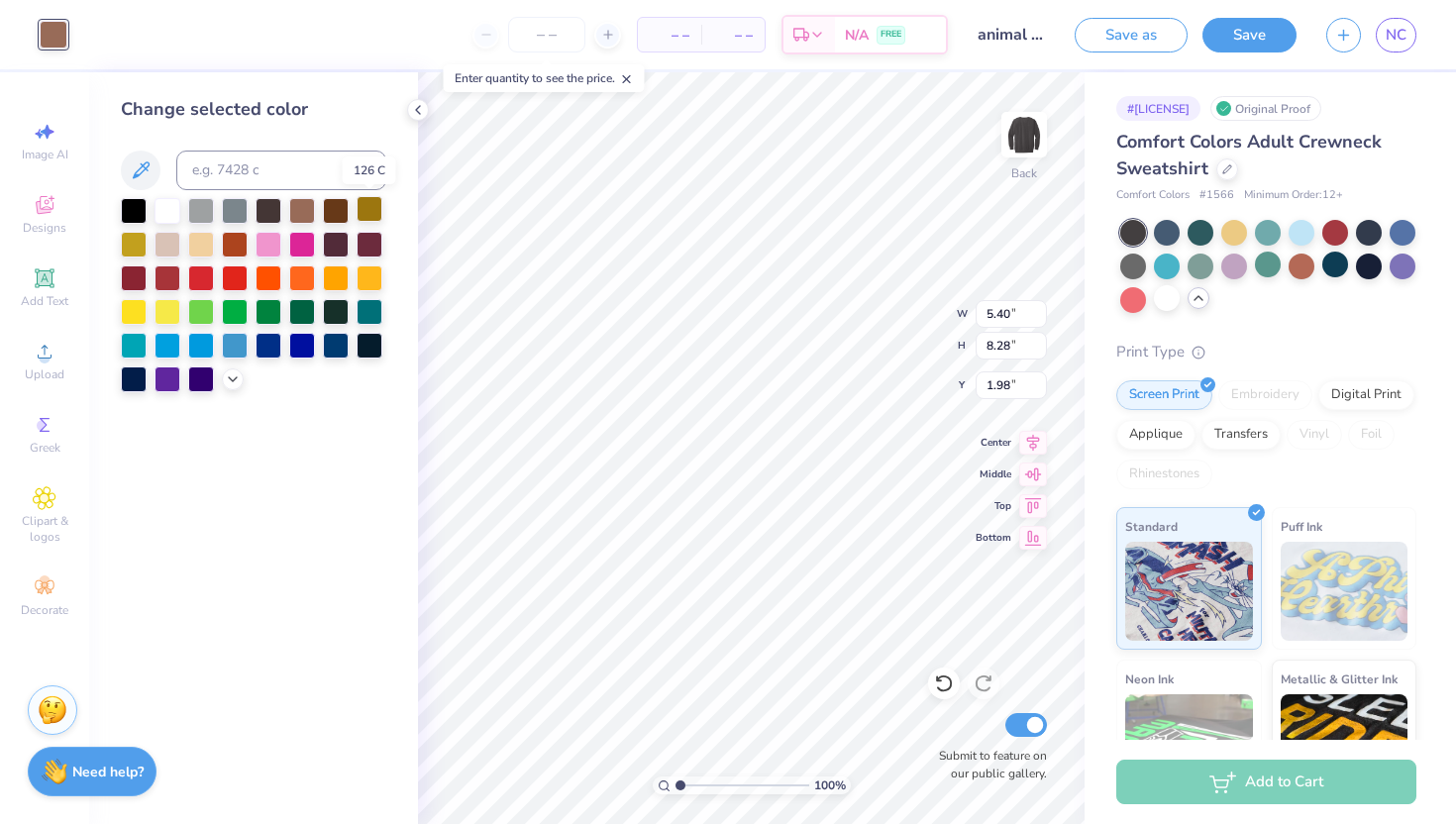 click at bounding box center (369, 209) 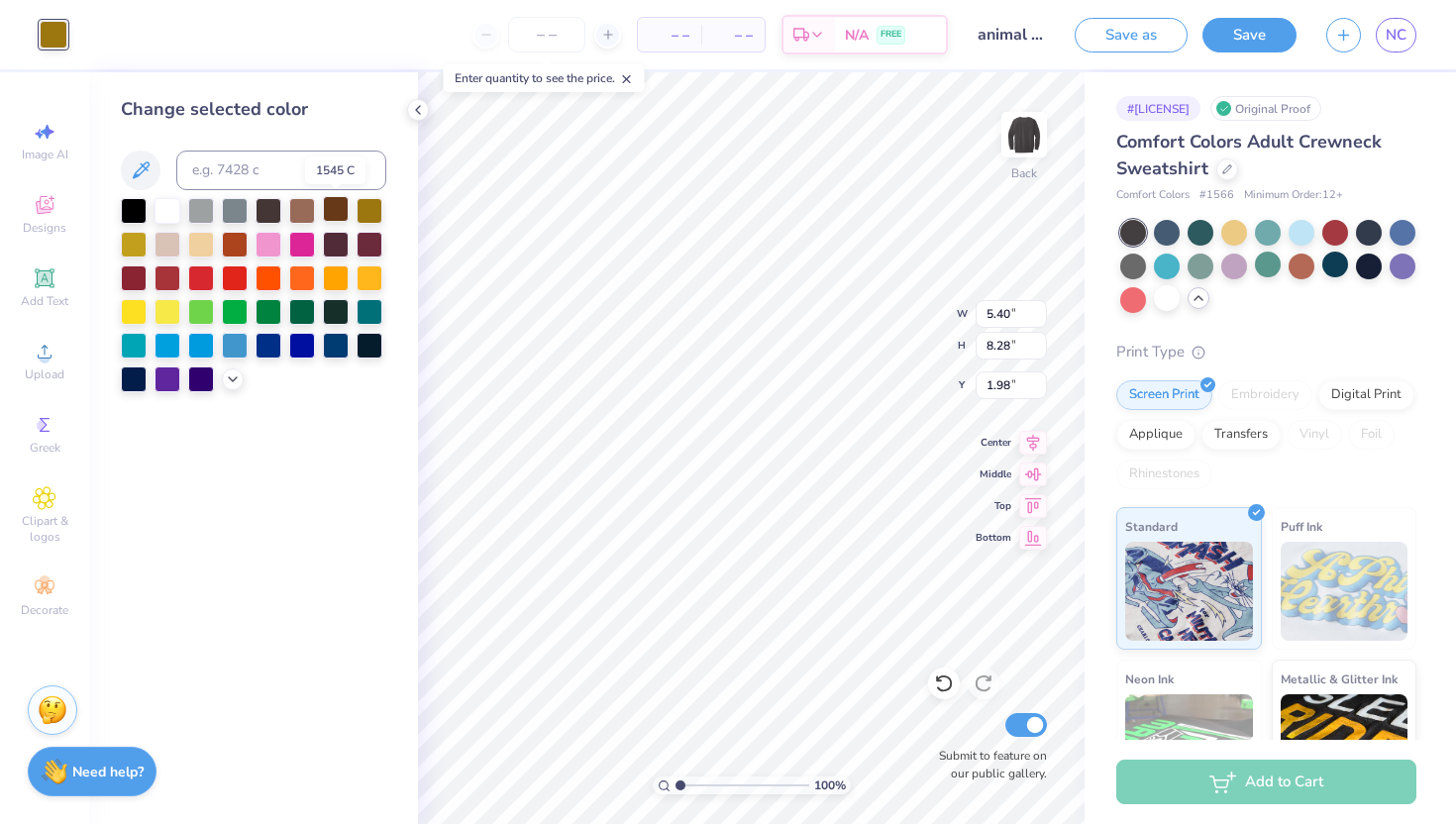 click at bounding box center [336, 209] 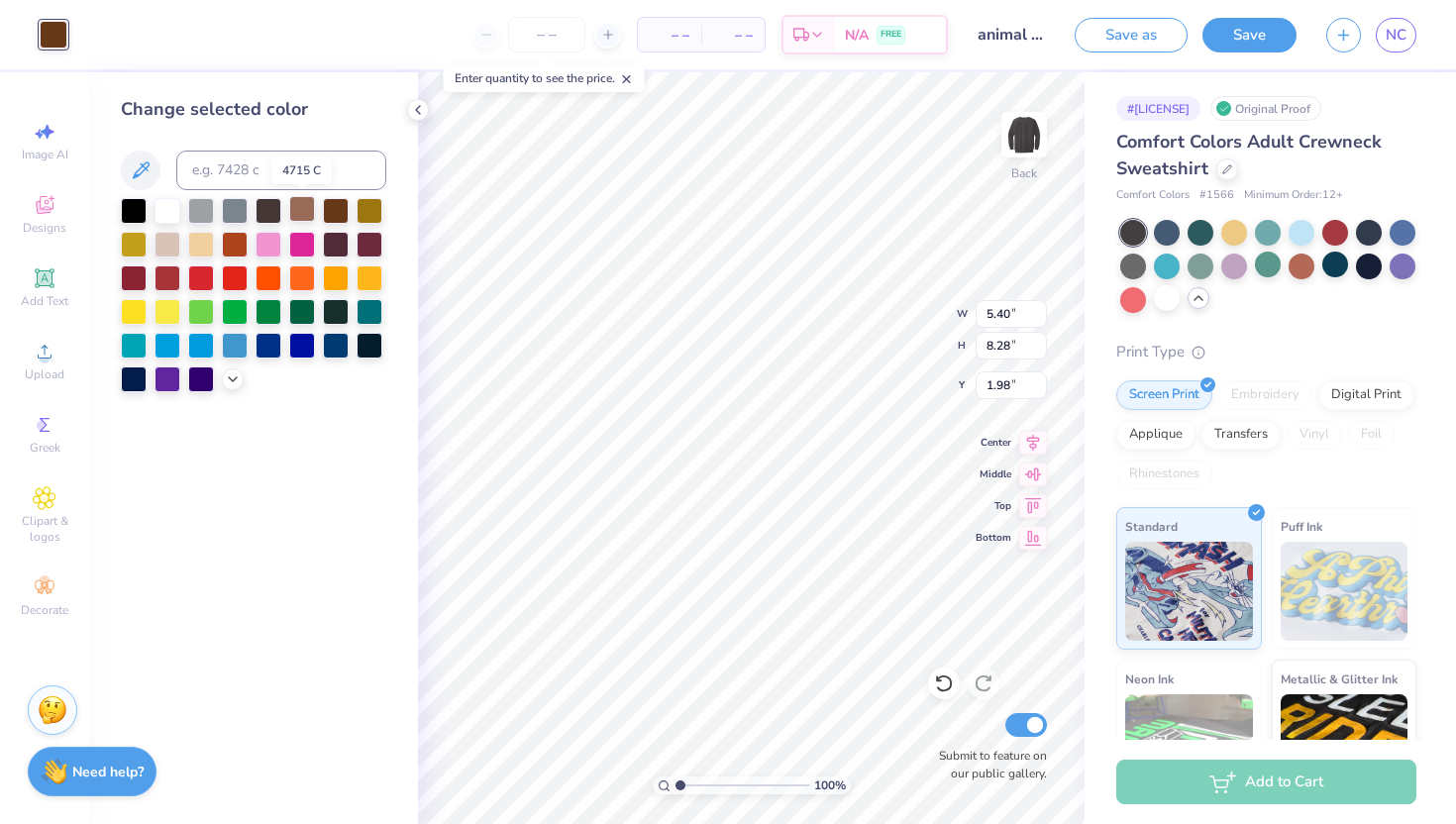 click at bounding box center [302, 209] 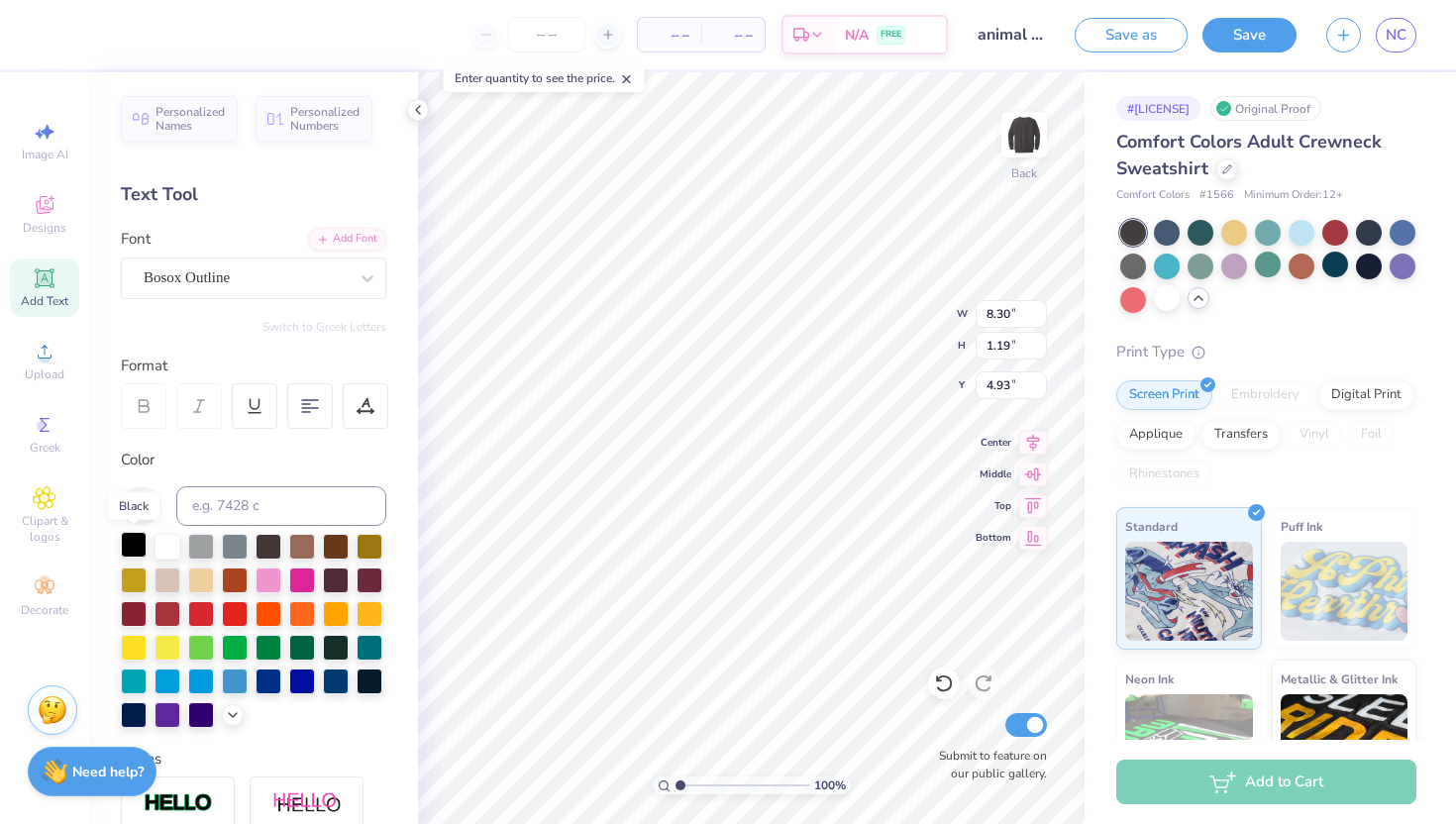 click at bounding box center (134, 545) 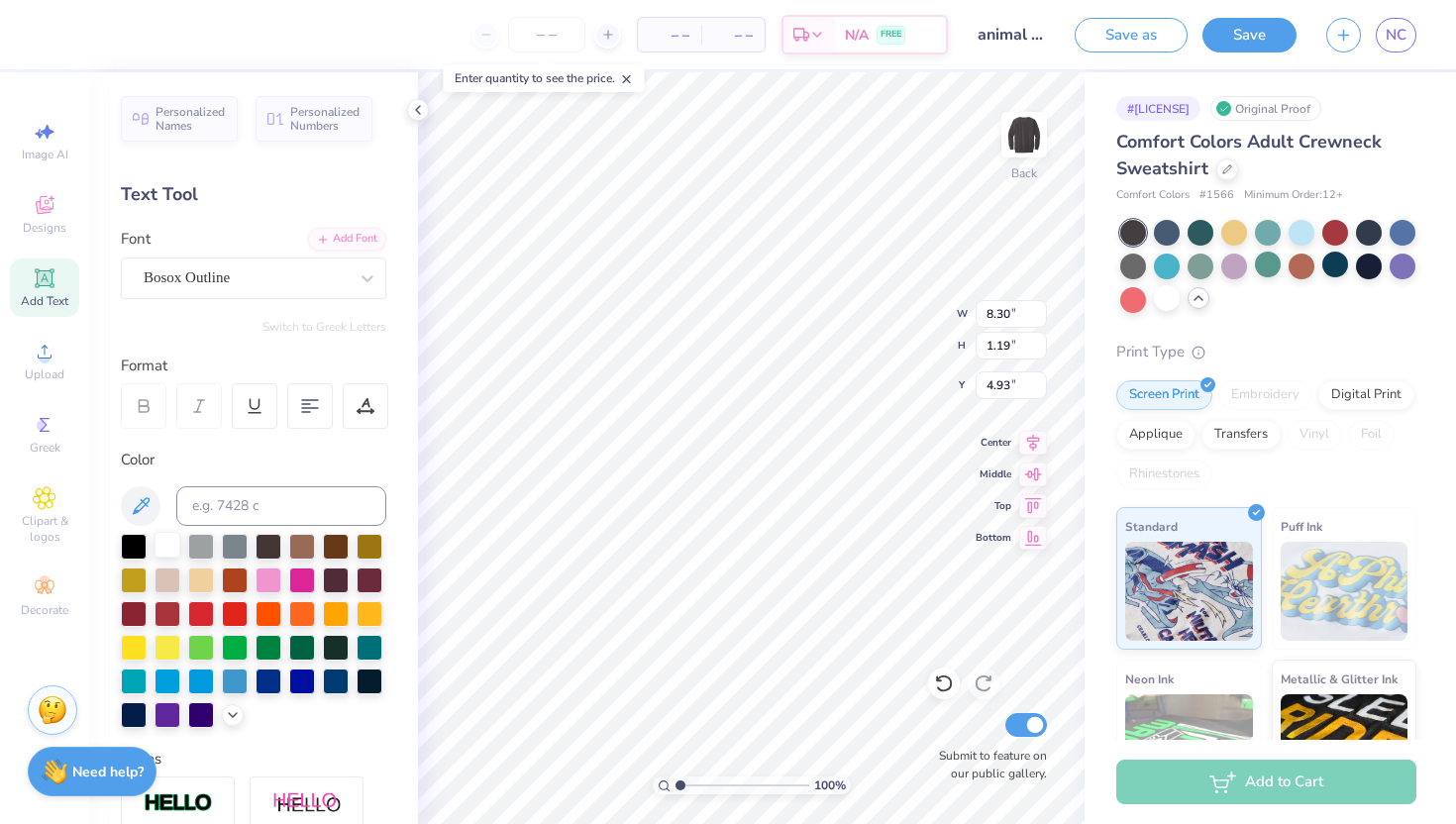 click at bounding box center [167, 545] 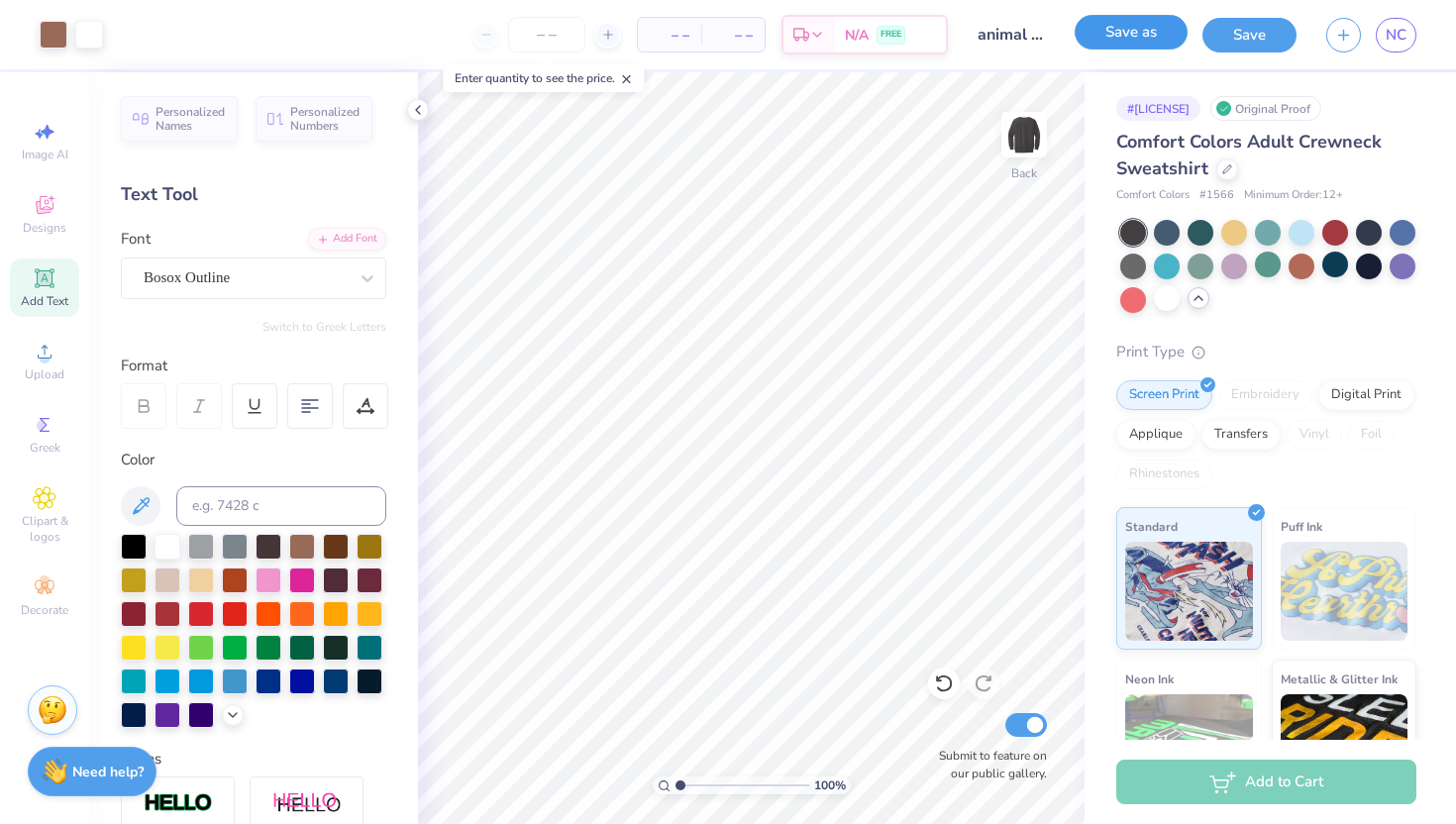 click on "Save as" at bounding box center [1131, 32] 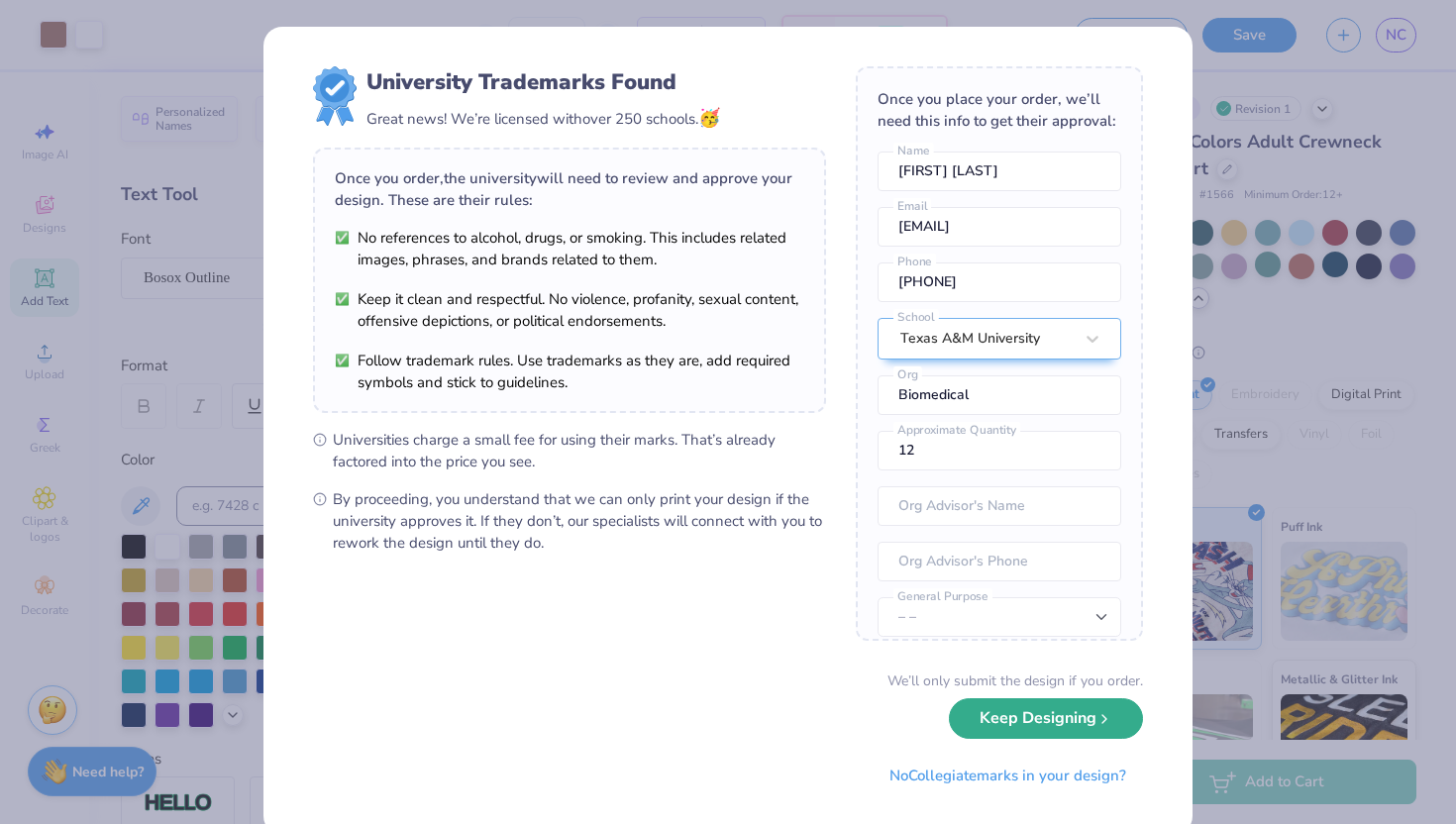 click on "Keep Designing" at bounding box center (1046, 718) 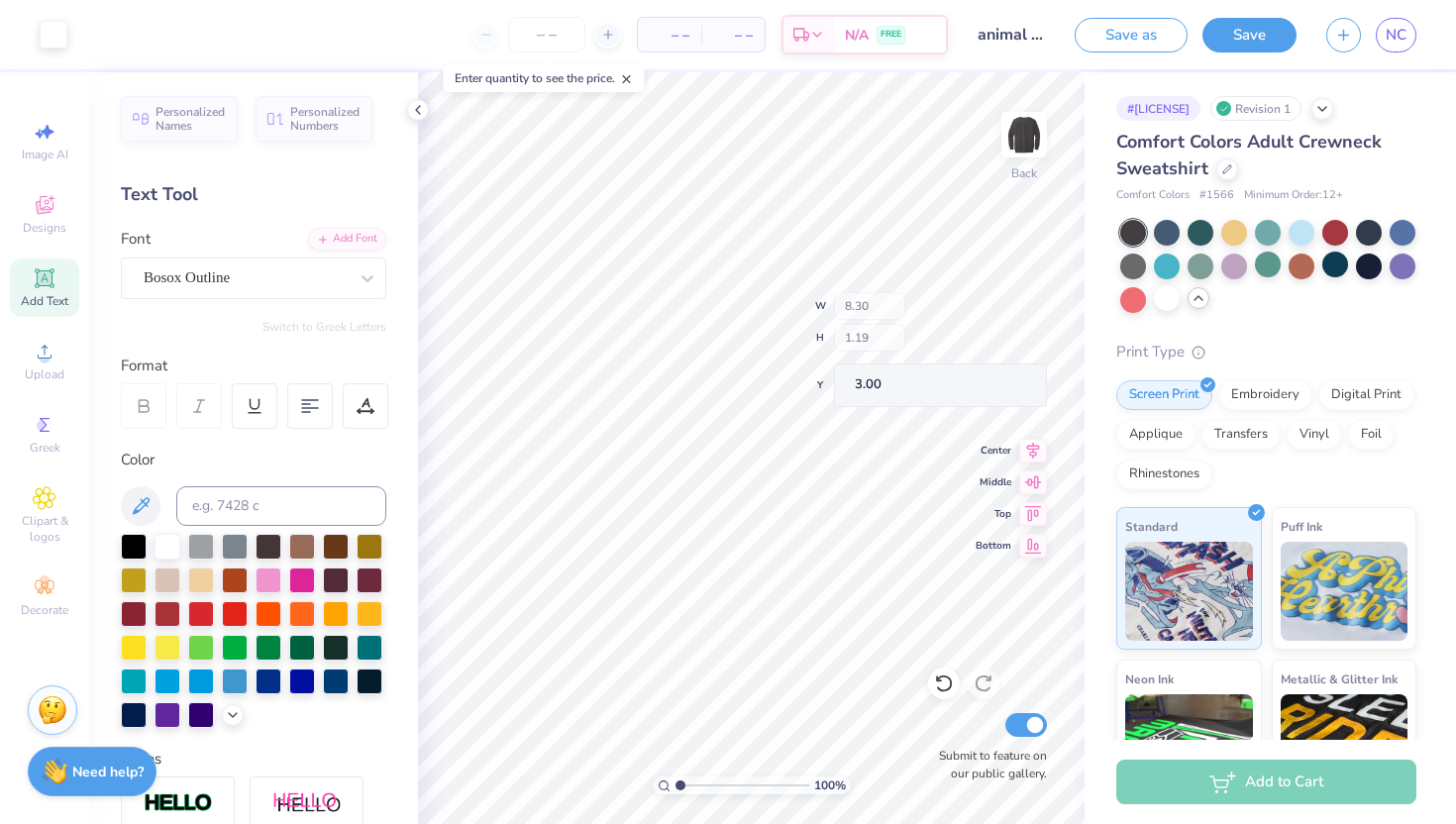 type on "3.00" 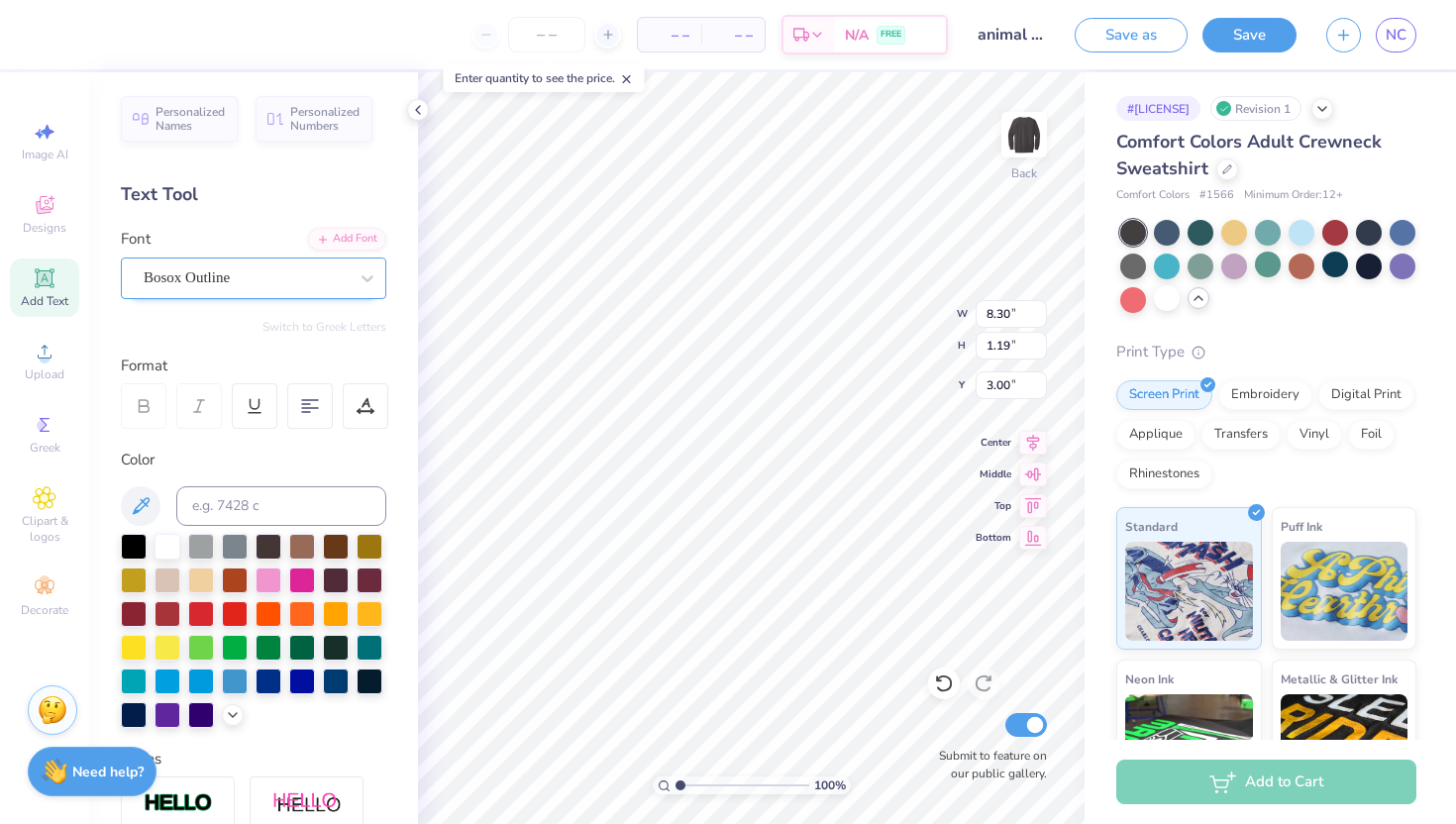 click on "Bosox Outline" at bounding box center (246, 277) 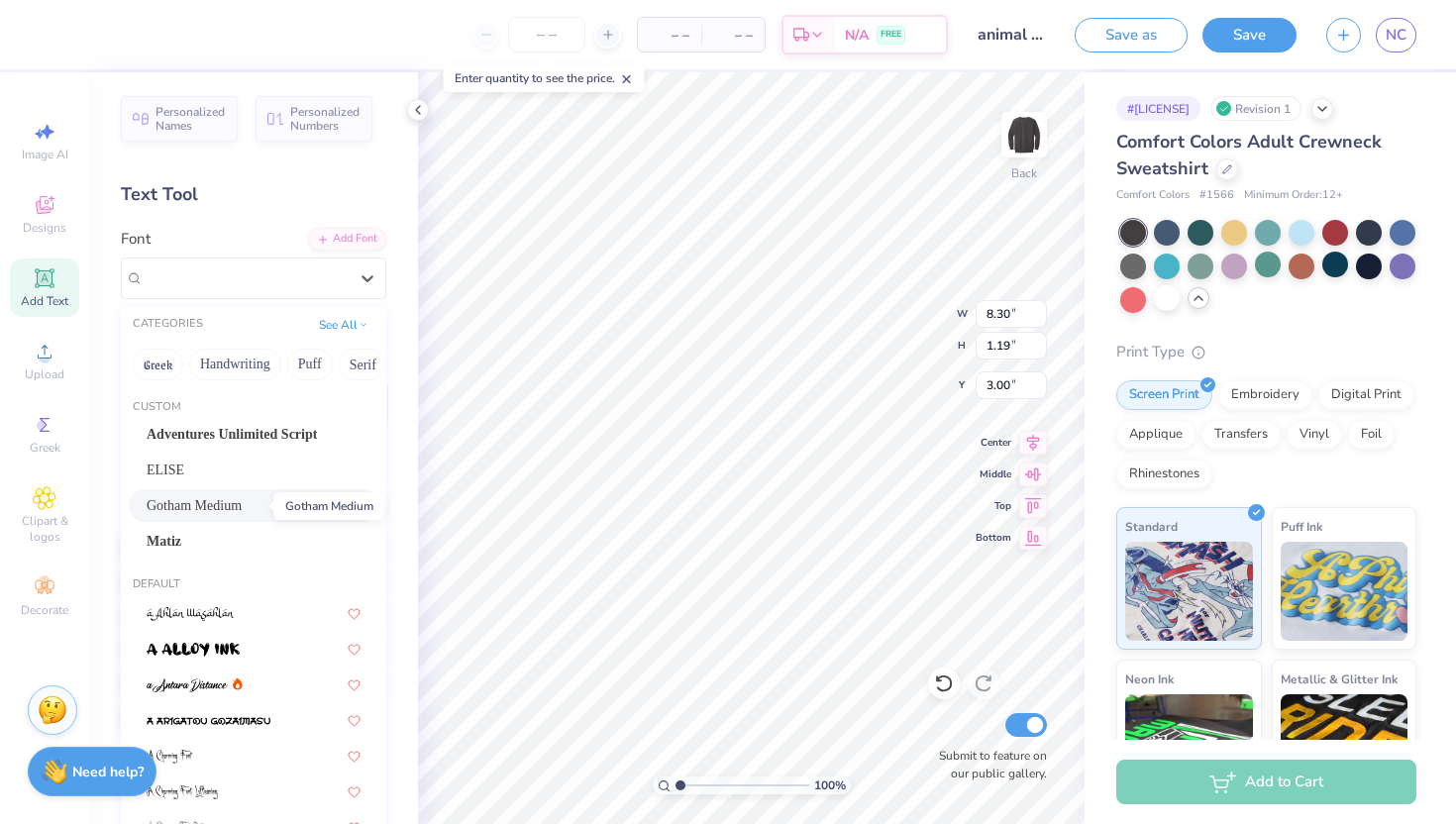 click on "Gotham Medium" at bounding box center [194, 505] 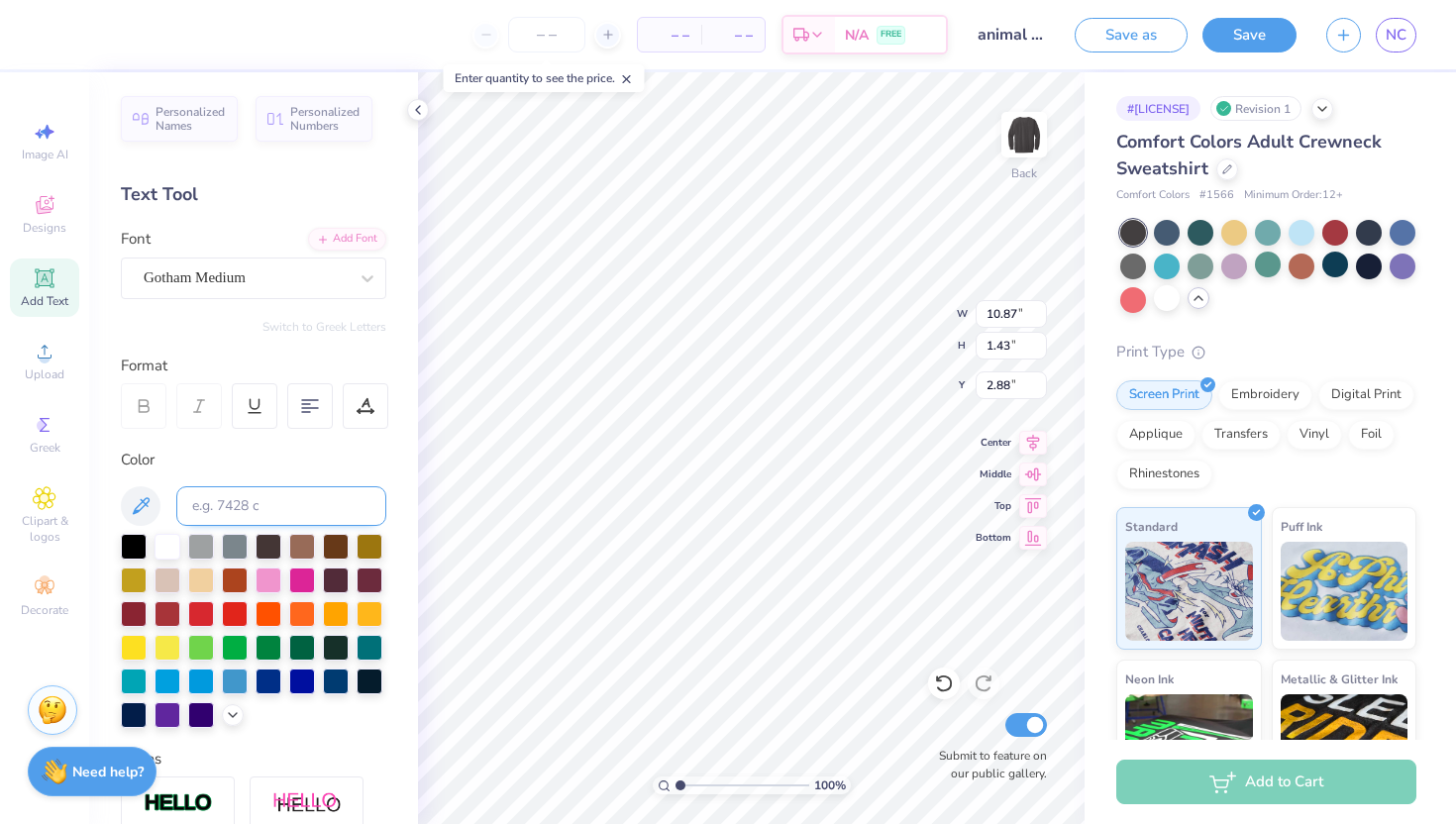 type on "10.87" 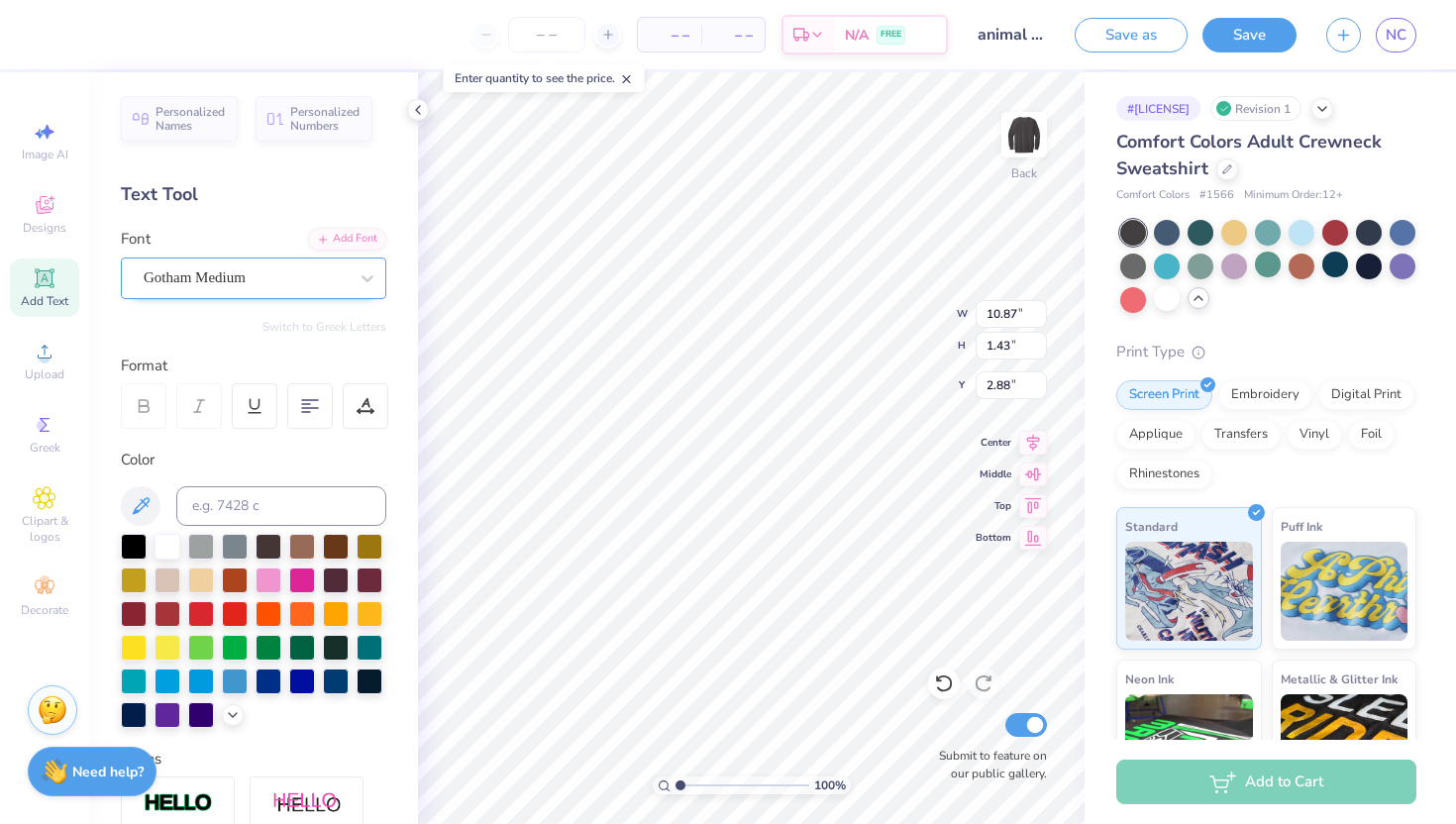 click on "Gotham Medium" at bounding box center [246, 277] 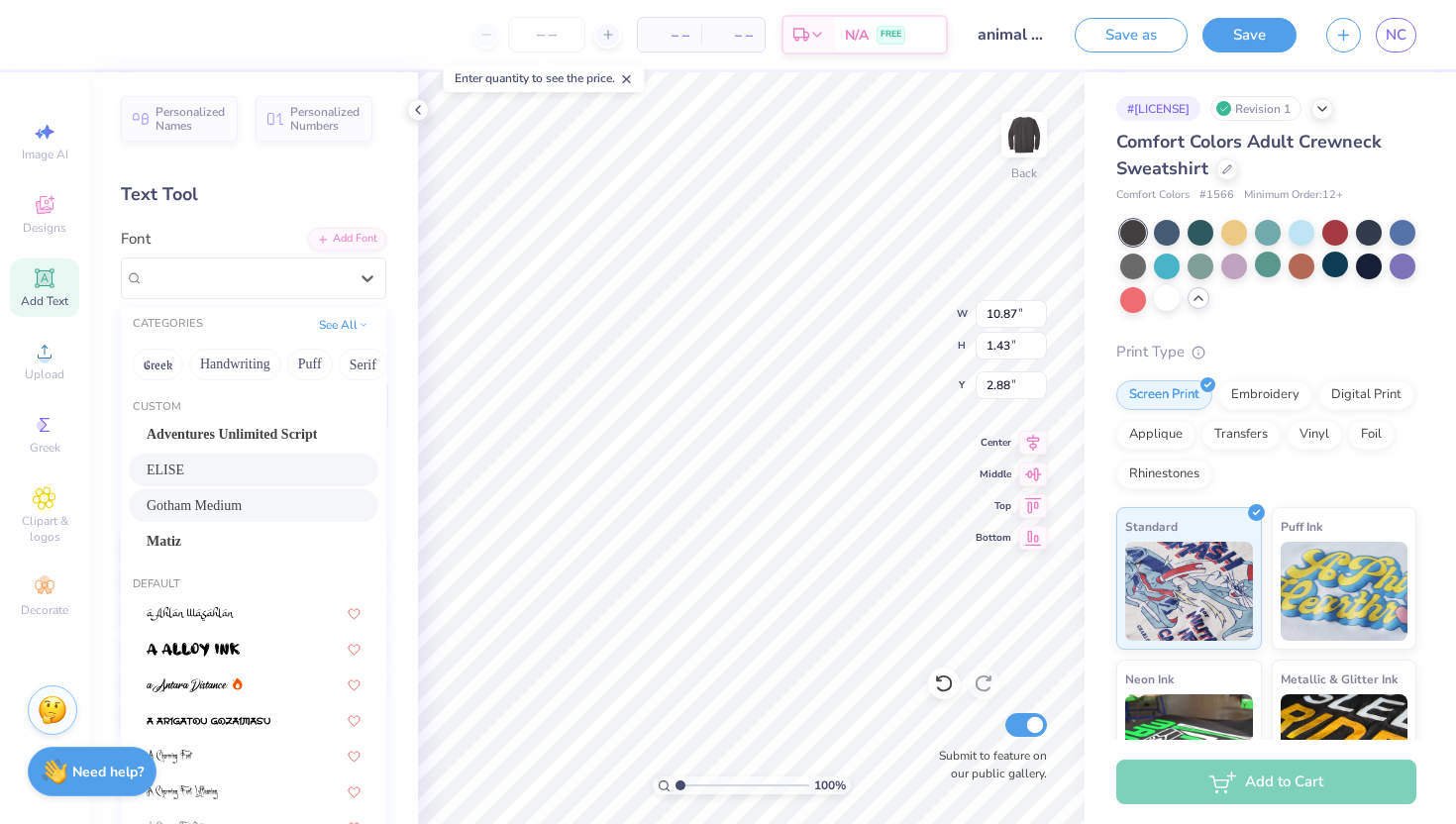 click on "ELISE" at bounding box center [254, 469] 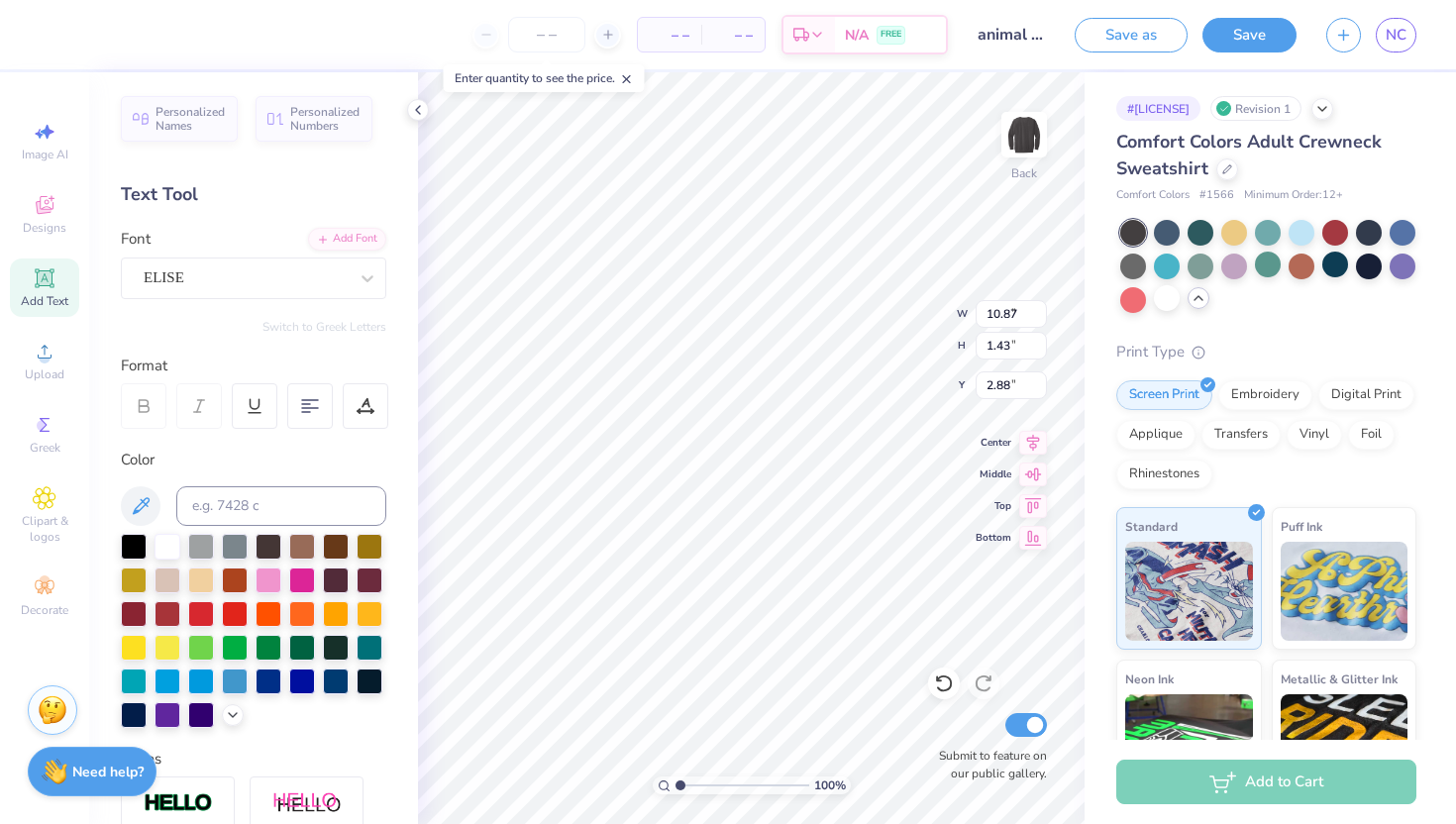type on "7.02" 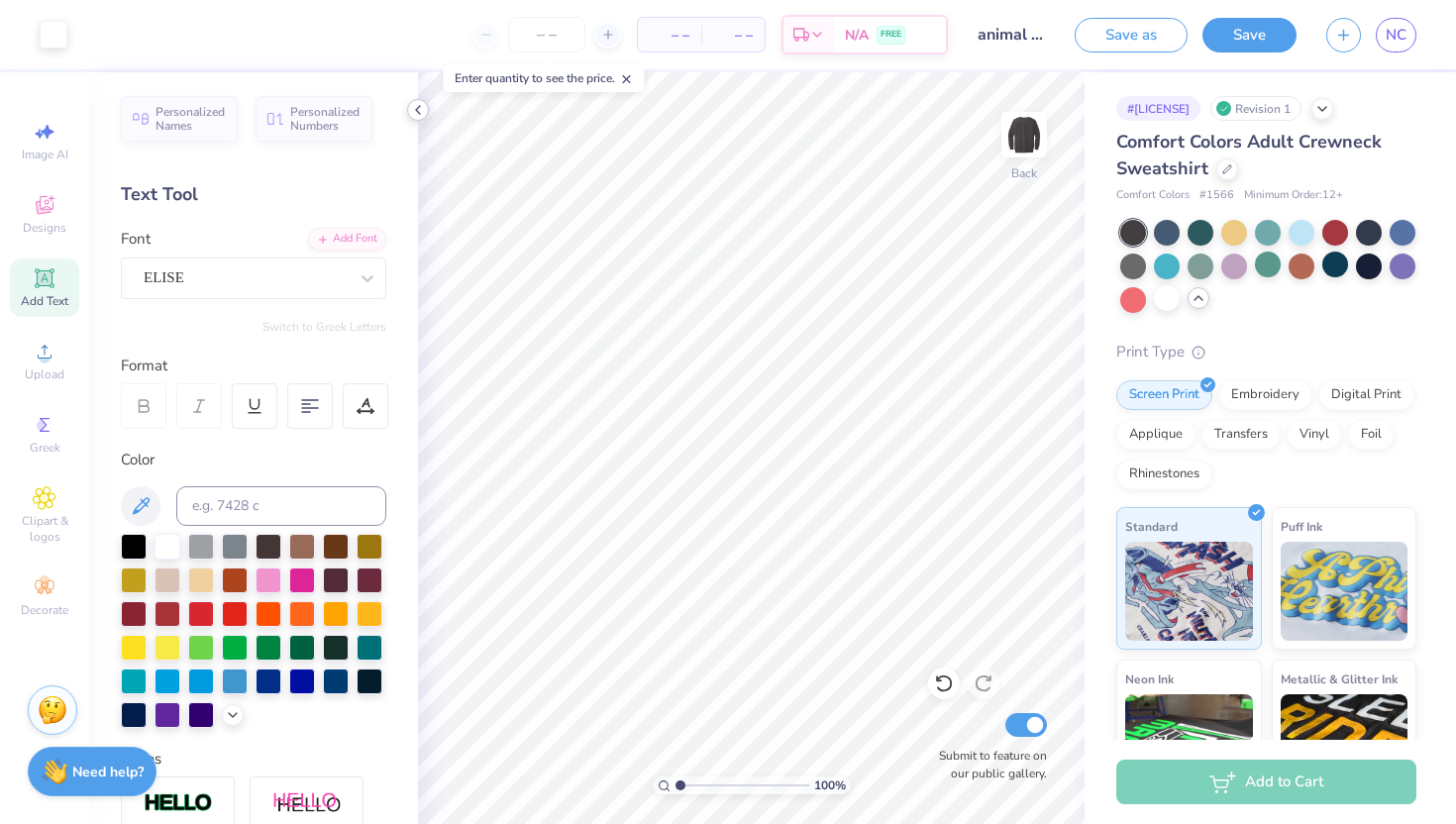 click 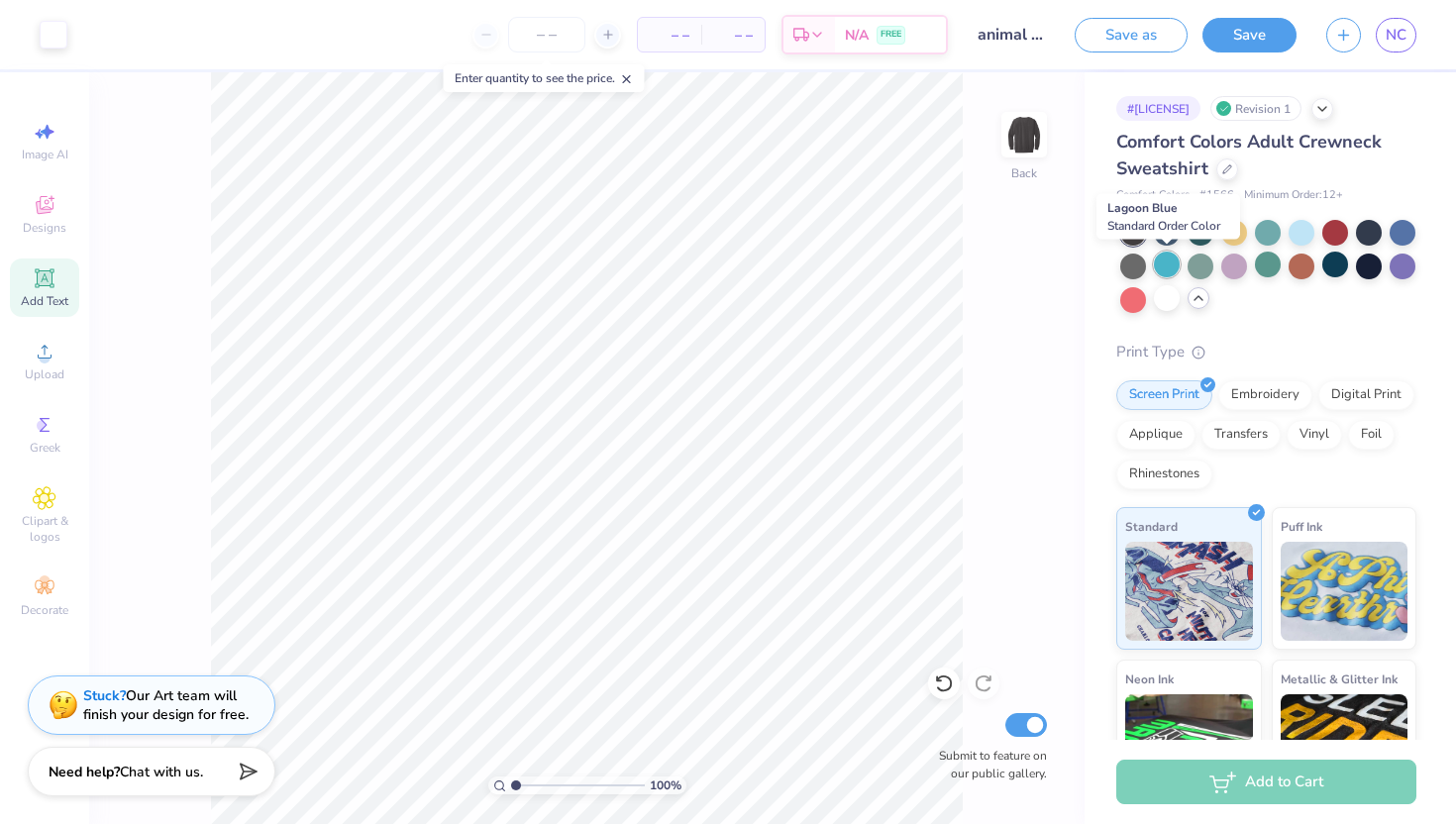 click at bounding box center (1167, 264) 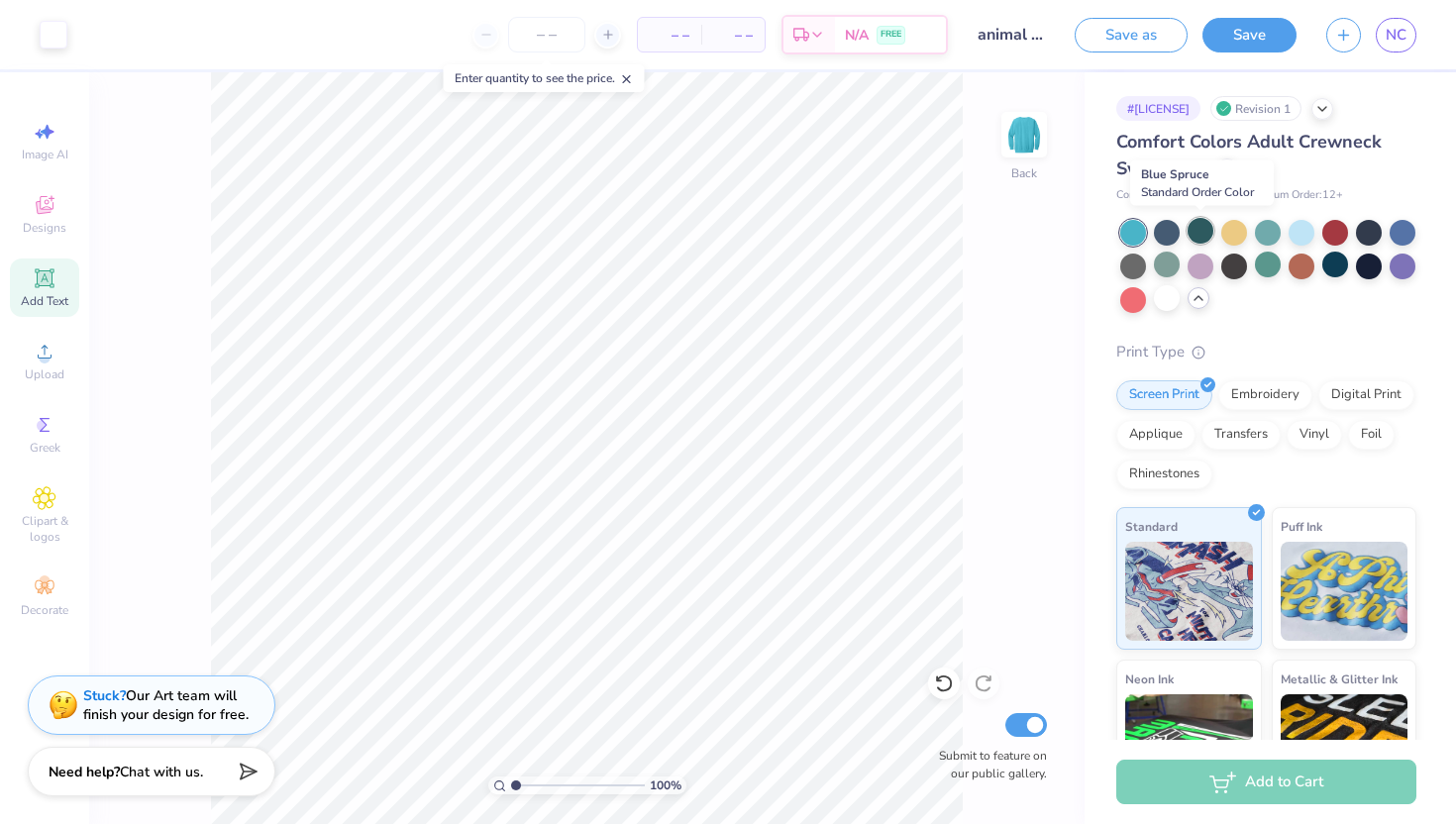 click at bounding box center [1200, 231] 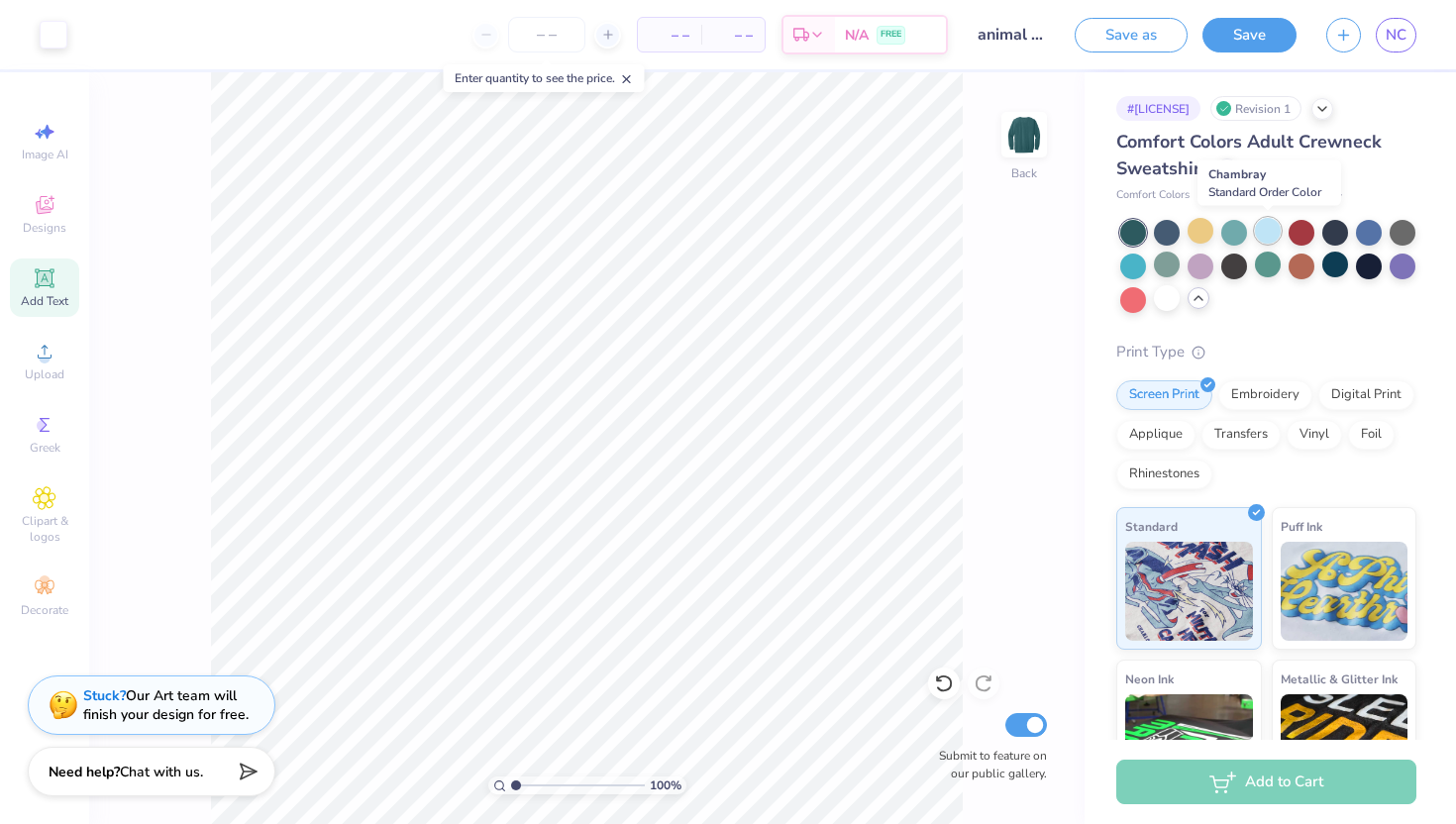 click at bounding box center [1268, 231] 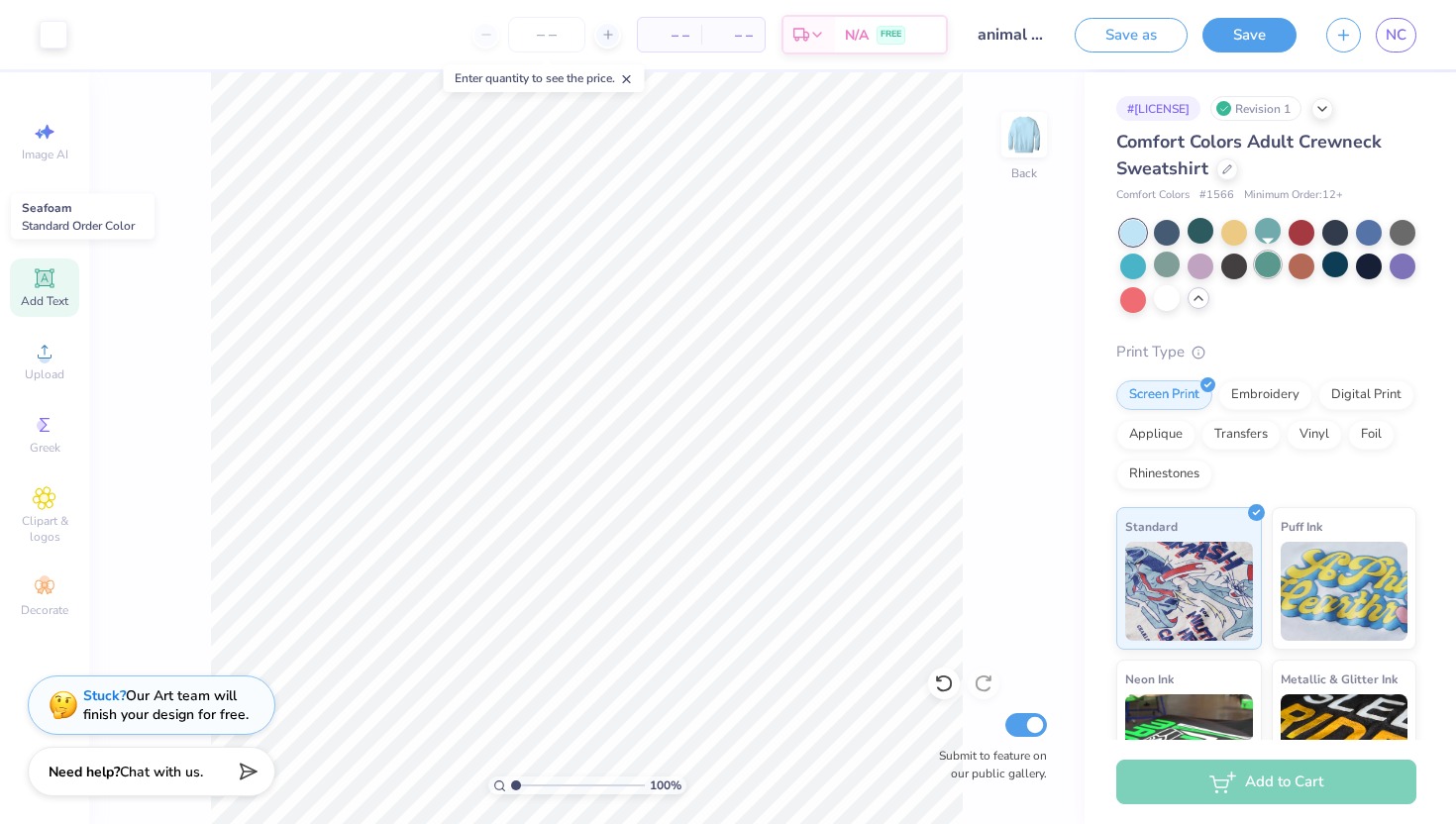 click at bounding box center (1268, 264) 